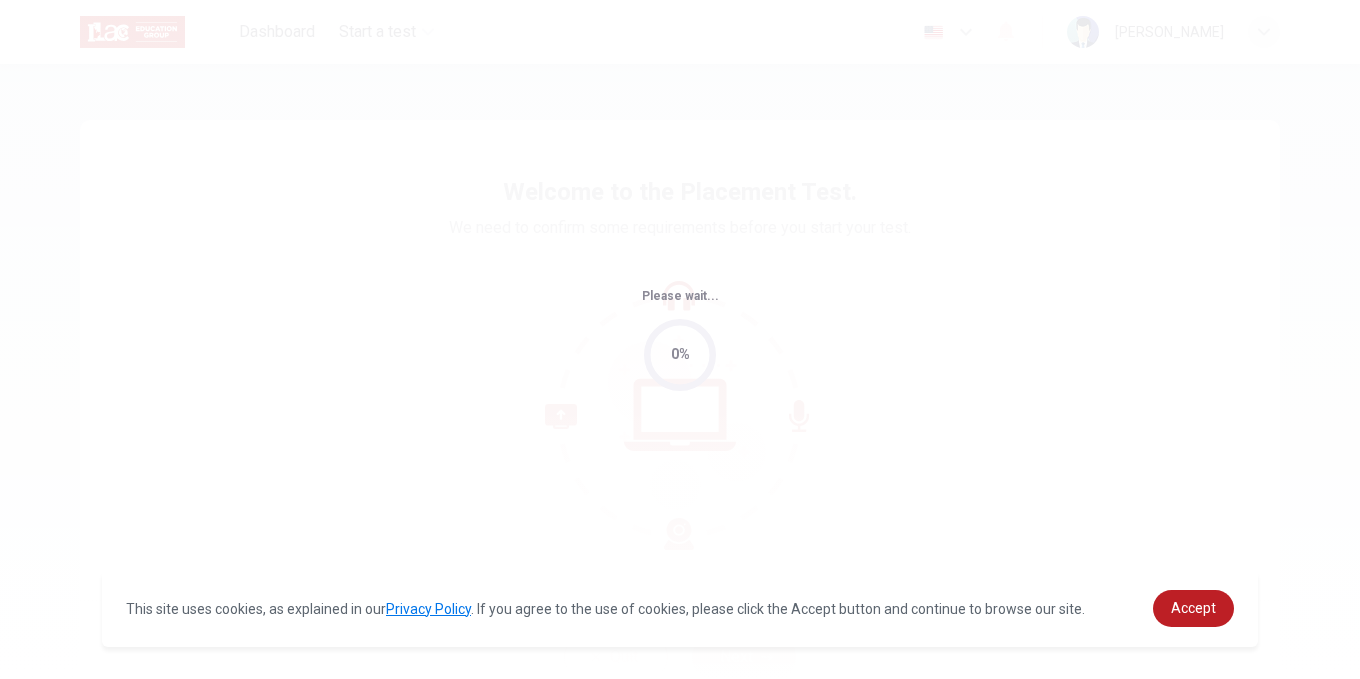 scroll, scrollTop: 0, scrollLeft: 0, axis: both 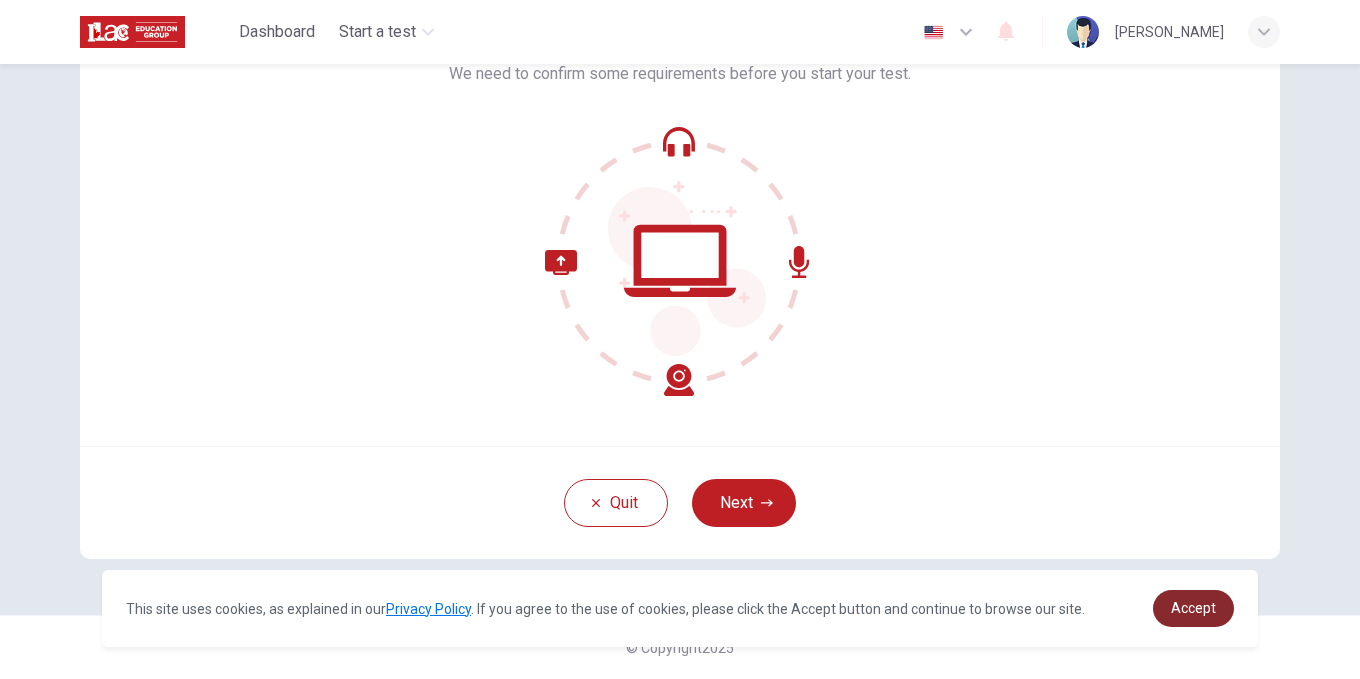 click on "Accept" at bounding box center (1193, 608) 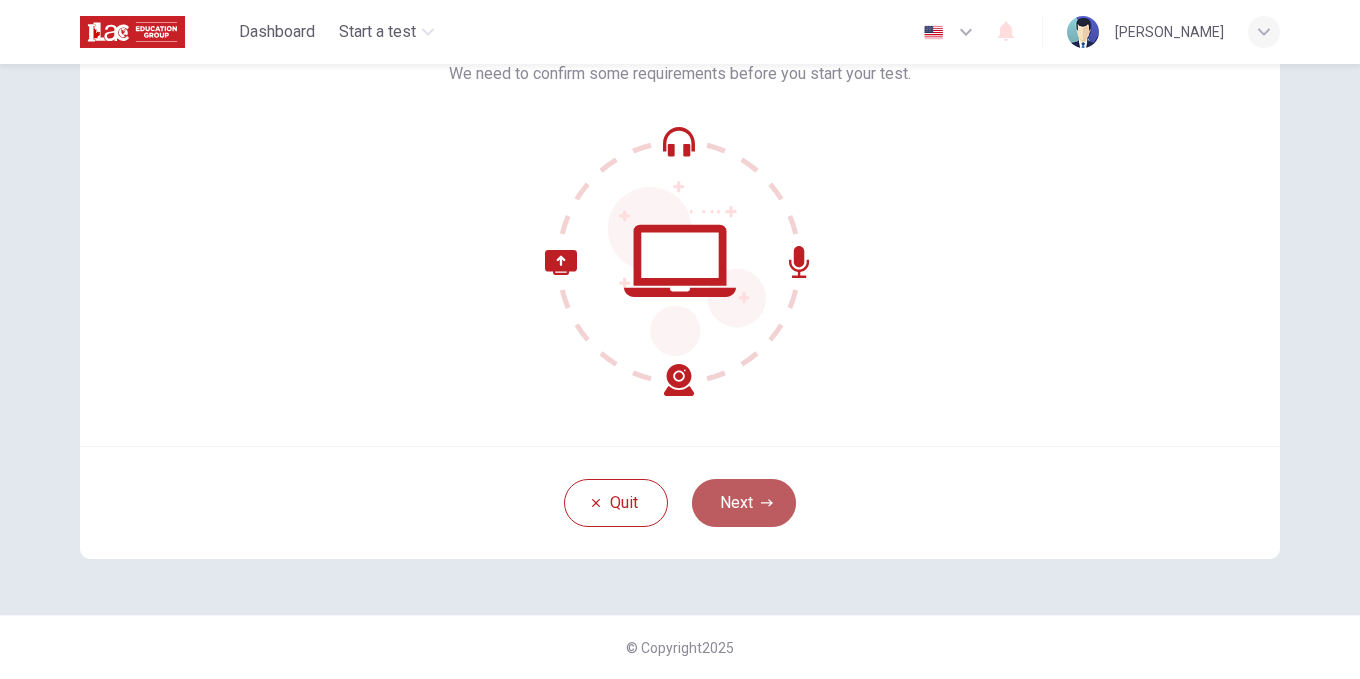 click on "Next" at bounding box center (744, 503) 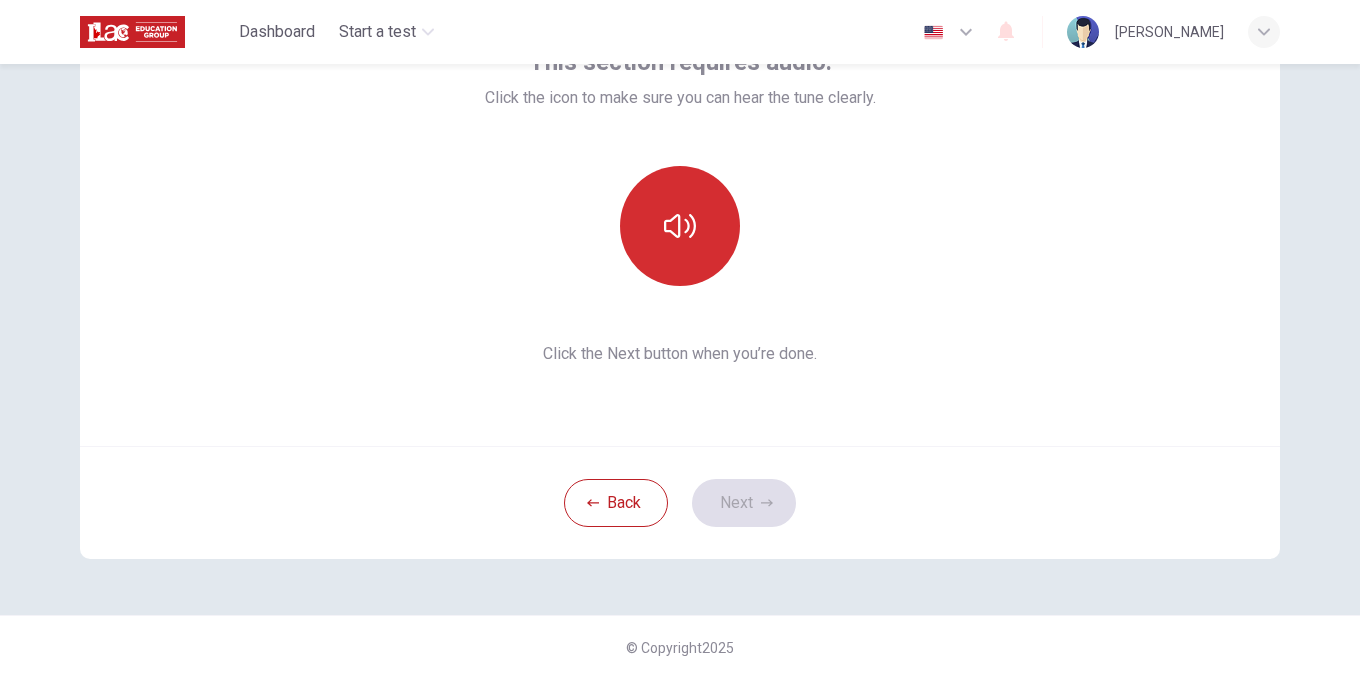 click at bounding box center [680, 226] 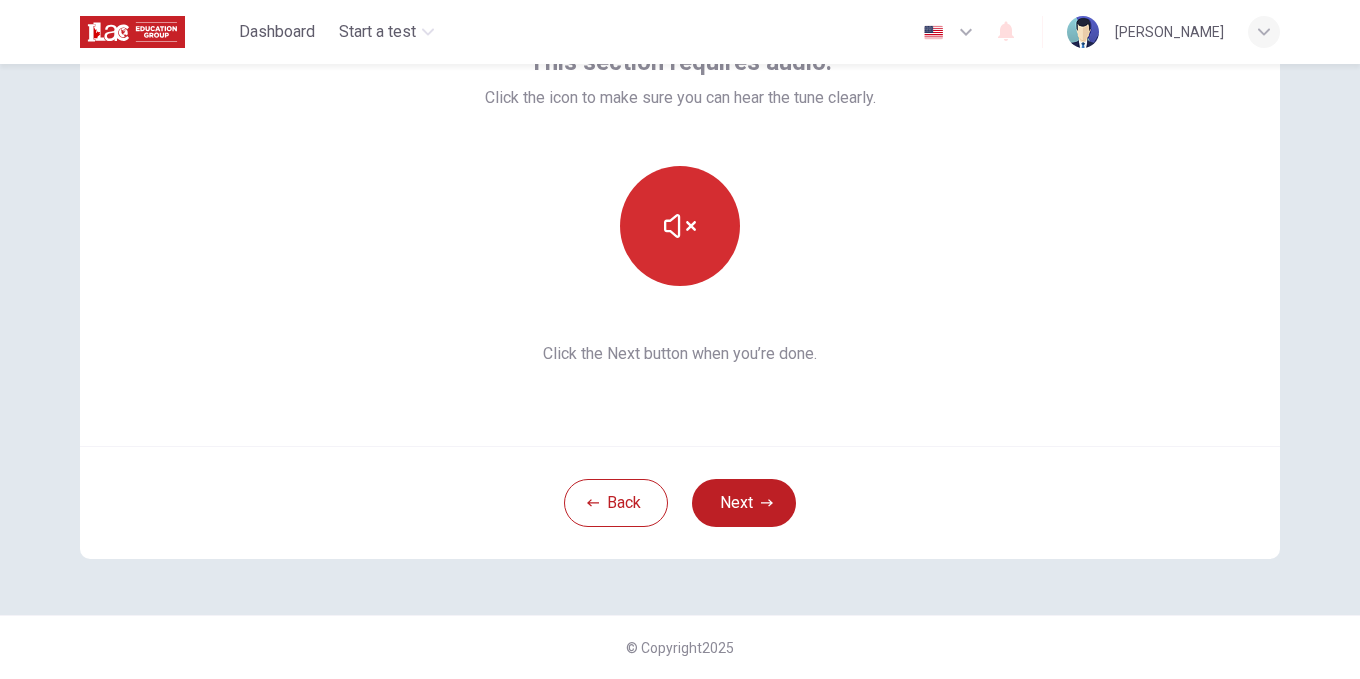 click 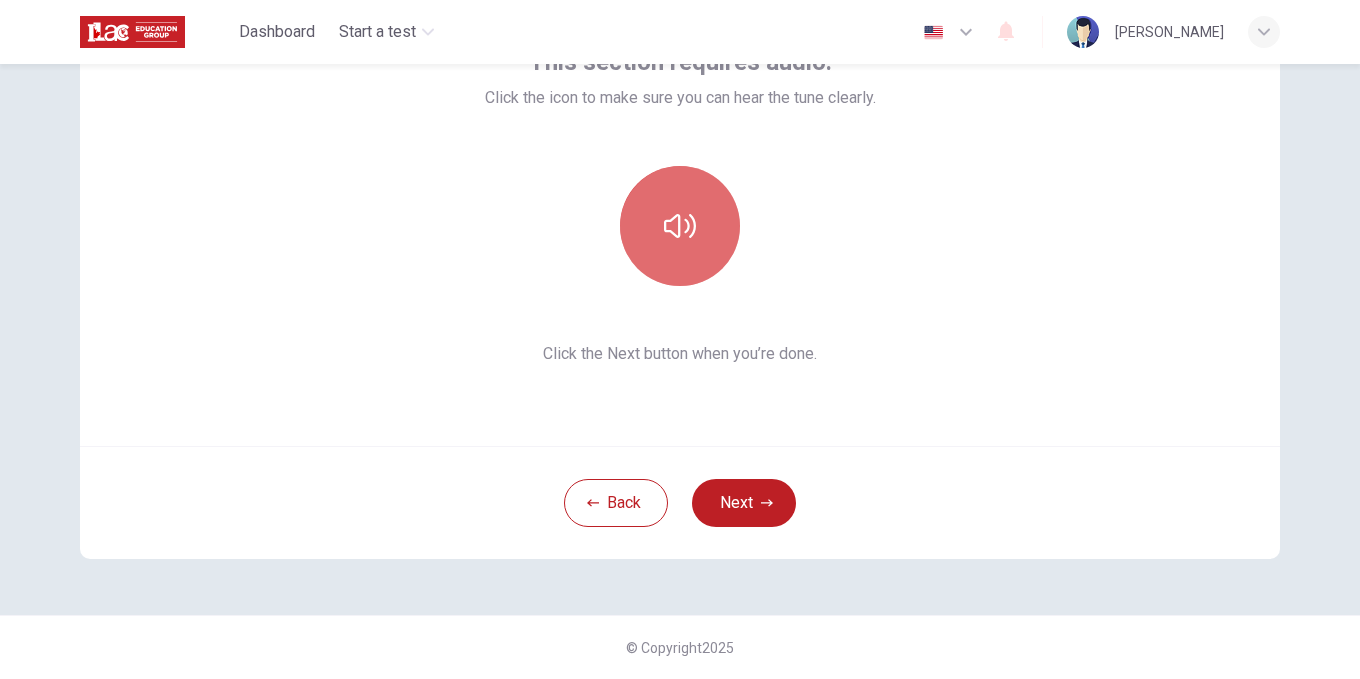 click 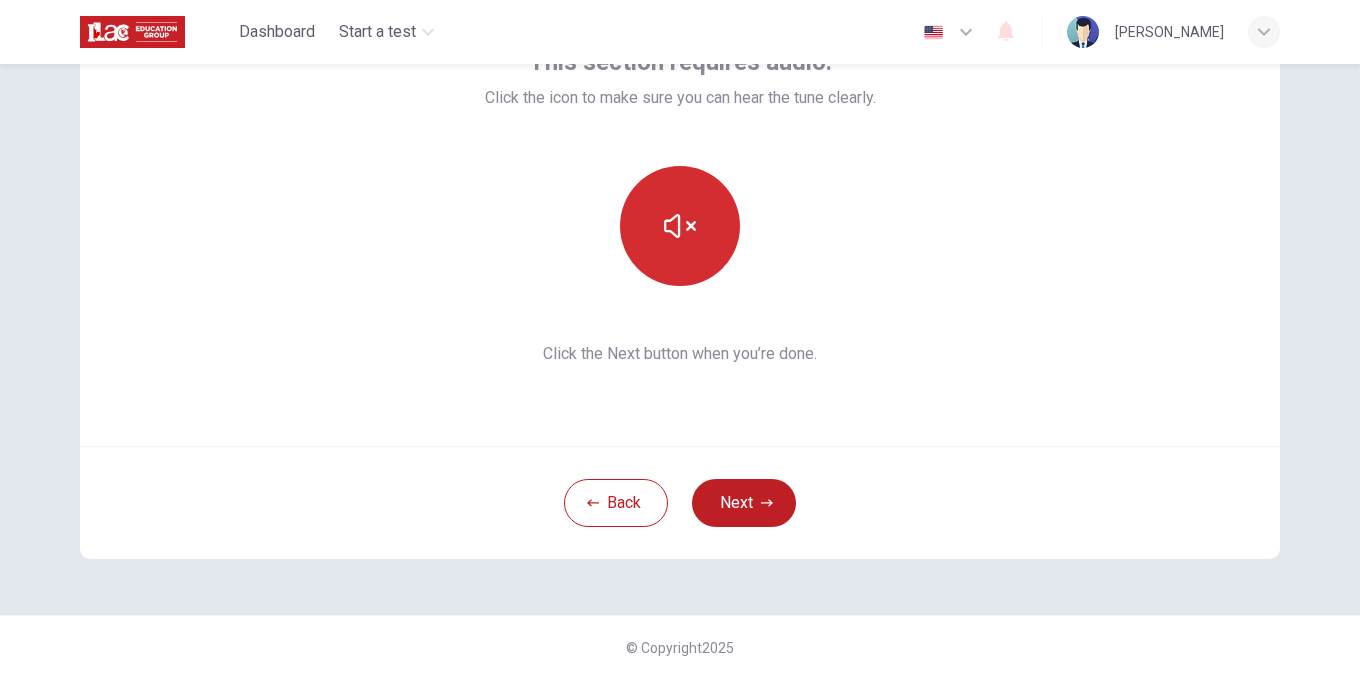 click 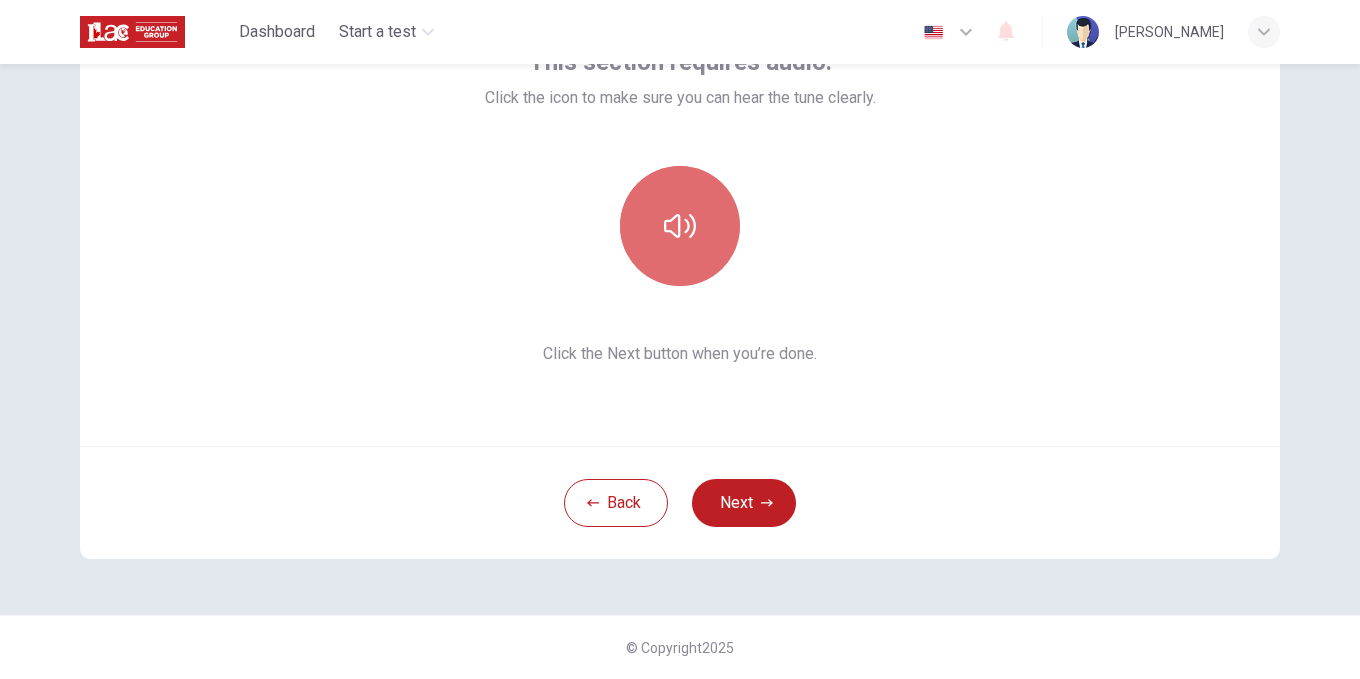 click at bounding box center [680, 226] 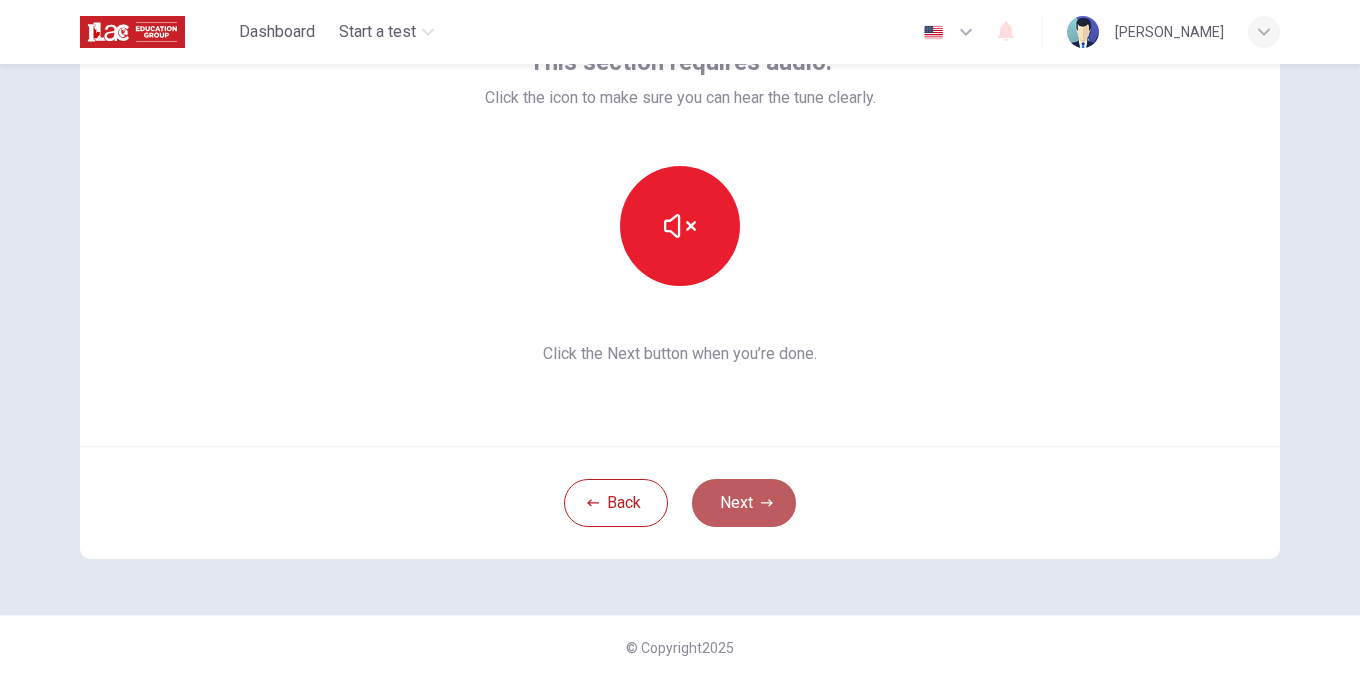 click on "Next" at bounding box center [744, 503] 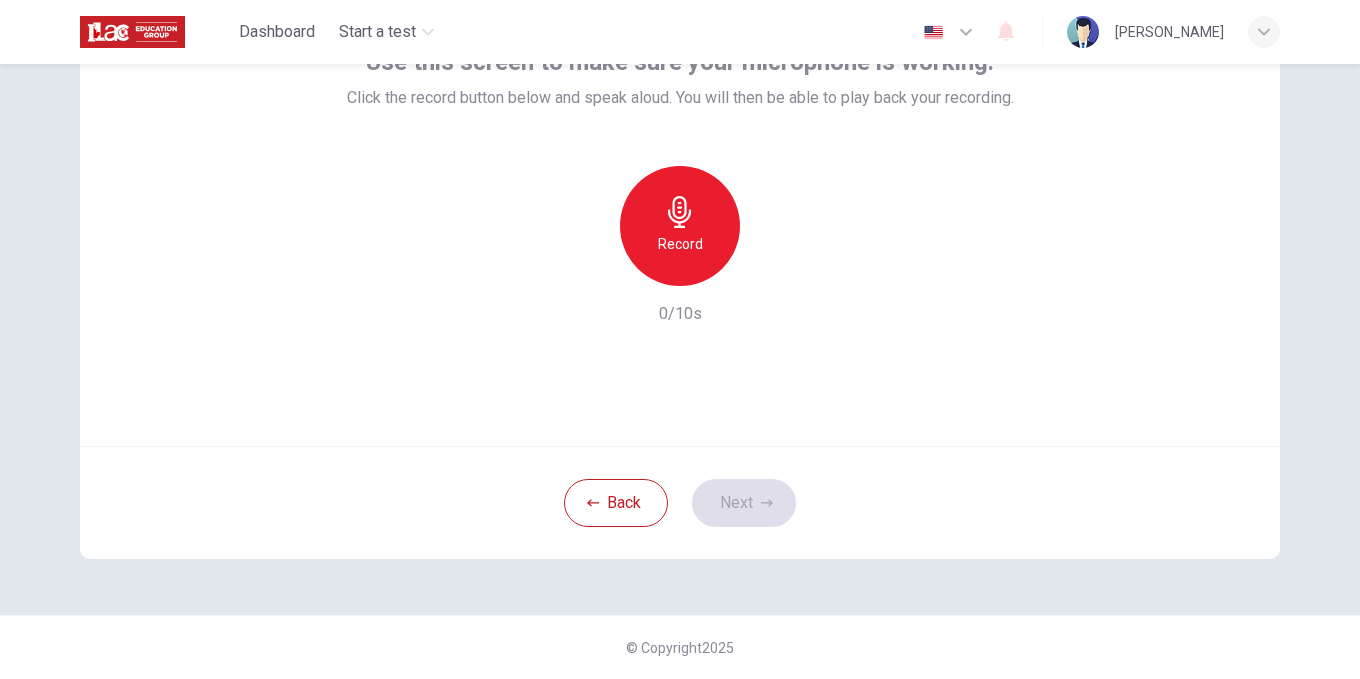 click on "Record" at bounding box center (680, 226) 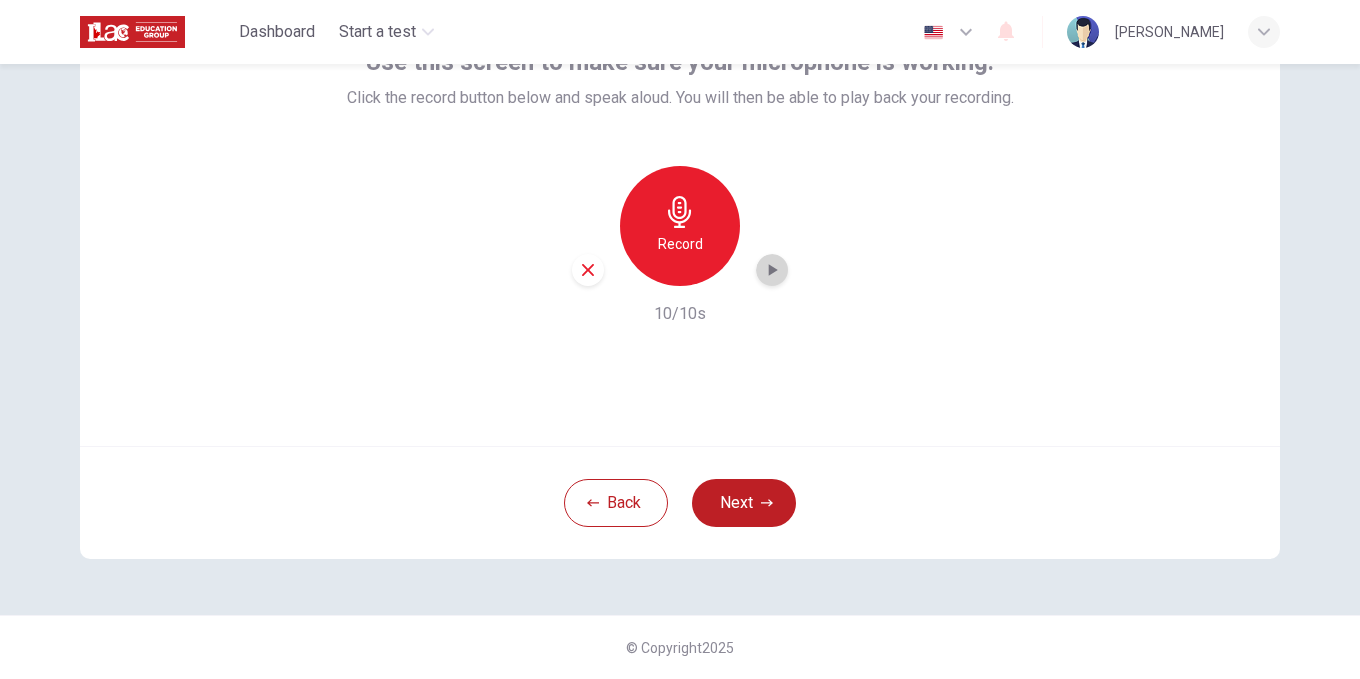 click 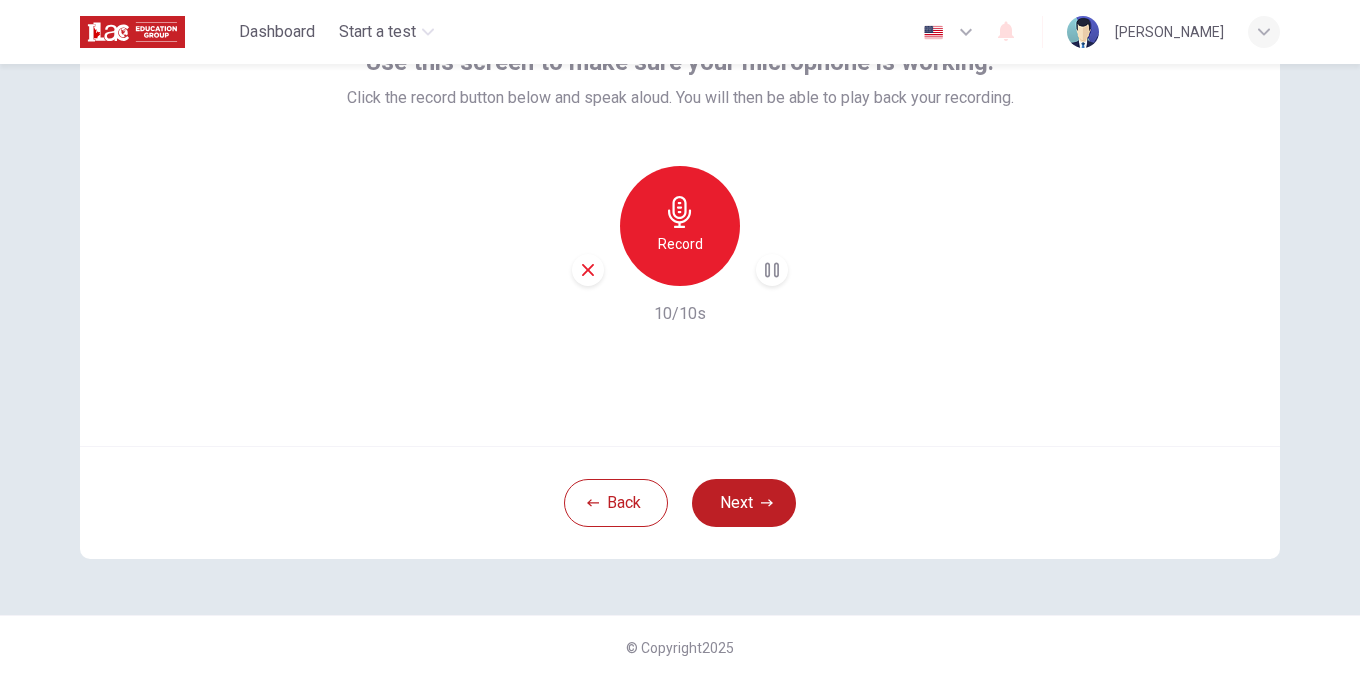 click 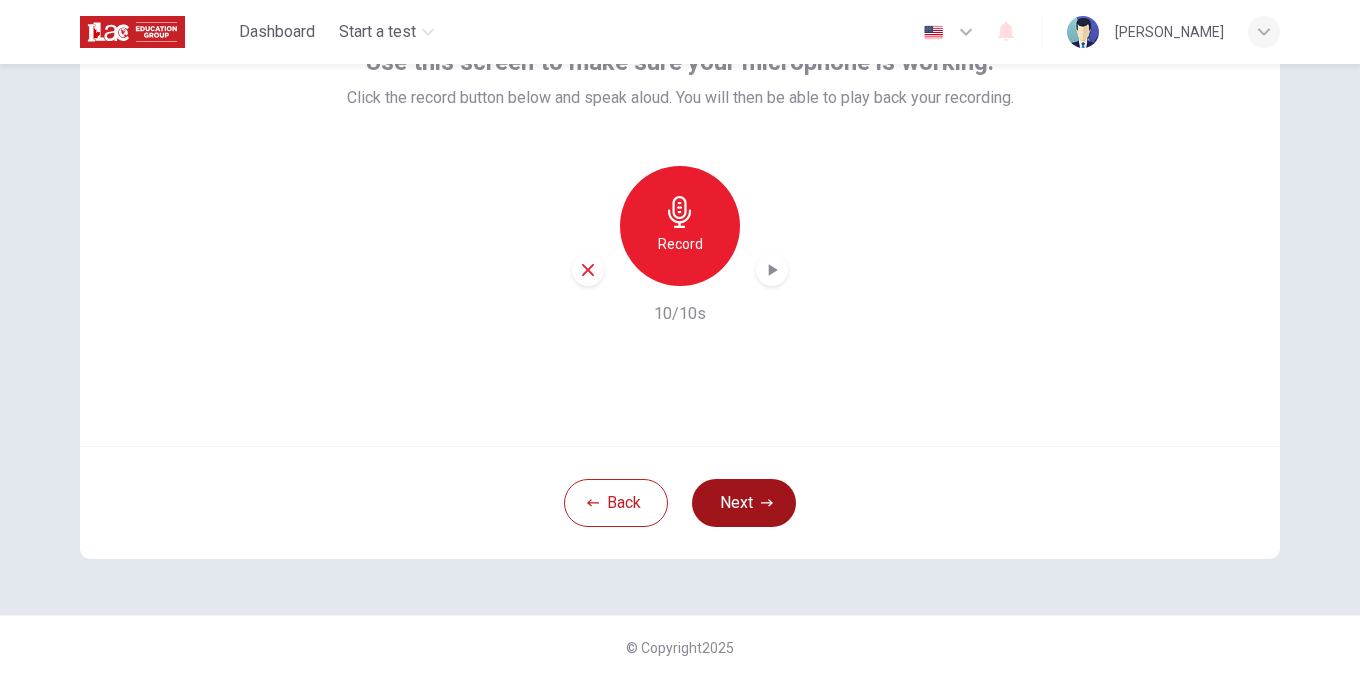 click on "Next" at bounding box center (744, 503) 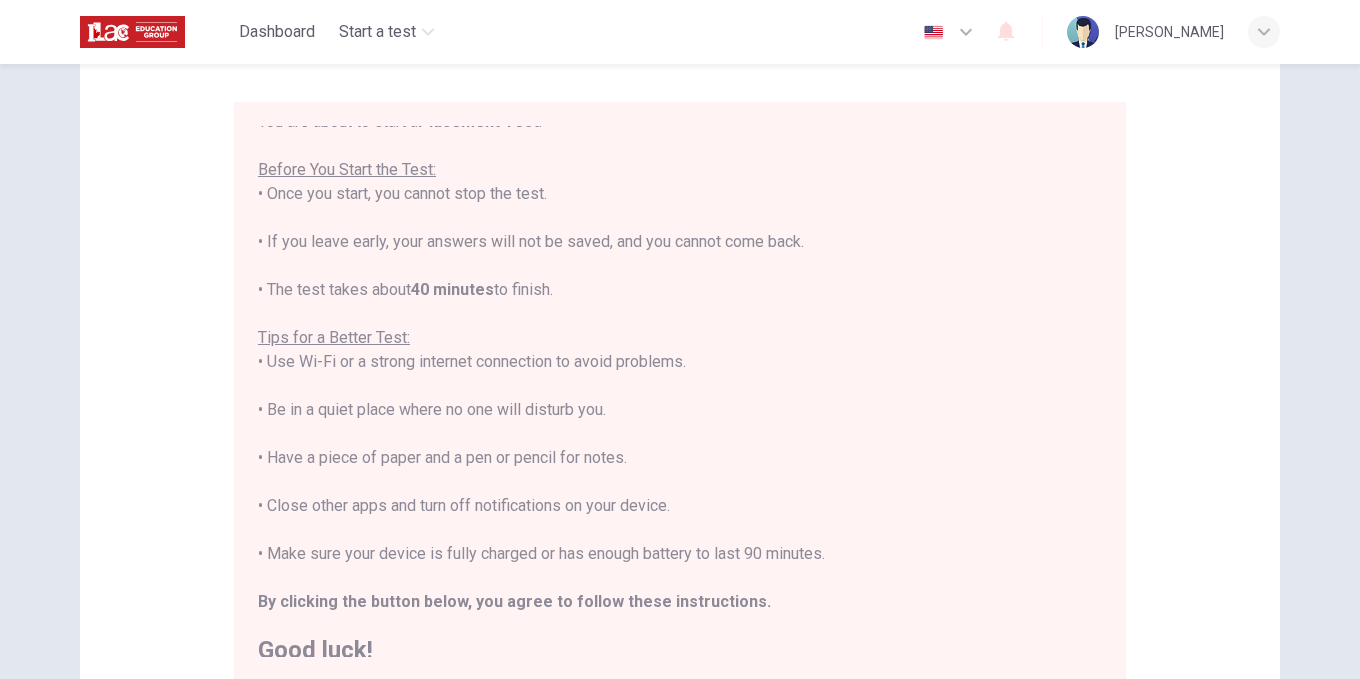 scroll, scrollTop: 23, scrollLeft: 0, axis: vertical 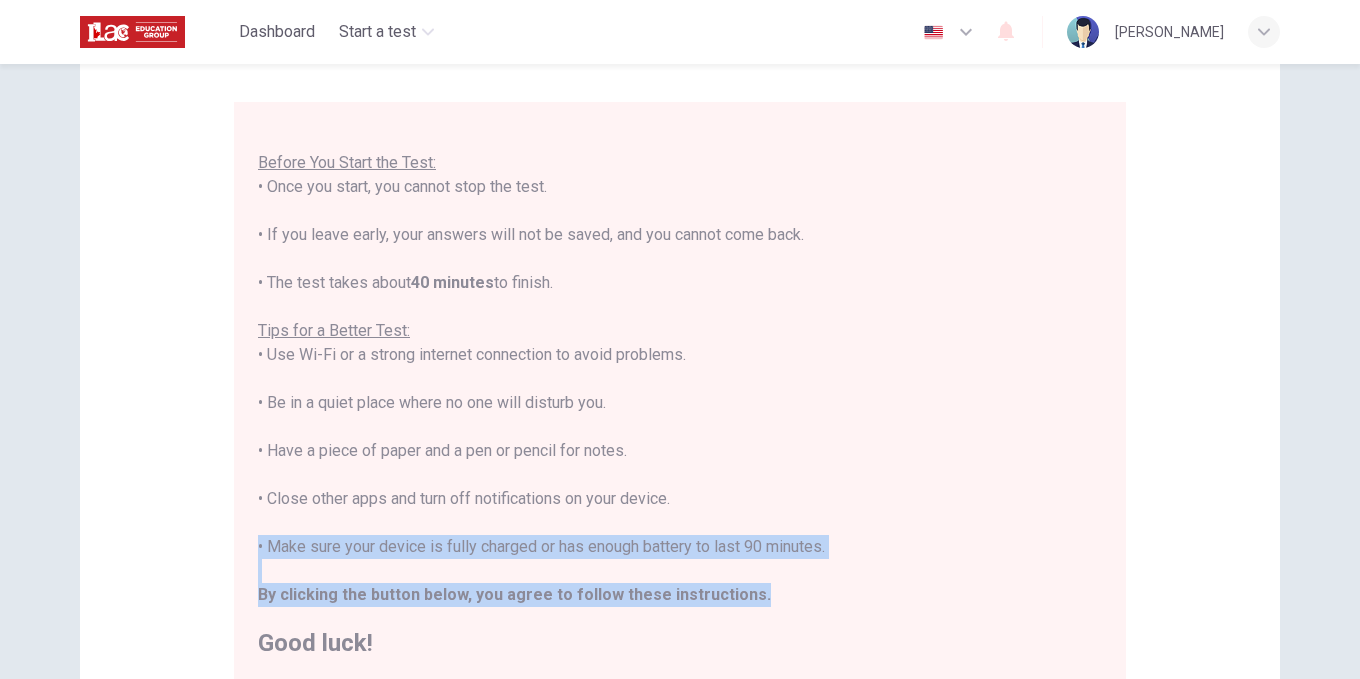 drag, startPoint x: 1093, startPoint y: 599, endPoint x: 1134, endPoint y: 604, distance: 41.303753 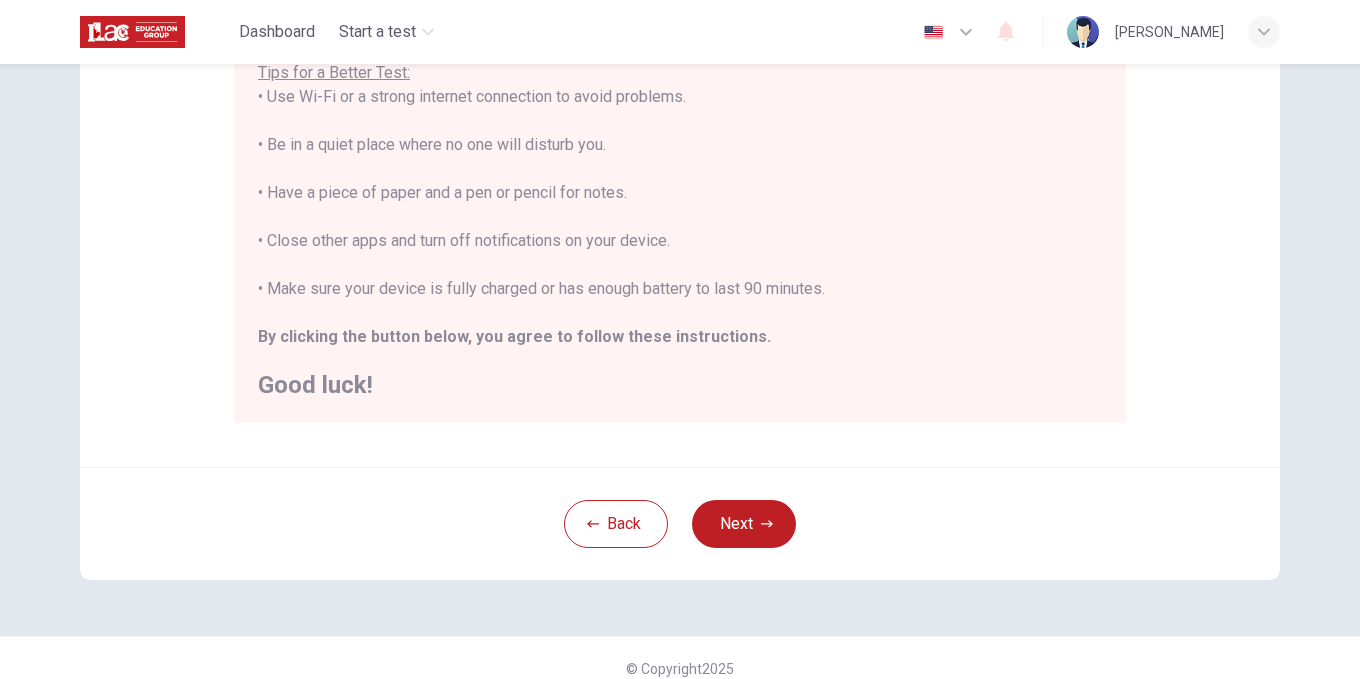 scroll, scrollTop: 427, scrollLeft: 0, axis: vertical 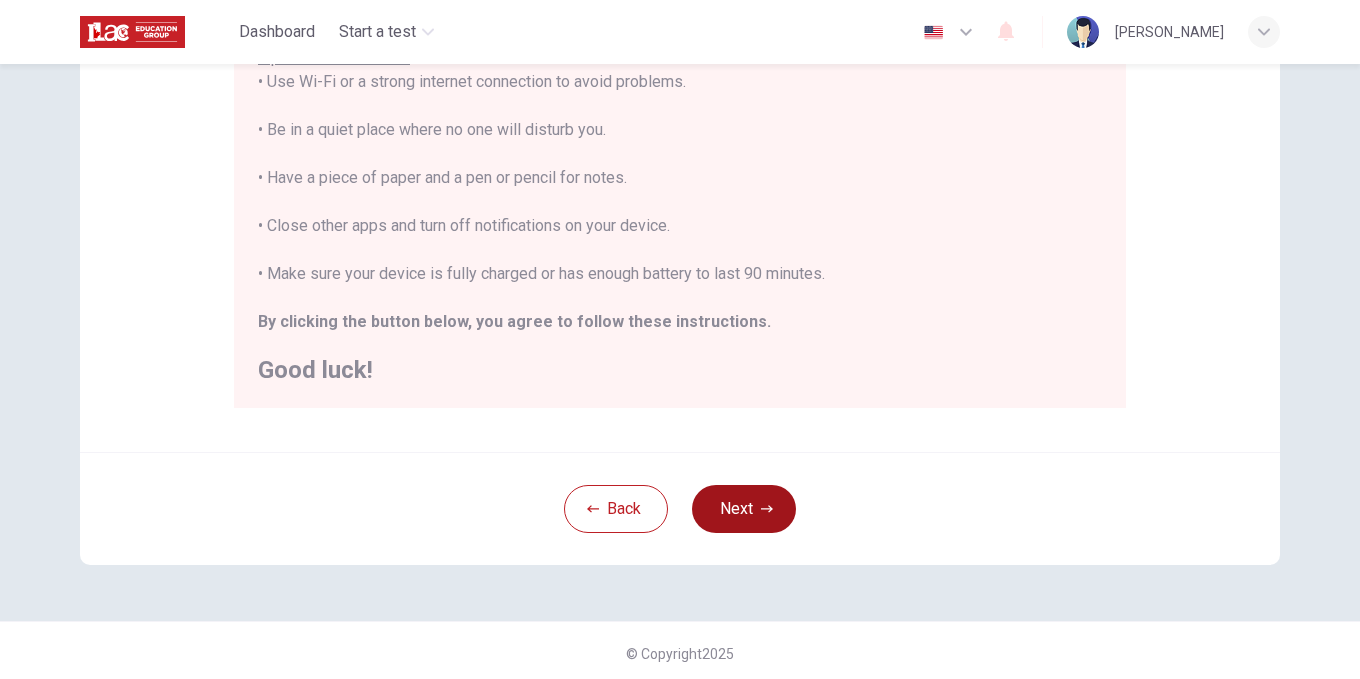 click 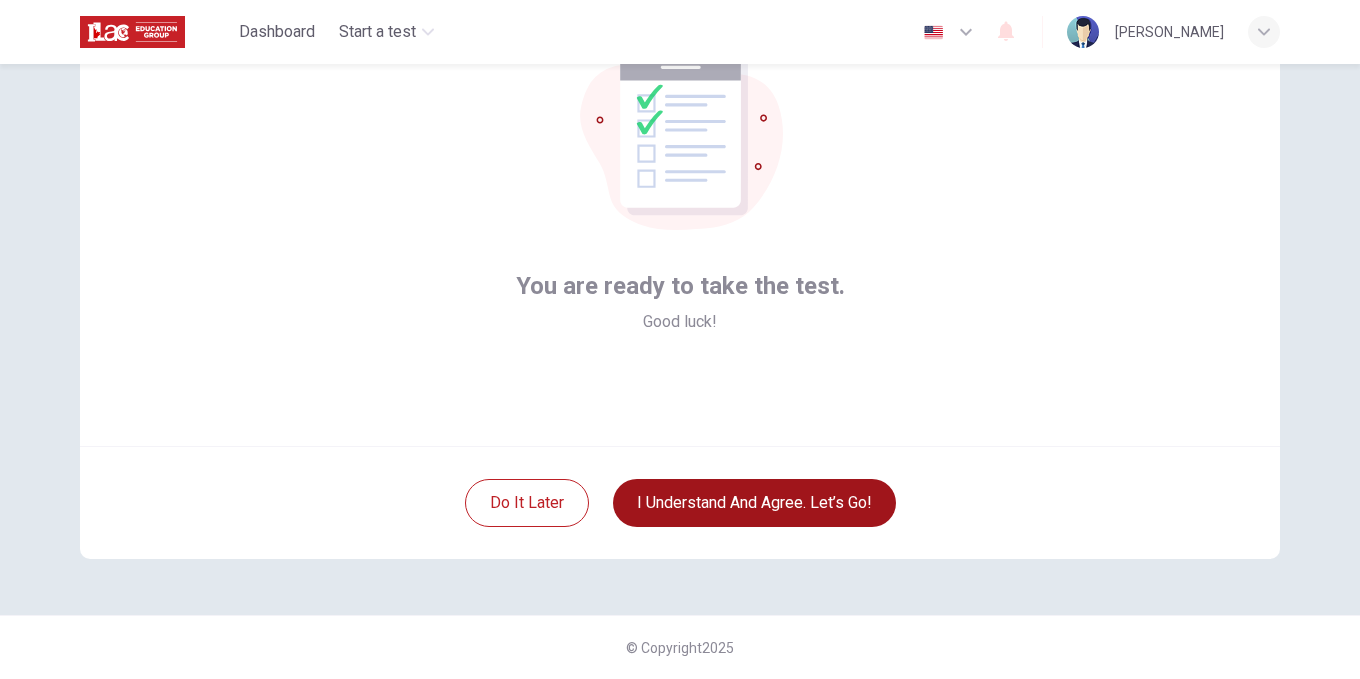 scroll, scrollTop: 154, scrollLeft: 0, axis: vertical 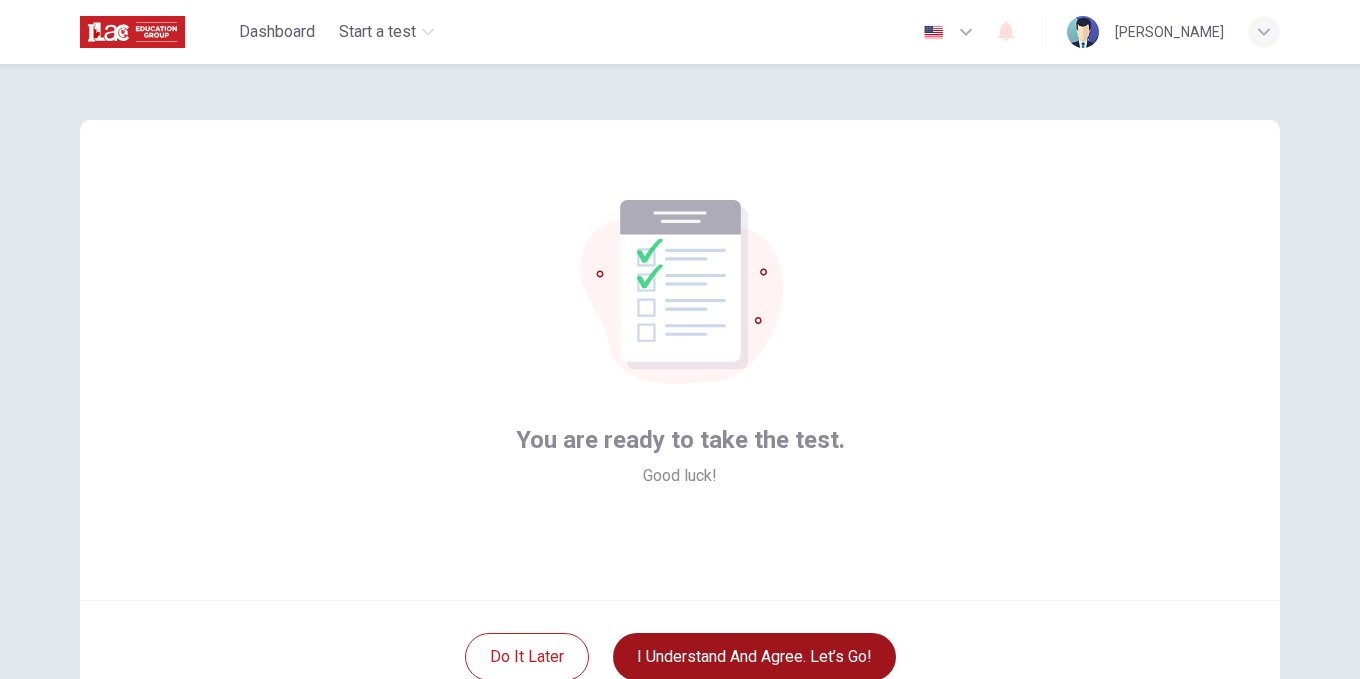 click on "I understand and agree. Let’s go!" at bounding box center [754, 657] 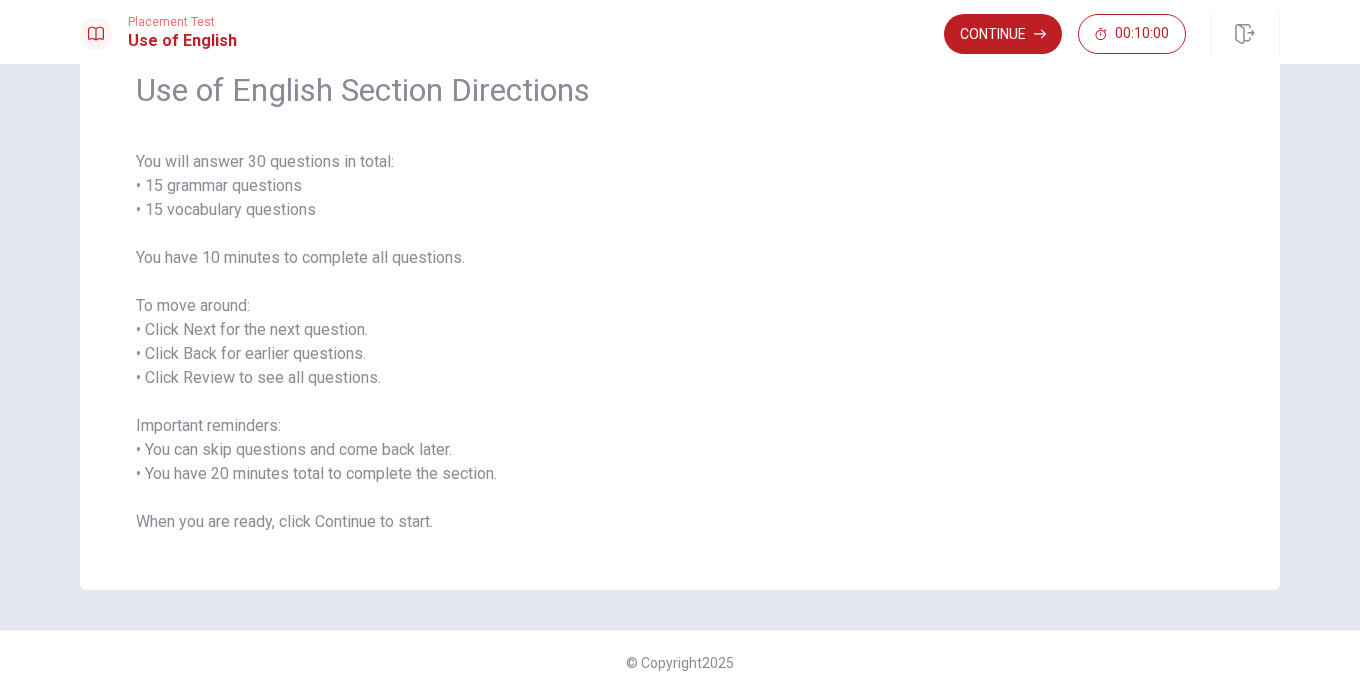 scroll, scrollTop: 0, scrollLeft: 0, axis: both 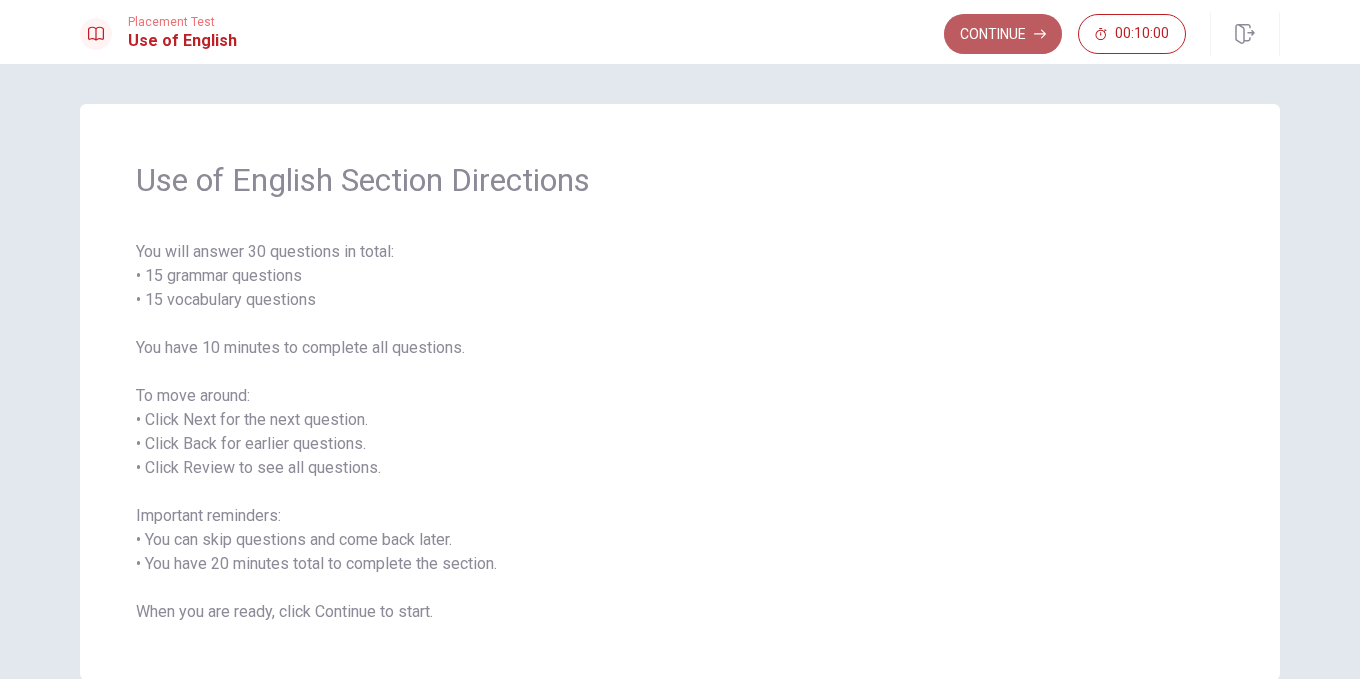 click on "Continue" at bounding box center [1003, 34] 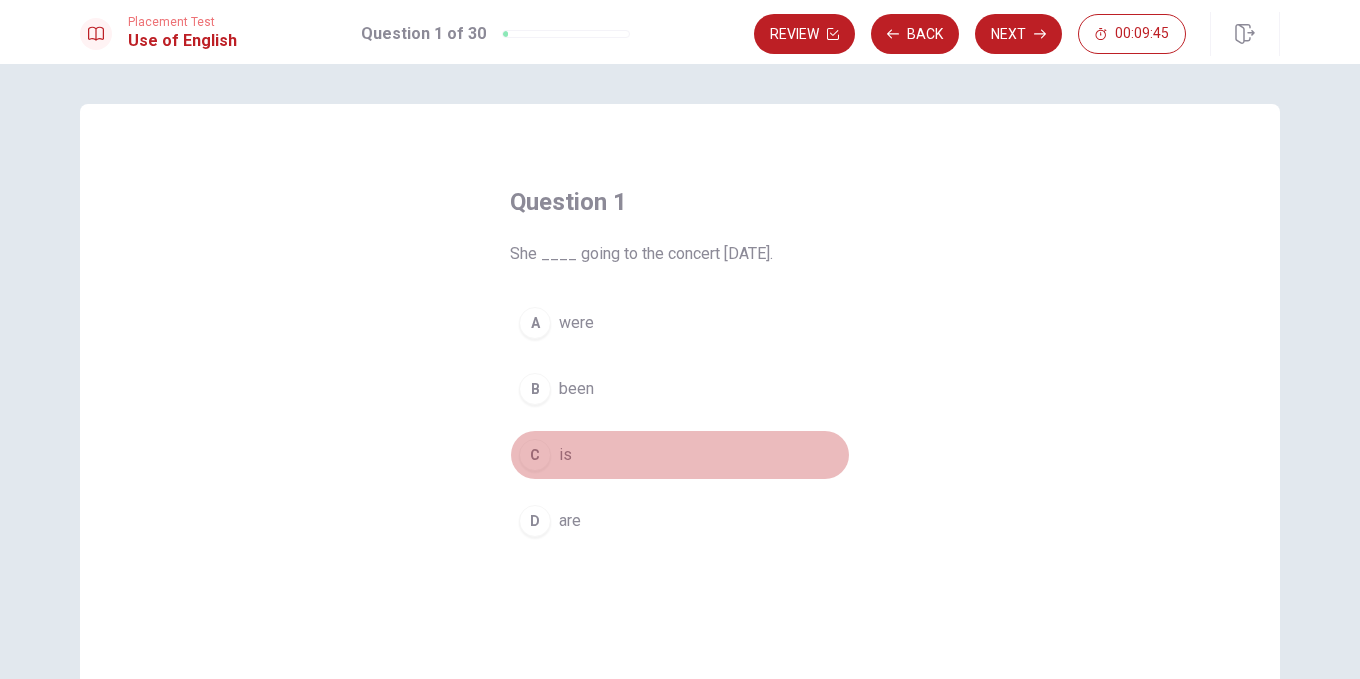 click on "C" at bounding box center (535, 455) 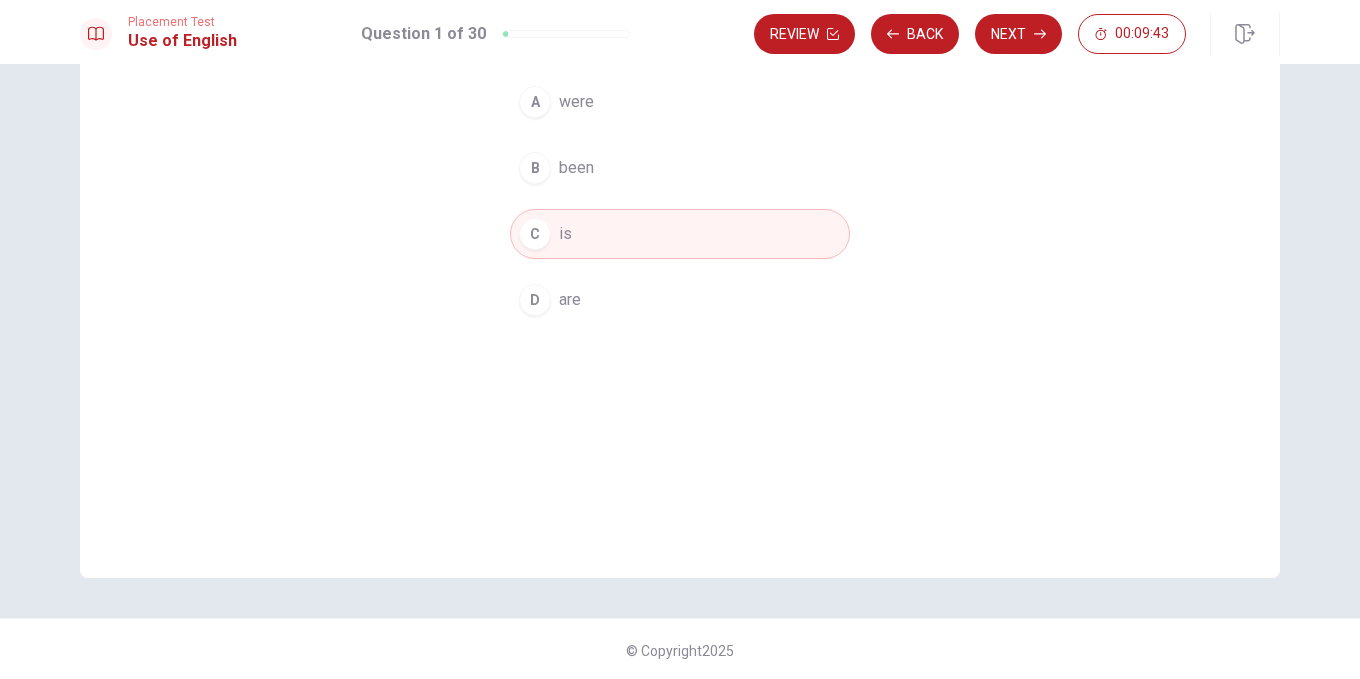scroll, scrollTop: 0, scrollLeft: 0, axis: both 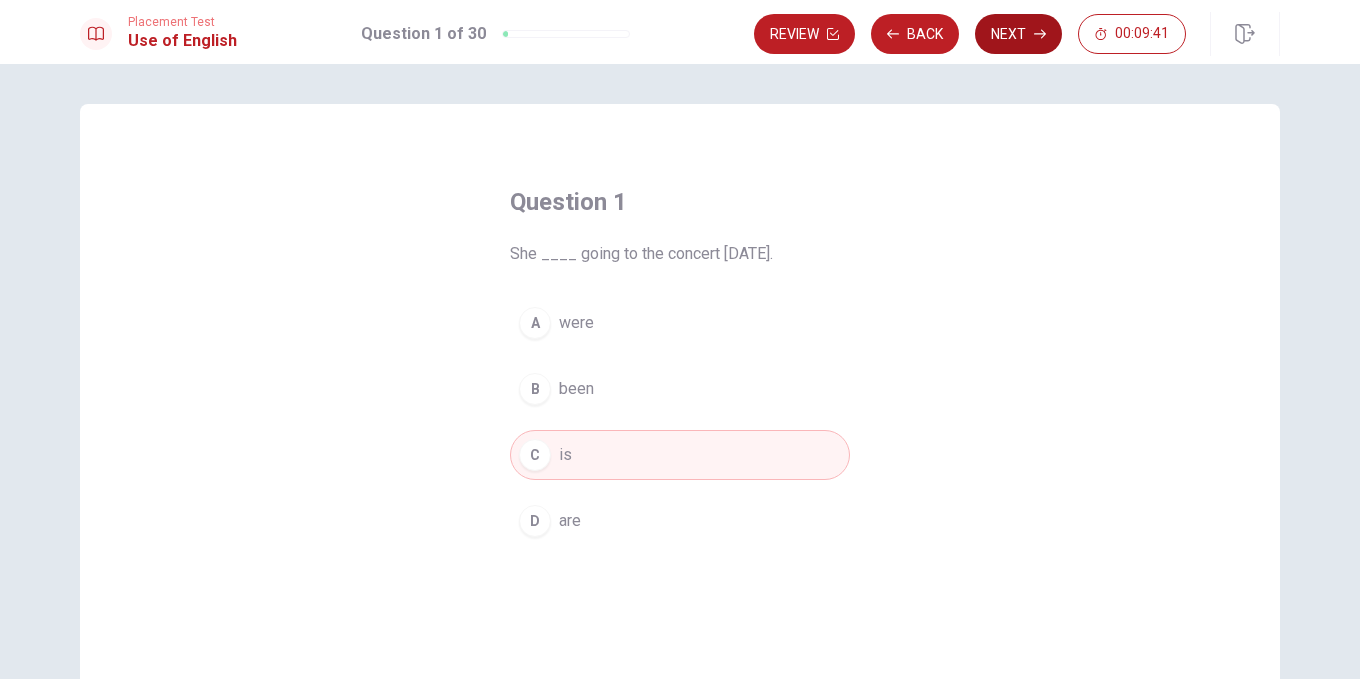 click on "Next" at bounding box center (1018, 34) 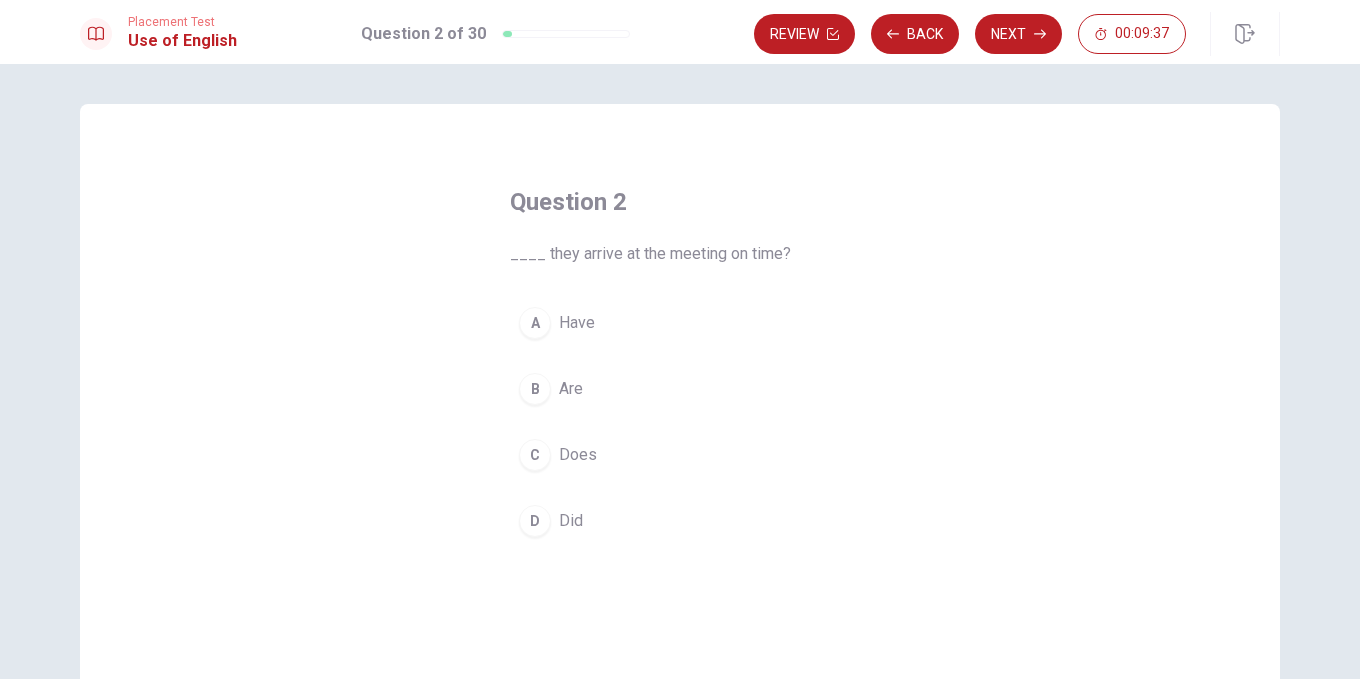 click on "B Are" at bounding box center (680, 389) 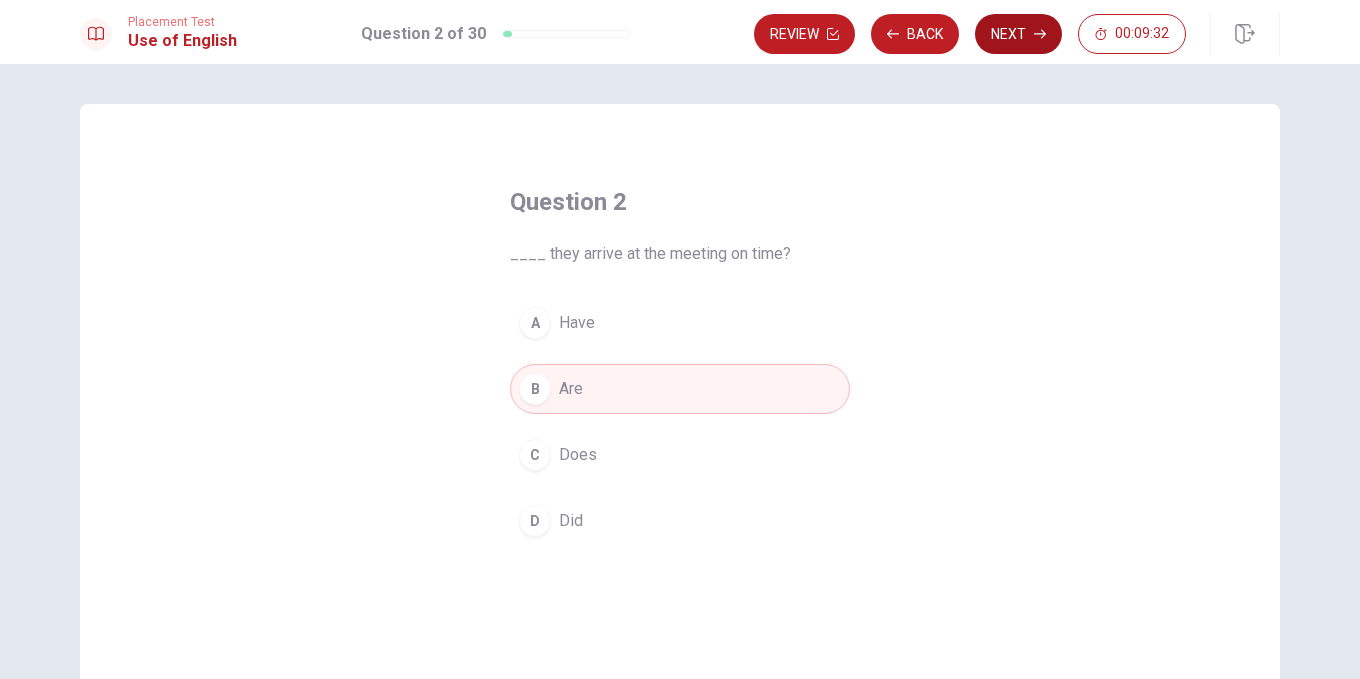 click on "Next" at bounding box center (1018, 34) 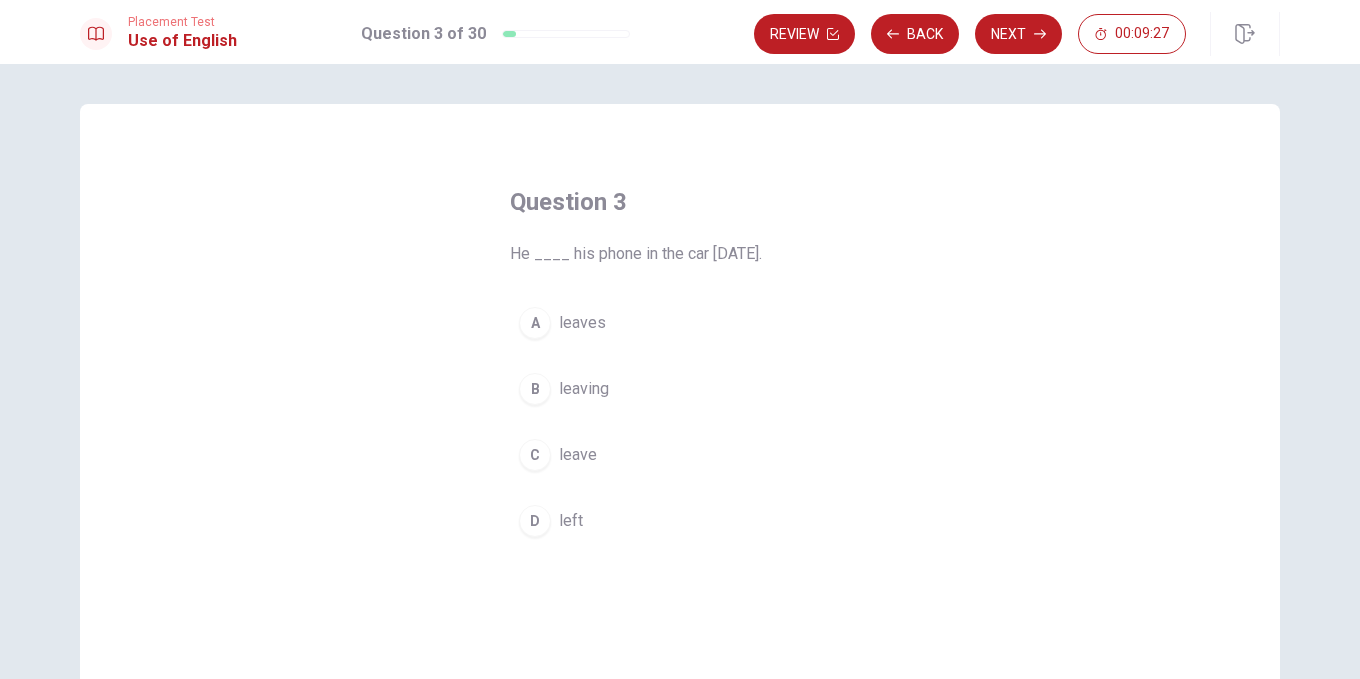 click on "A" at bounding box center [535, 323] 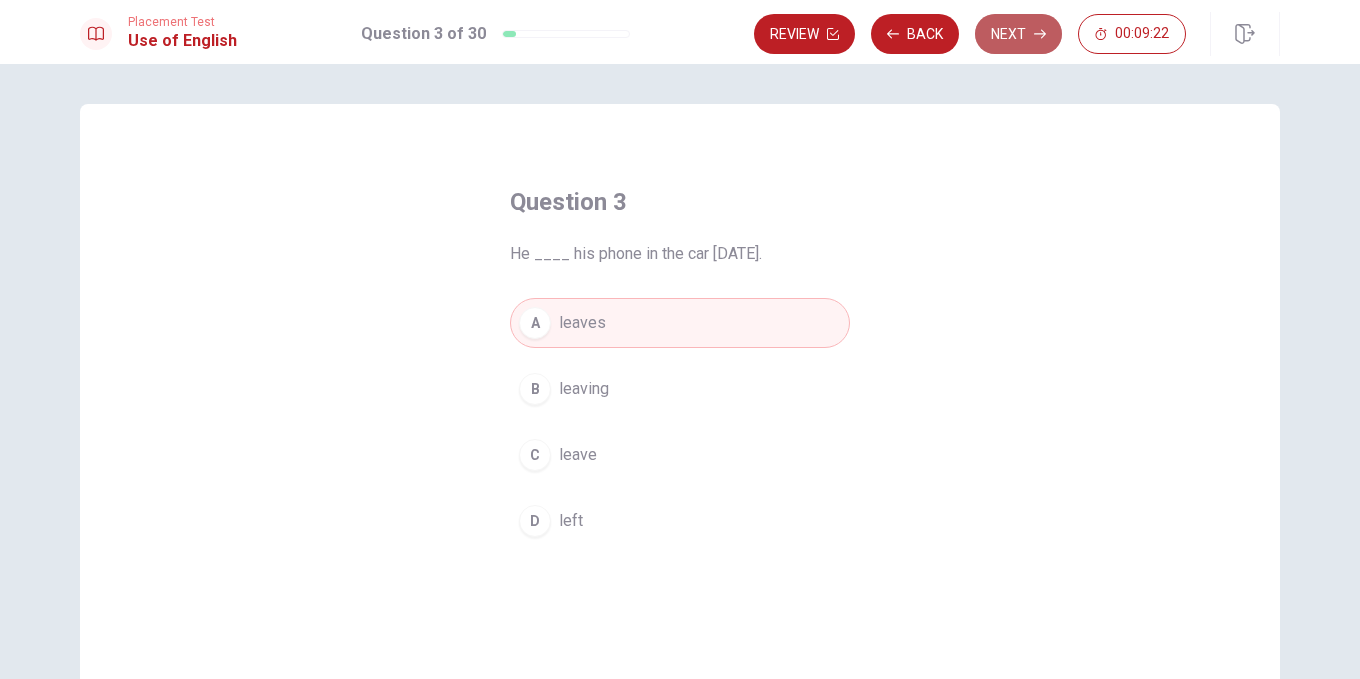 click on "Next" at bounding box center [1018, 34] 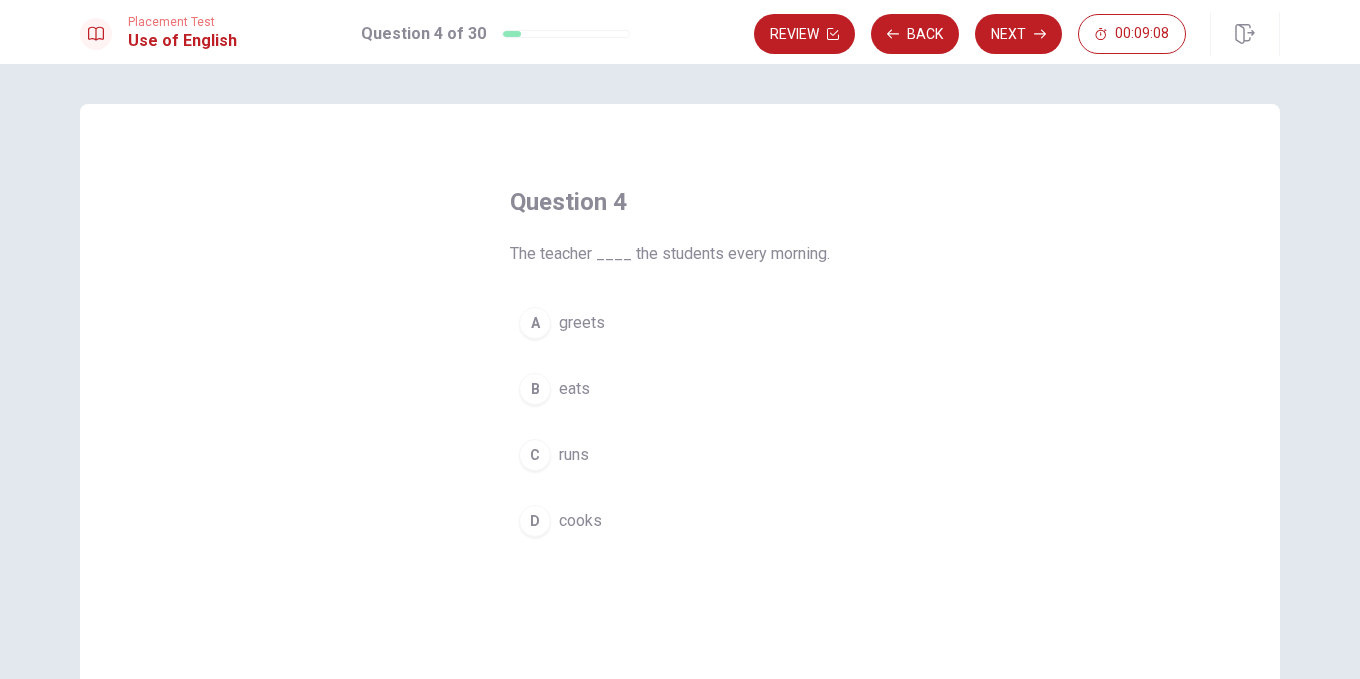 click on "A" at bounding box center [535, 323] 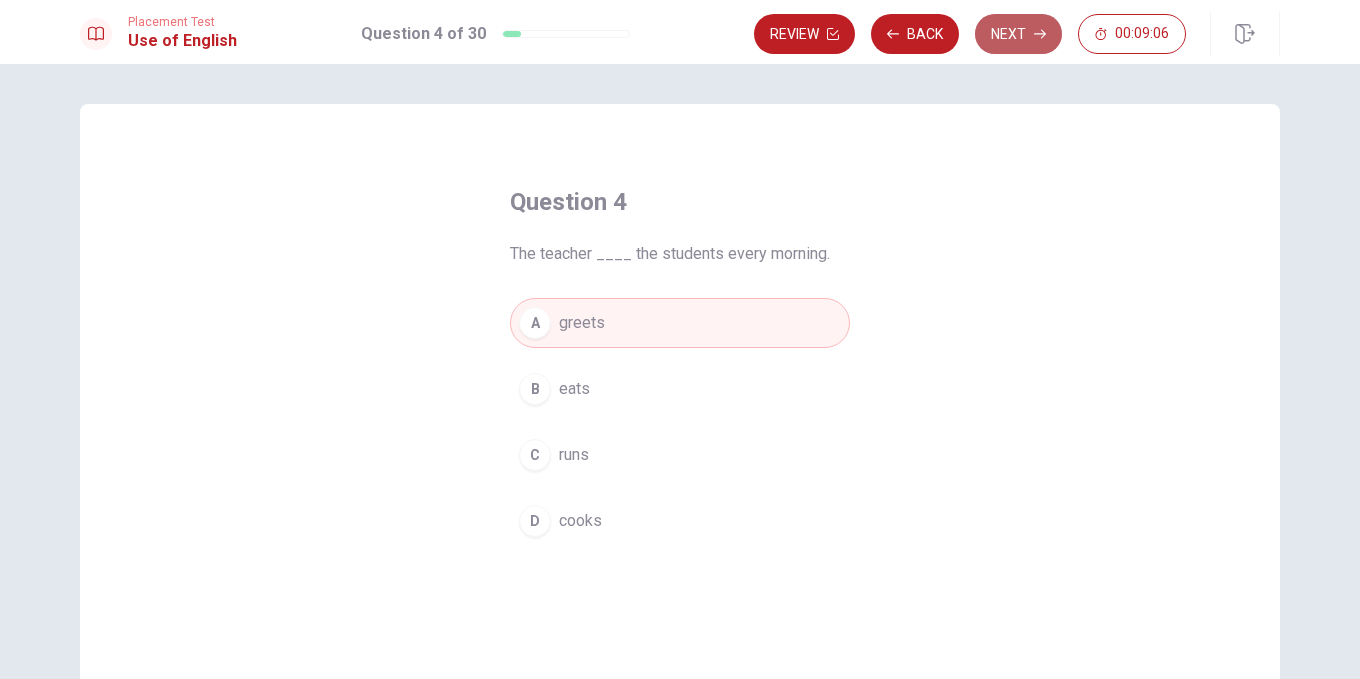 click on "Next" at bounding box center [1018, 34] 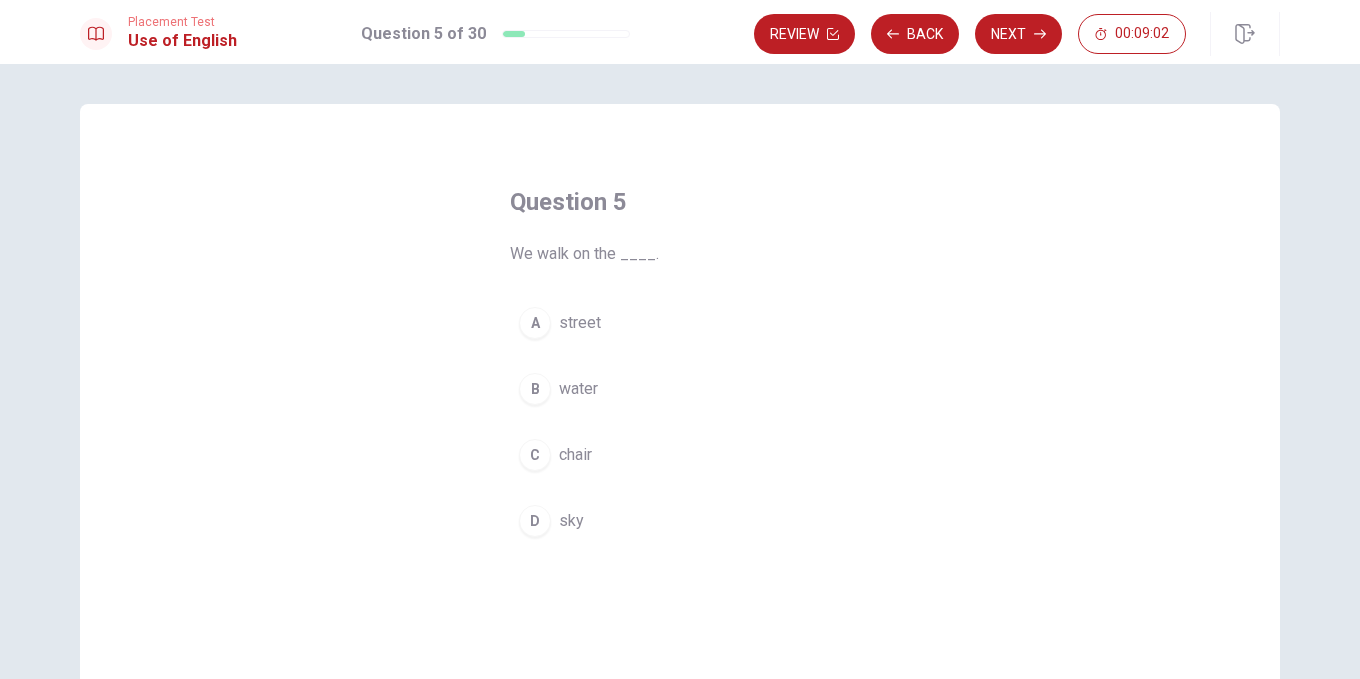 click on "street" at bounding box center (580, 323) 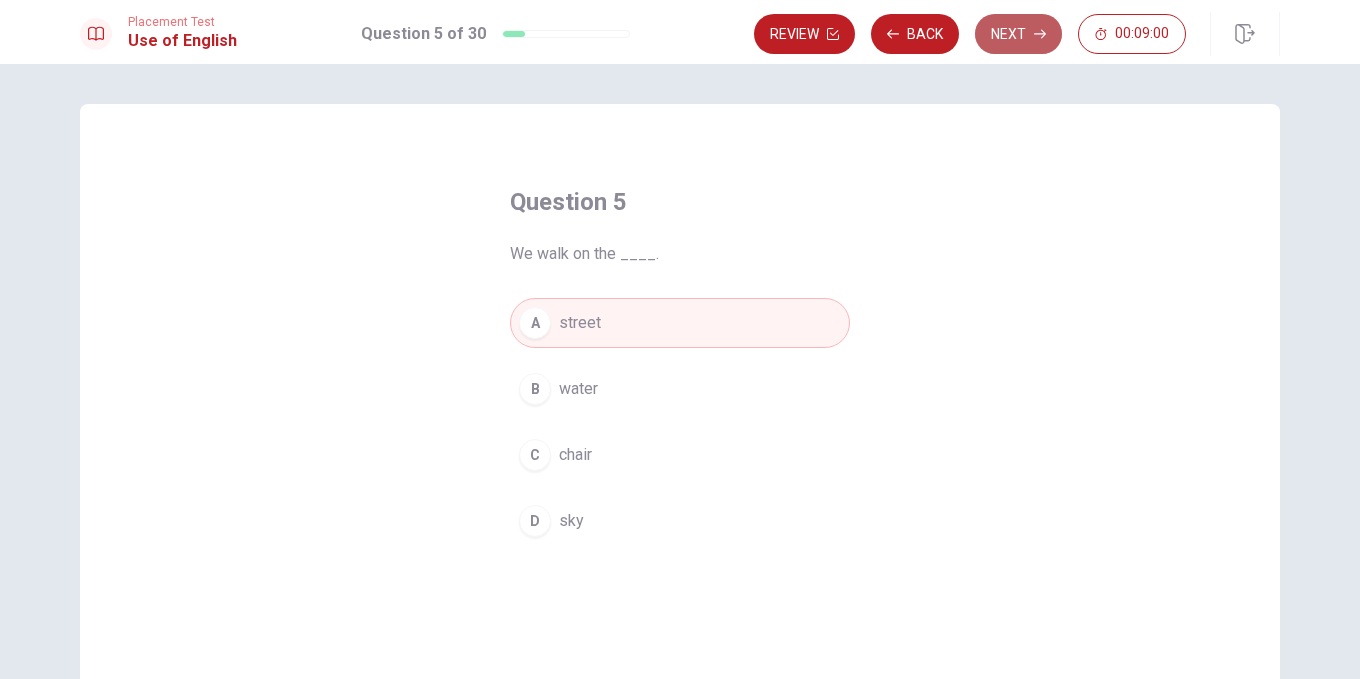 click on "Next" at bounding box center [1018, 34] 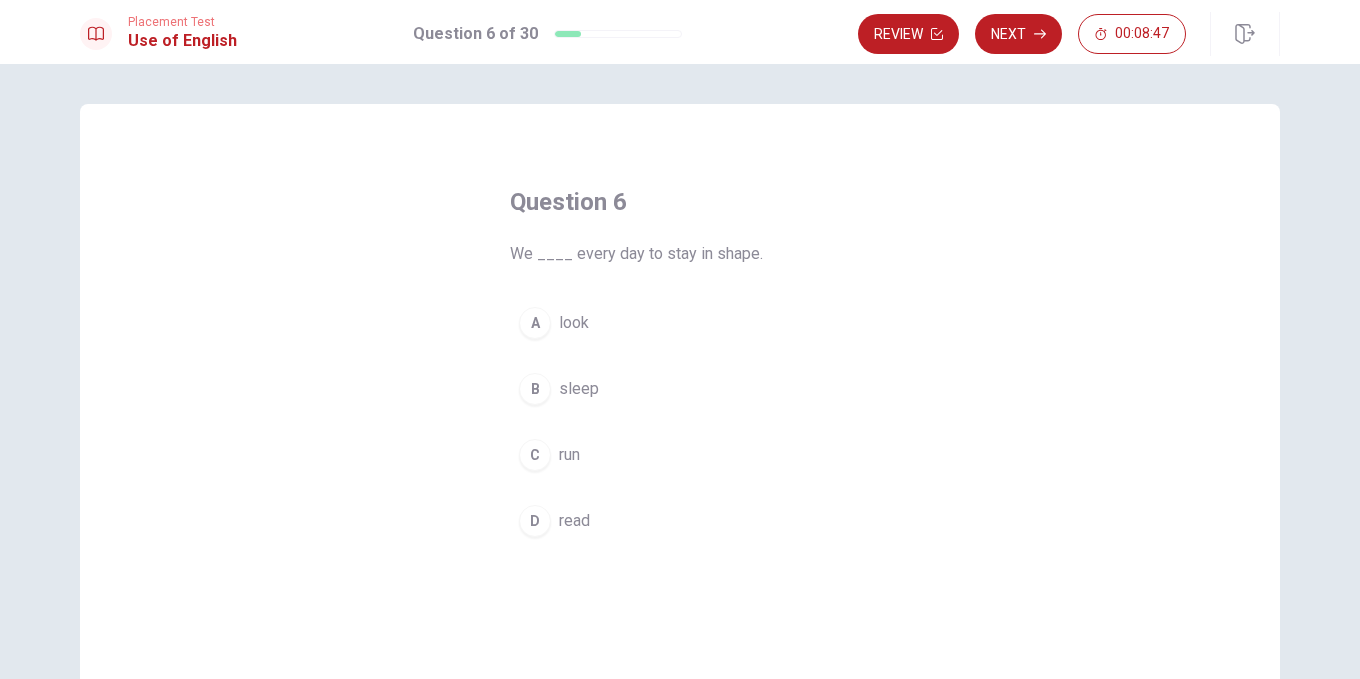 click on "C run" at bounding box center [680, 455] 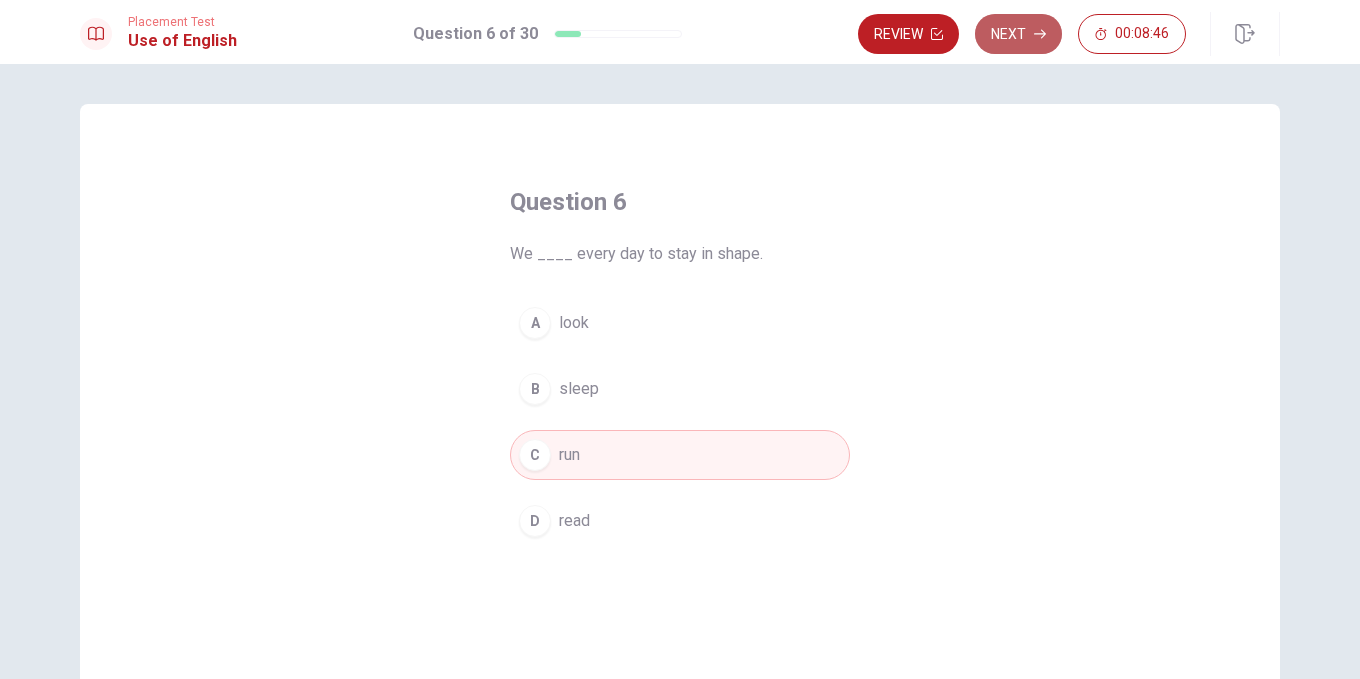 click on "Next" at bounding box center [1018, 34] 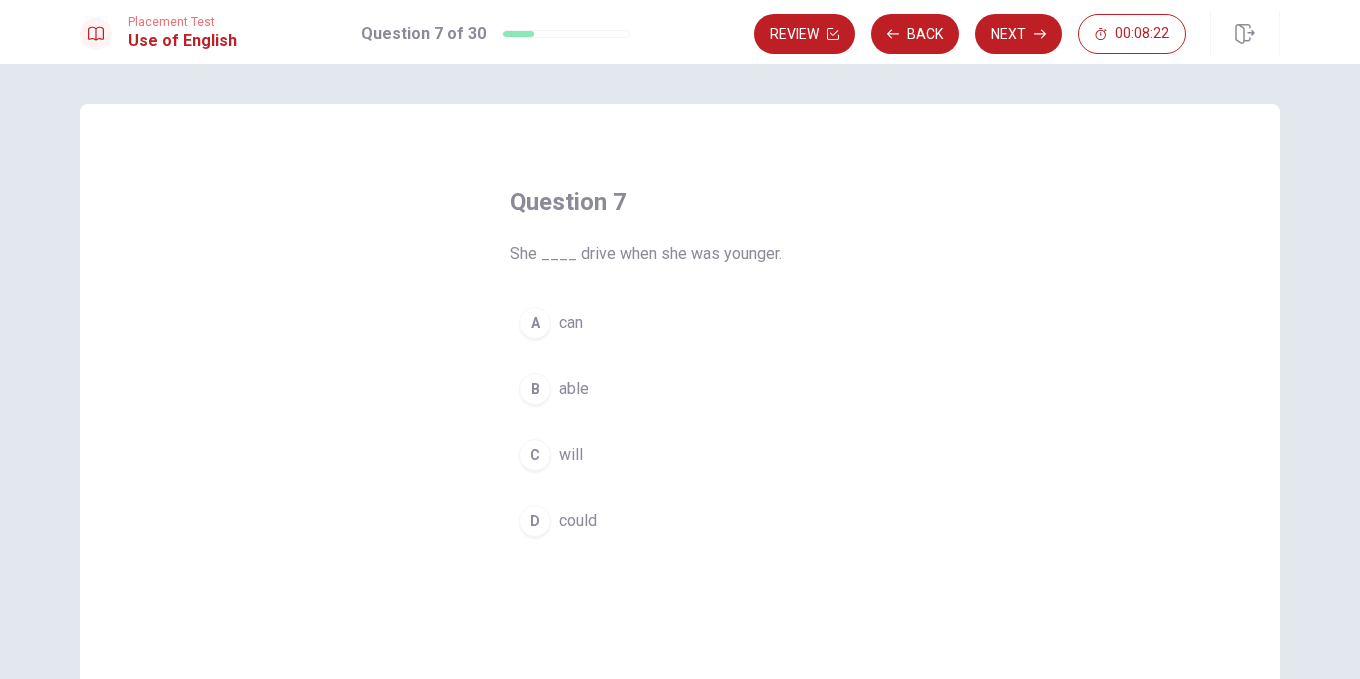 click on "could" at bounding box center (578, 521) 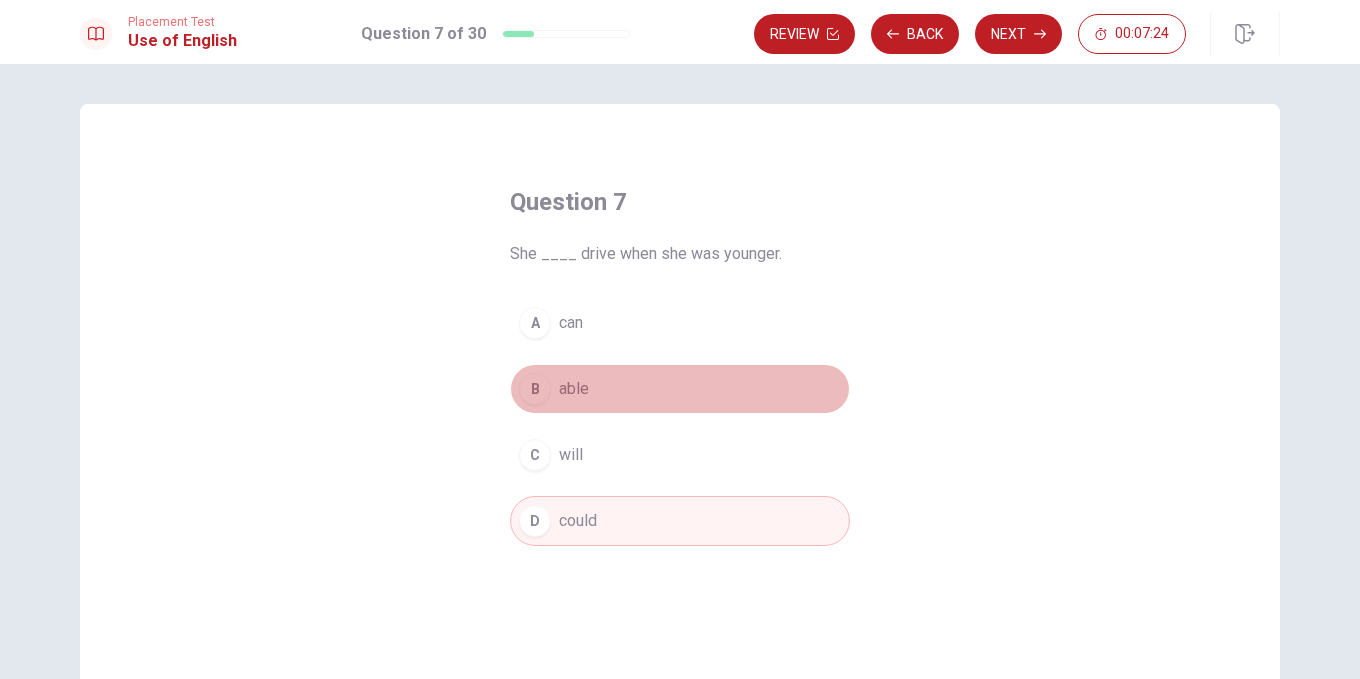 click on "able" at bounding box center (574, 389) 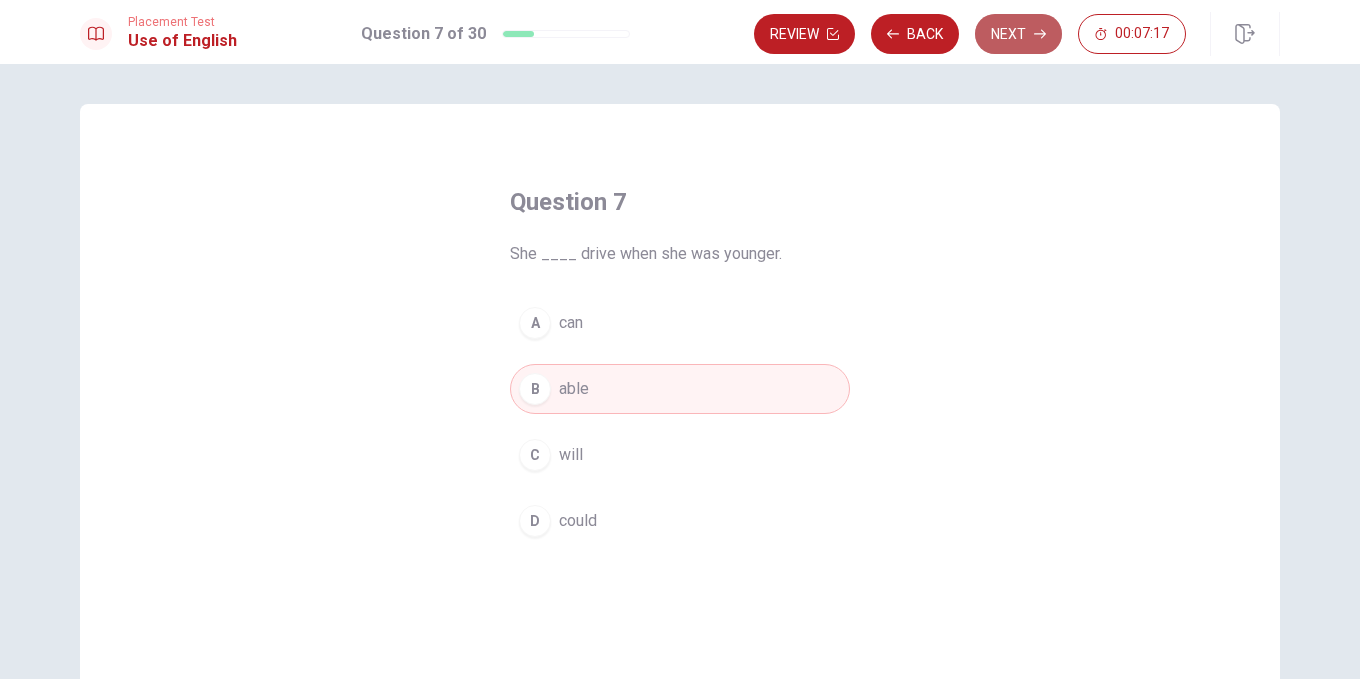 click 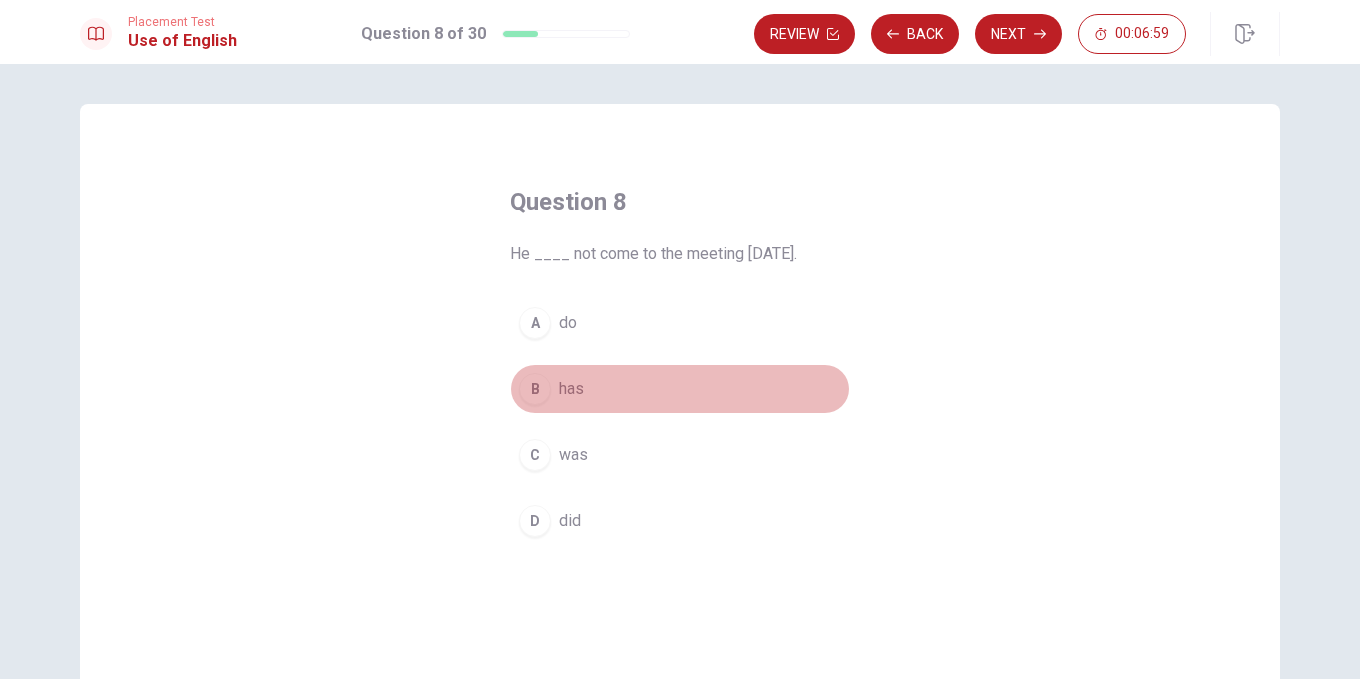 click on "B has" at bounding box center (680, 389) 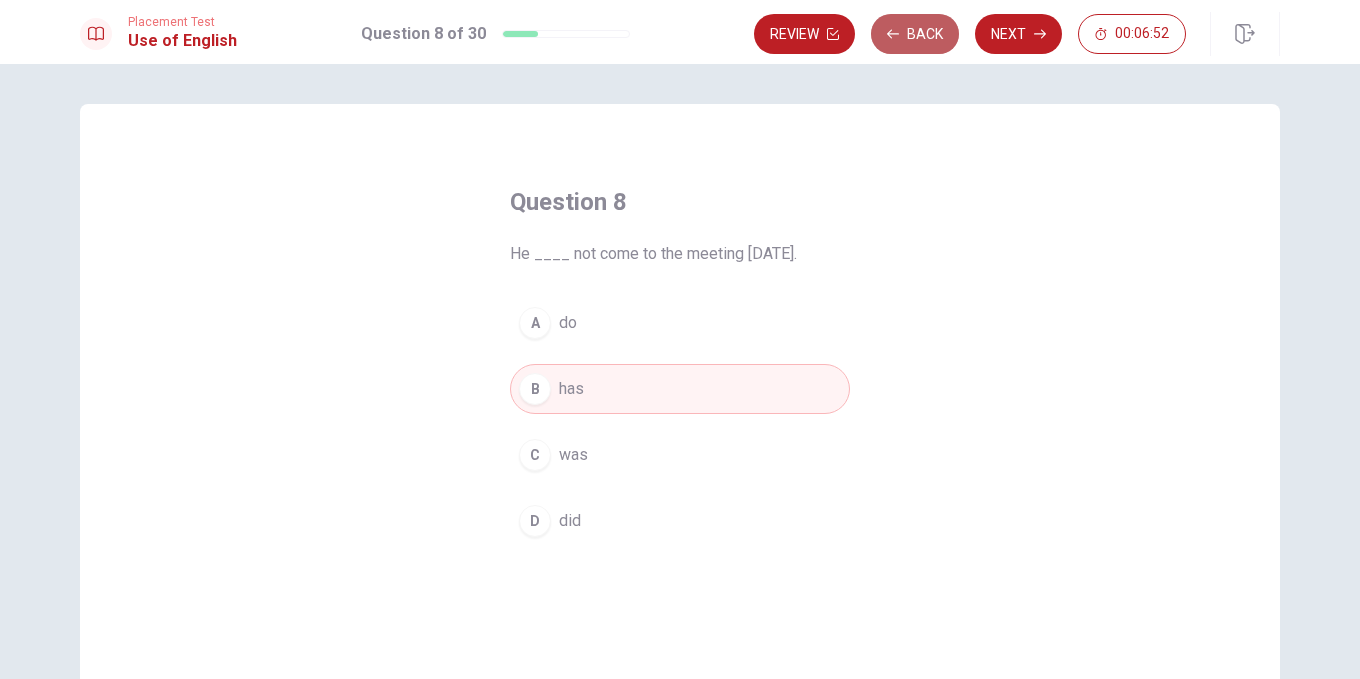 click on "Back" at bounding box center [915, 34] 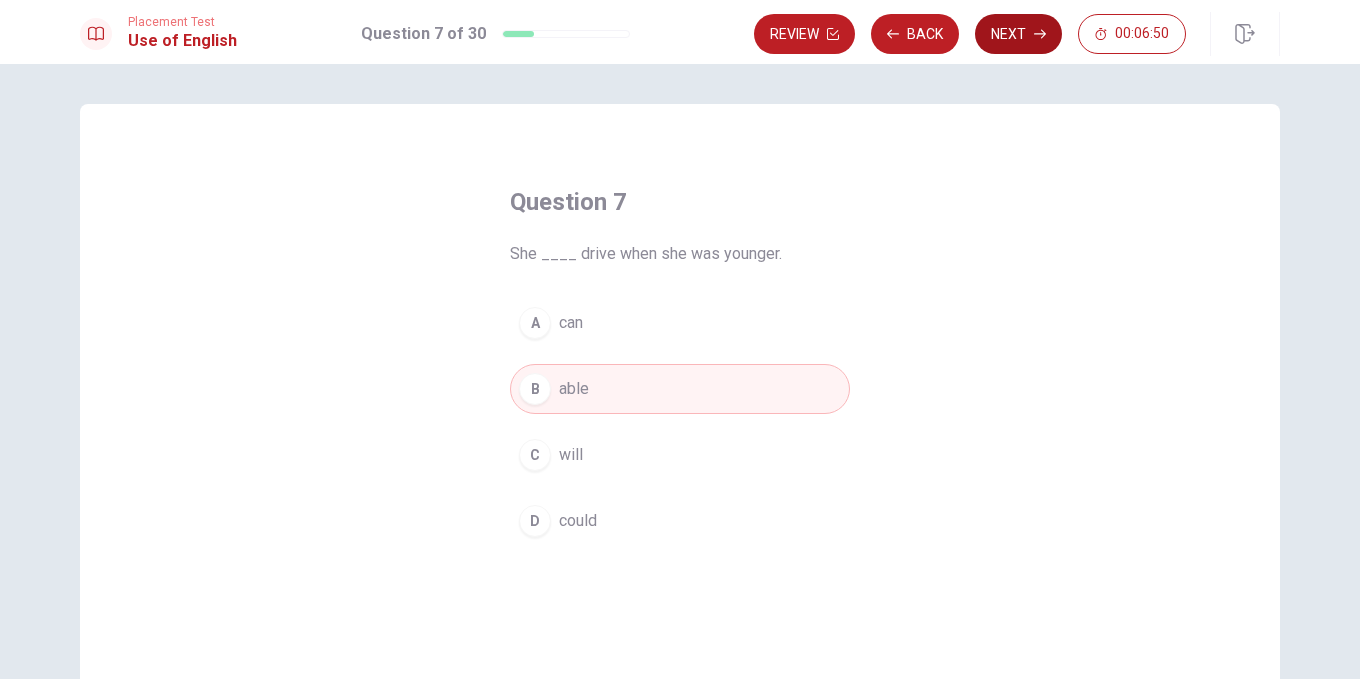 click on "Next" at bounding box center [1018, 34] 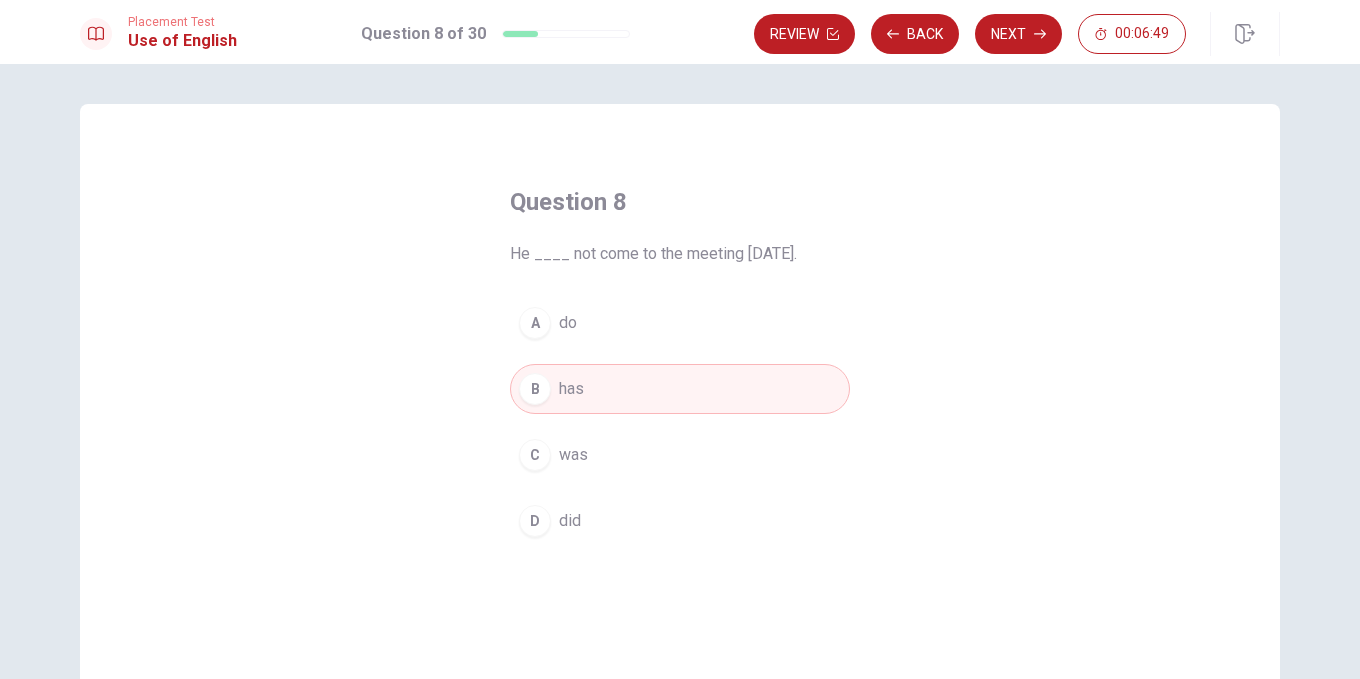 click on "C was" at bounding box center (680, 455) 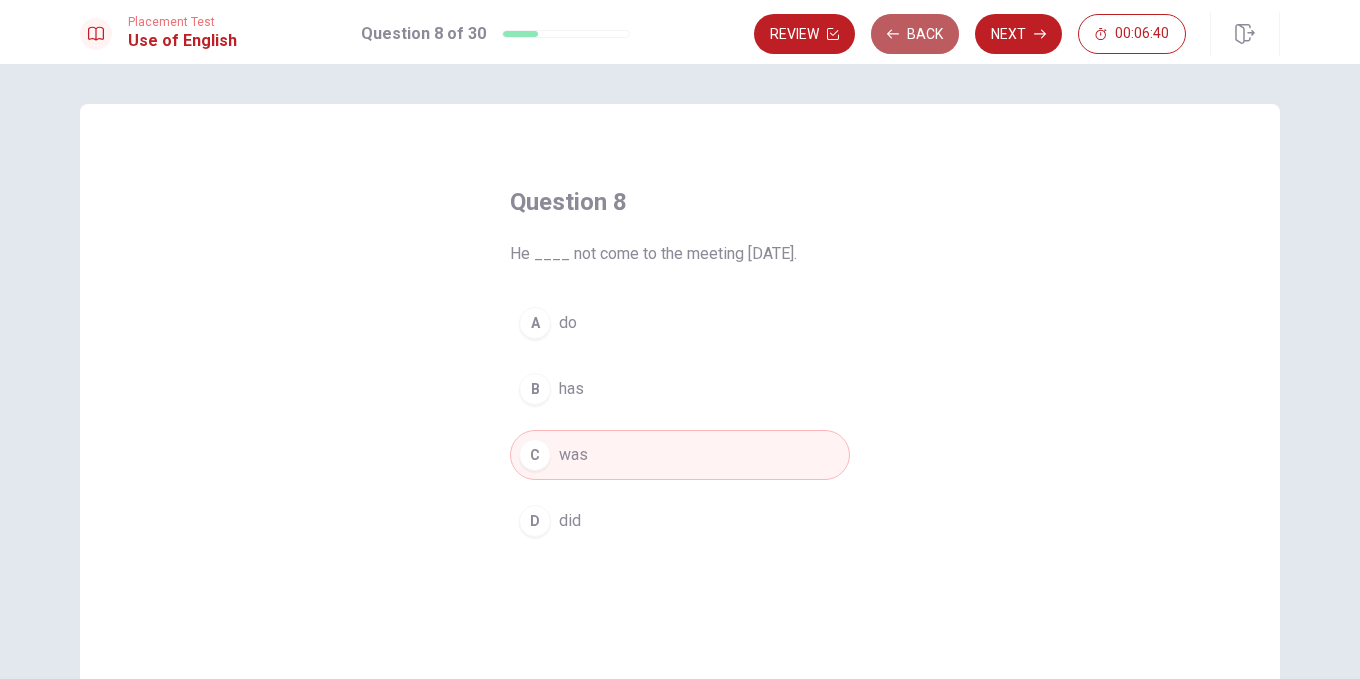click 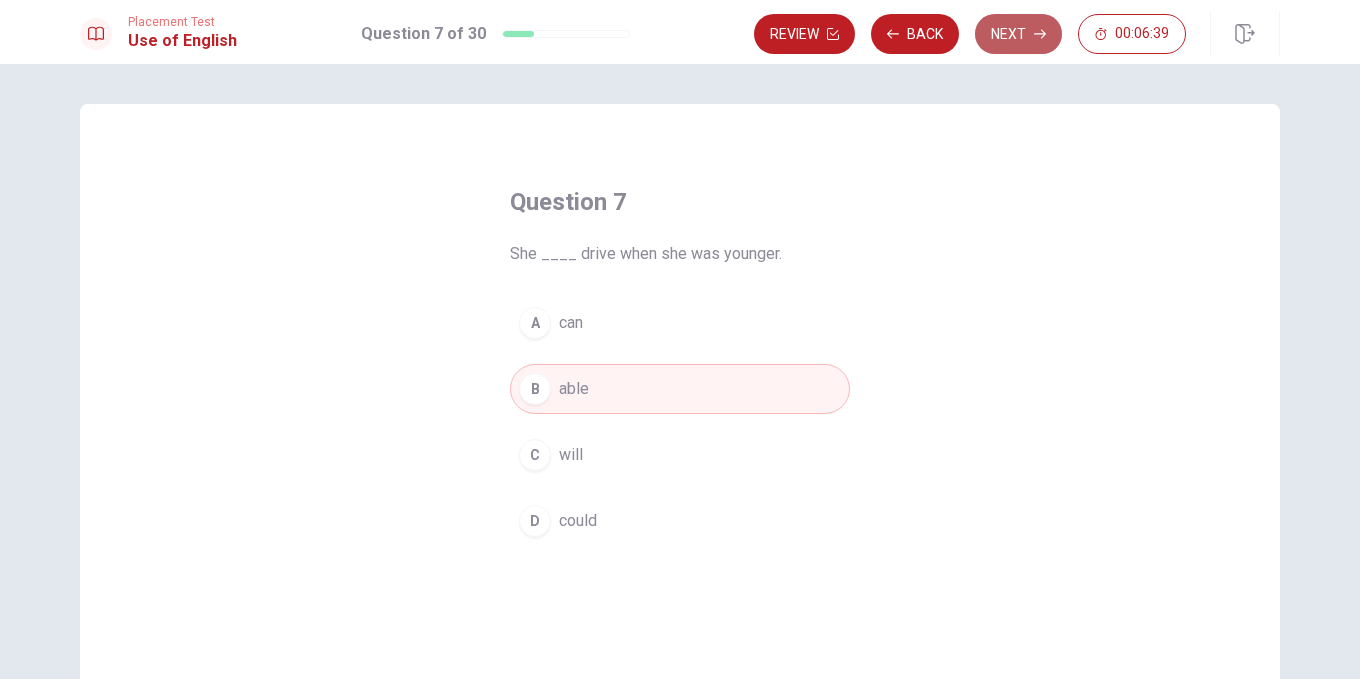 click on "Next" at bounding box center [1018, 34] 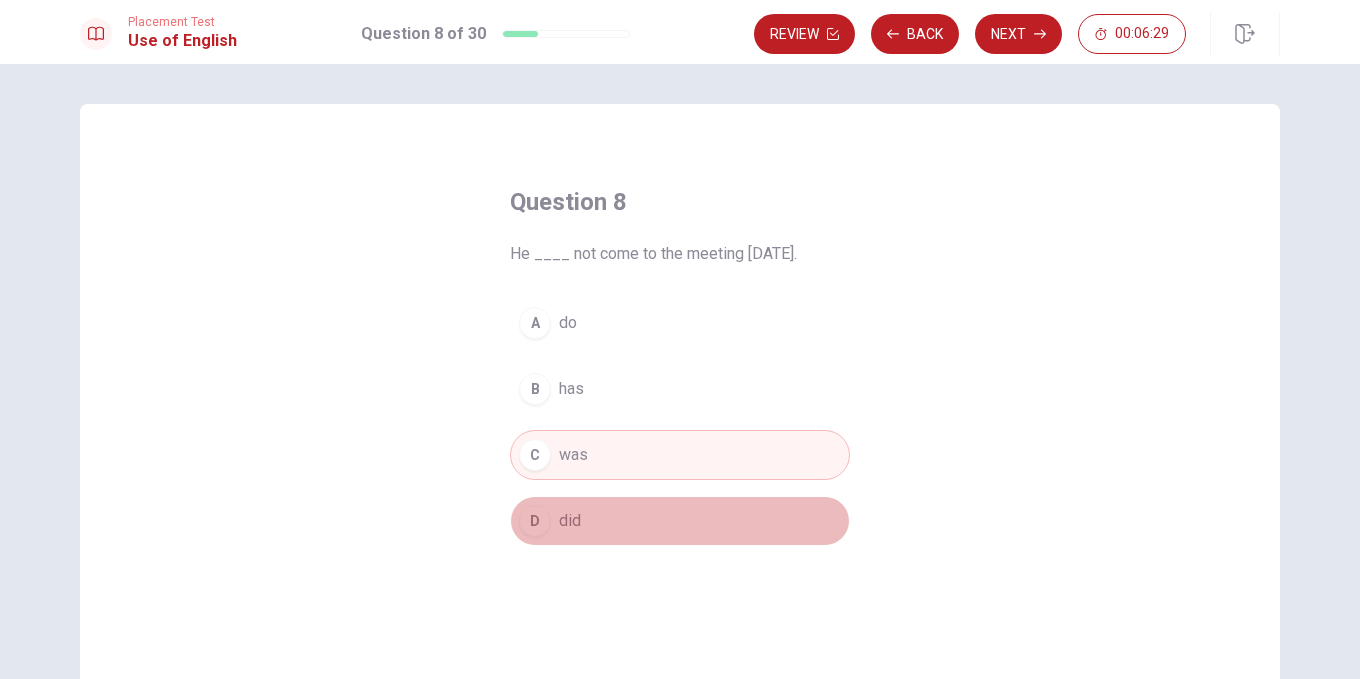 click on "D did" at bounding box center (680, 521) 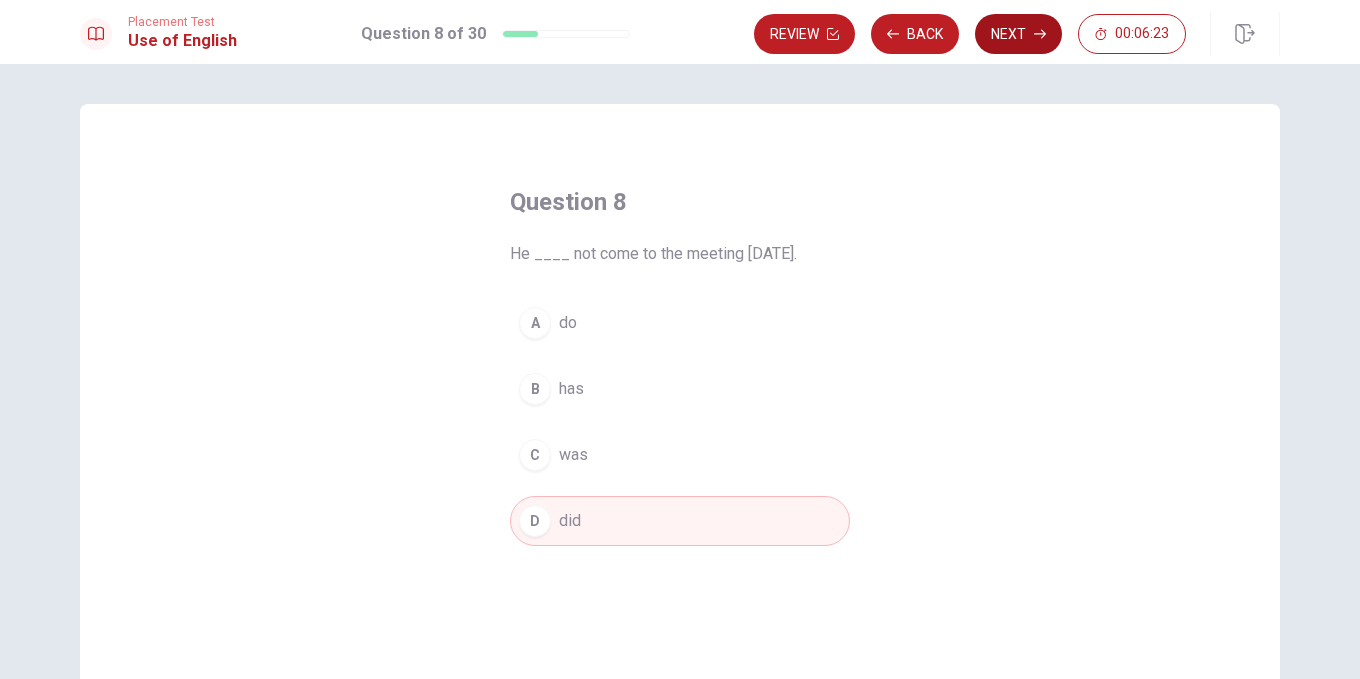 click on "Next" at bounding box center [1018, 34] 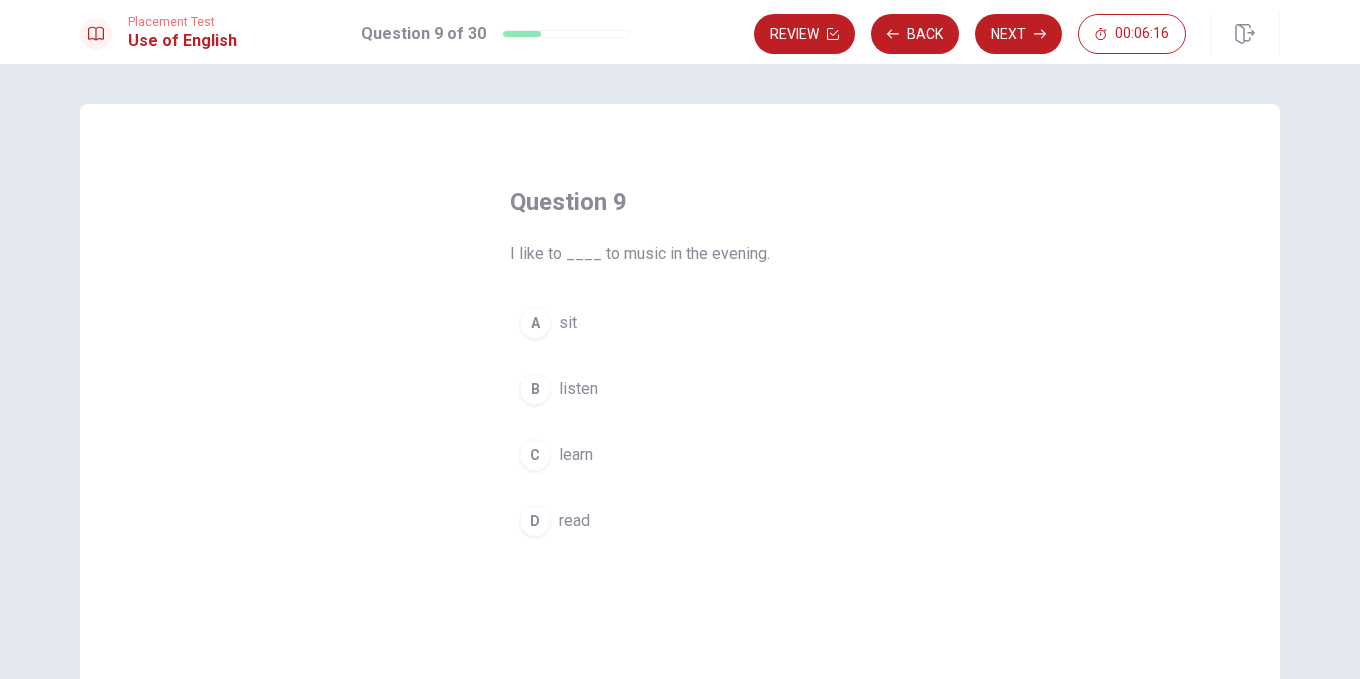 click on "B listen" at bounding box center [680, 389] 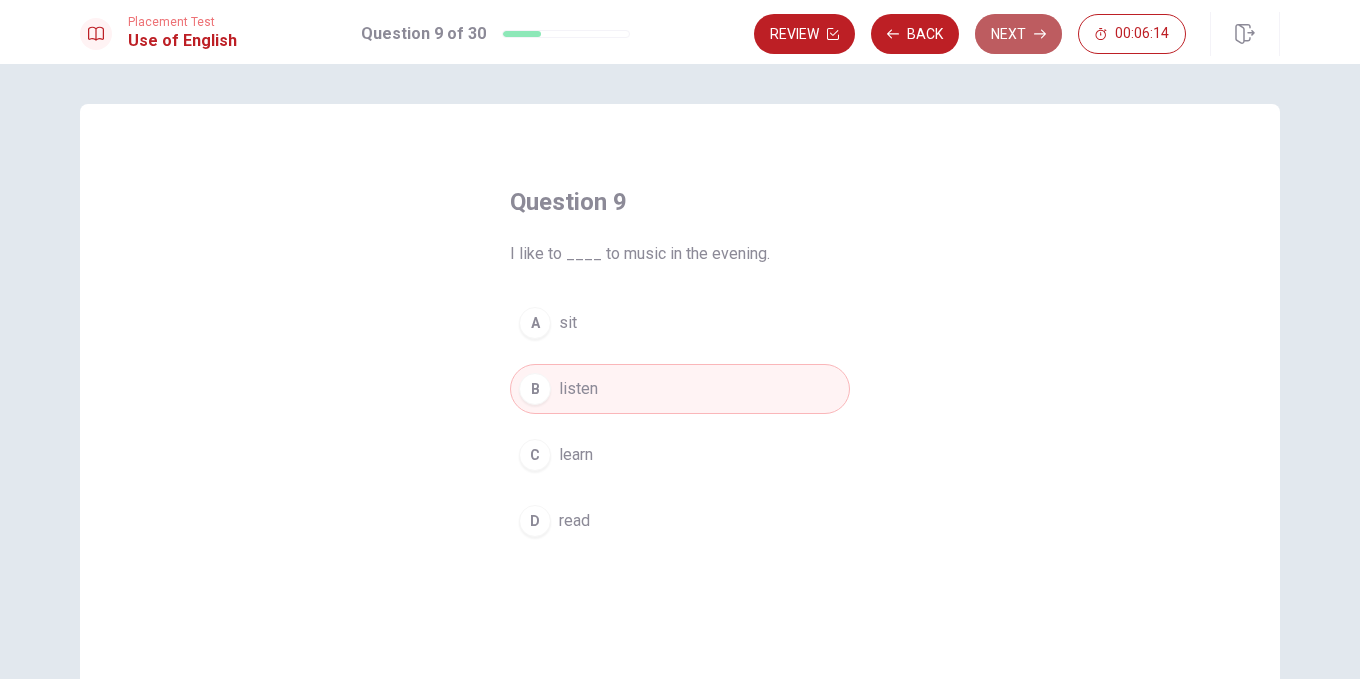 click on "Next" at bounding box center (1018, 34) 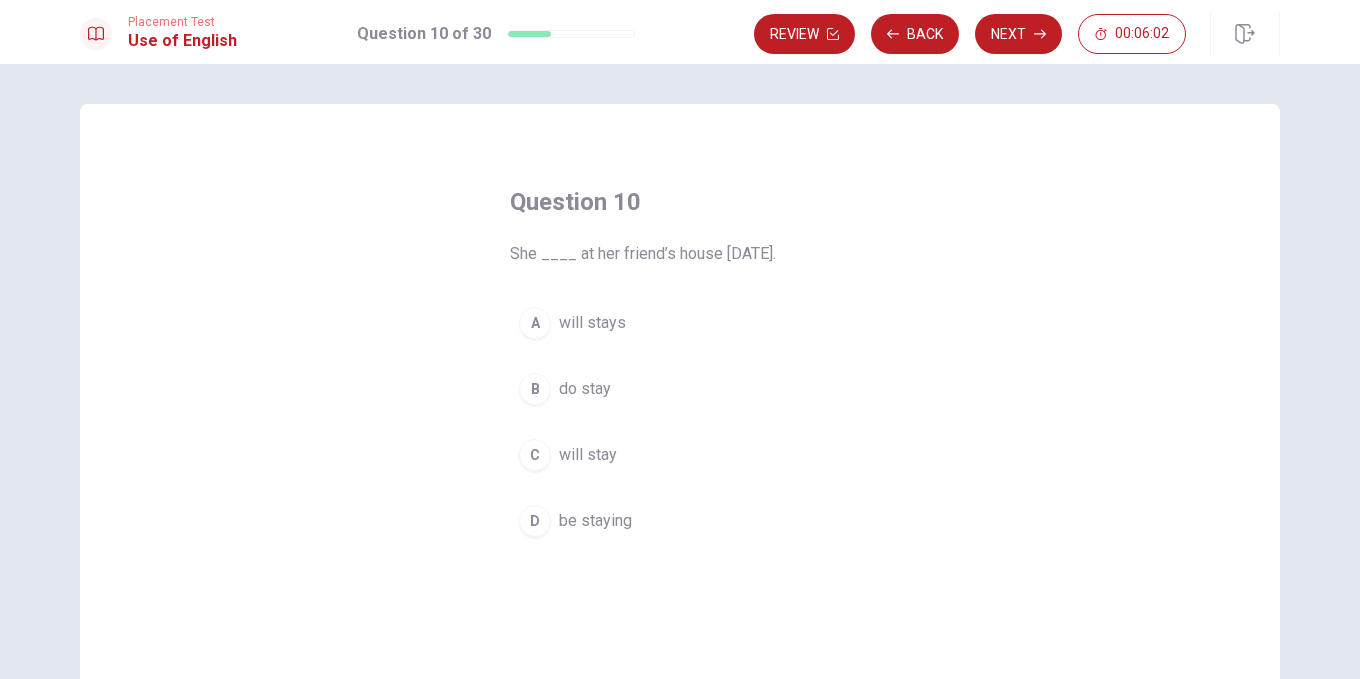click on "A will stays" at bounding box center (680, 323) 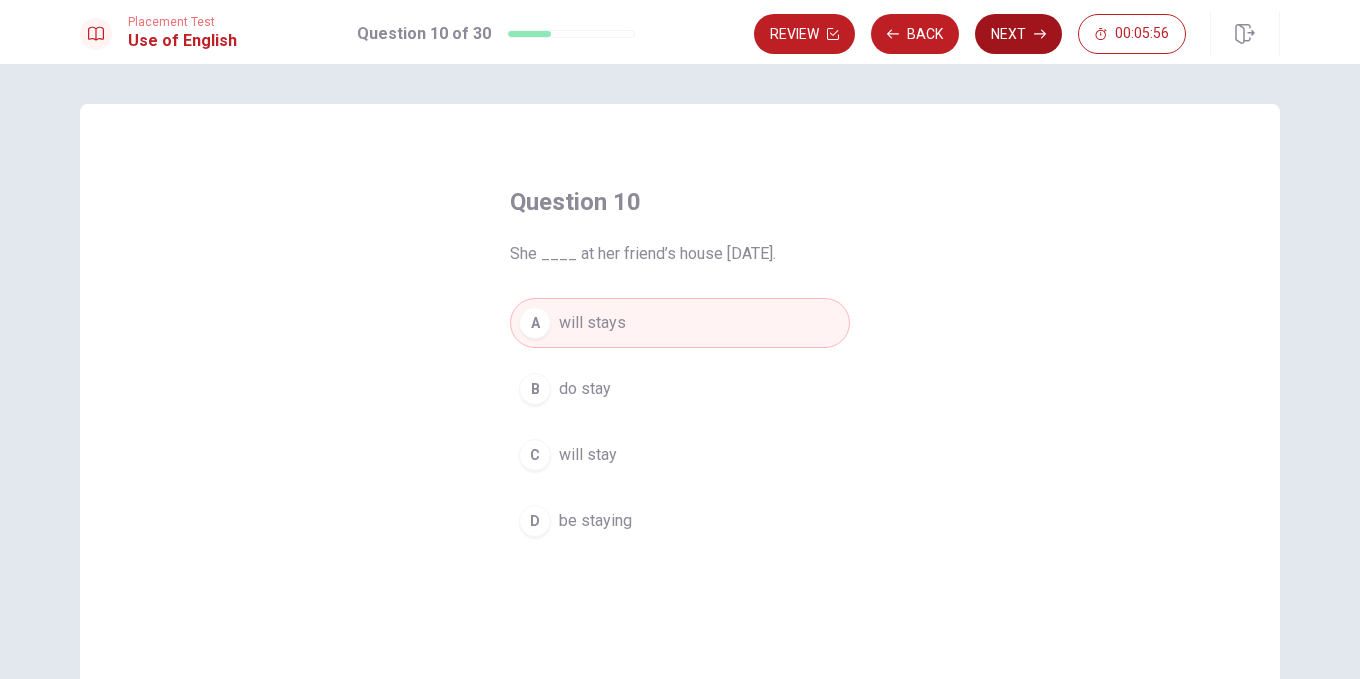 click on "Next" at bounding box center (1018, 34) 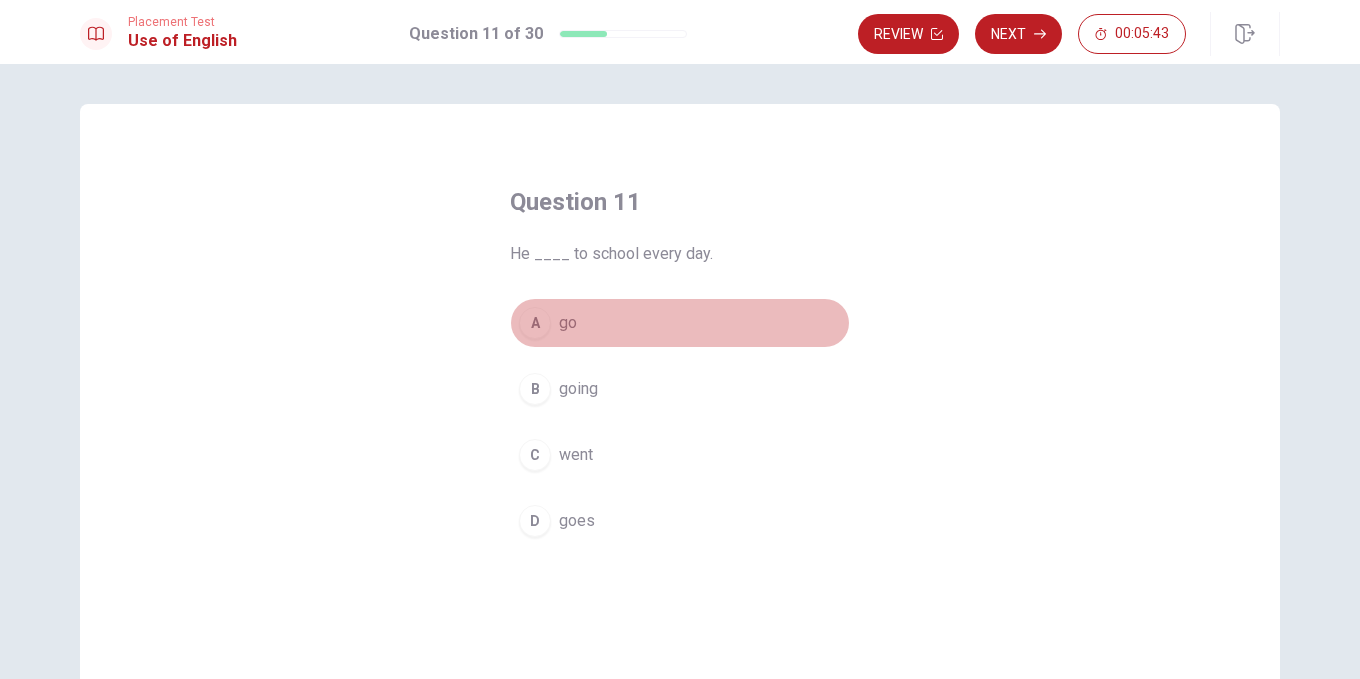 click on "go" at bounding box center [568, 323] 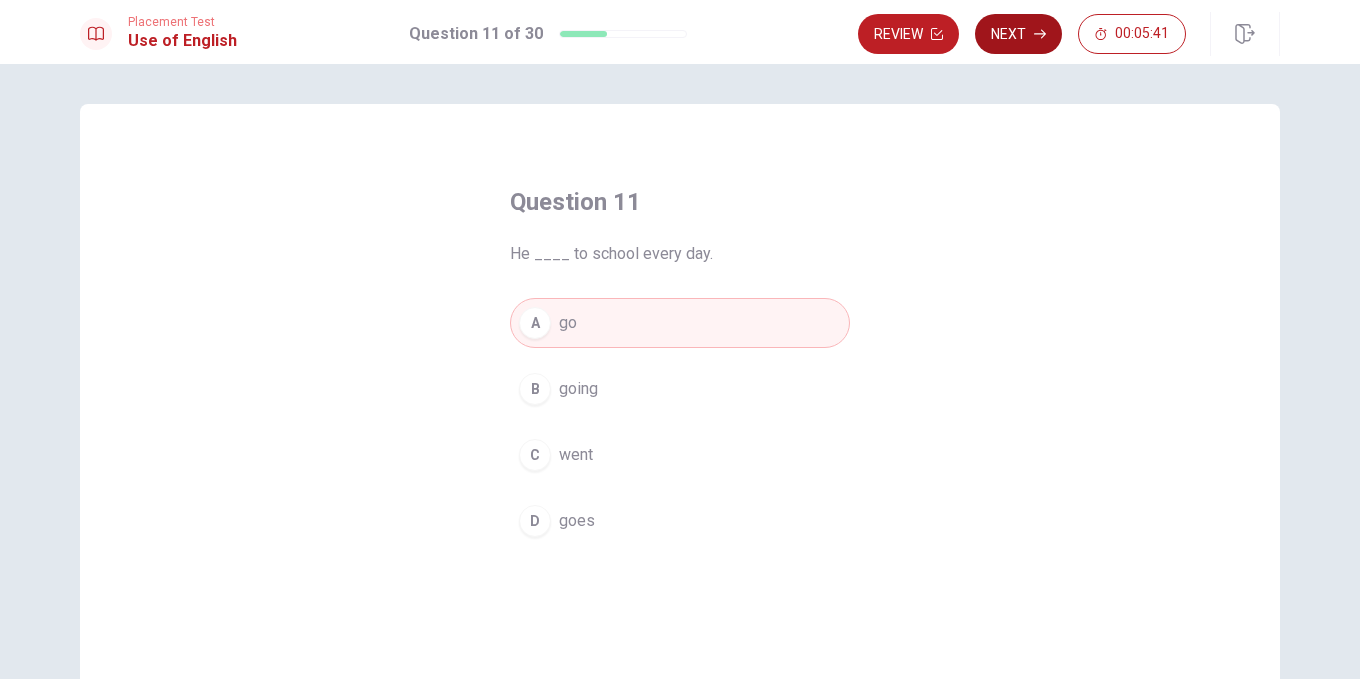 click 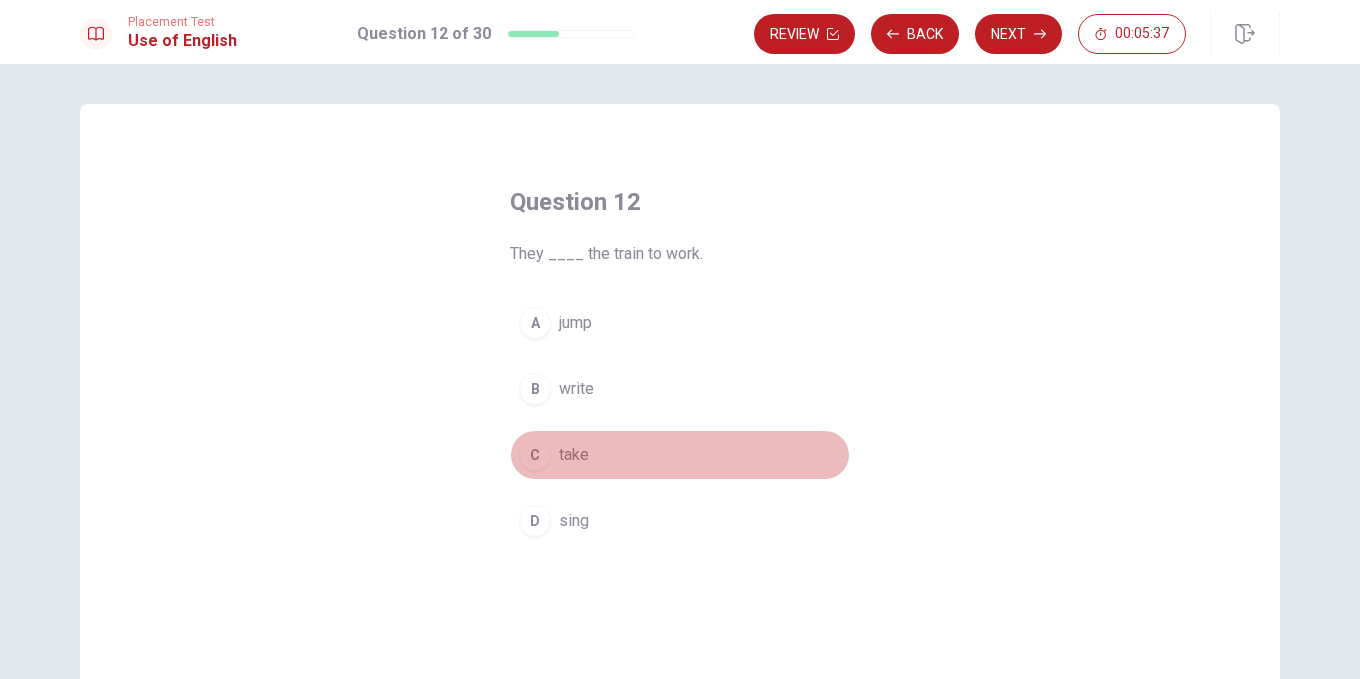 click on "take" at bounding box center [574, 455] 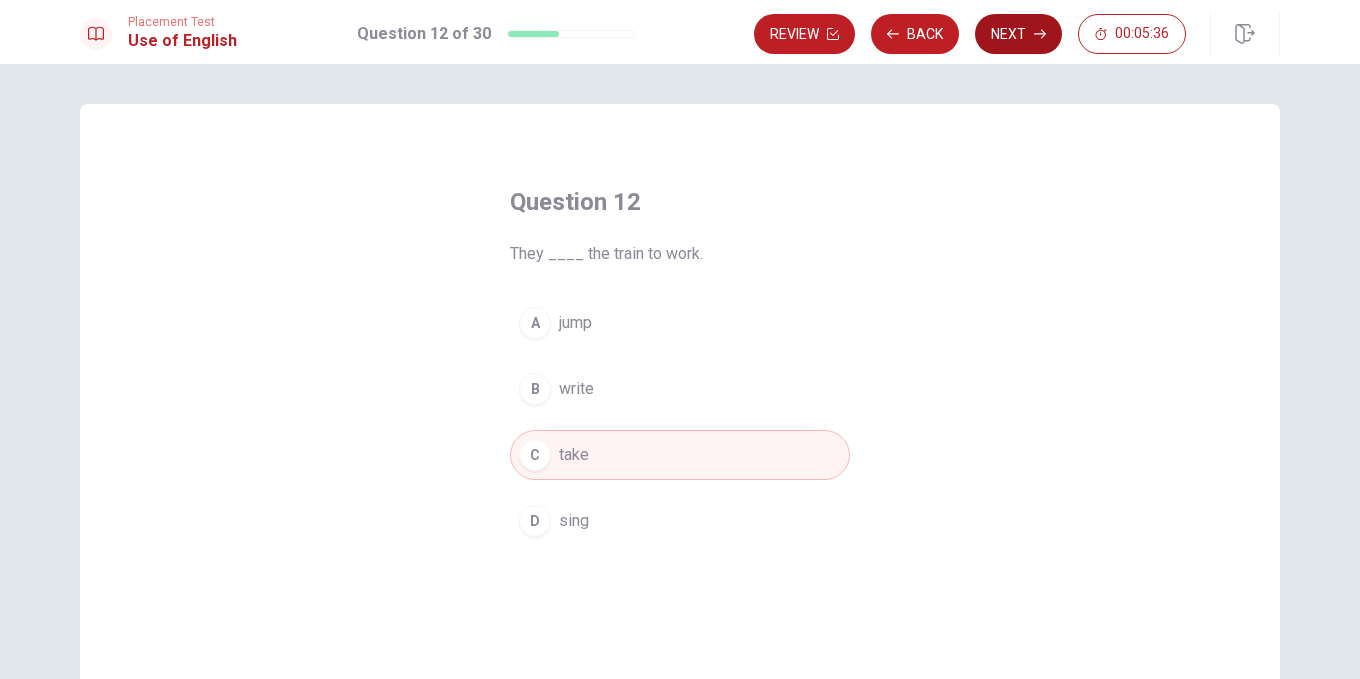 click on "Next" at bounding box center (1018, 34) 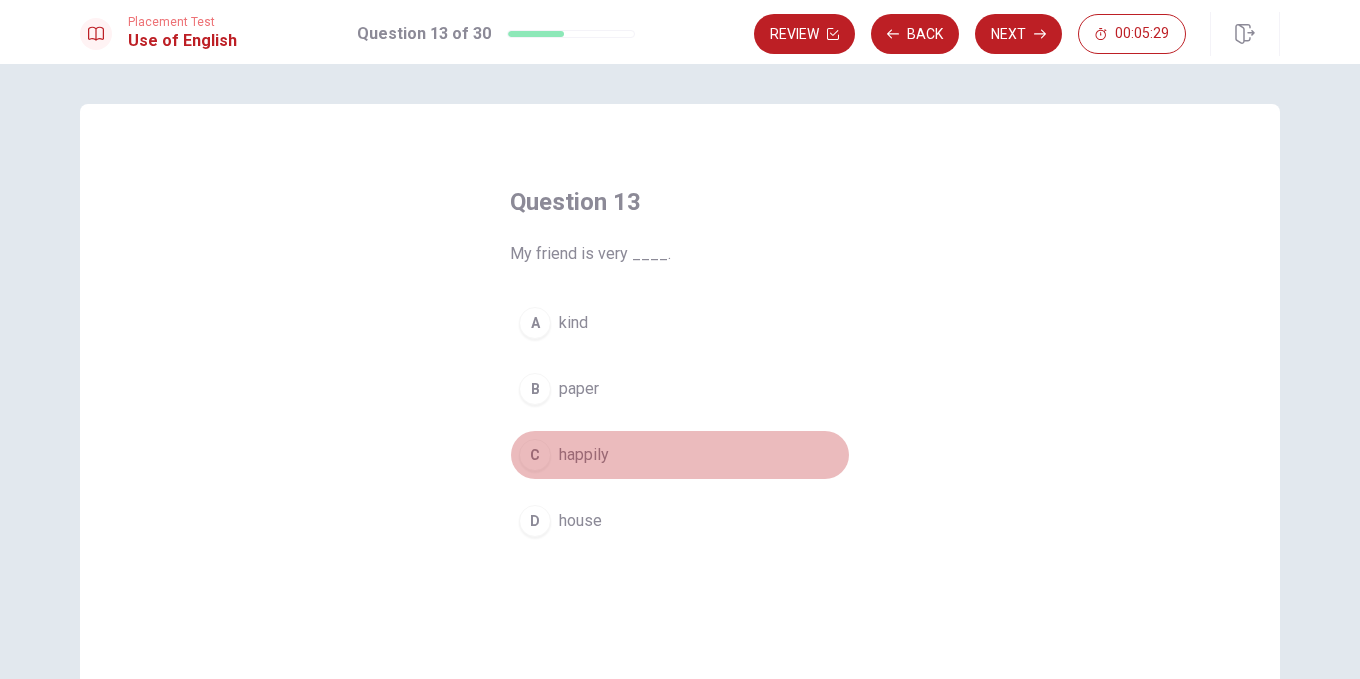 click on "C happily" at bounding box center (680, 455) 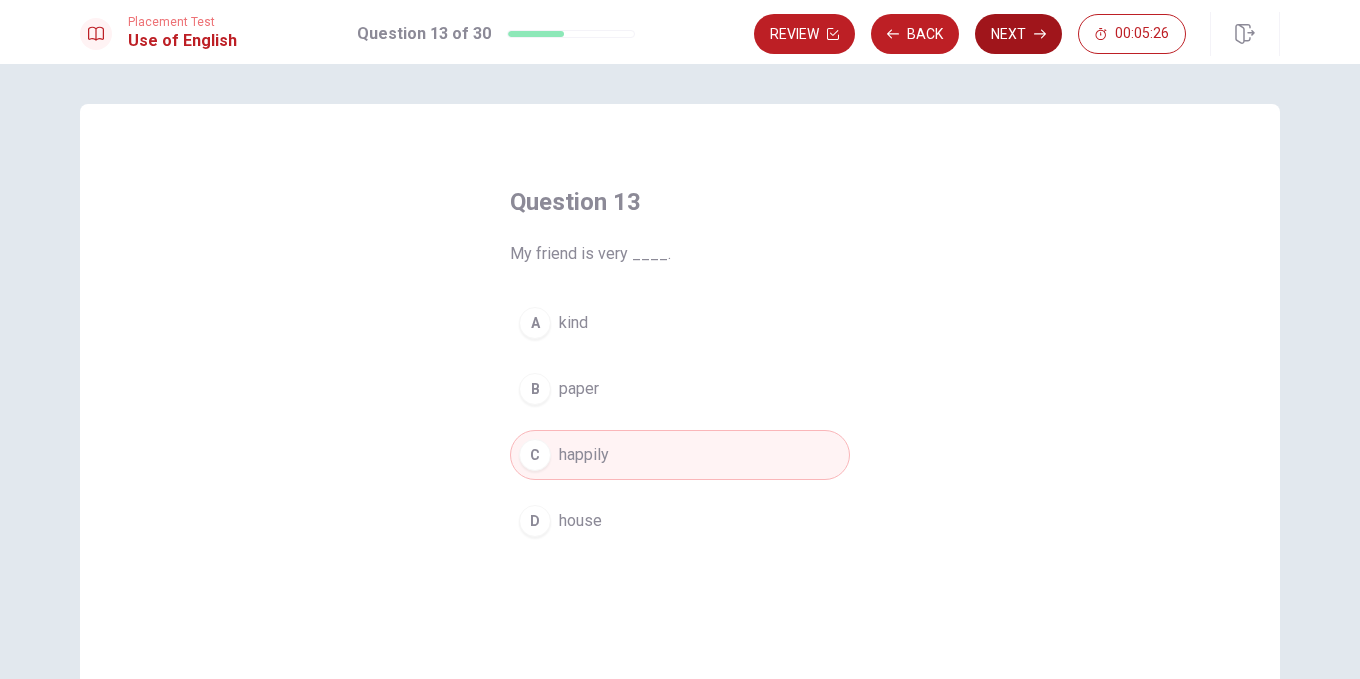 click on "Next" at bounding box center [1018, 34] 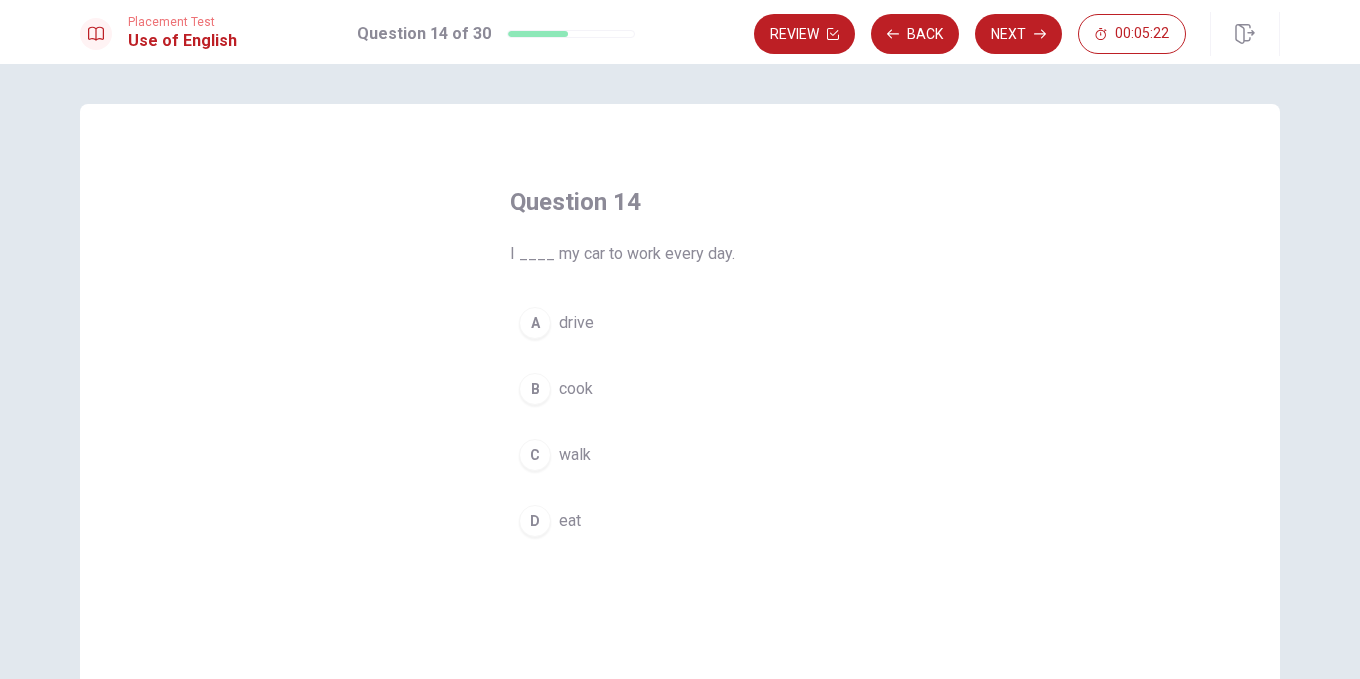 click on "drive" at bounding box center [576, 323] 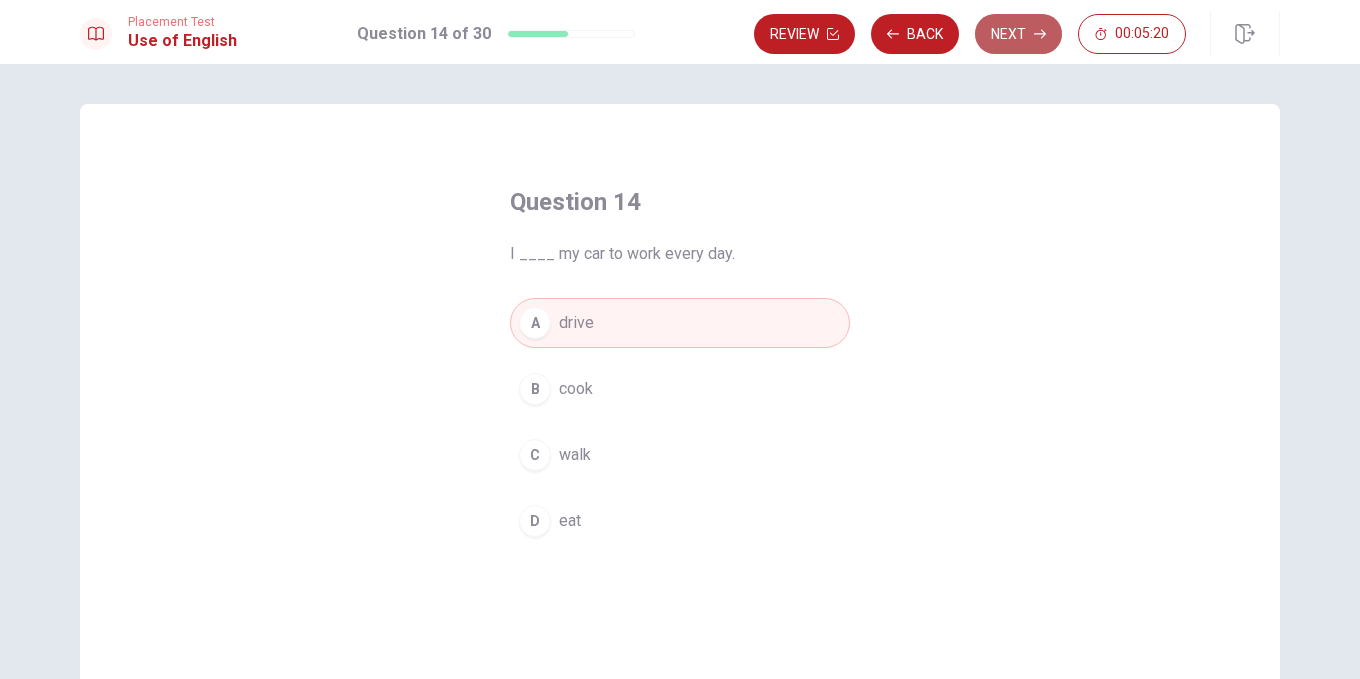 click 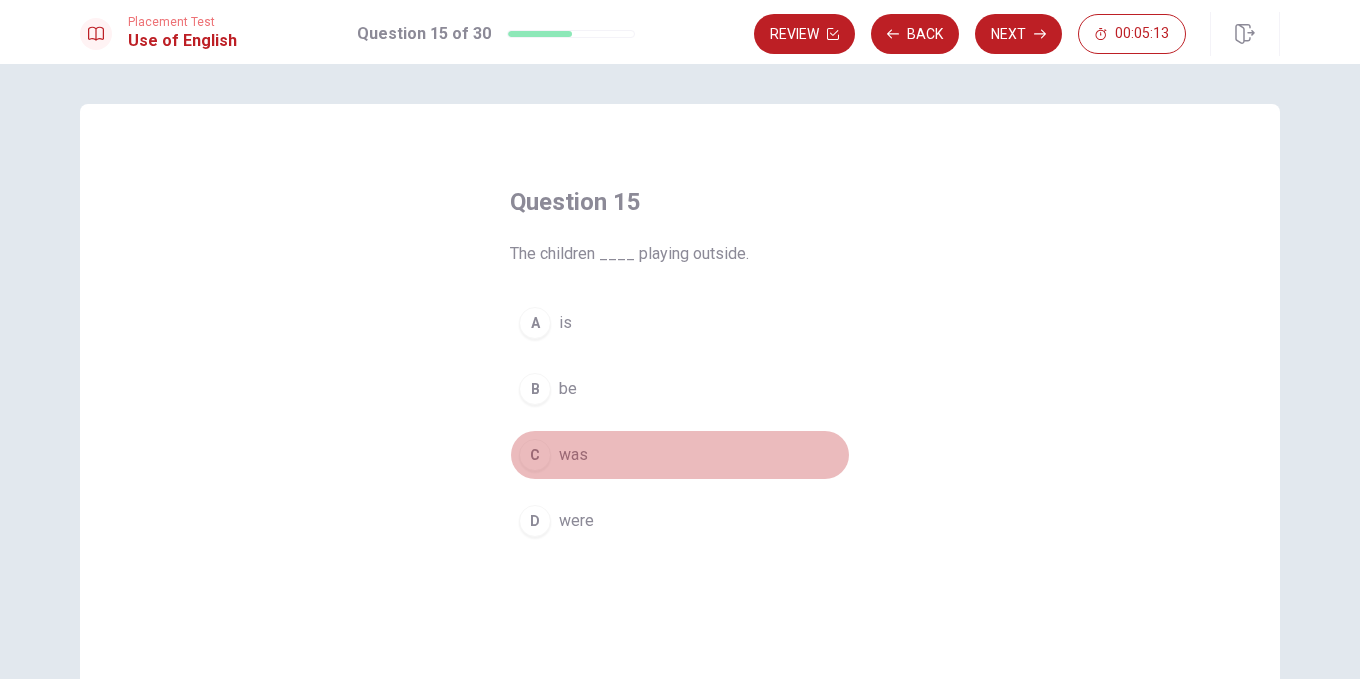 click on "C was" at bounding box center [680, 455] 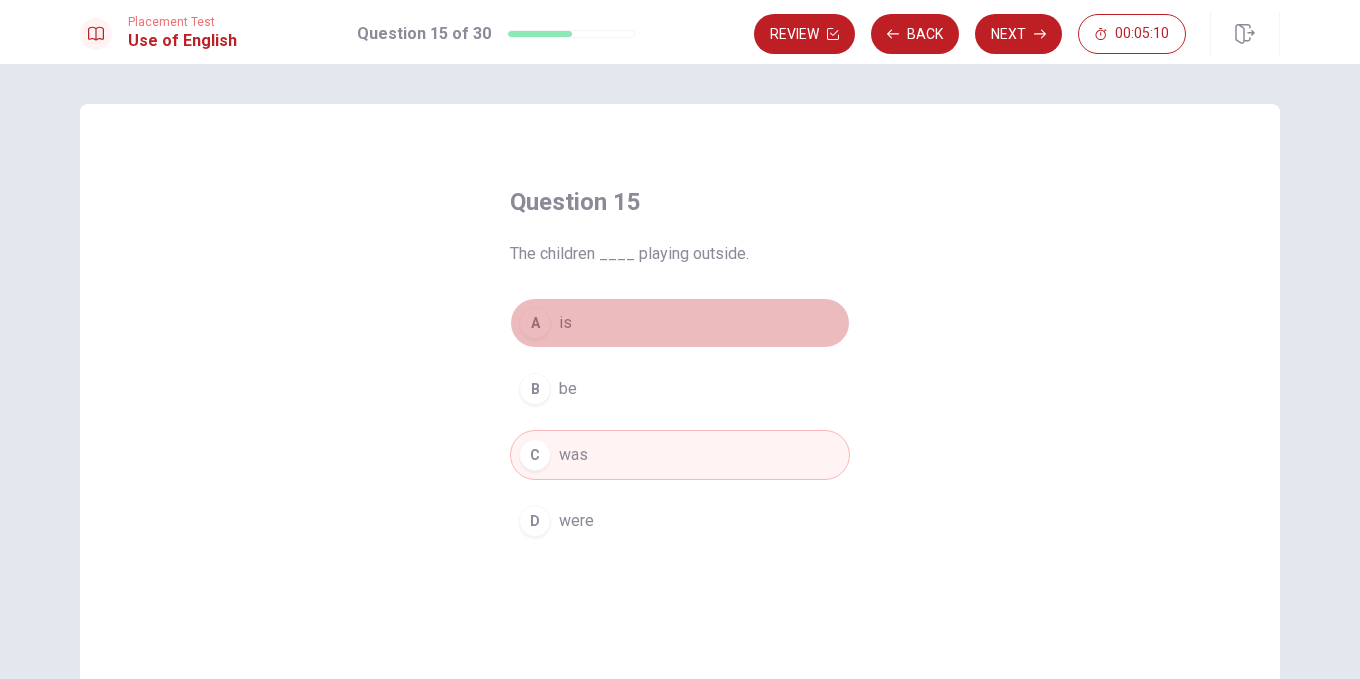 click on "A" at bounding box center (535, 323) 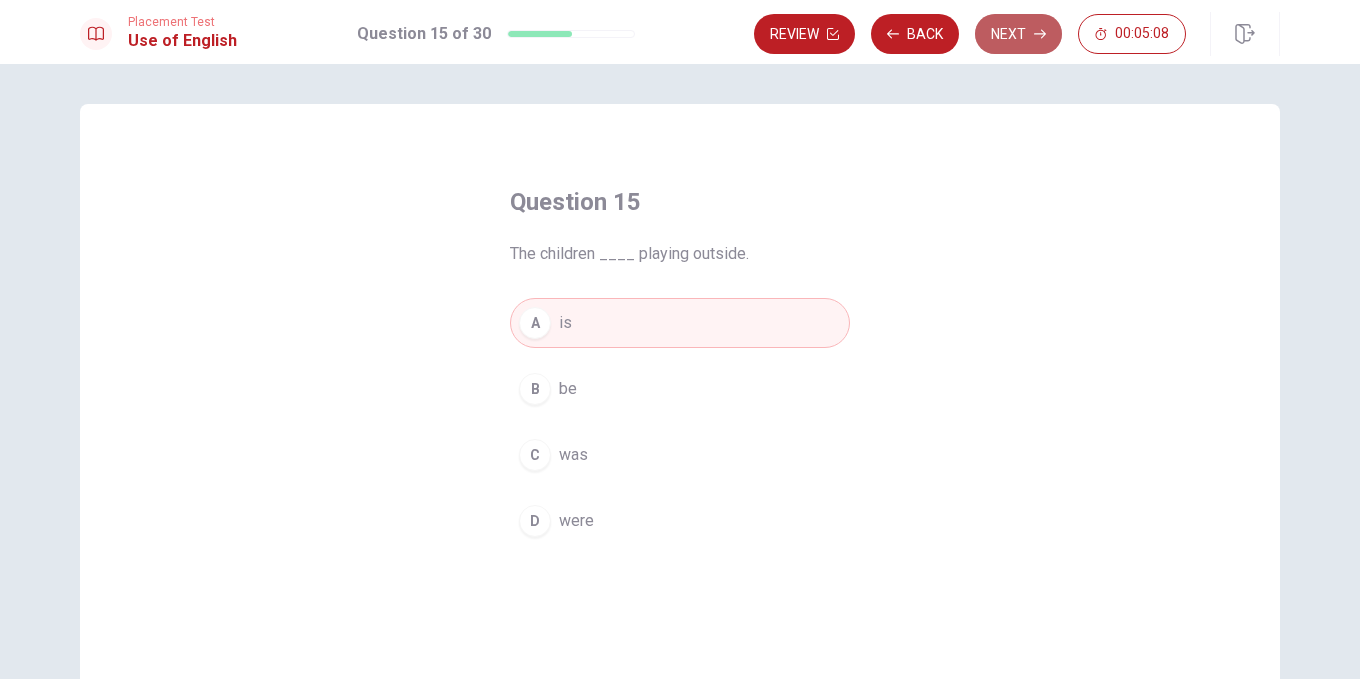 click on "Next" at bounding box center (1018, 34) 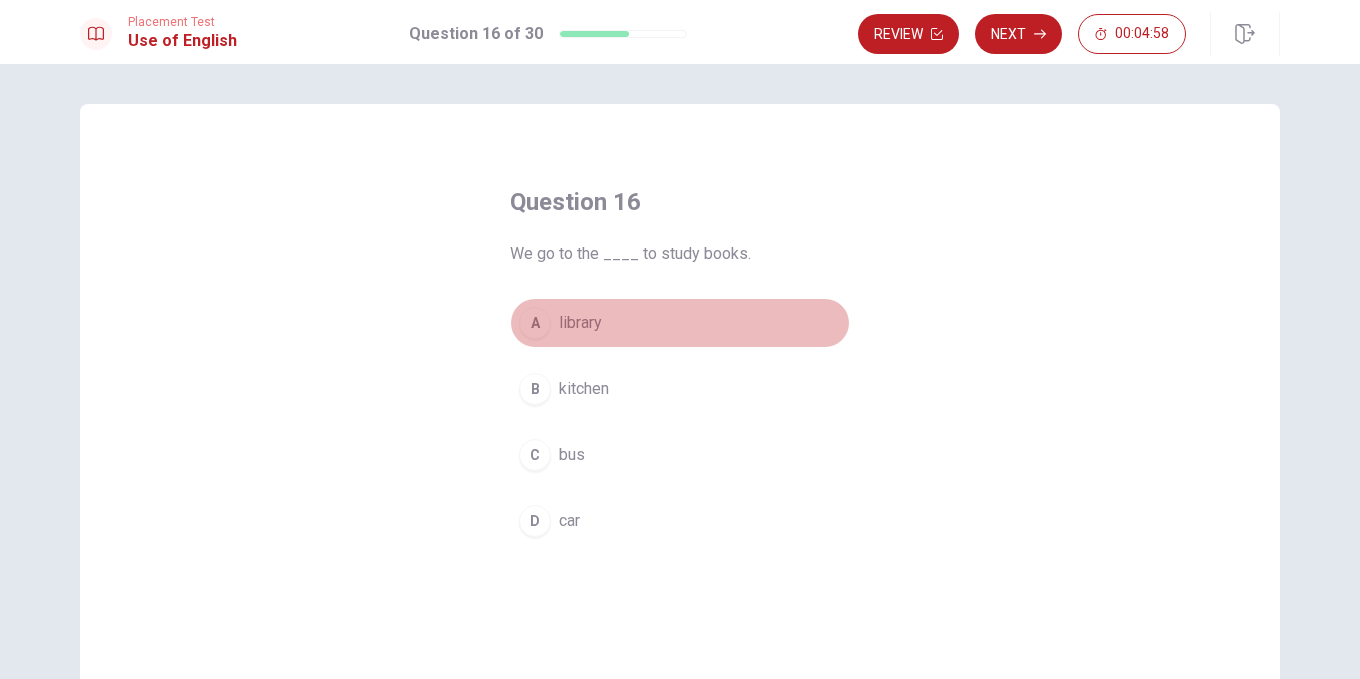 click on "A library" at bounding box center (680, 323) 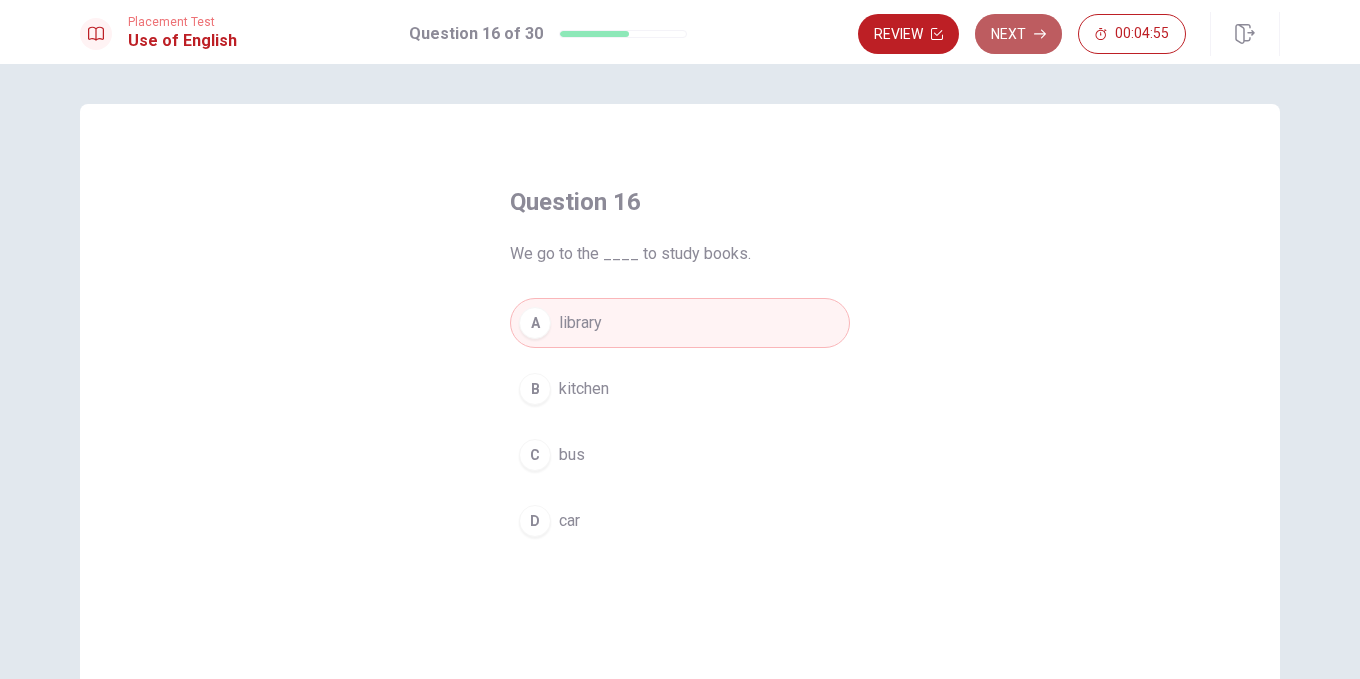 click on "Next" at bounding box center (1018, 34) 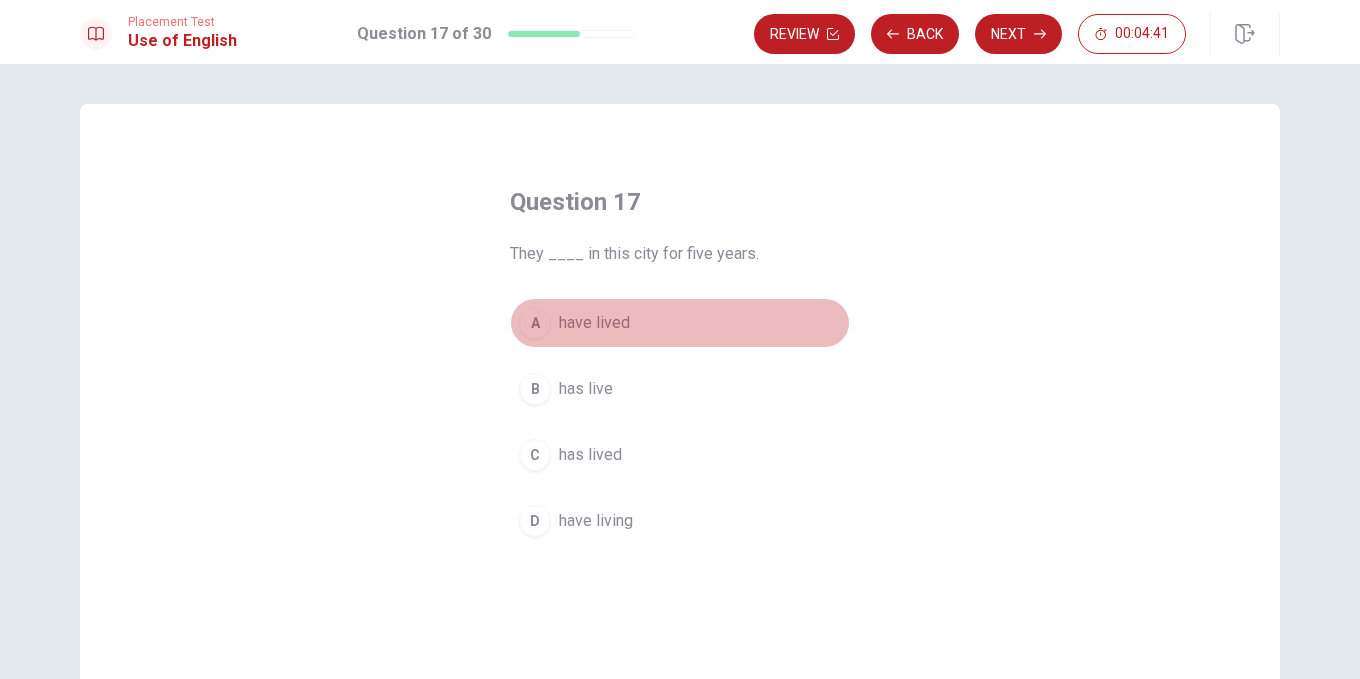 click on "A have lived" at bounding box center (680, 323) 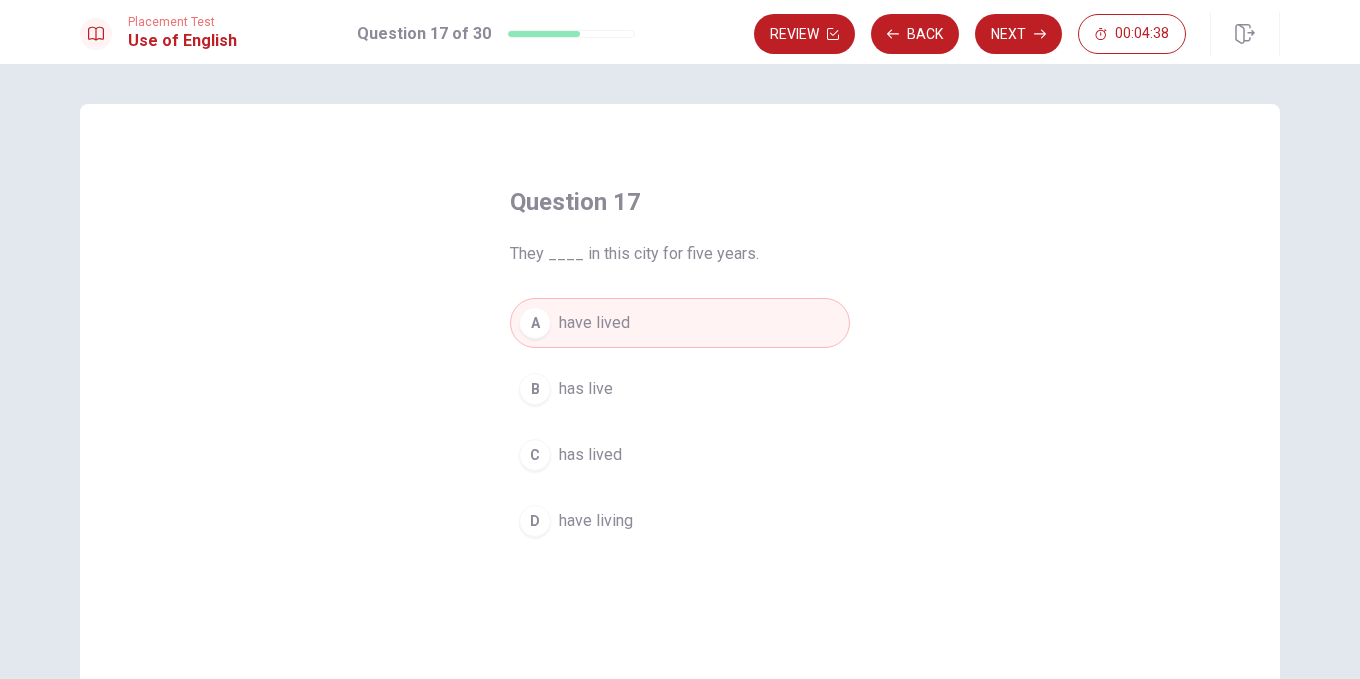 click on "have living" at bounding box center [596, 521] 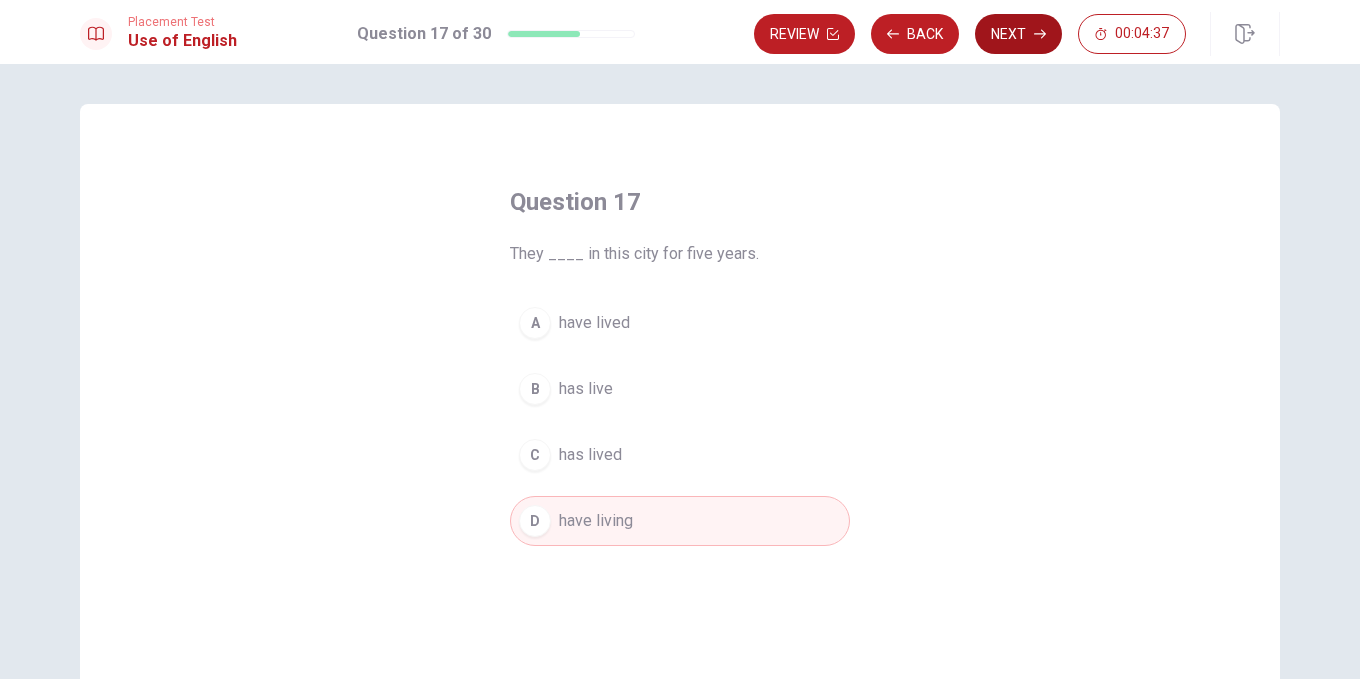 click on "Next" at bounding box center [1018, 34] 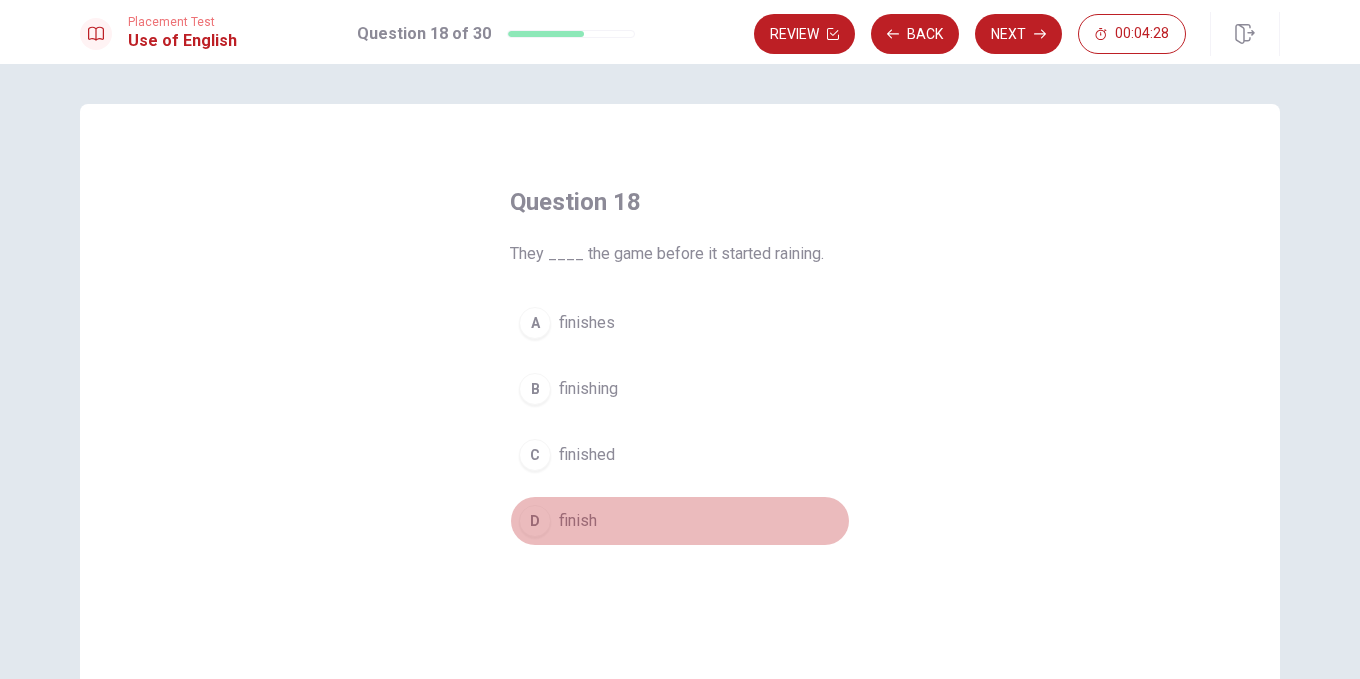 click on "D finish" at bounding box center [680, 521] 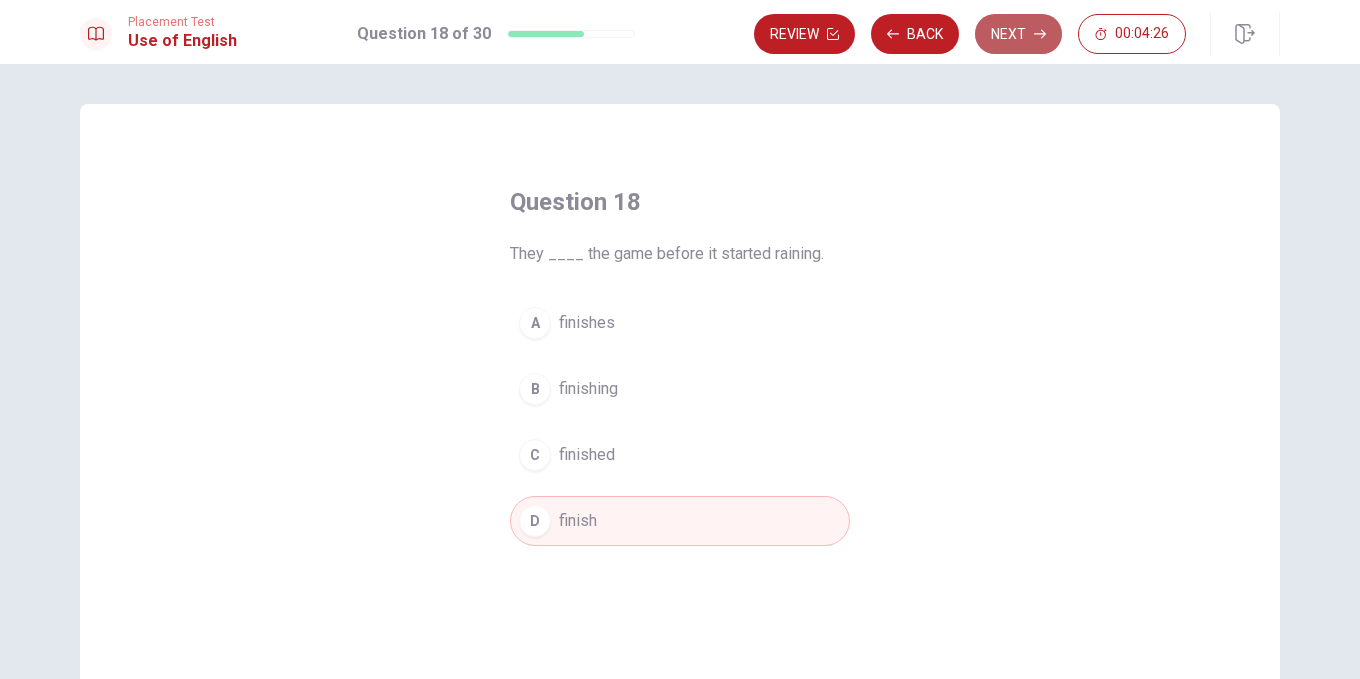 click on "Next" at bounding box center [1018, 34] 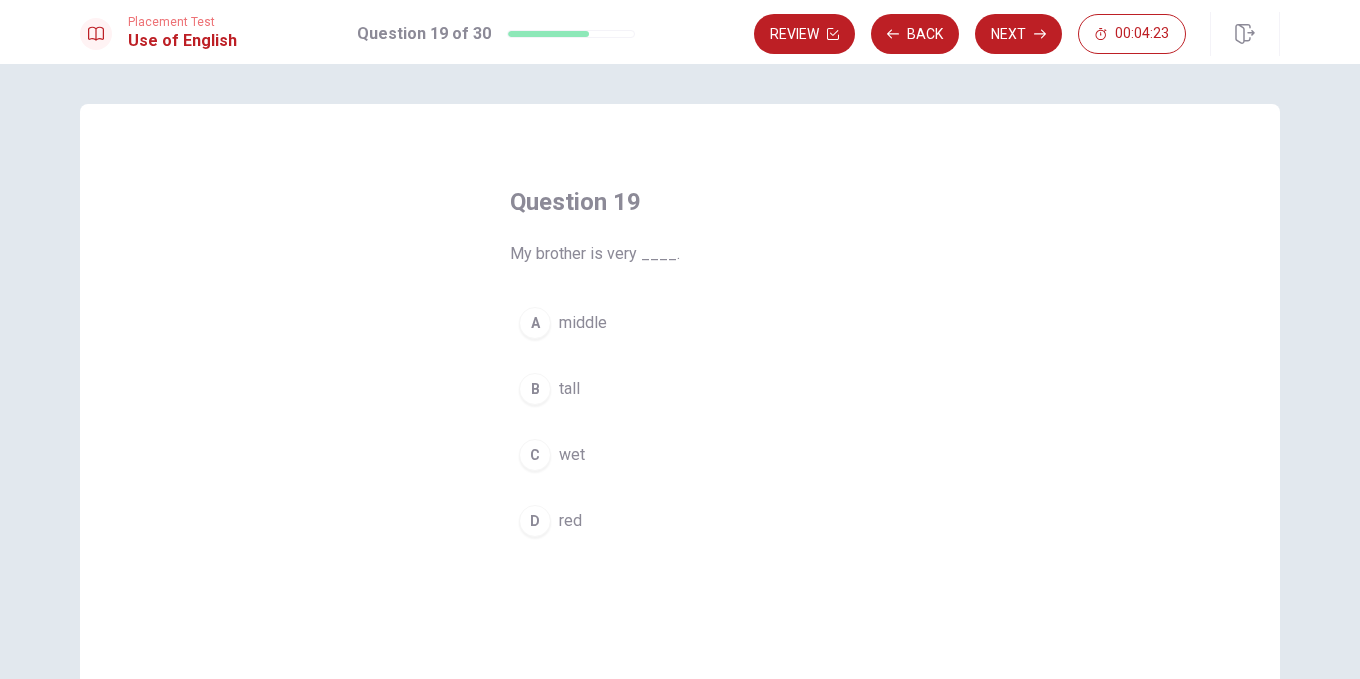 click on "B tall" at bounding box center (680, 389) 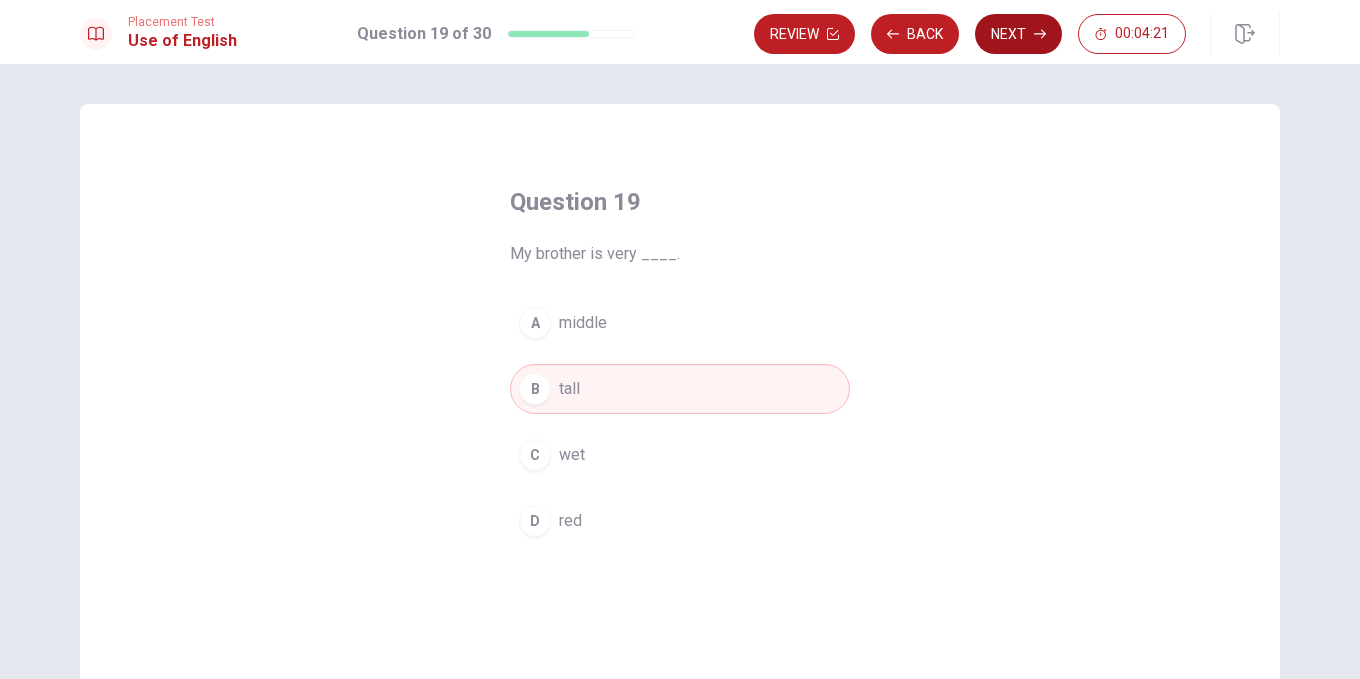 click on "Next" at bounding box center (1018, 34) 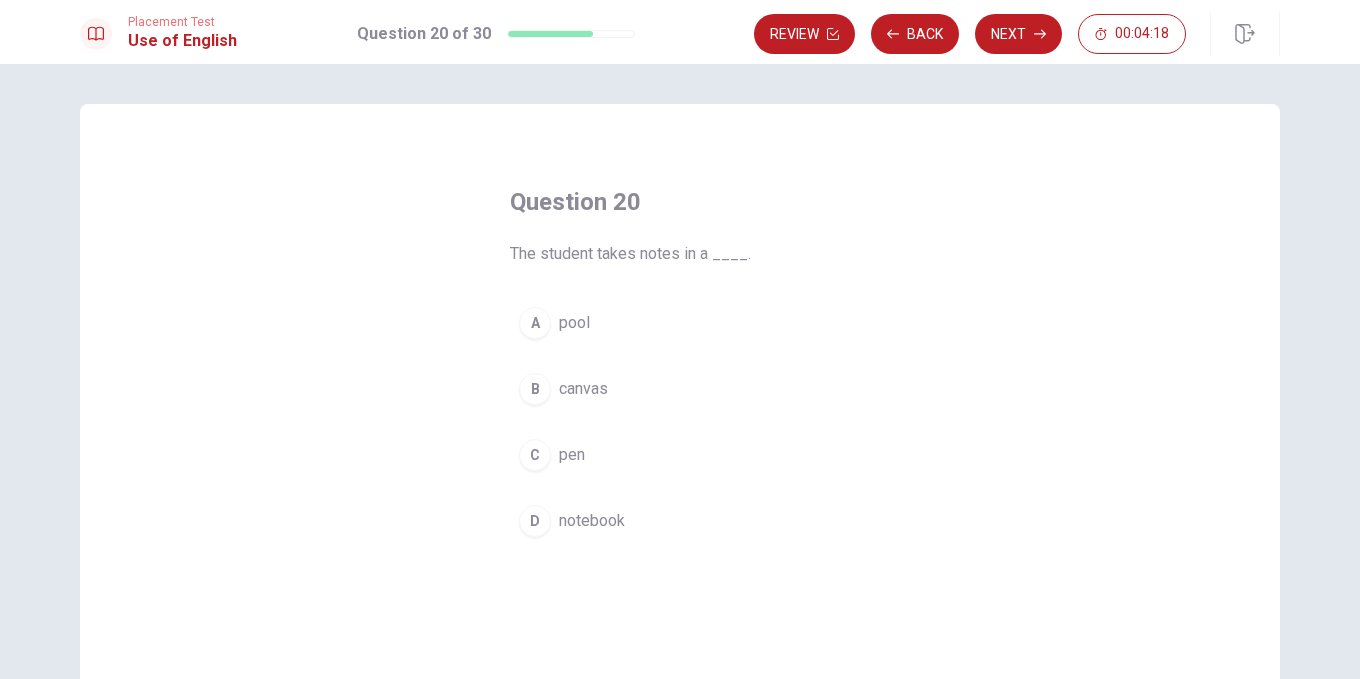 drag, startPoint x: 604, startPoint y: 546, endPoint x: 615, endPoint y: 502, distance: 45.35416 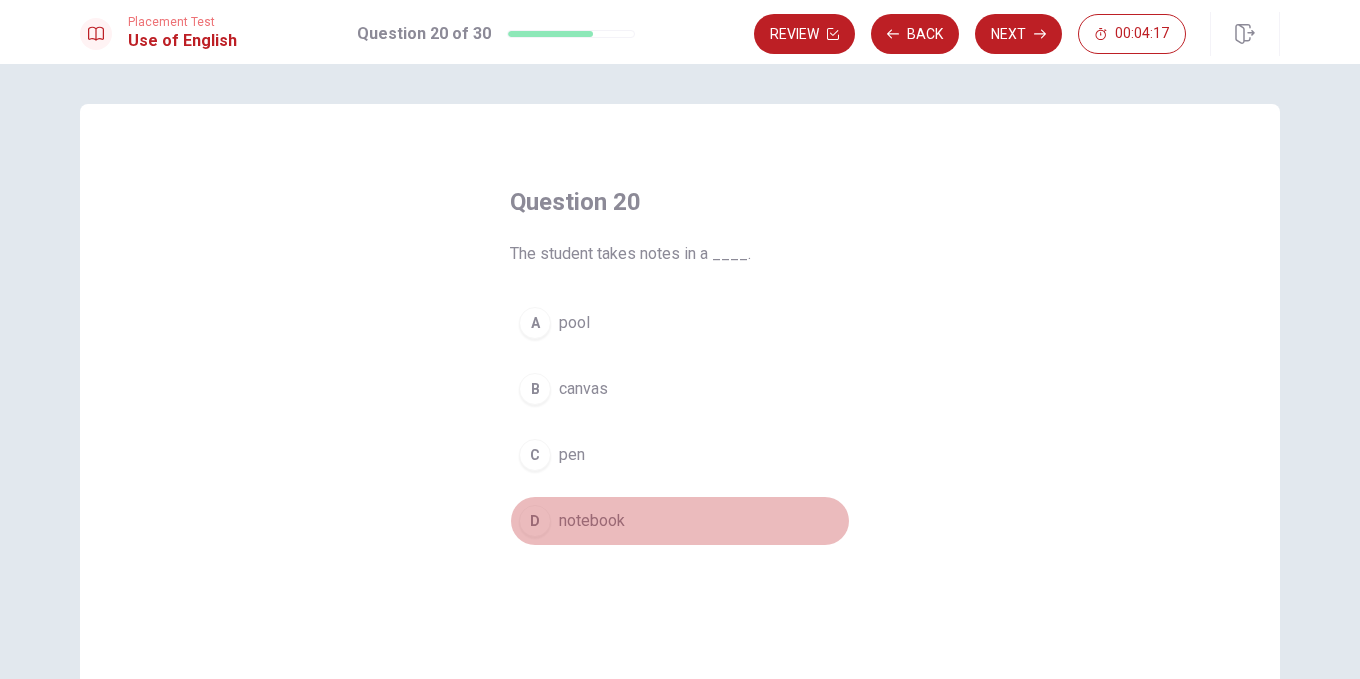 click on "D notebook" at bounding box center [680, 521] 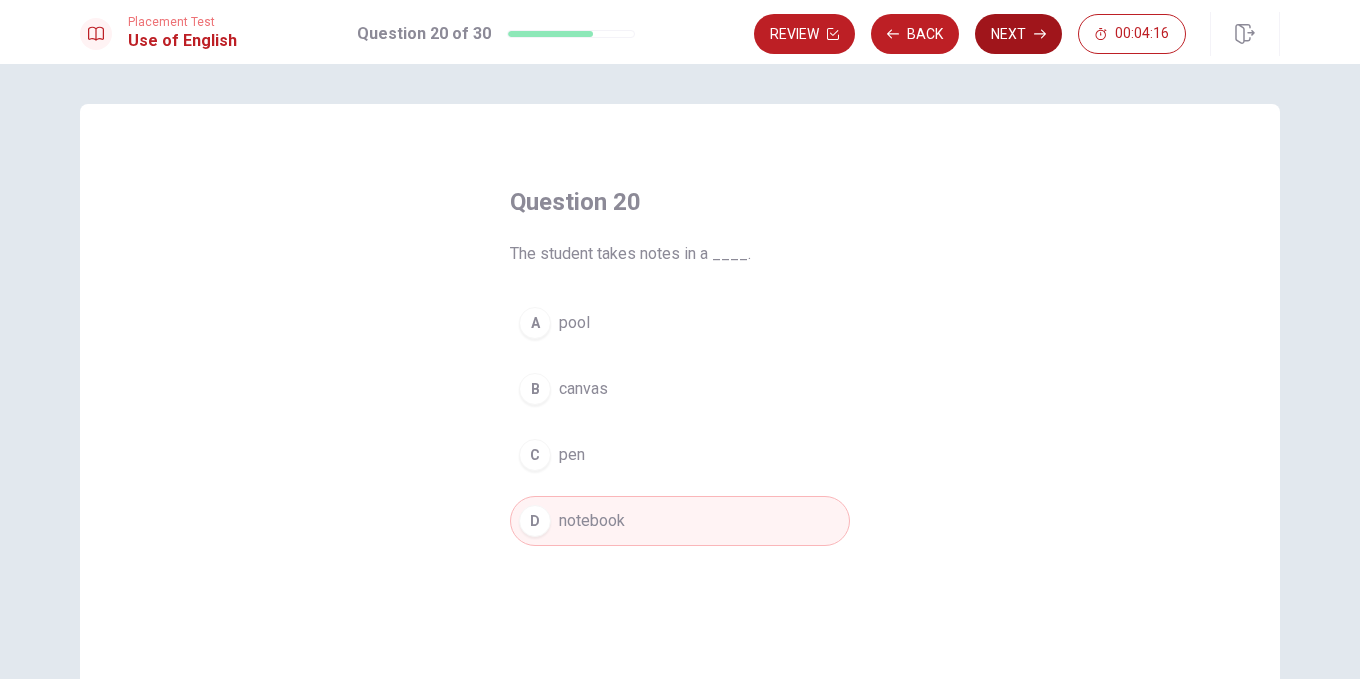 click on "Next" at bounding box center [1018, 34] 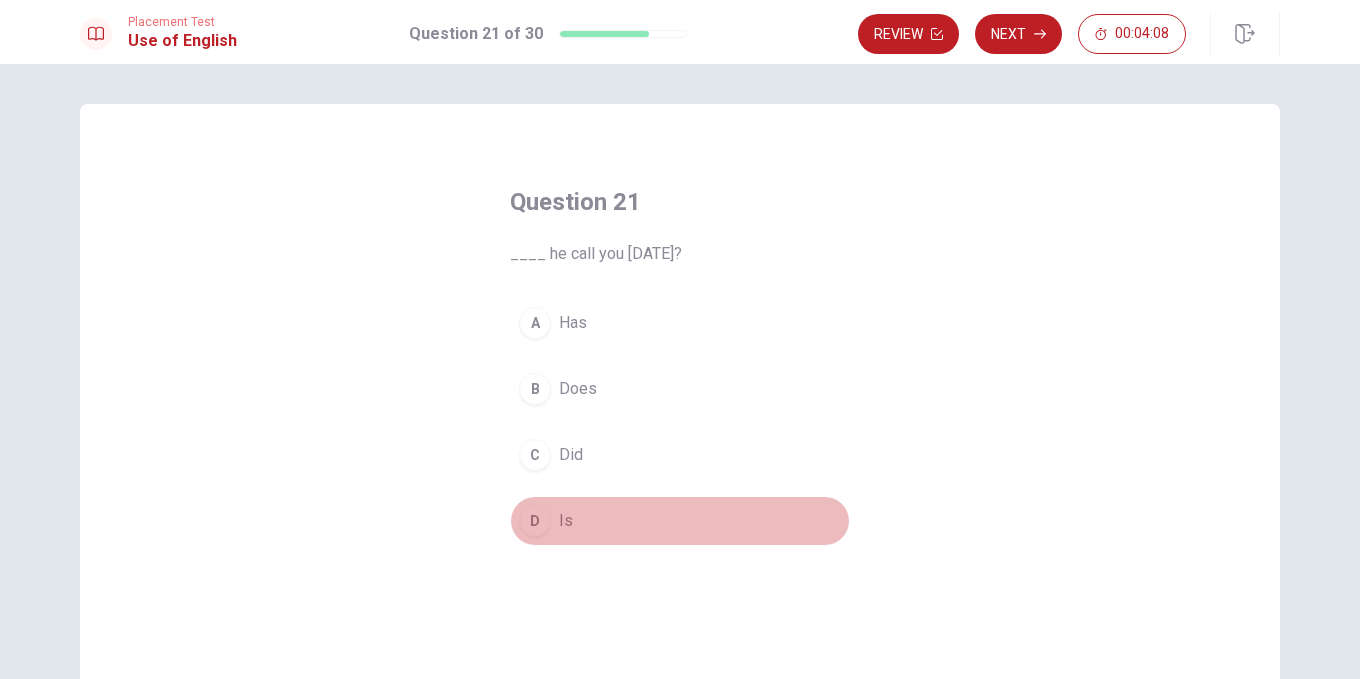 click on "D Is" at bounding box center [680, 521] 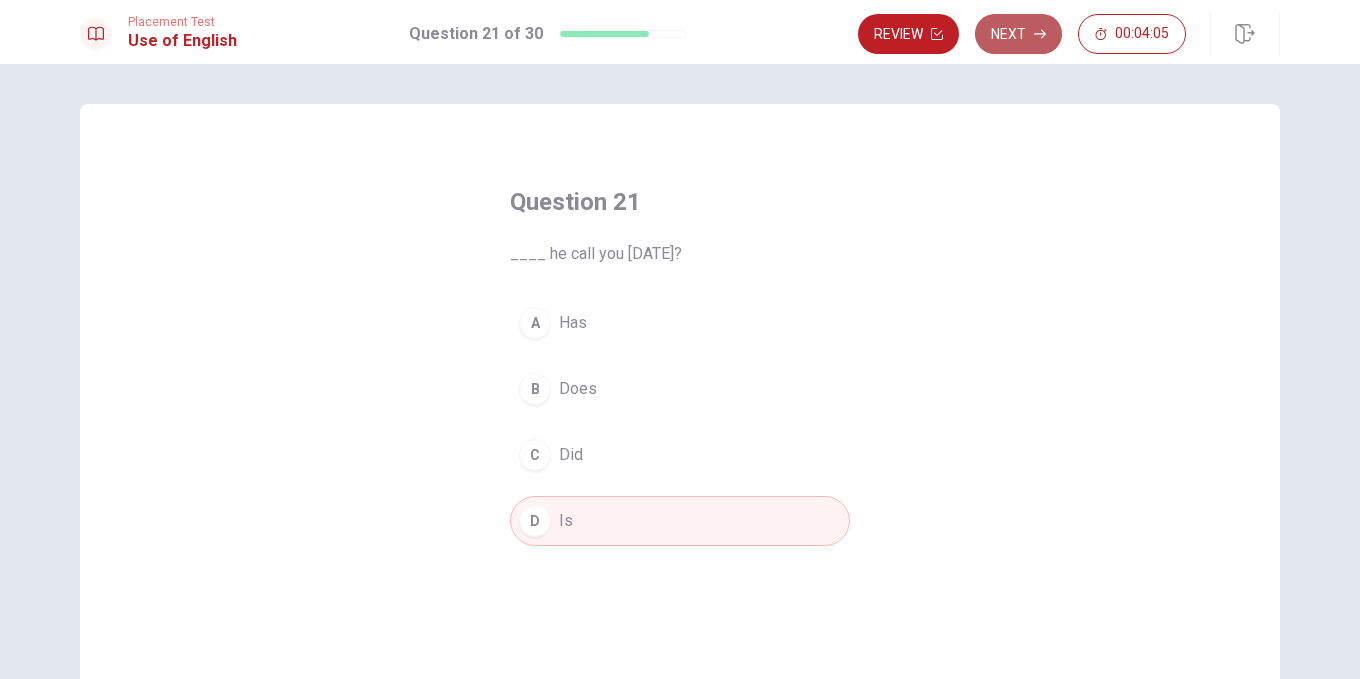 click on "Next" at bounding box center (1018, 34) 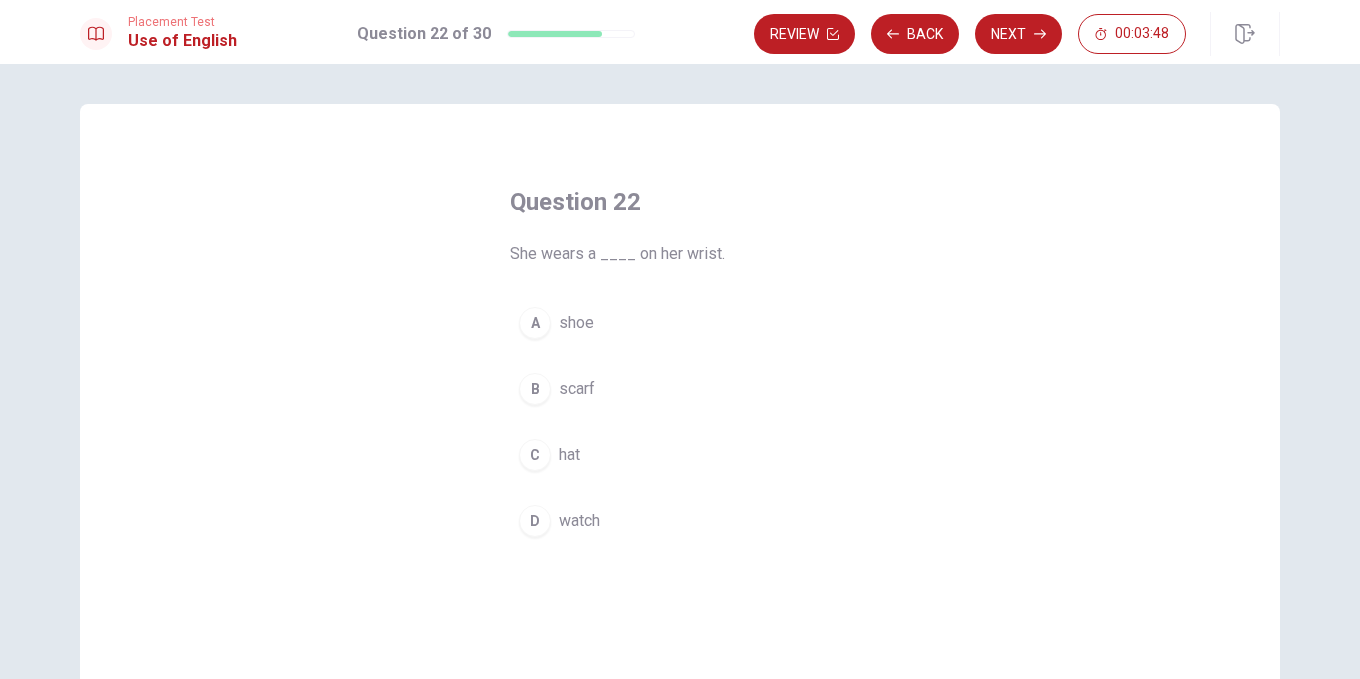 click on "C hat" at bounding box center (680, 455) 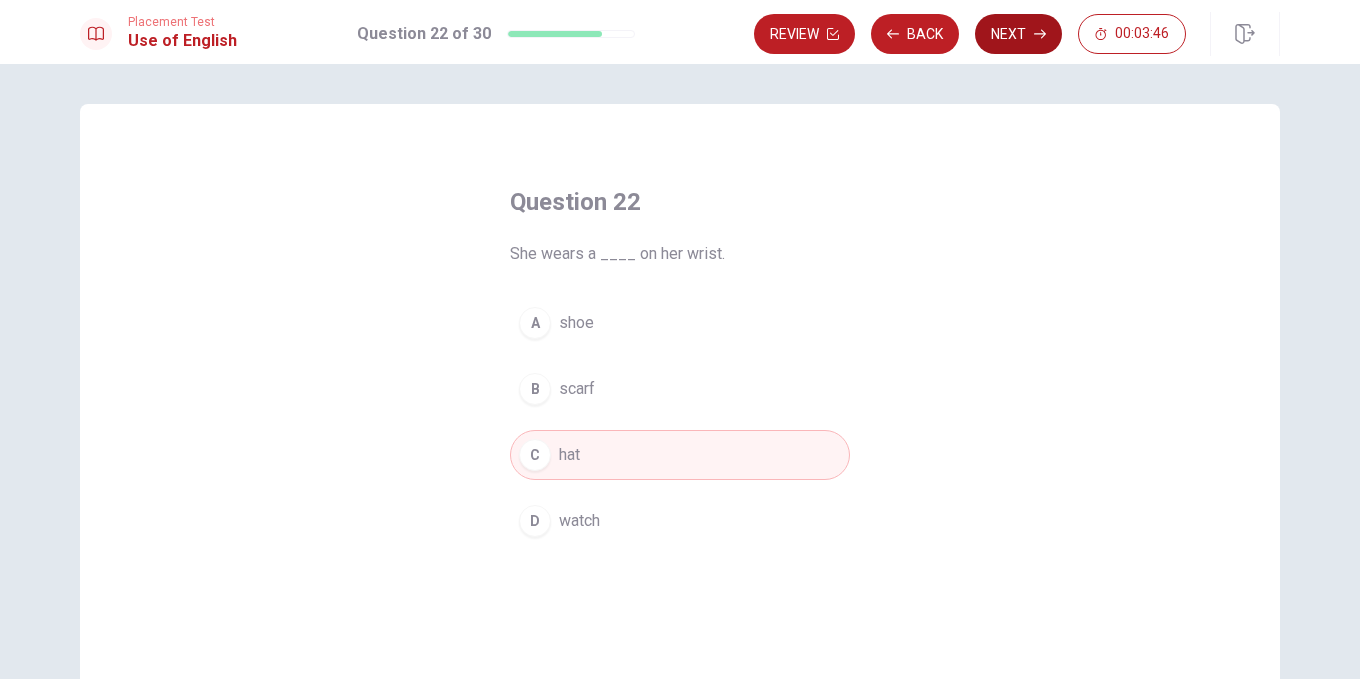 click on "Next" at bounding box center [1018, 34] 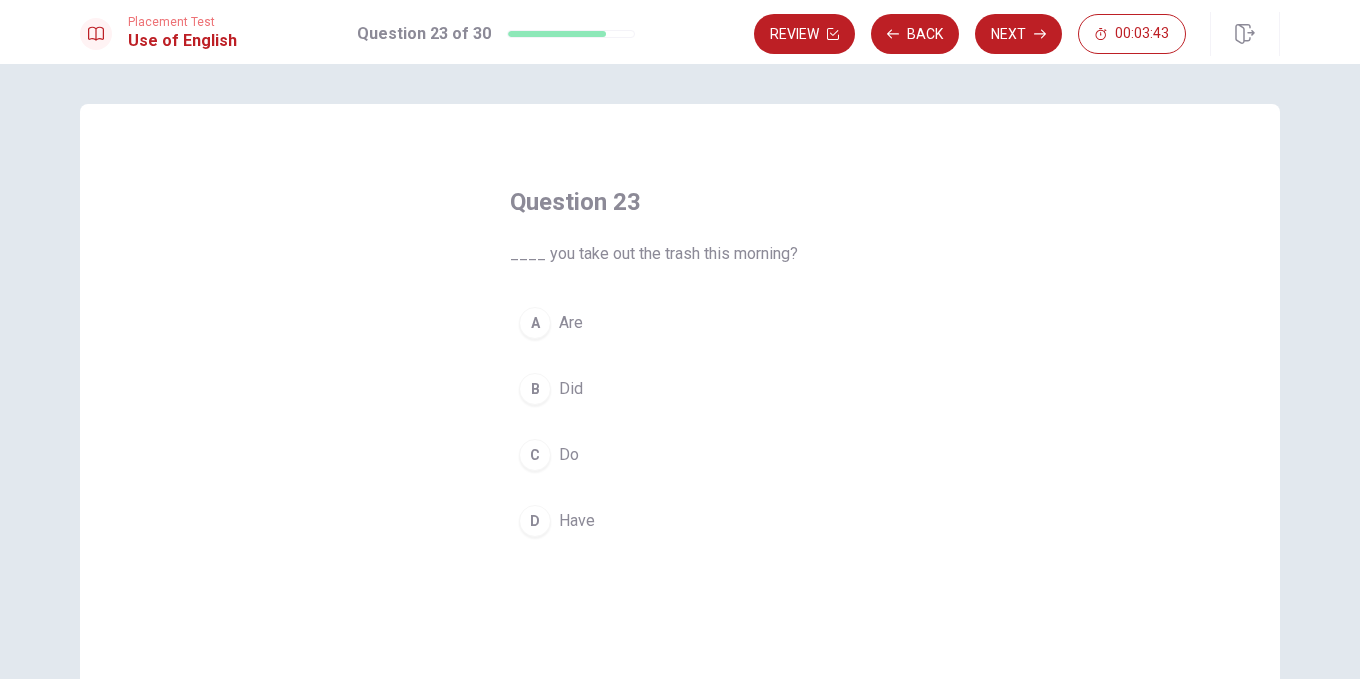 click on "A Are" at bounding box center (680, 323) 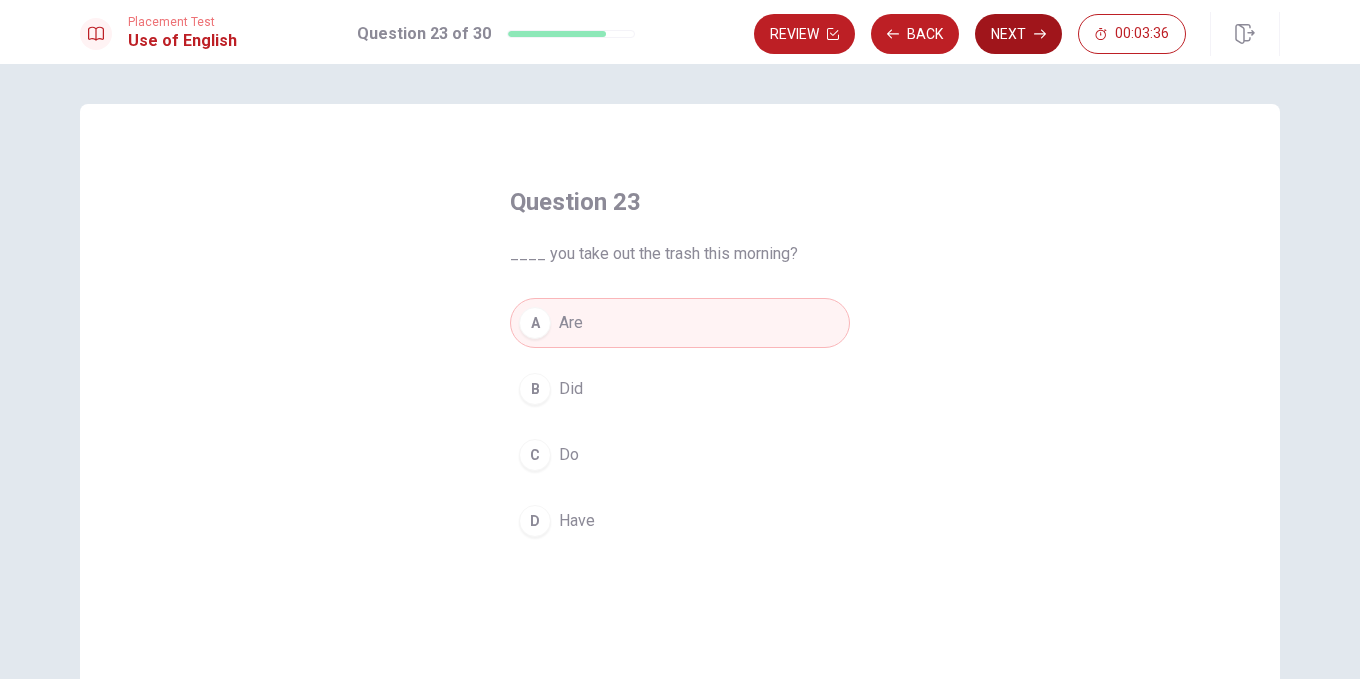 click on "Next" at bounding box center (1018, 34) 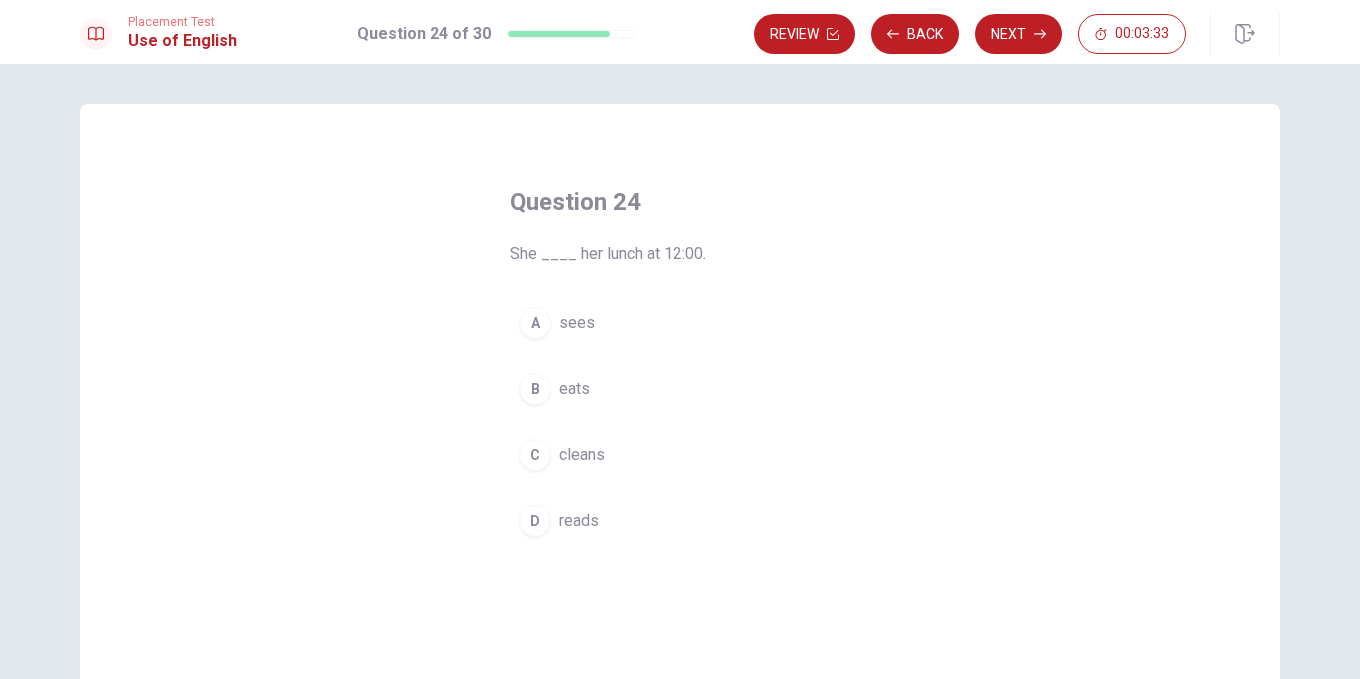 click on "B eats" at bounding box center (680, 389) 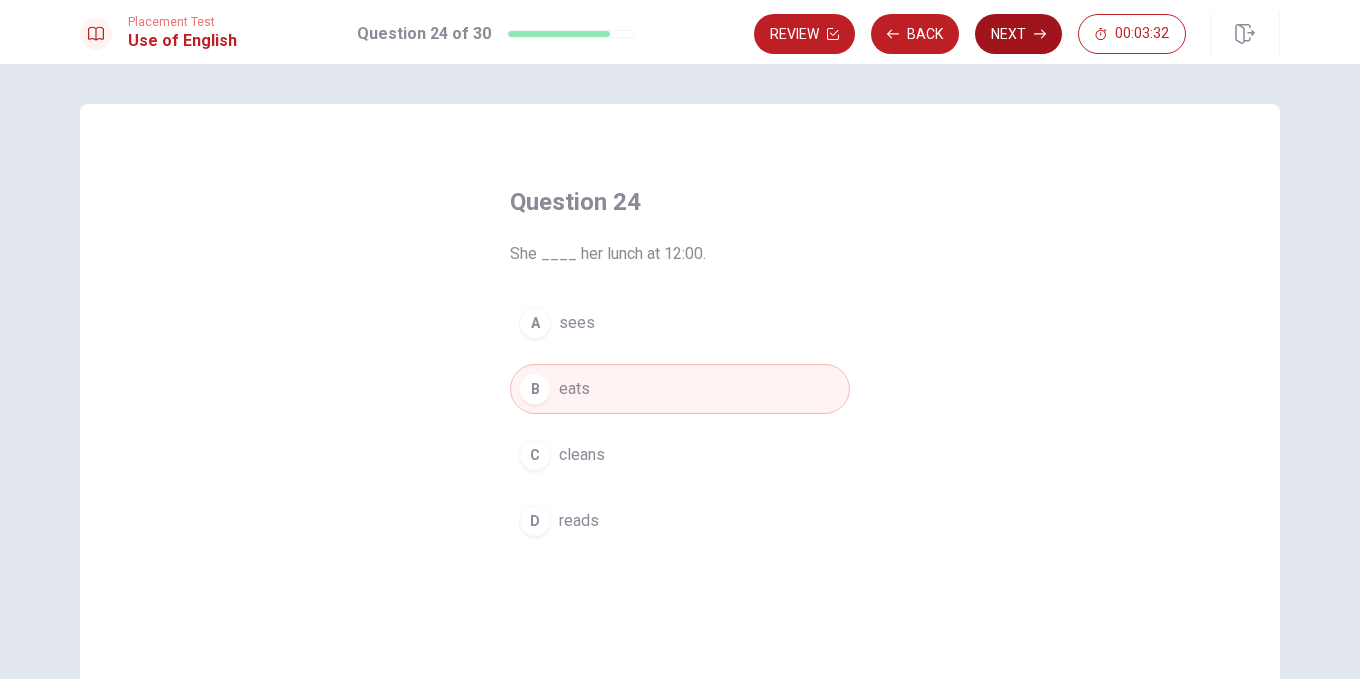 click on "Next" at bounding box center [1018, 34] 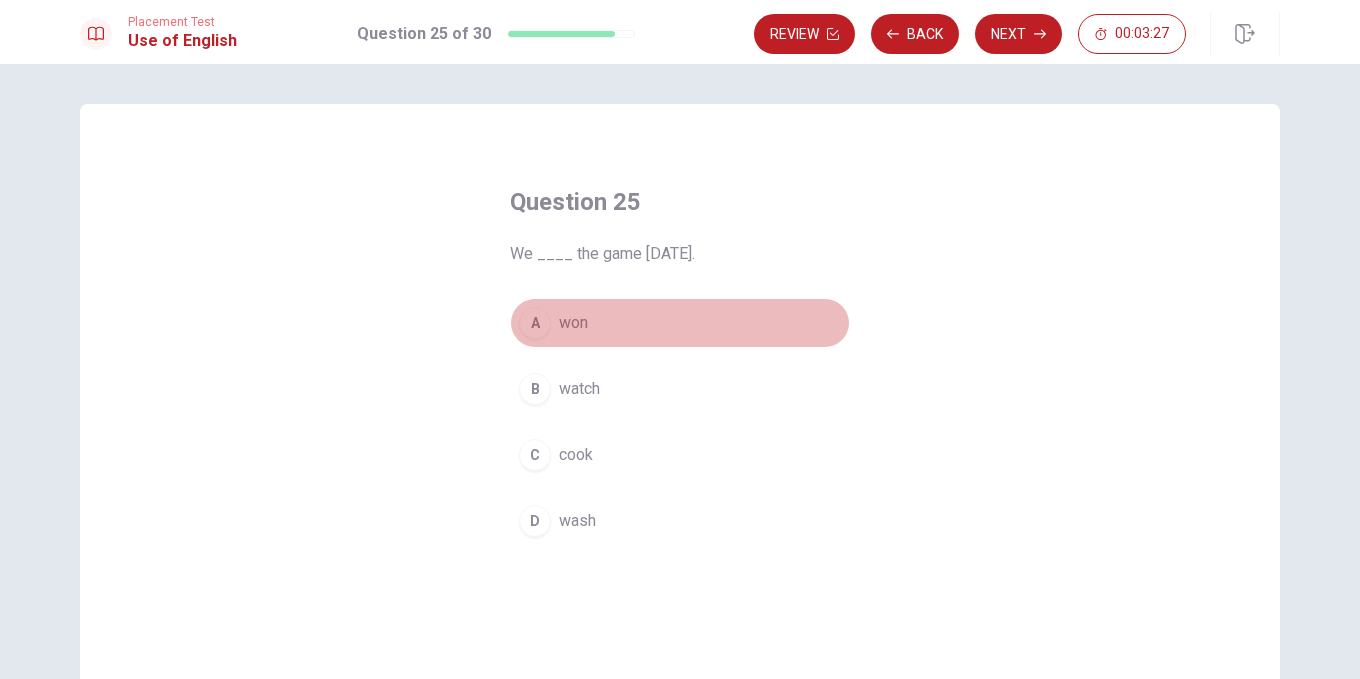 click on "A won" at bounding box center [680, 323] 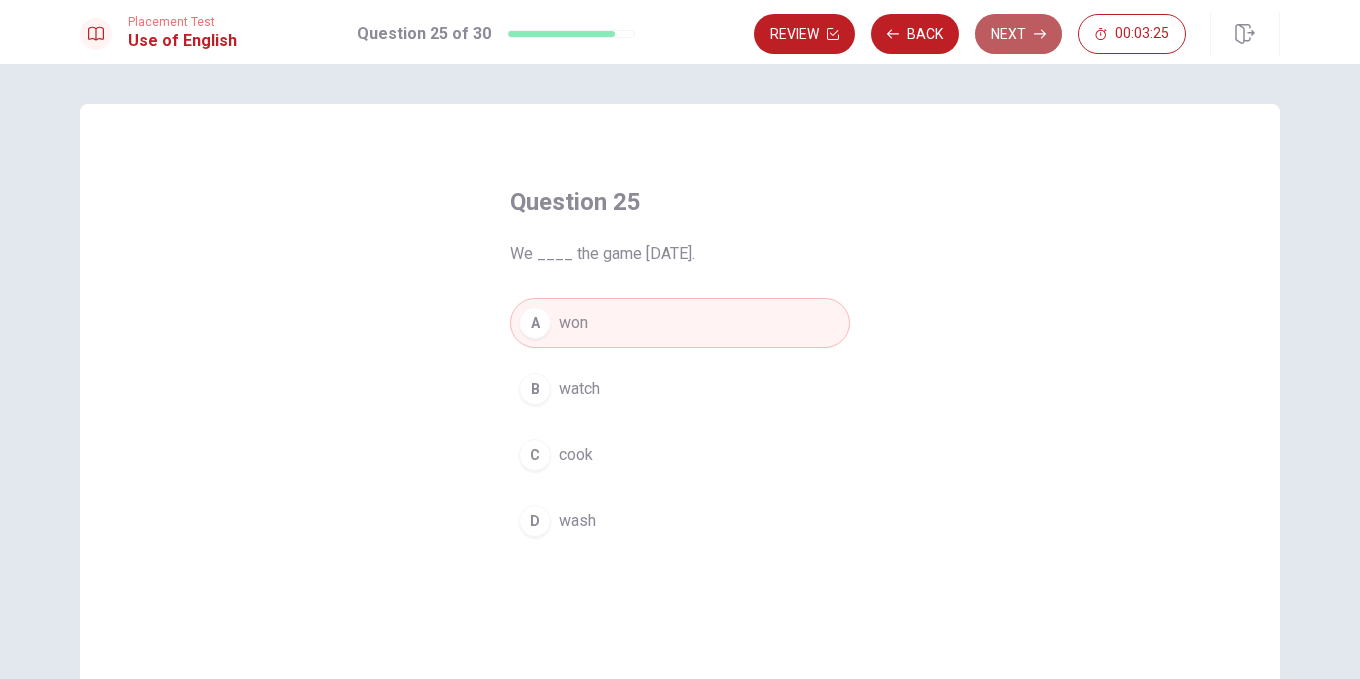 click on "Next" at bounding box center (1018, 34) 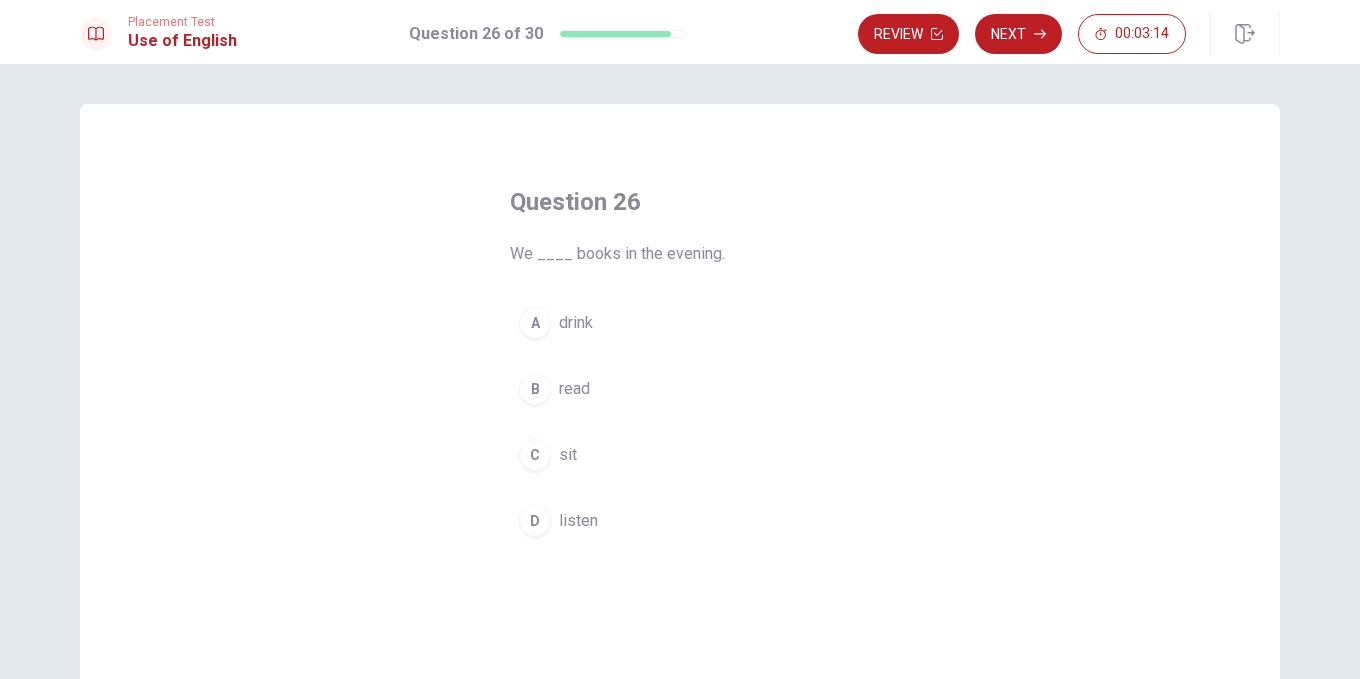 click on "B" at bounding box center [535, 389] 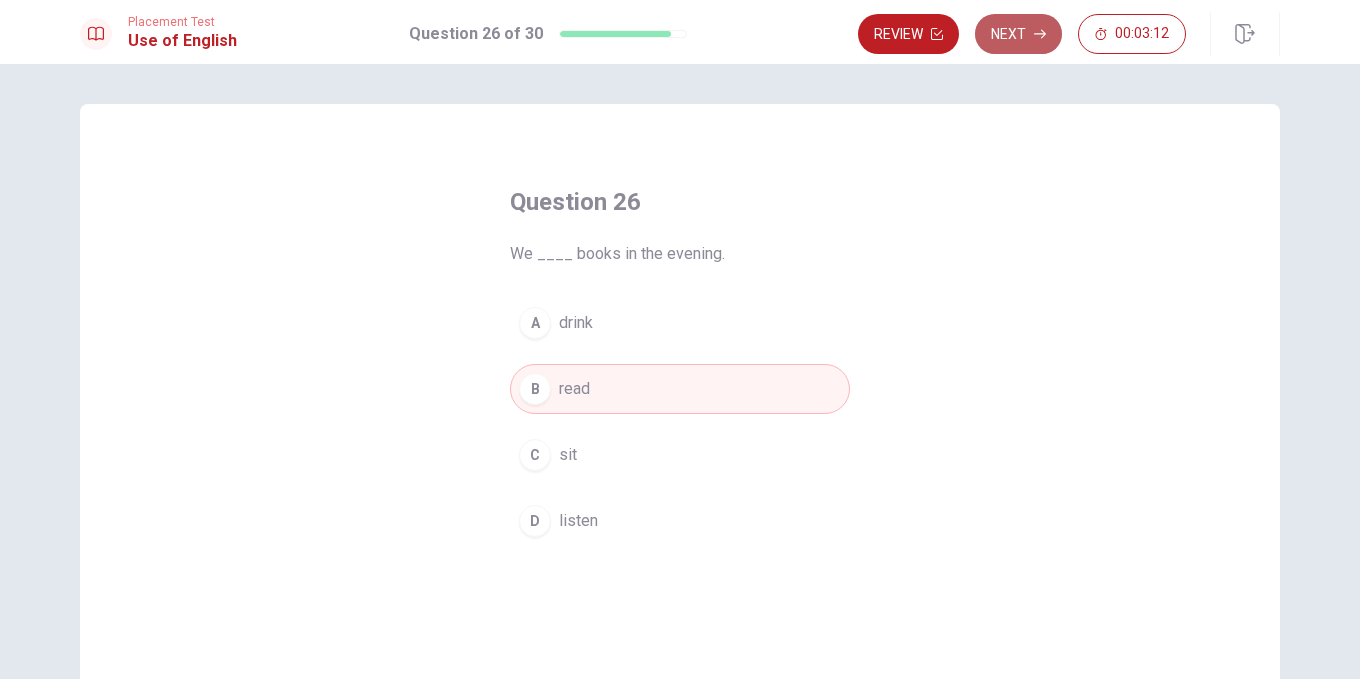 click 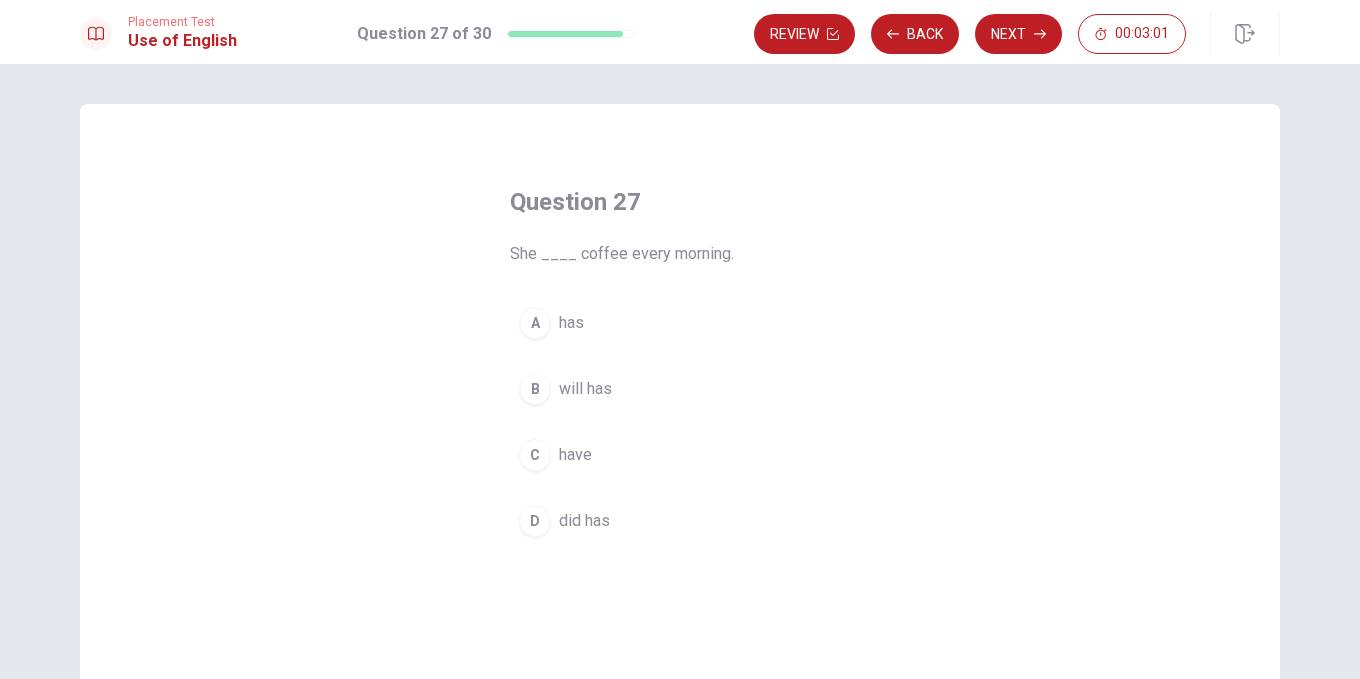 click on "A" at bounding box center [535, 323] 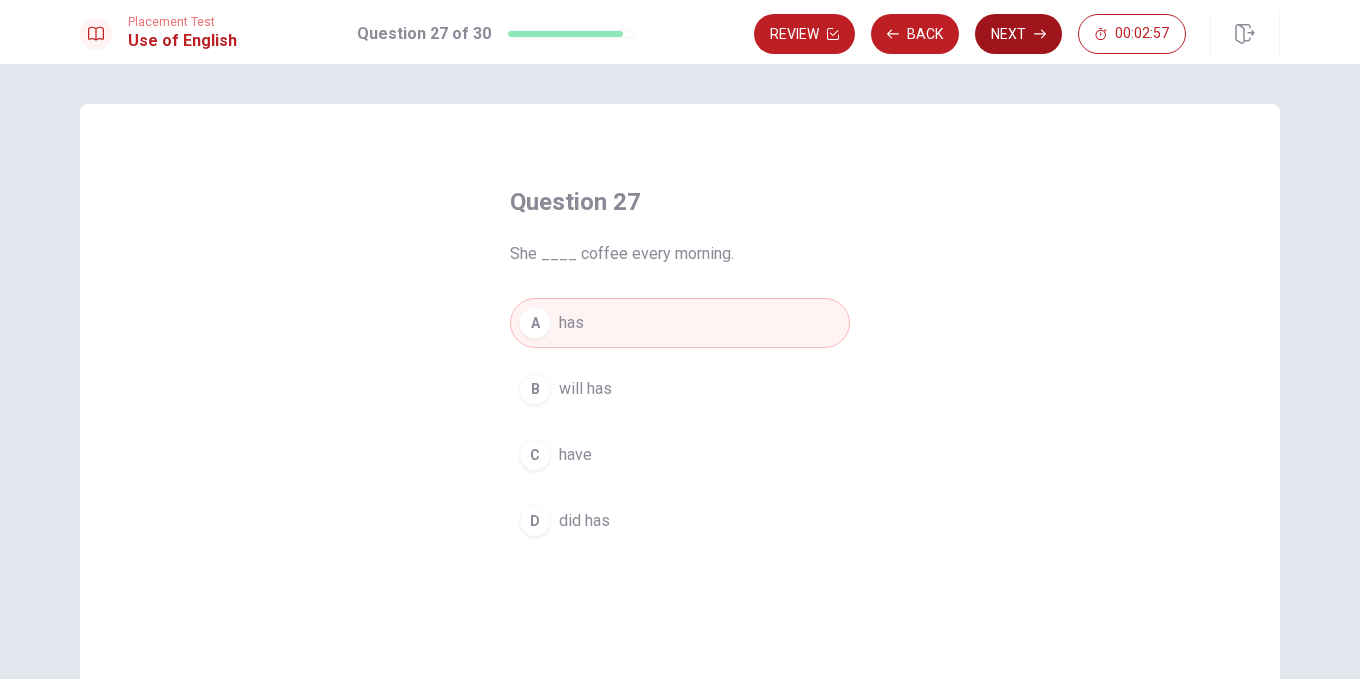 click on "Next" at bounding box center (1018, 34) 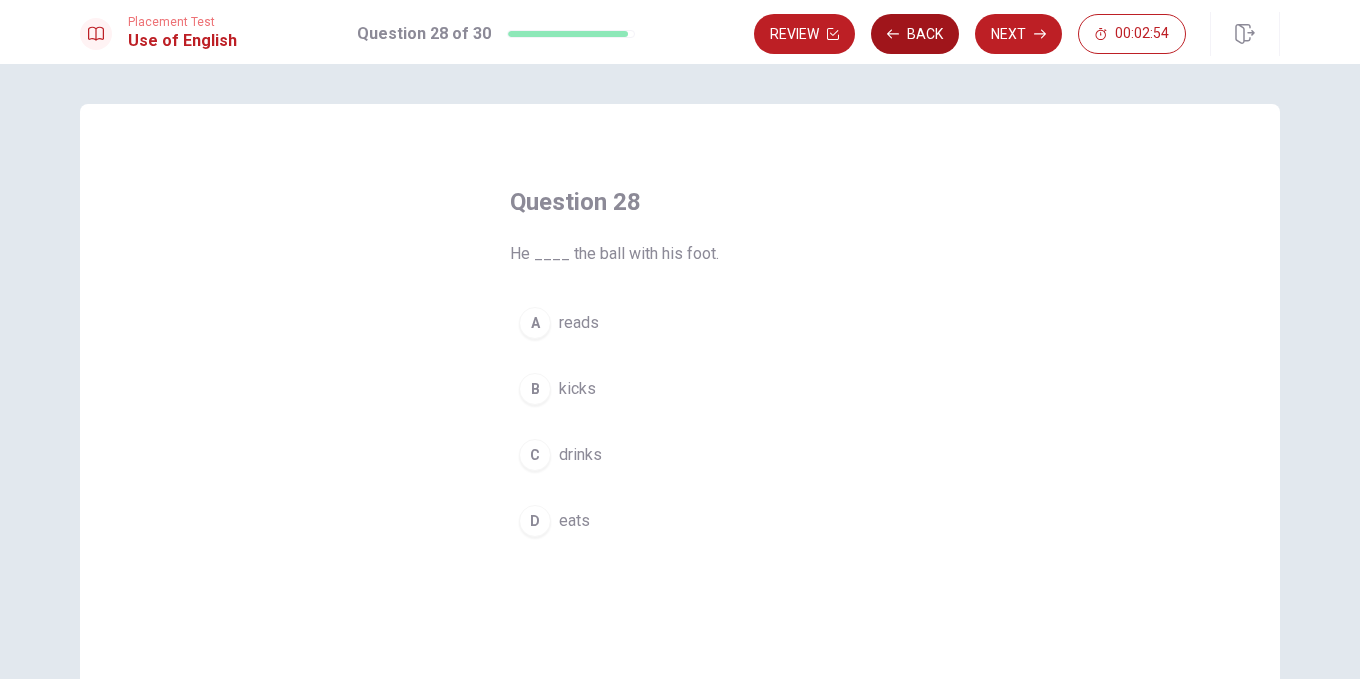 click on "Back" at bounding box center (915, 34) 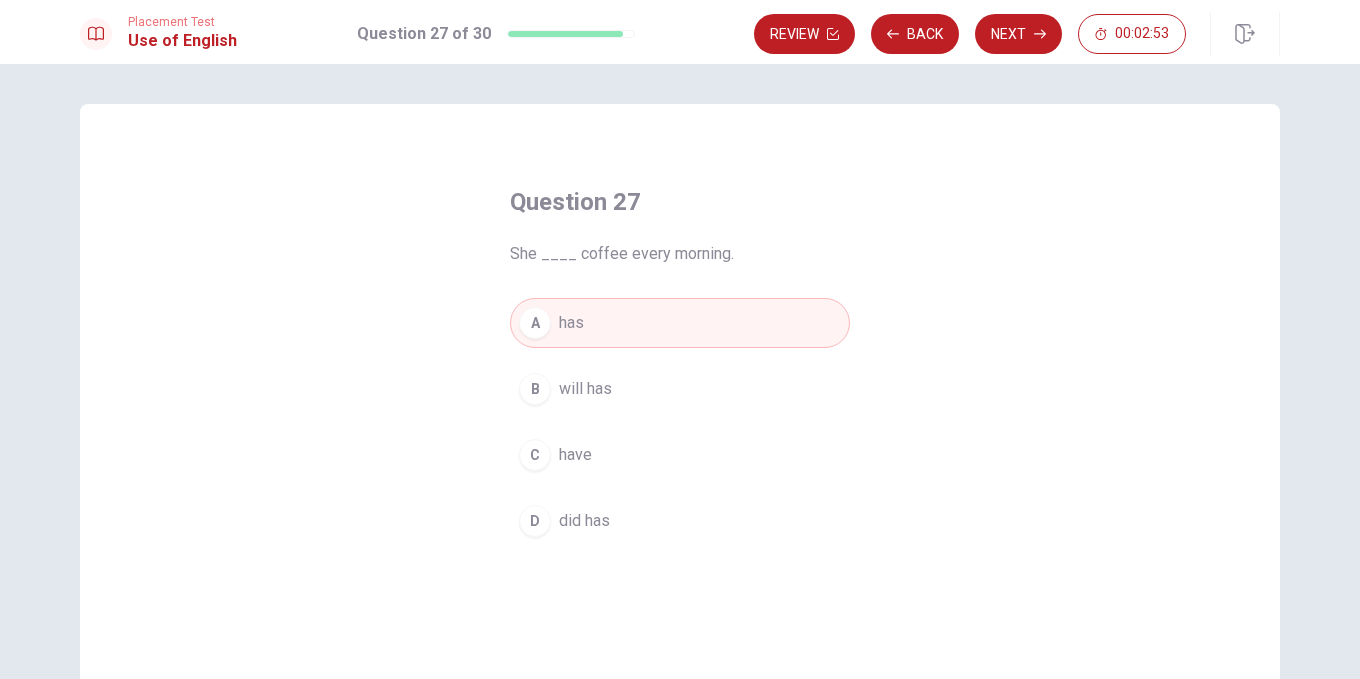 click on "D did has" at bounding box center (680, 521) 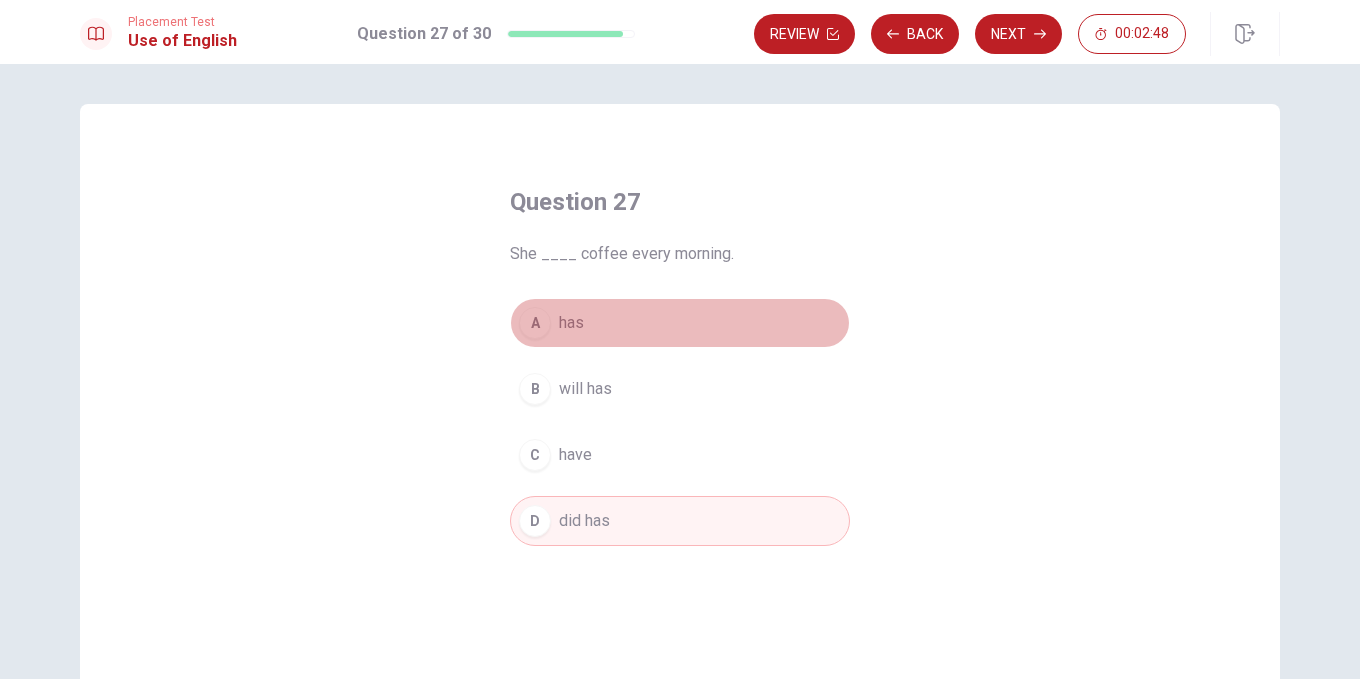 click on "A has" at bounding box center [680, 323] 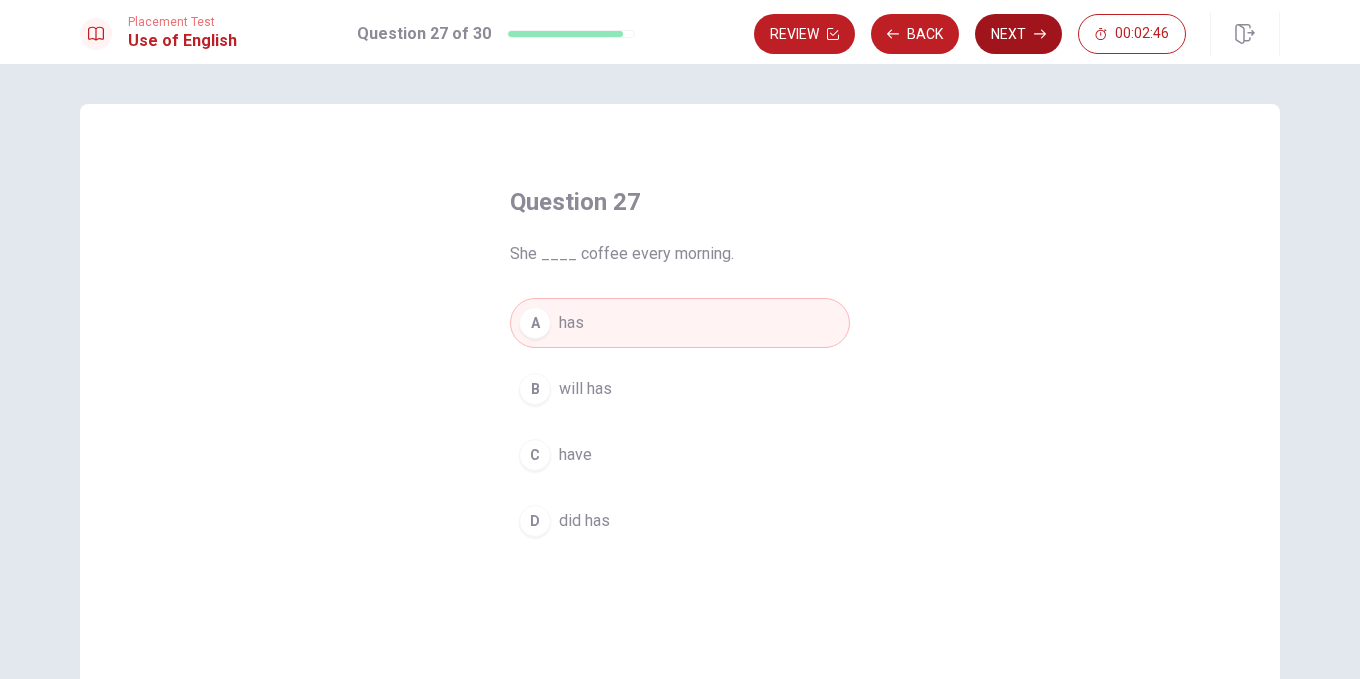 click on "Next" at bounding box center [1018, 34] 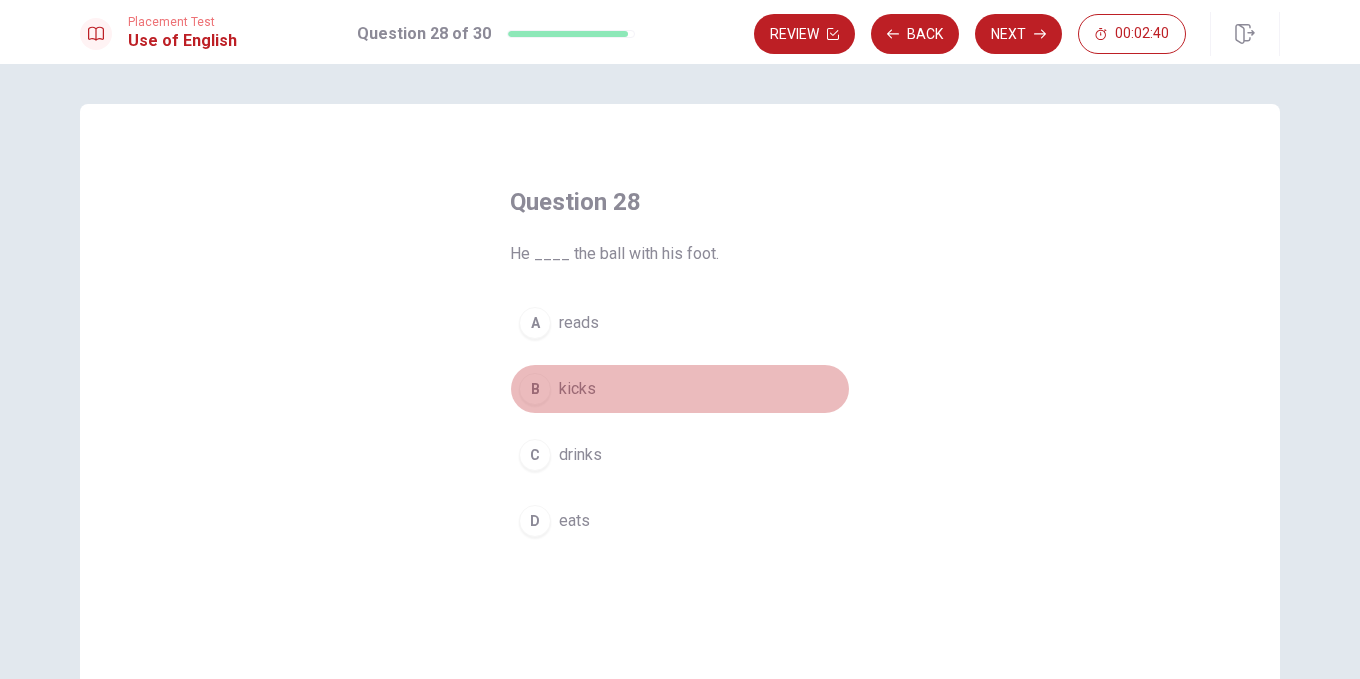click on "kicks" at bounding box center (577, 389) 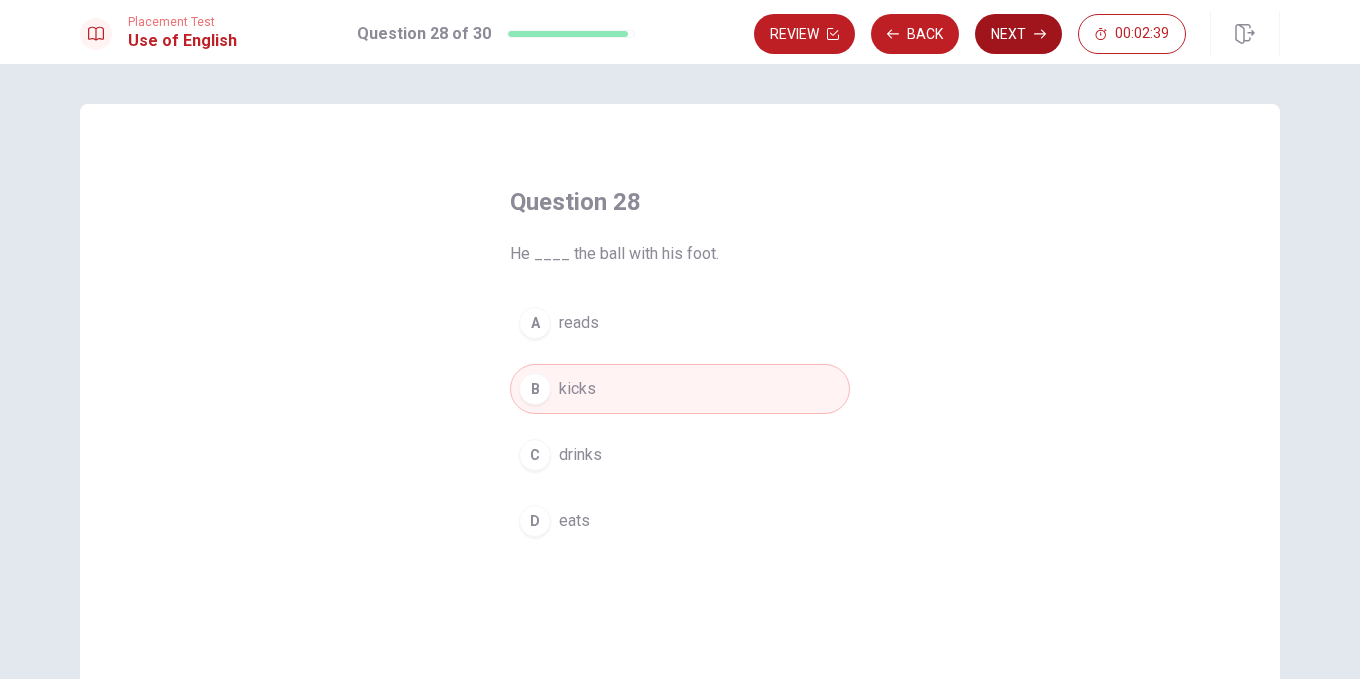 click on "Next" at bounding box center (1018, 34) 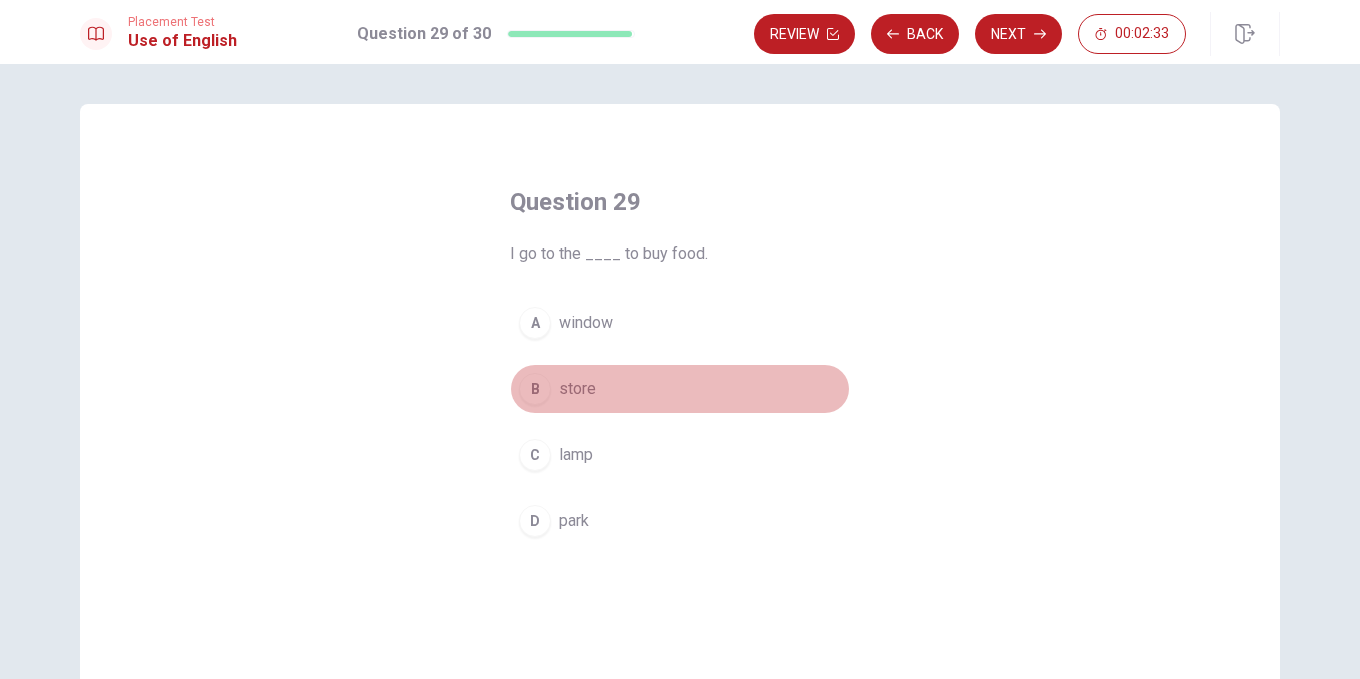click on "B store" at bounding box center (680, 389) 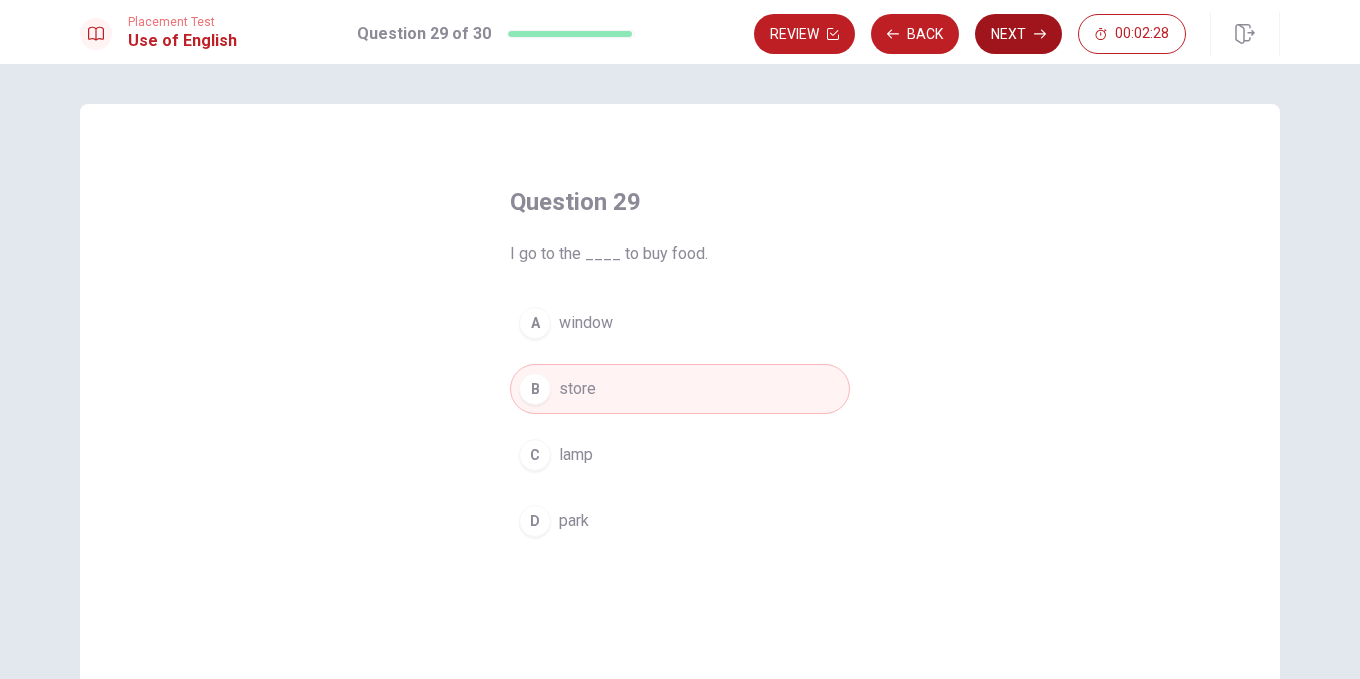 click on "Next" at bounding box center [1018, 34] 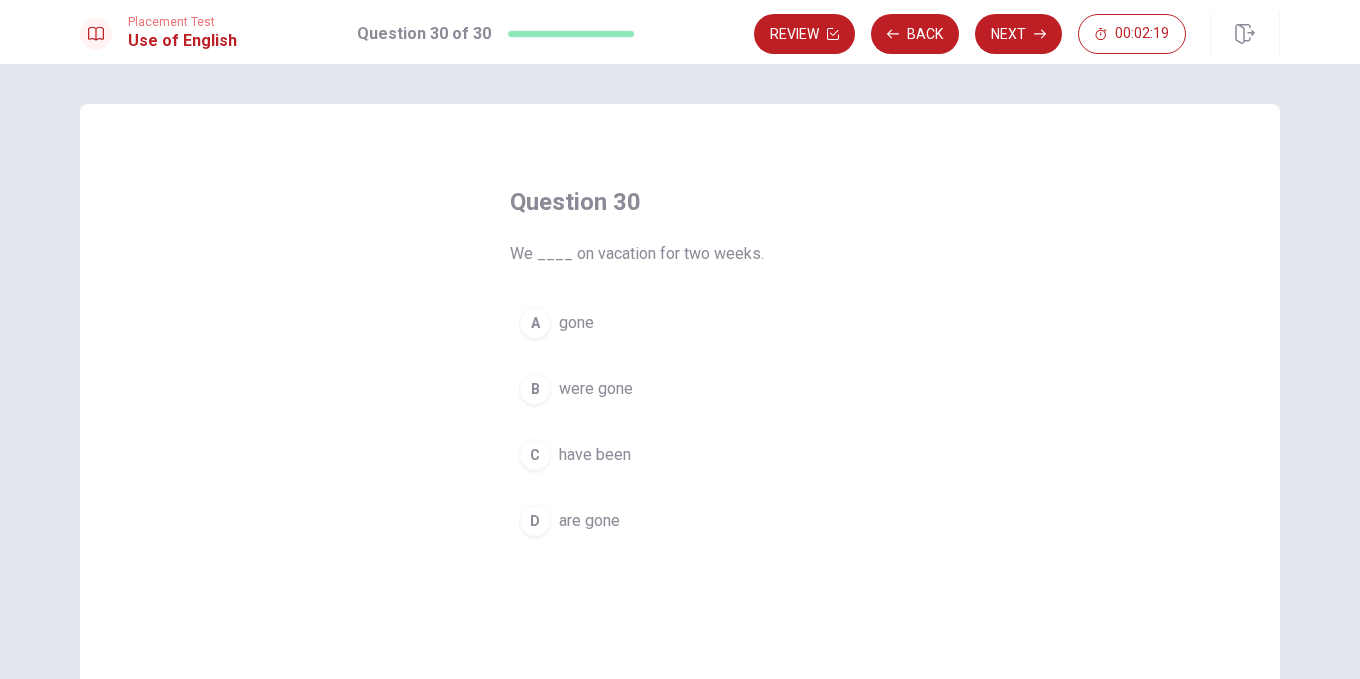 click on "B were gone" at bounding box center (680, 389) 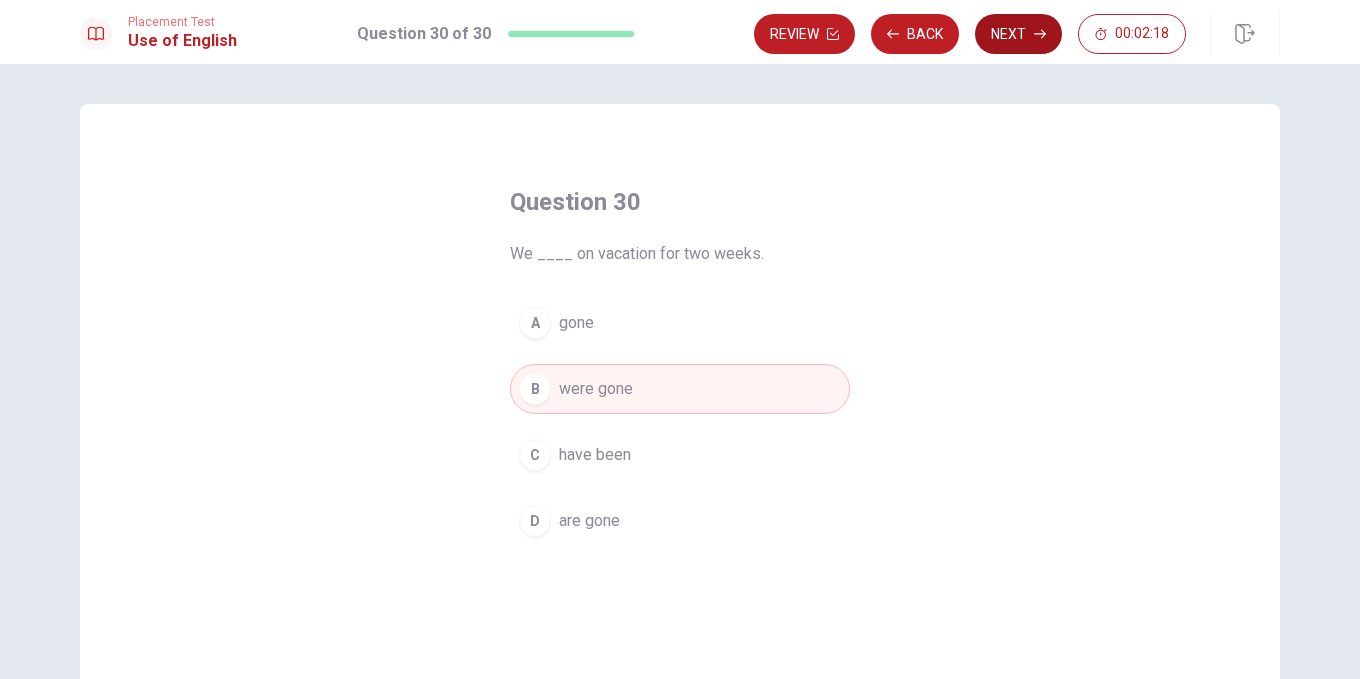 click on "Next" at bounding box center [1018, 34] 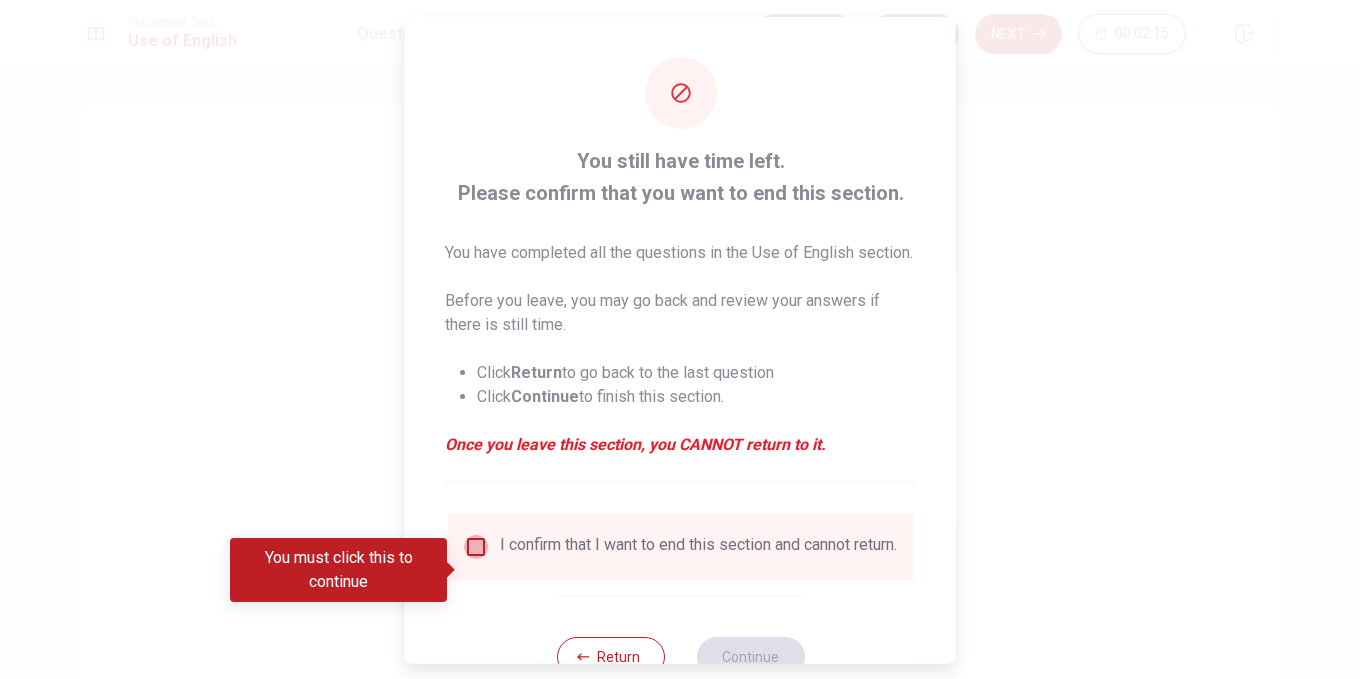 click at bounding box center (476, 546) 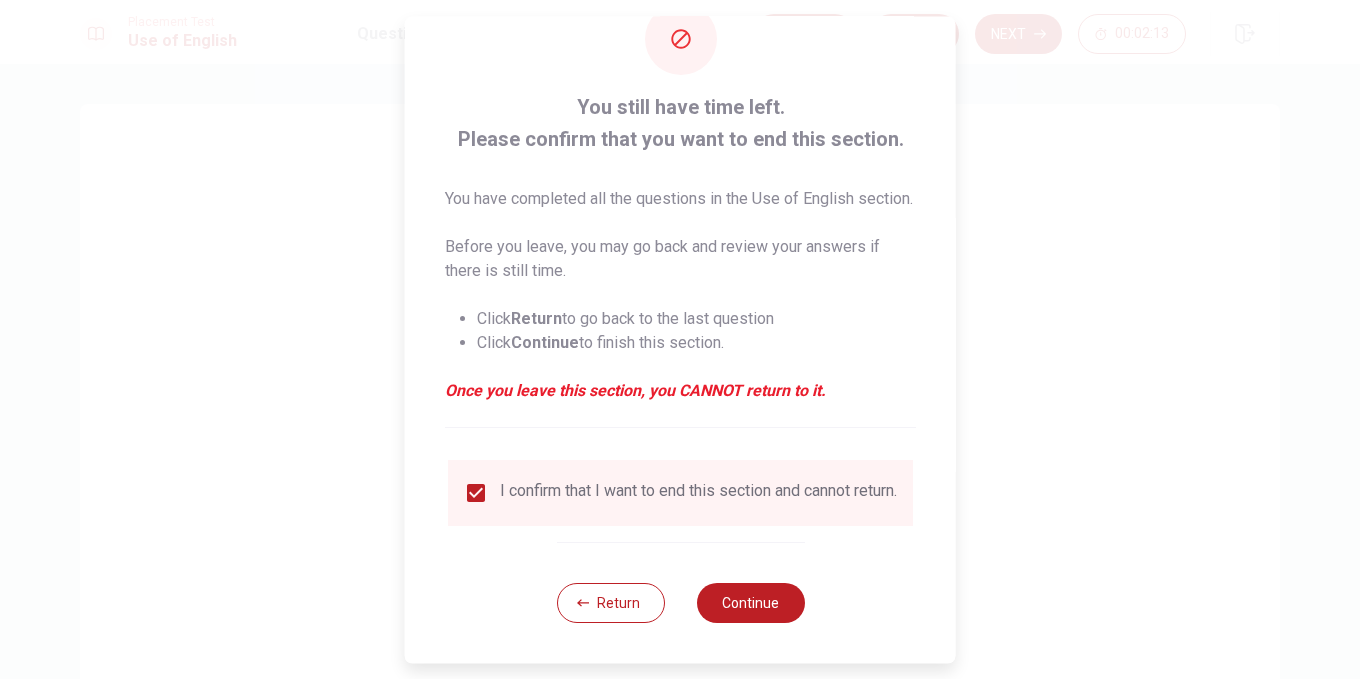 scroll, scrollTop: 91, scrollLeft: 0, axis: vertical 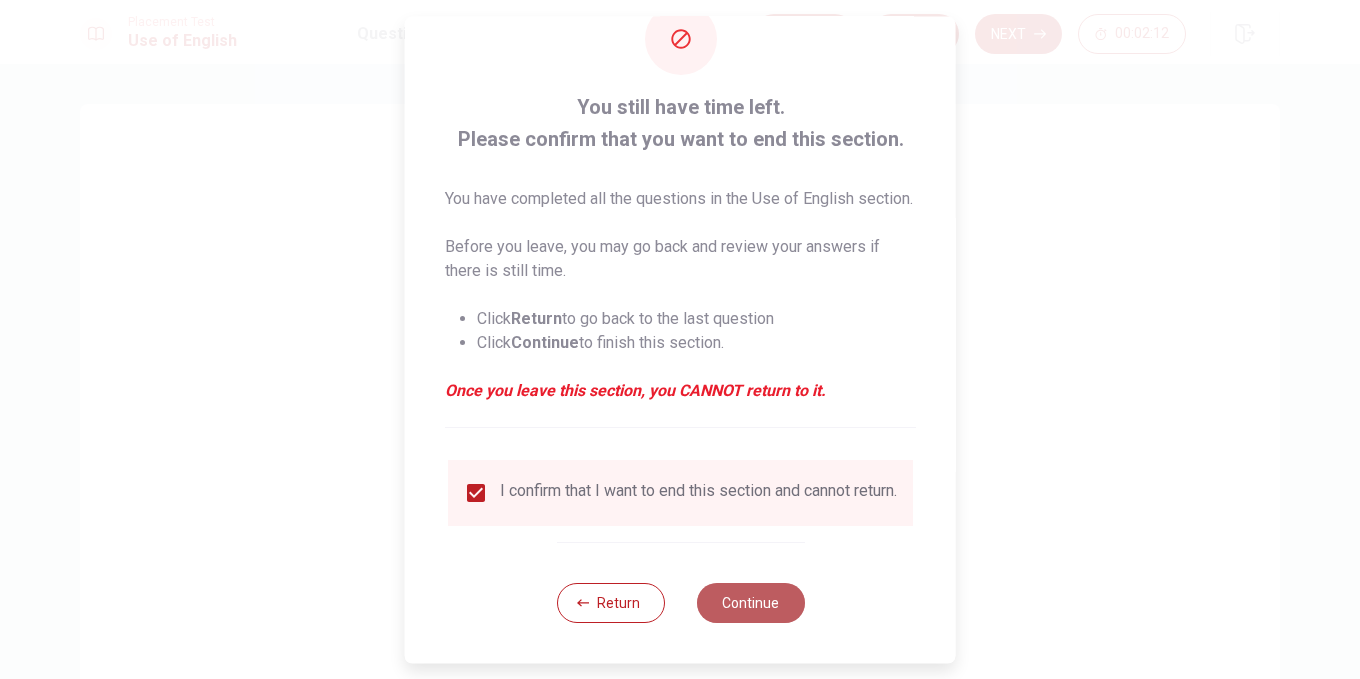 click on "Continue" at bounding box center [750, 603] 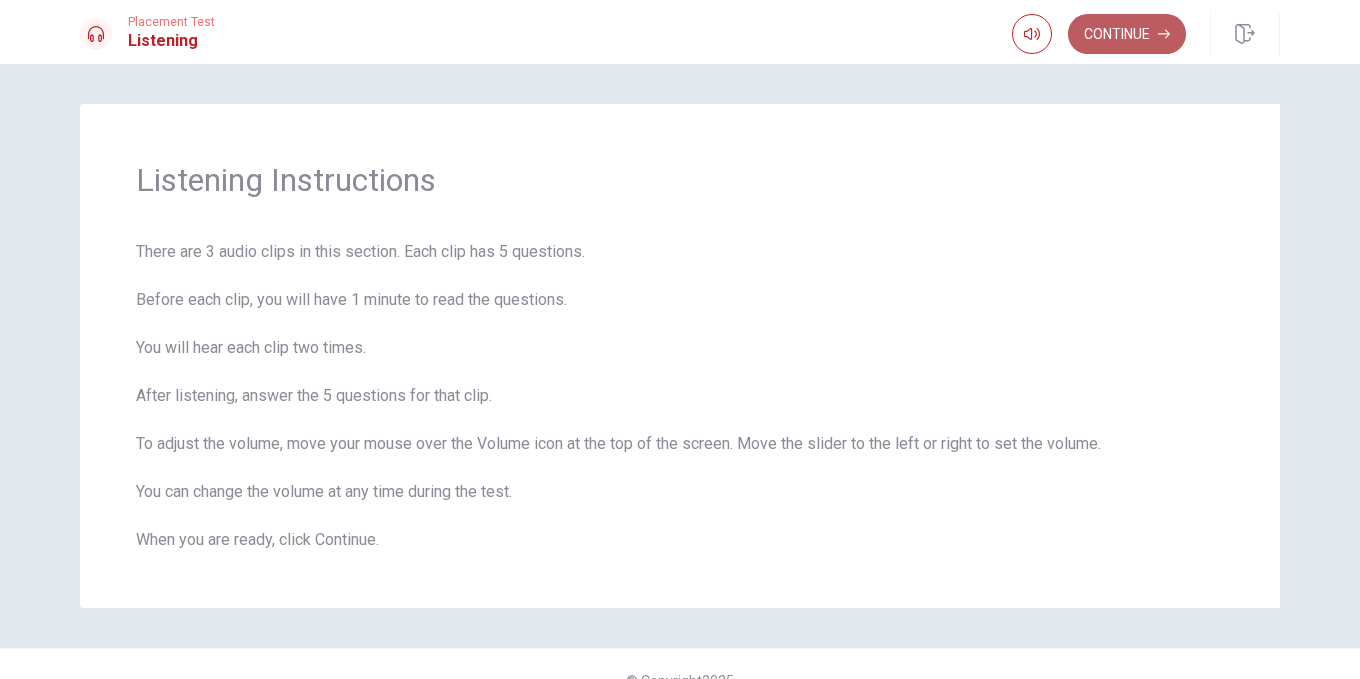 click on "Continue" at bounding box center [1127, 34] 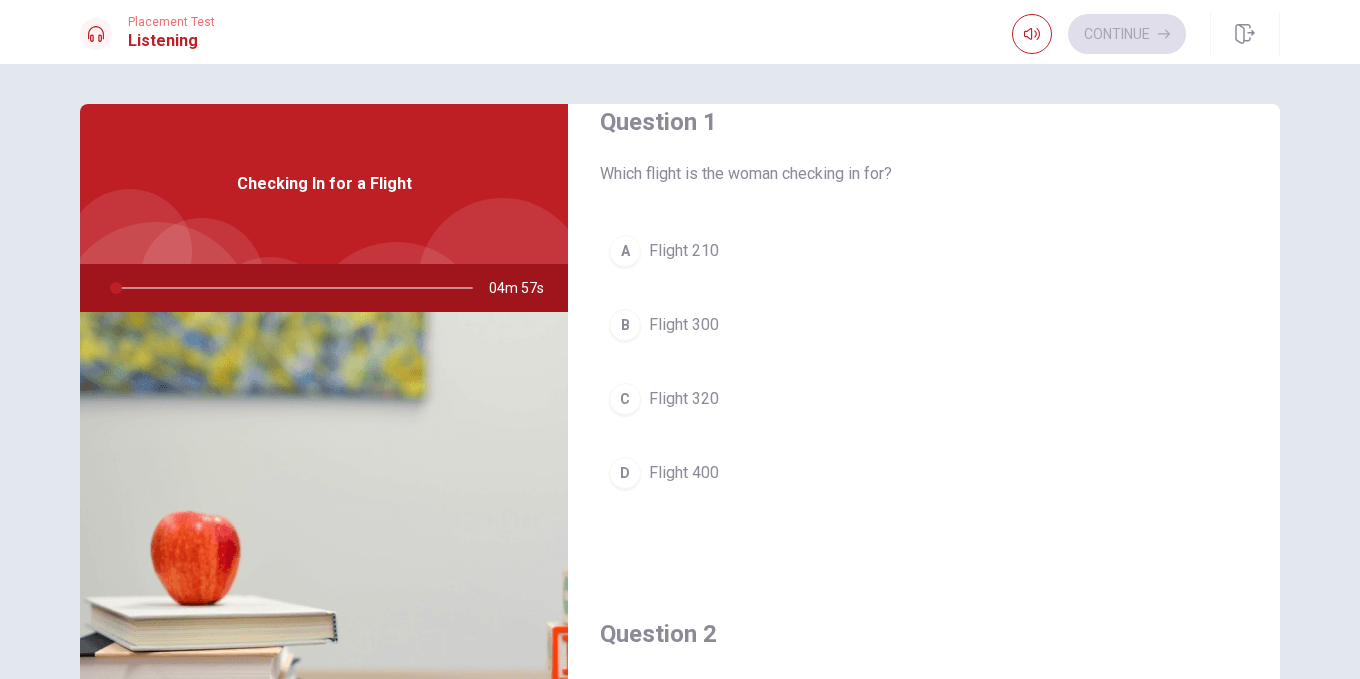 scroll, scrollTop: 31, scrollLeft: 0, axis: vertical 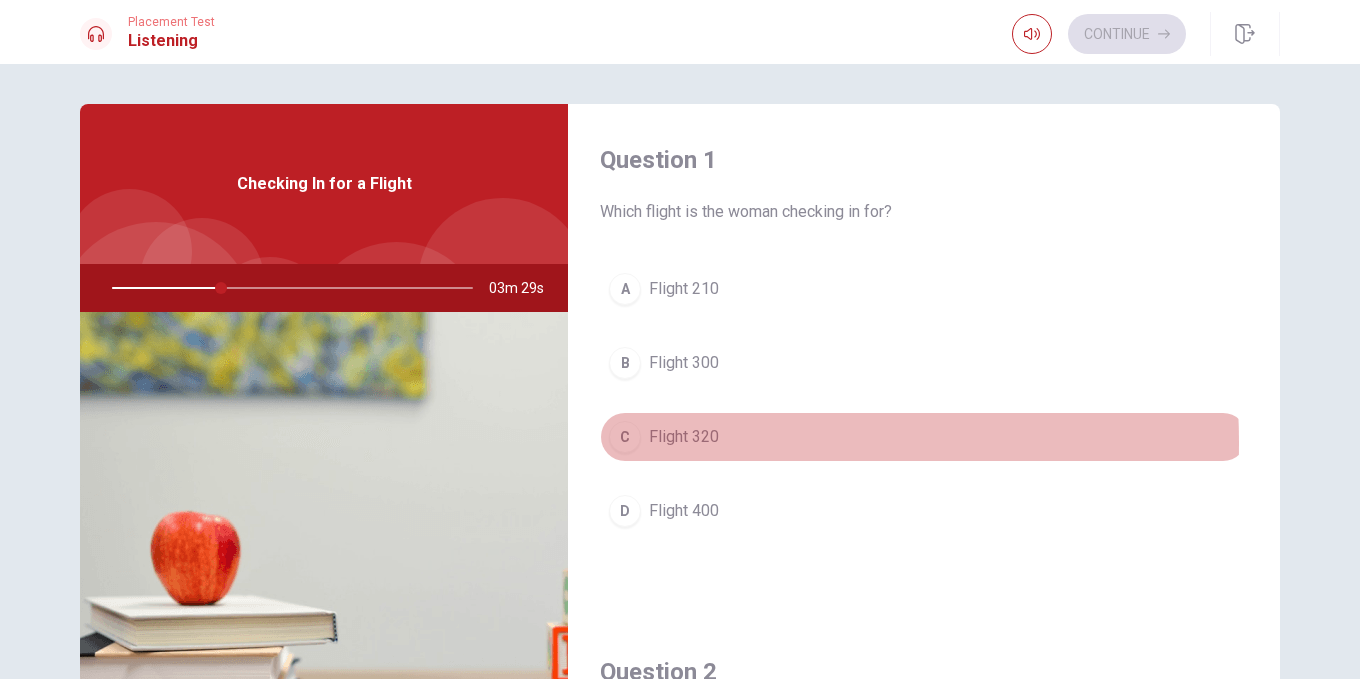 click on "C" at bounding box center [625, 437] 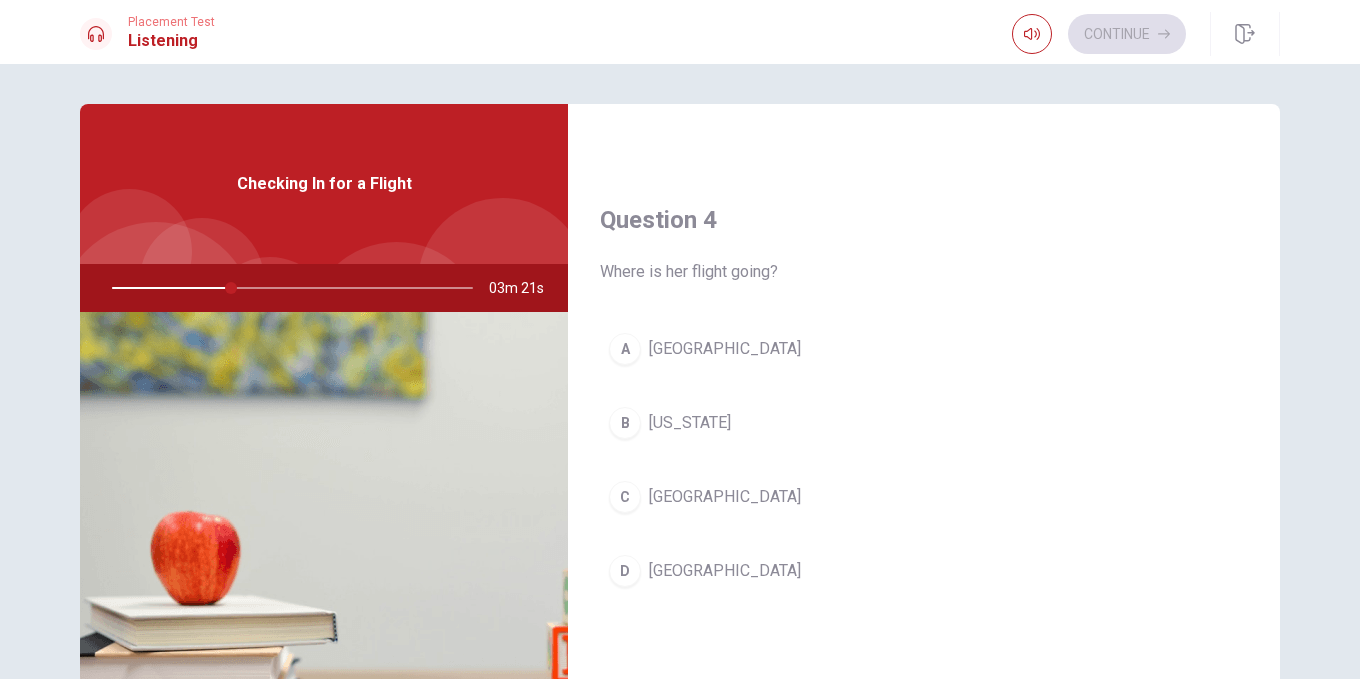 scroll, scrollTop: 1480, scrollLeft: 0, axis: vertical 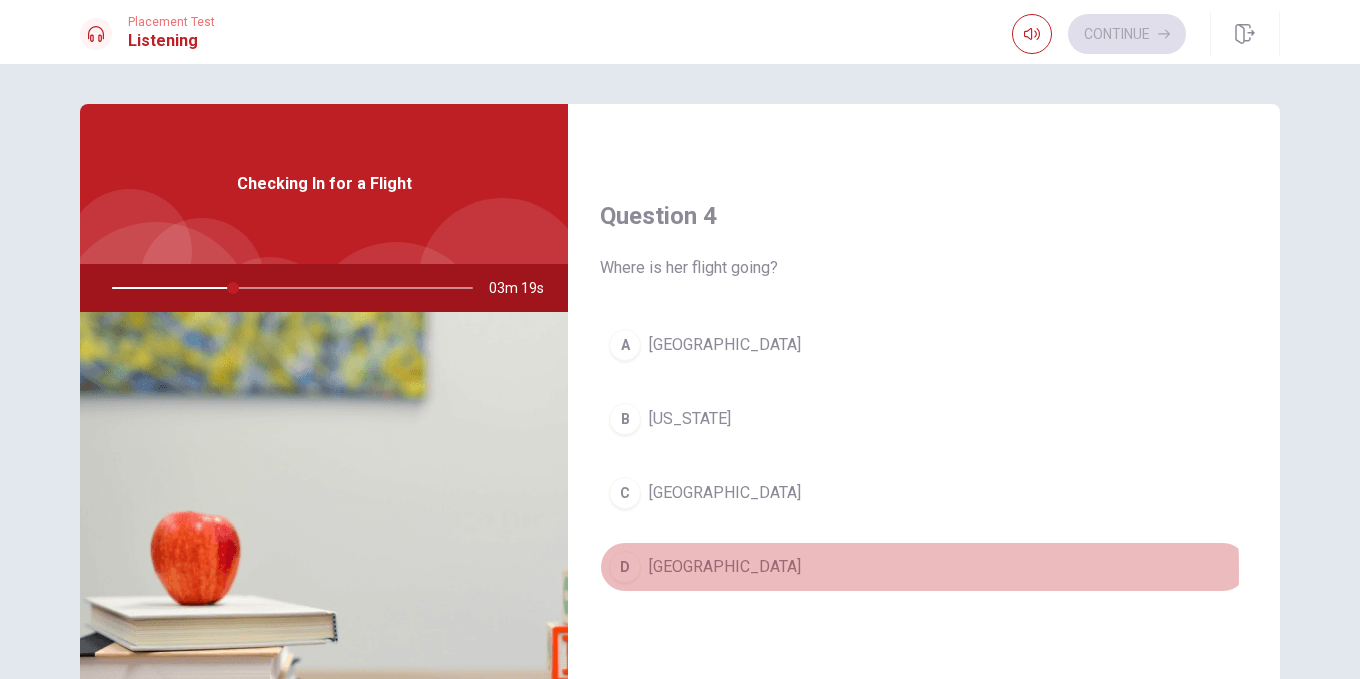 click on "[GEOGRAPHIC_DATA]" at bounding box center (725, 567) 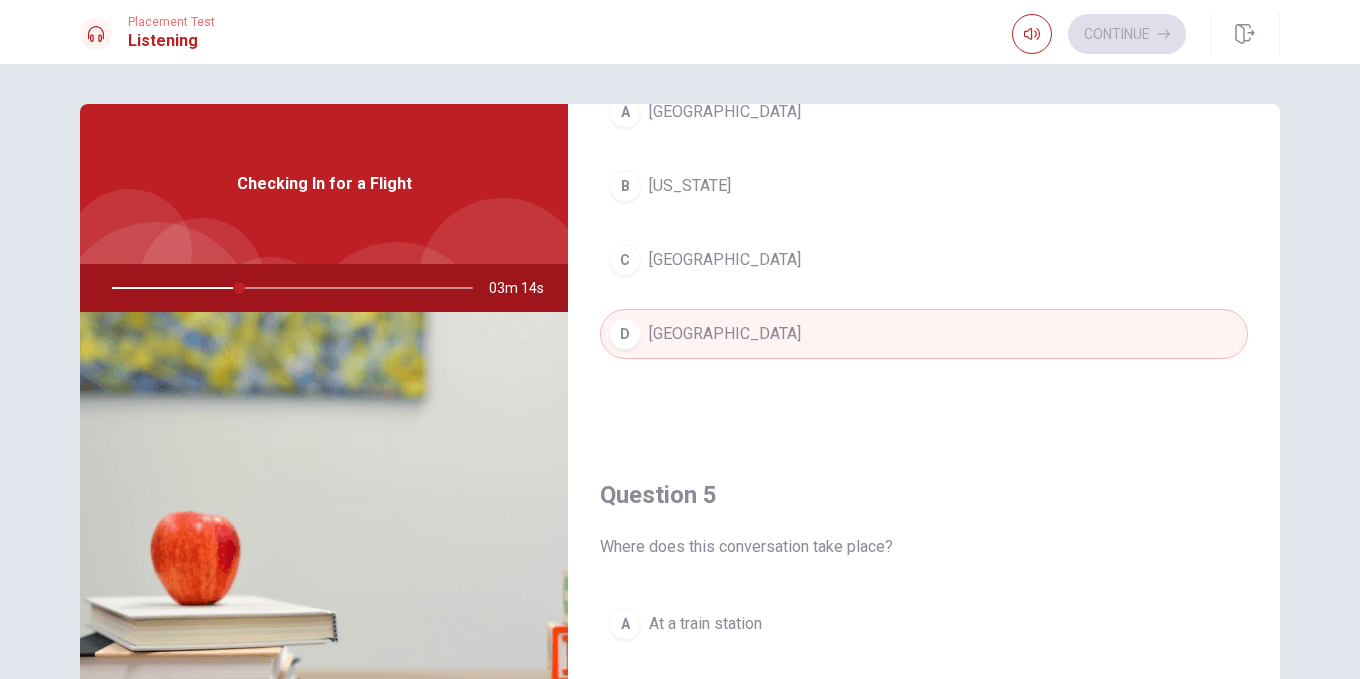scroll, scrollTop: 1728, scrollLeft: 0, axis: vertical 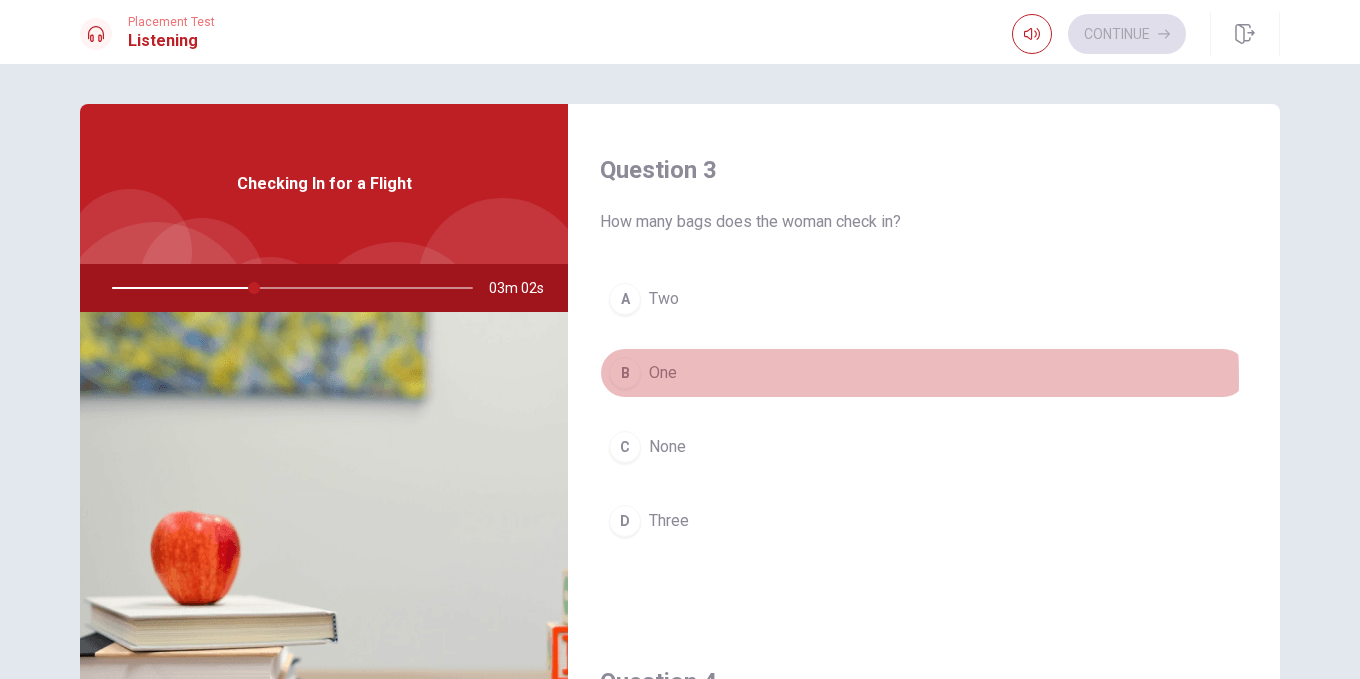 click on "B One" at bounding box center (924, 373) 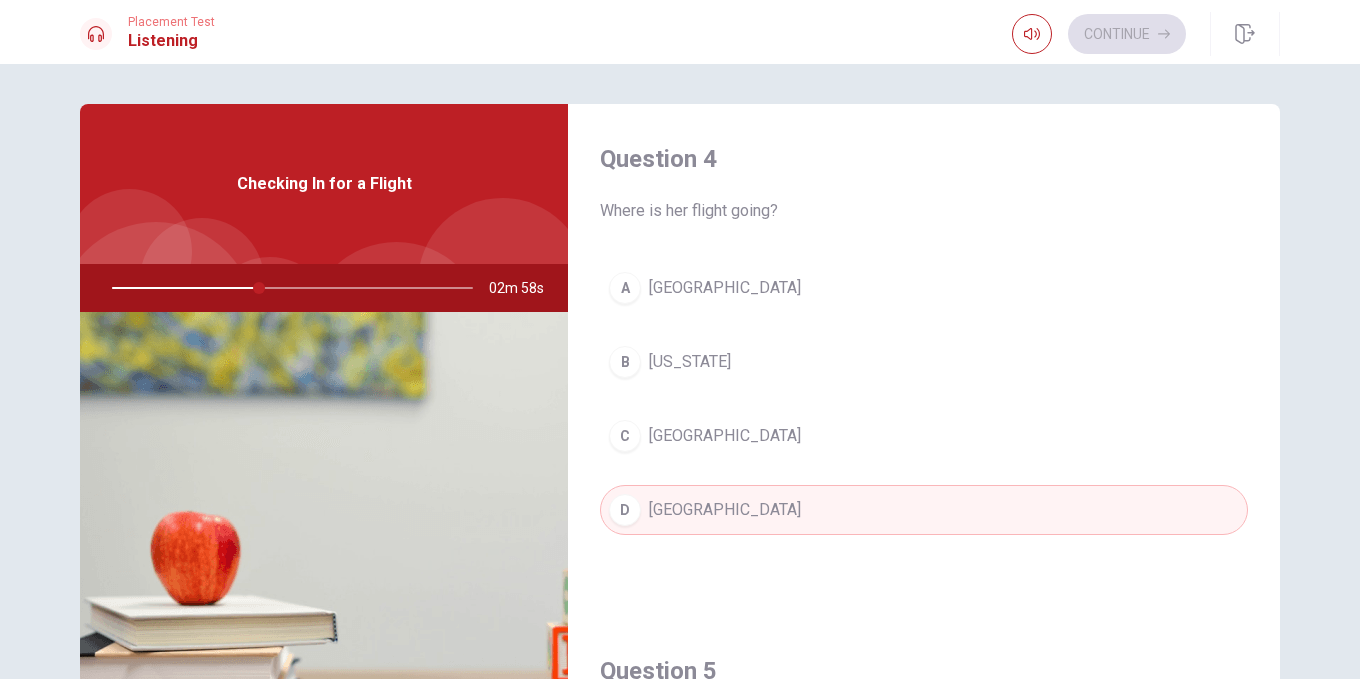 scroll, scrollTop: 1545, scrollLeft: 0, axis: vertical 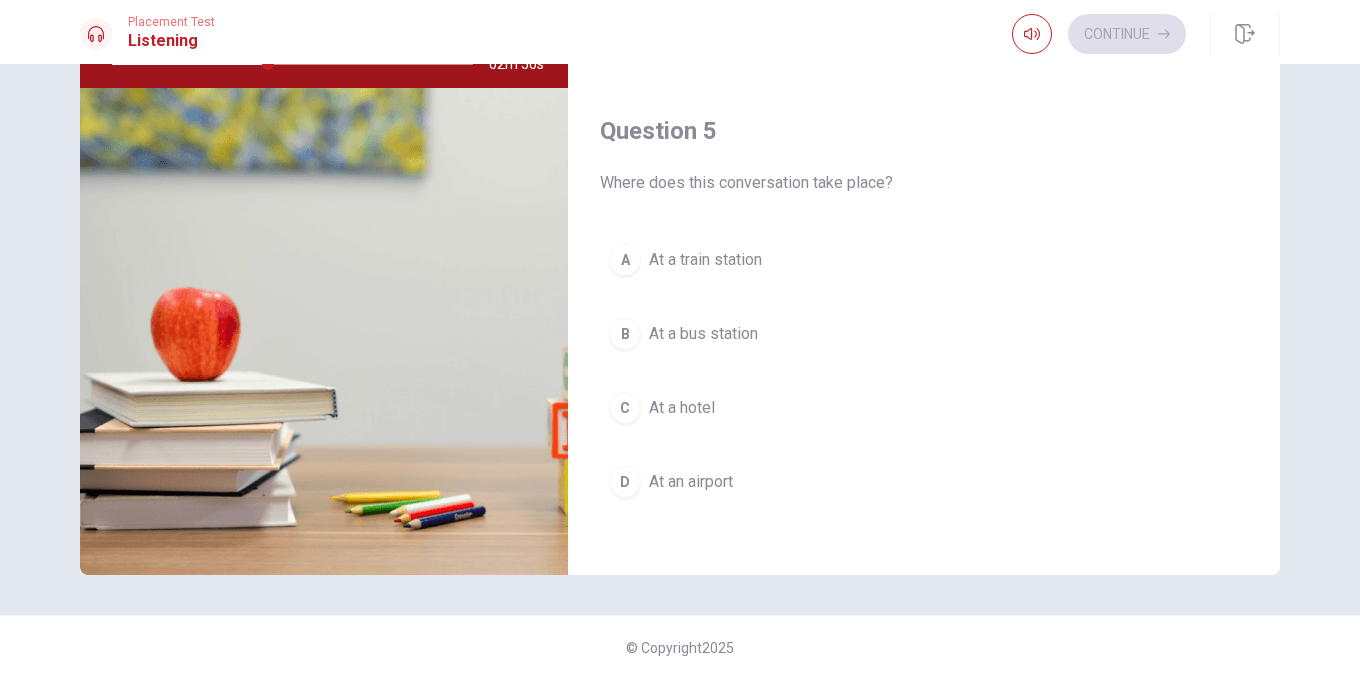 click on "At an airport" at bounding box center [691, 482] 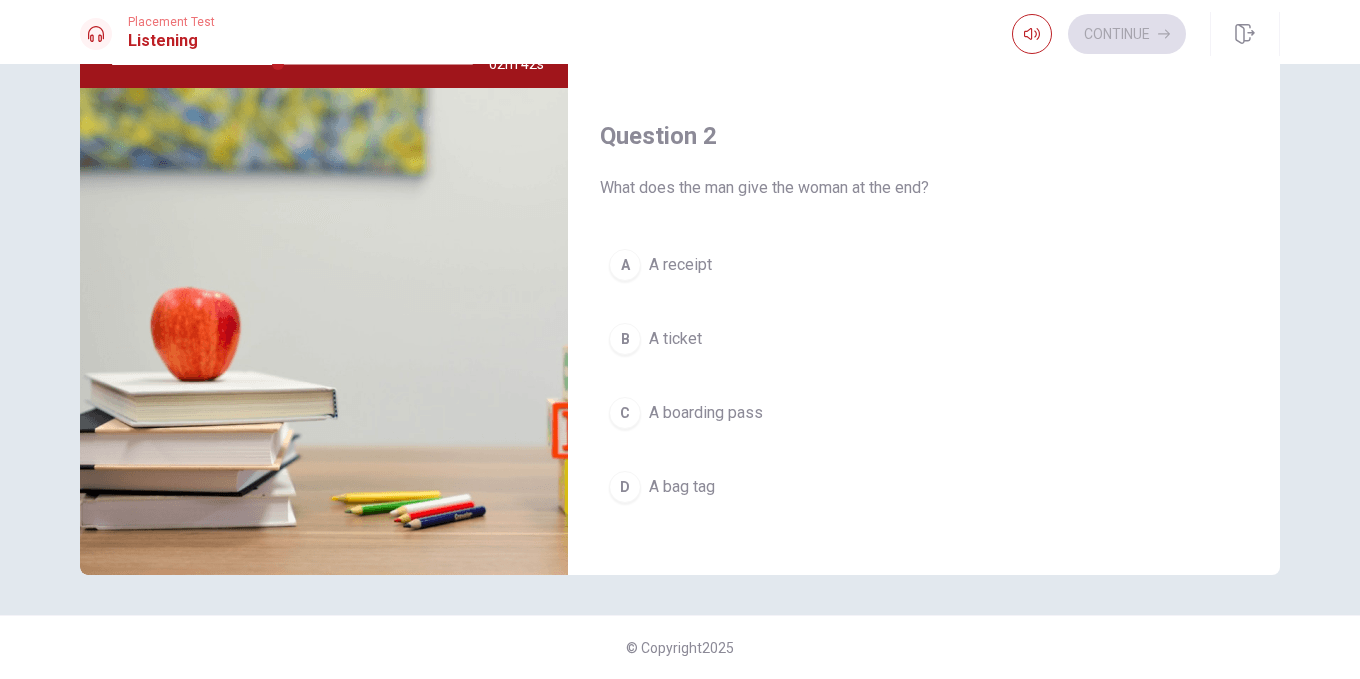 scroll, scrollTop: 313, scrollLeft: 0, axis: vertical 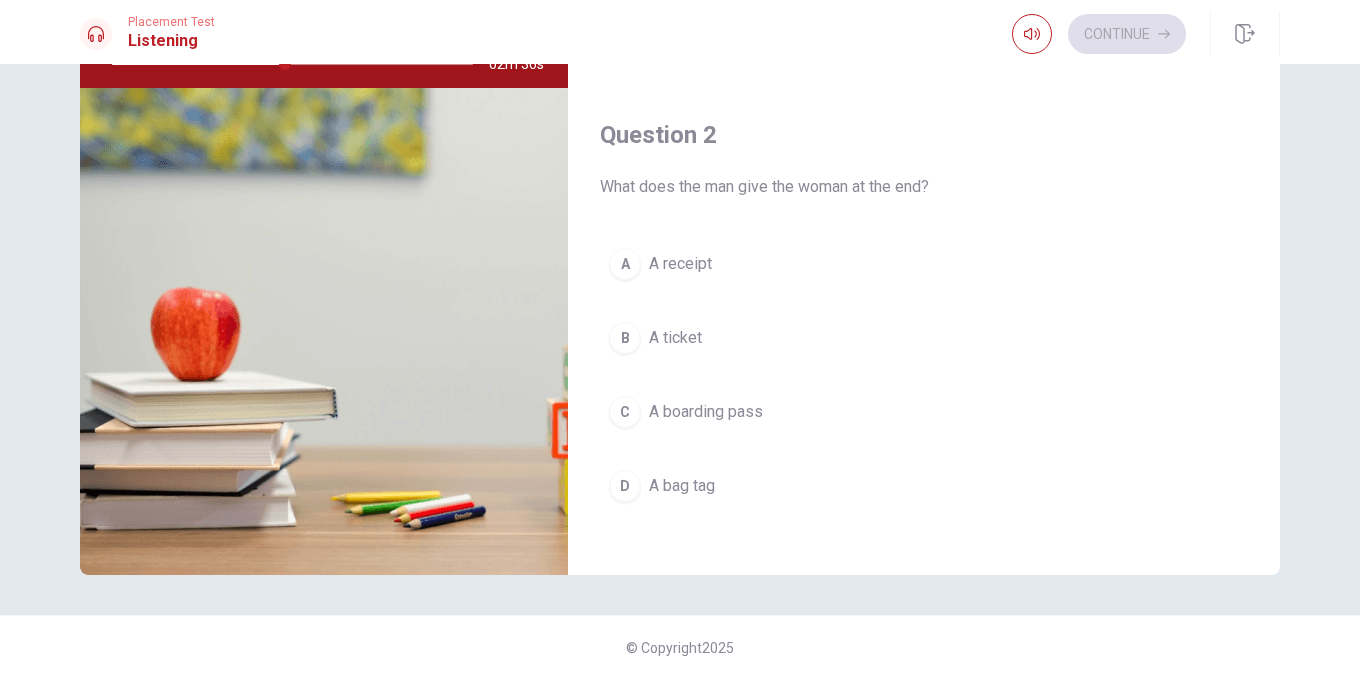 click on "A boarding pass" at bounding box center (706, 412) 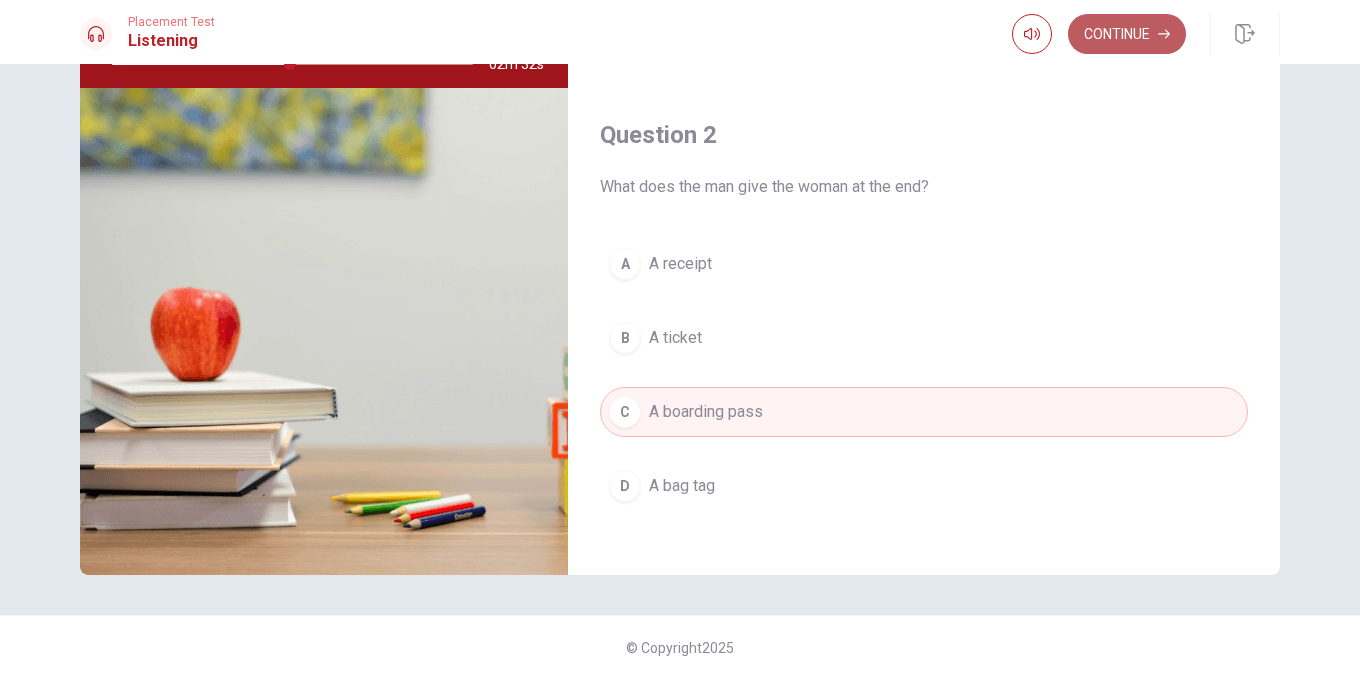 click on "Continue" at bounding box center (1127, 34) 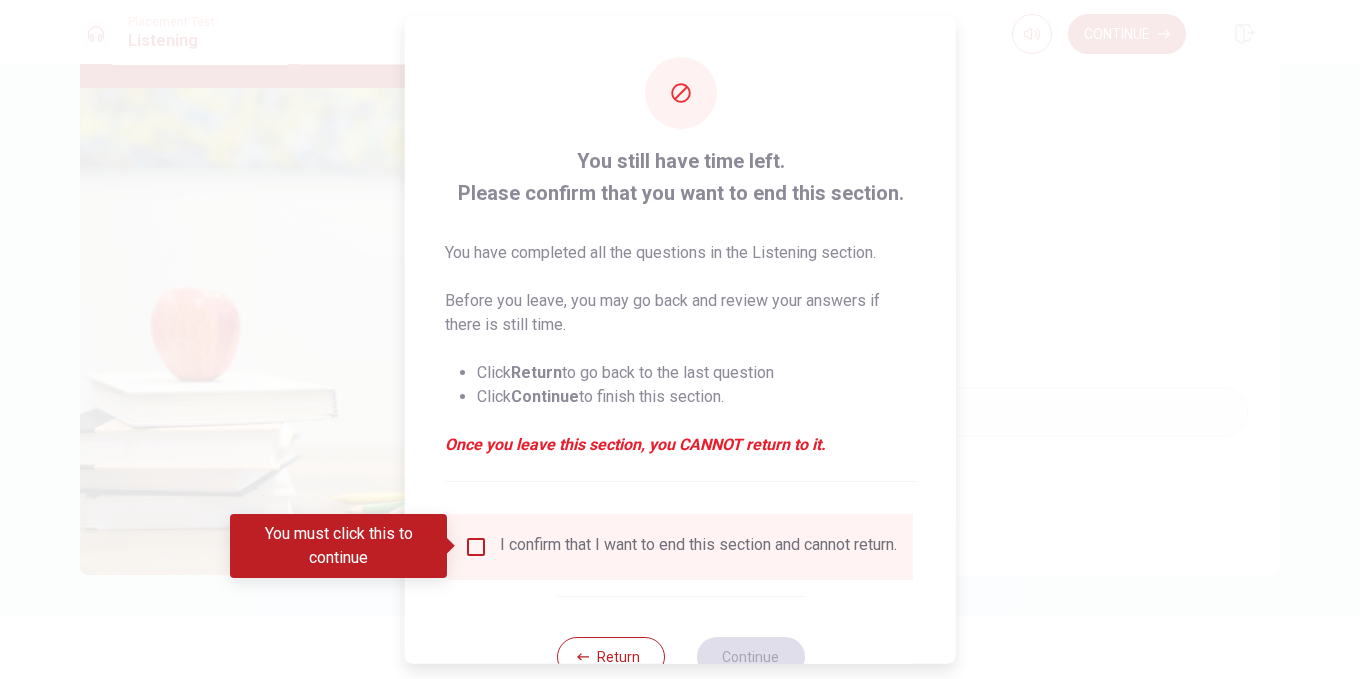 click at bounding box center (476, 546) 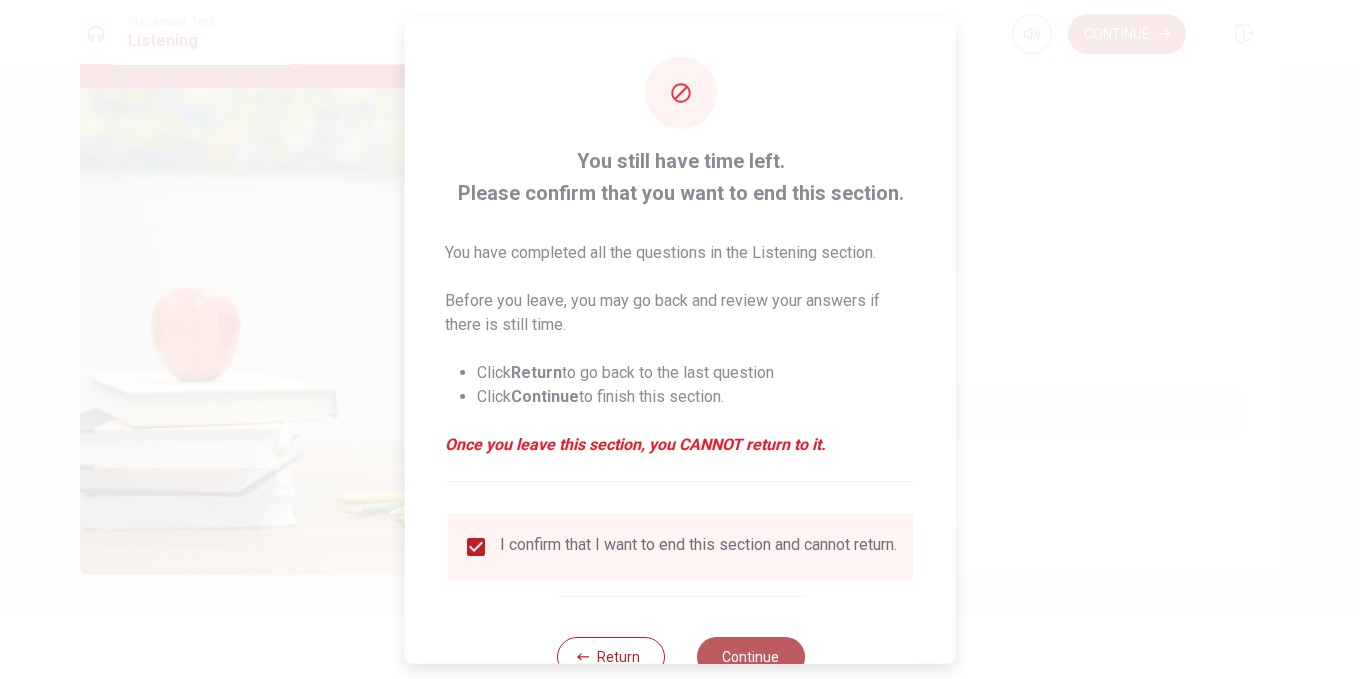 click on "Continue" at bounding box center (750, 656) 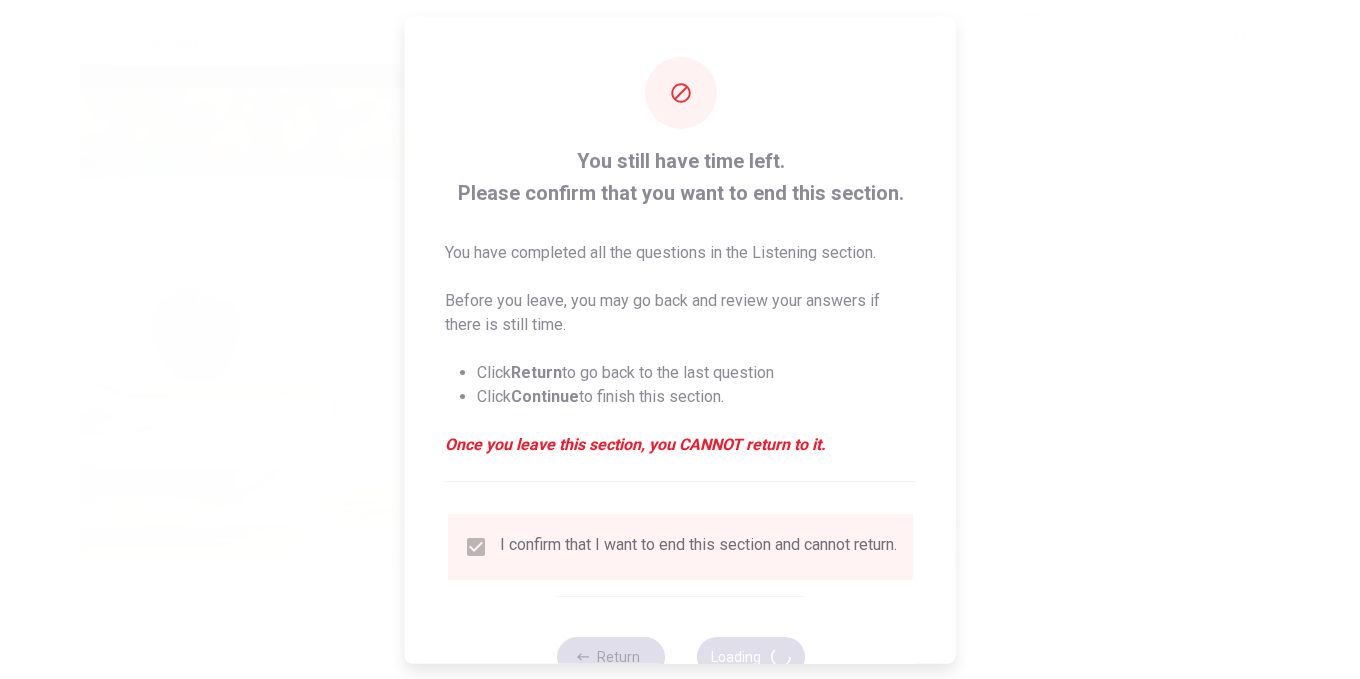 type on "52" 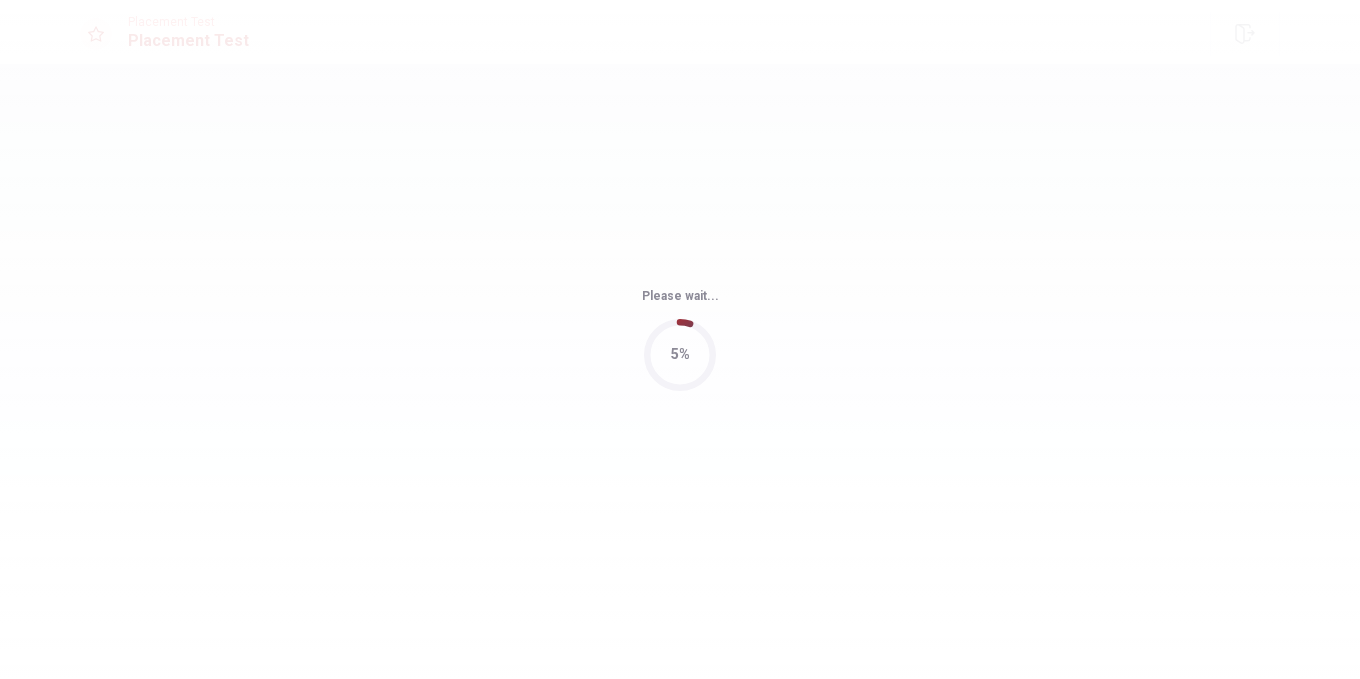 scroll, scrollTop: 0, scrollLeft: 0, axis: both 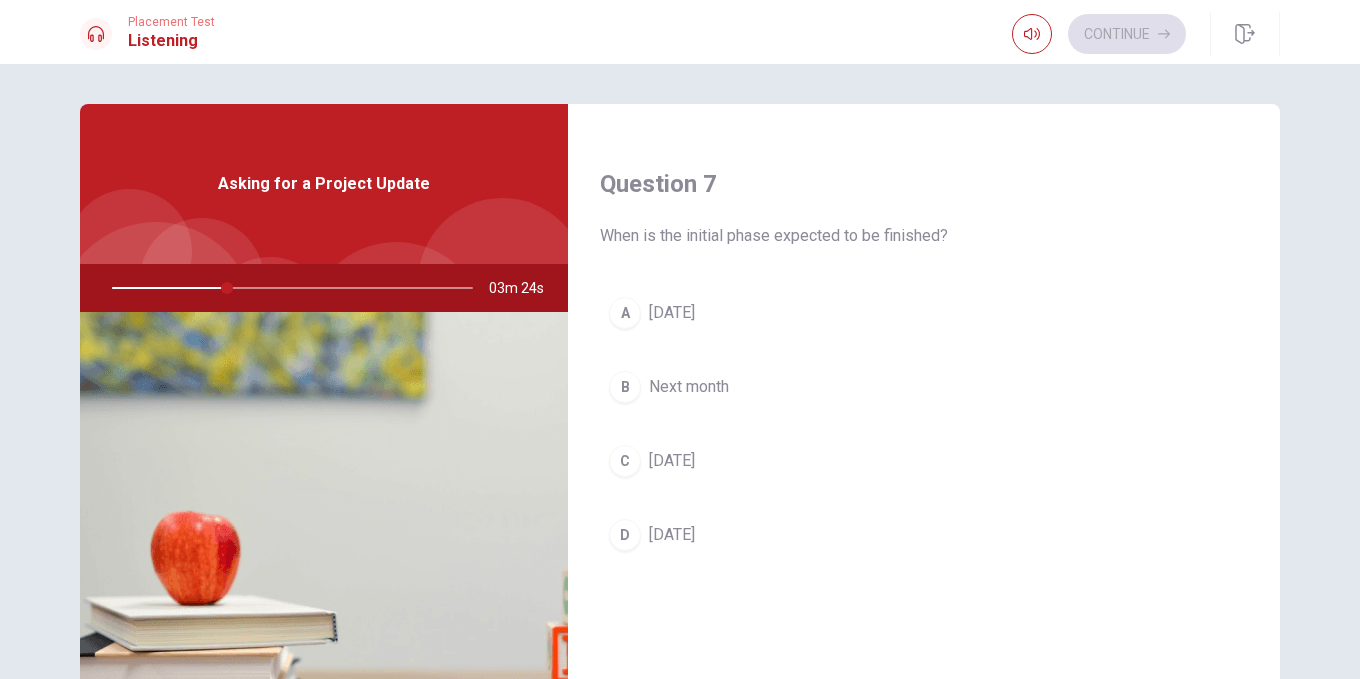 click on "A [DATE]" at bounding box center (924, 313) 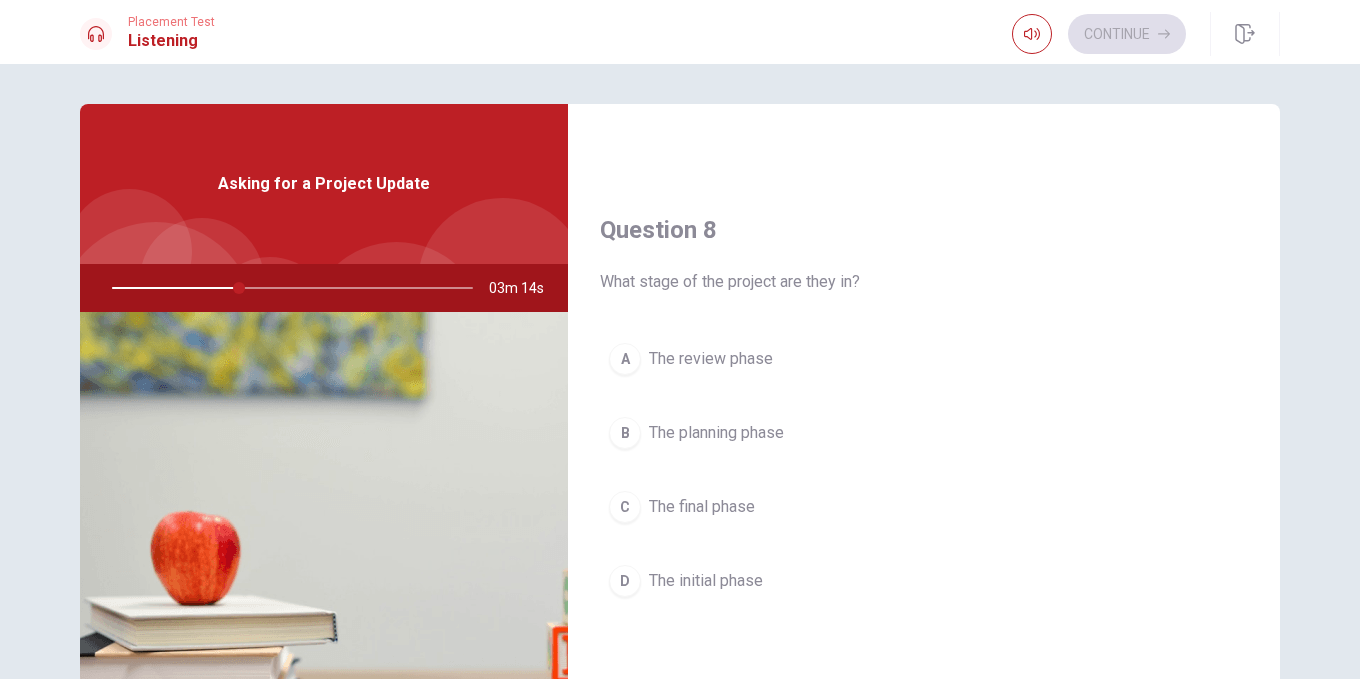 scroll, scrollTop: 984, scrollLeft: 0, axis: vertical 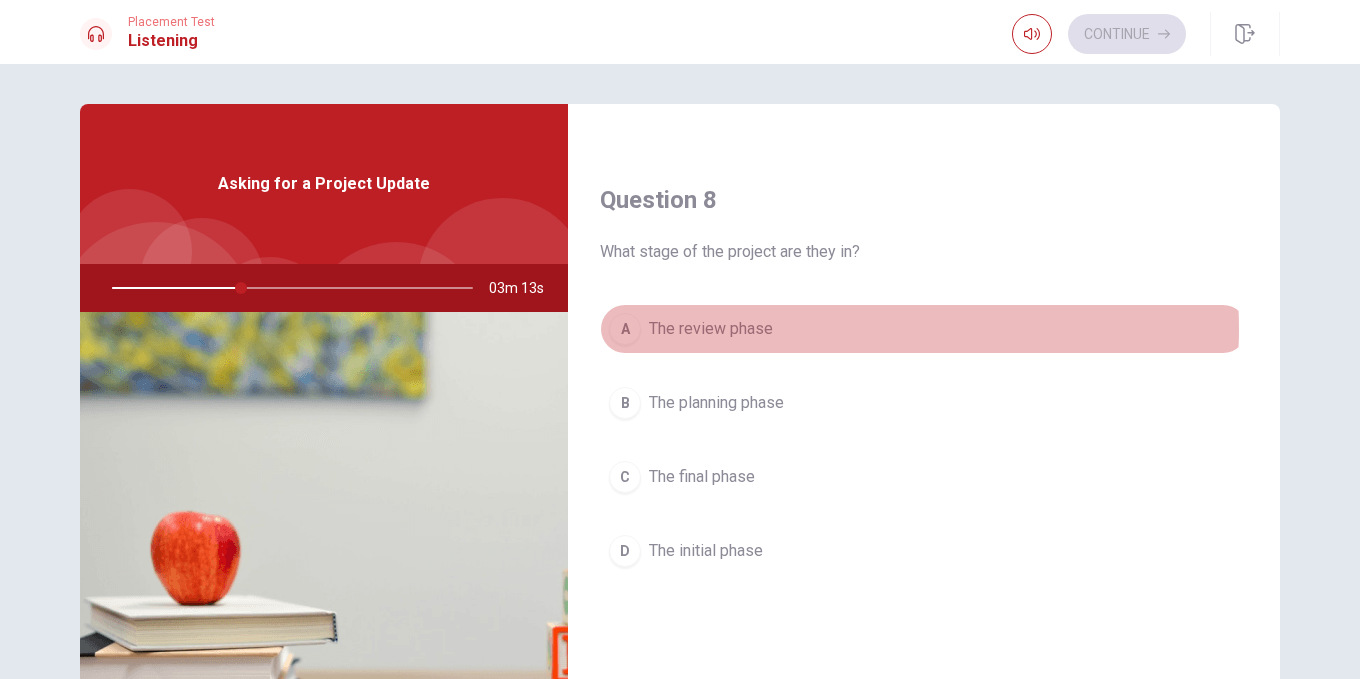 click on "A The review phase" at bounding box center [924, 329] 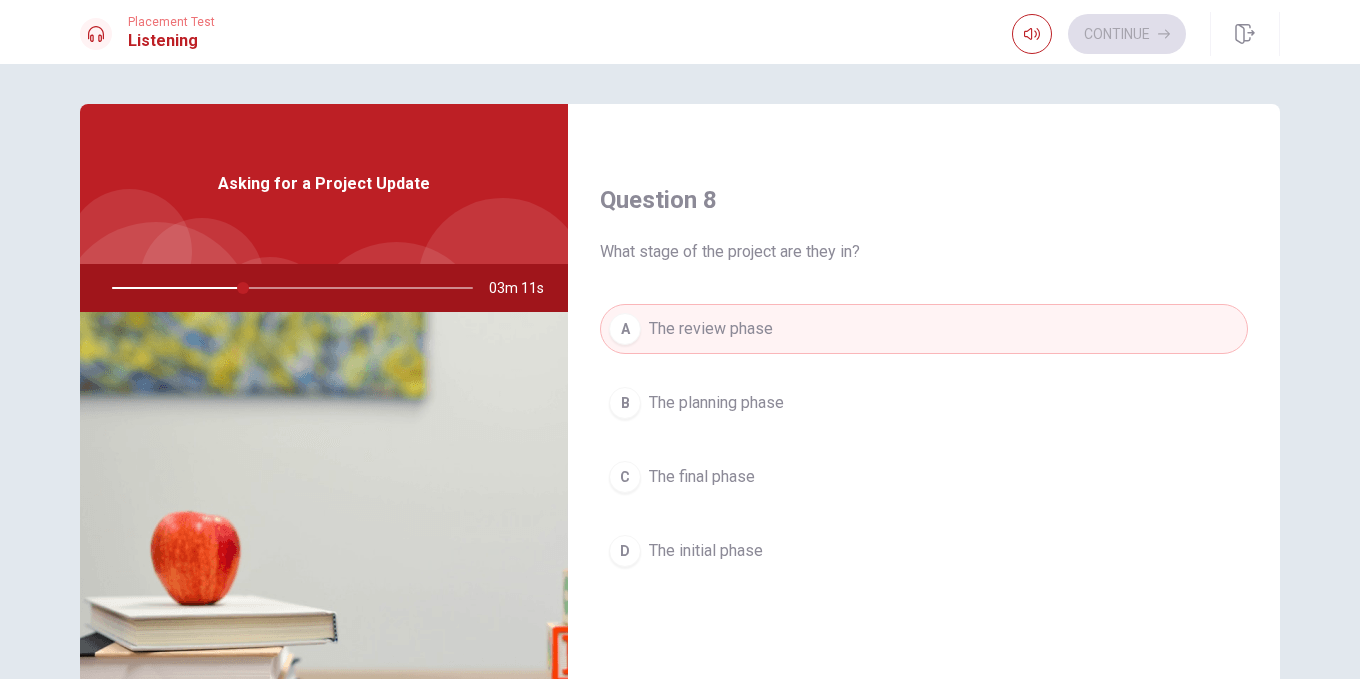 drag, startPoint x: 1275, startPoint y: 486, endPoint x: 1269, endPoint y: 519, distance: 33.54102 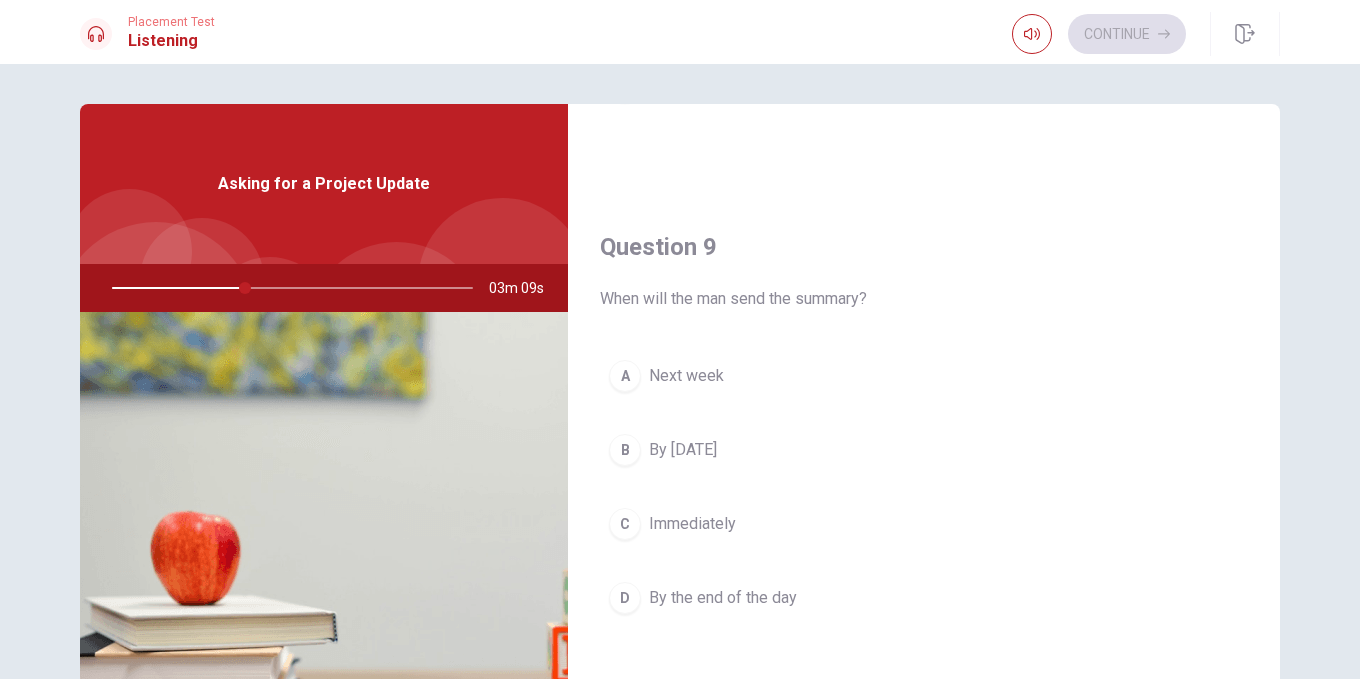 scroll, scrollTop: 1450, scrollLeft: 0, axis: vertical 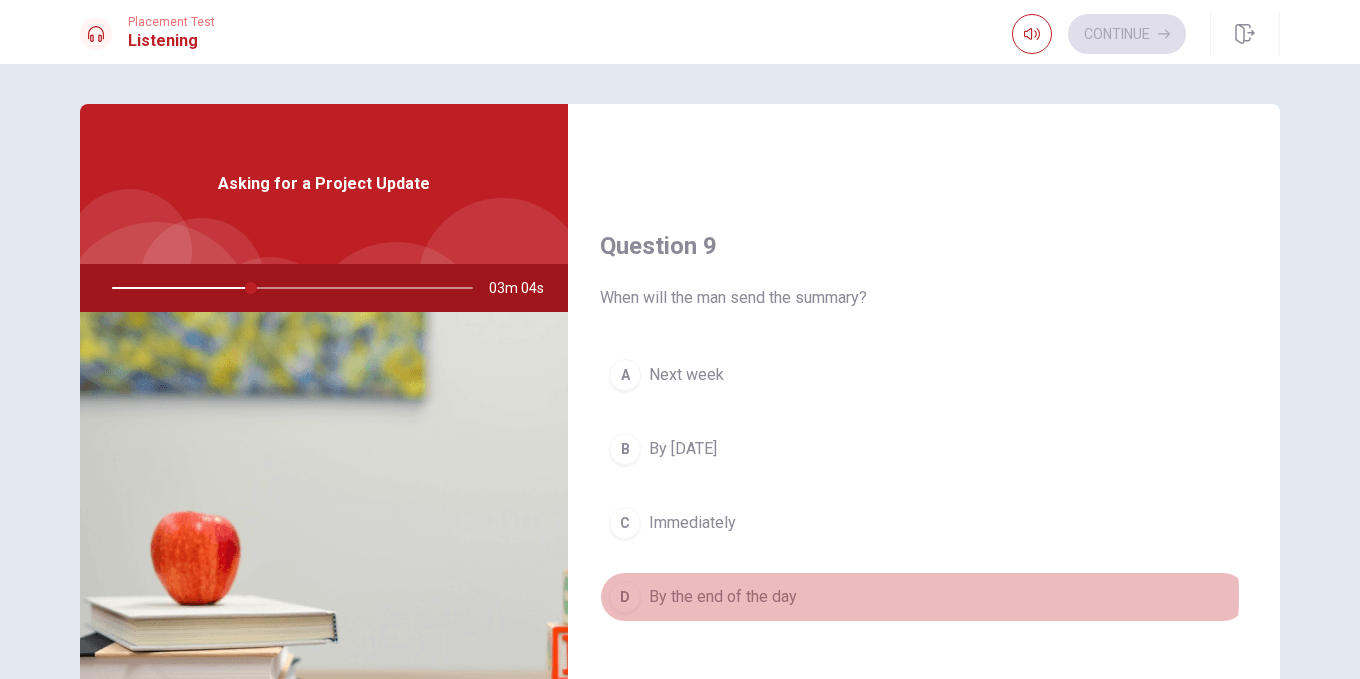 click on "D By the end of the day" at bounding box center (924, 597) 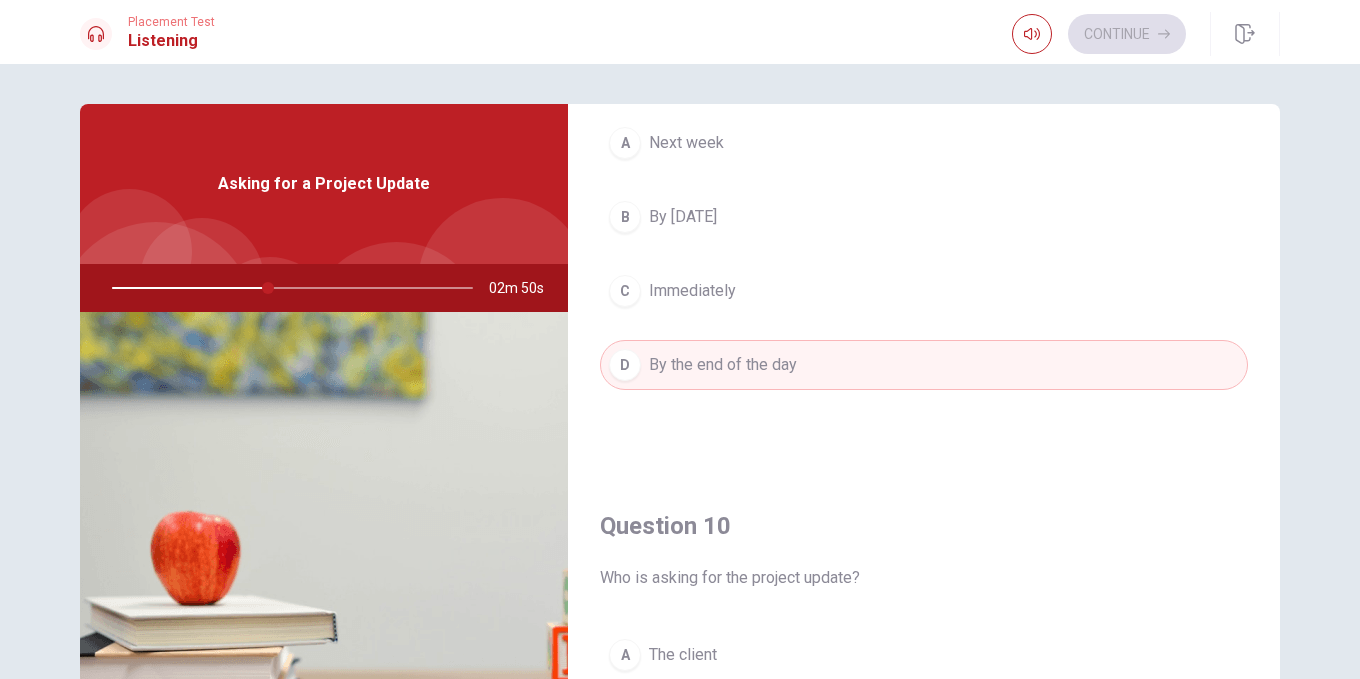 scroll, scrollTop: 1701, scrollLeft: 0, axis: vertical 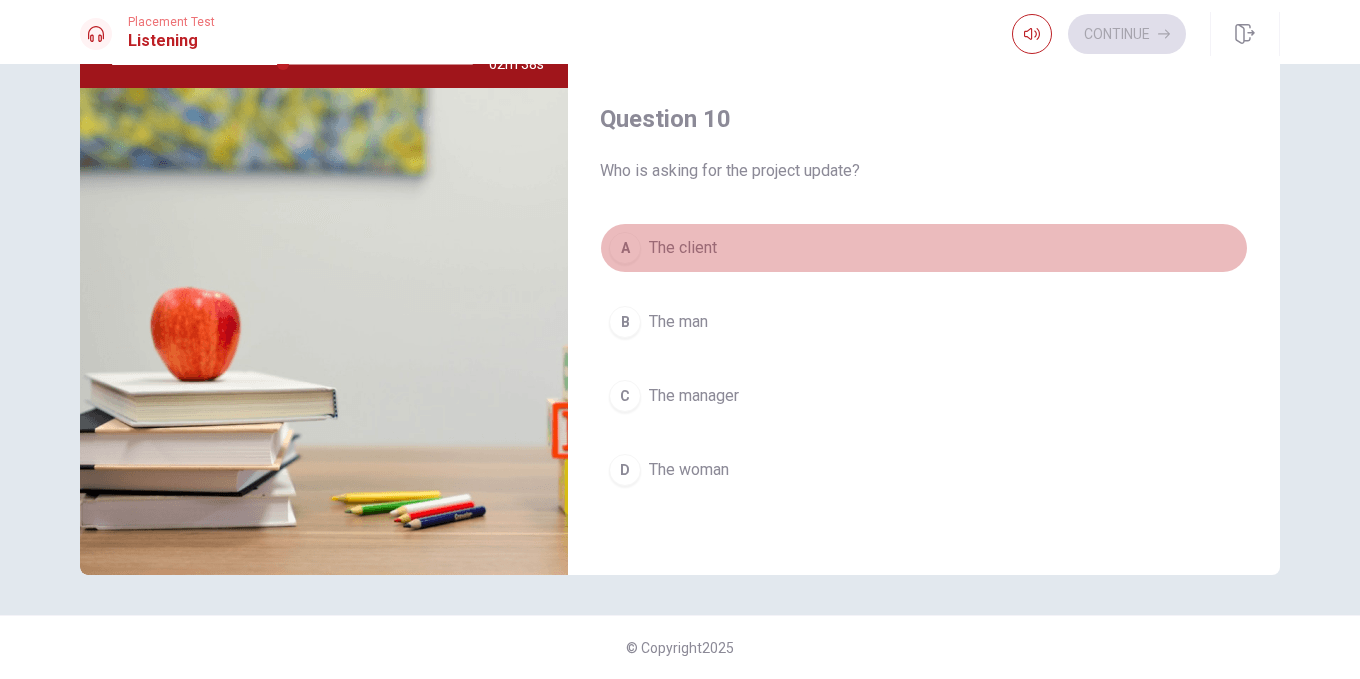 click on "A The client" at bounding box center (924, 248) 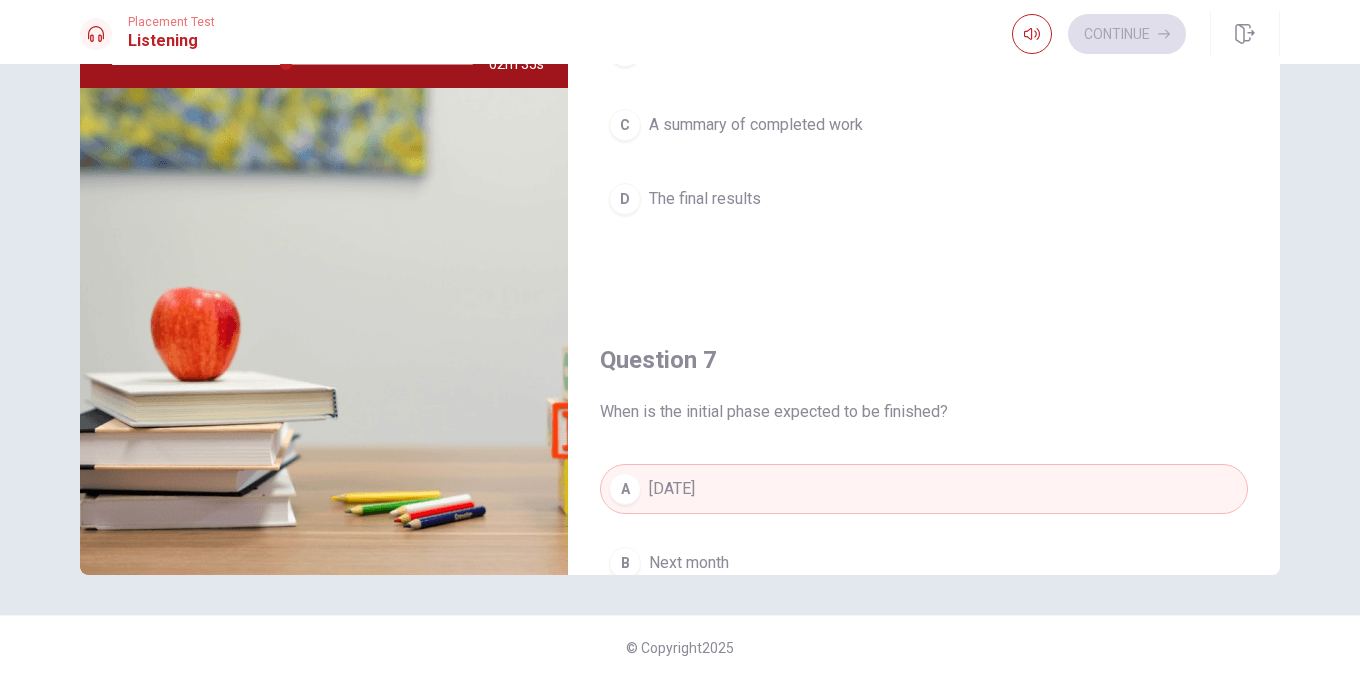 scroll, scrollTop: 0, scrollLeft: 0, axis: both 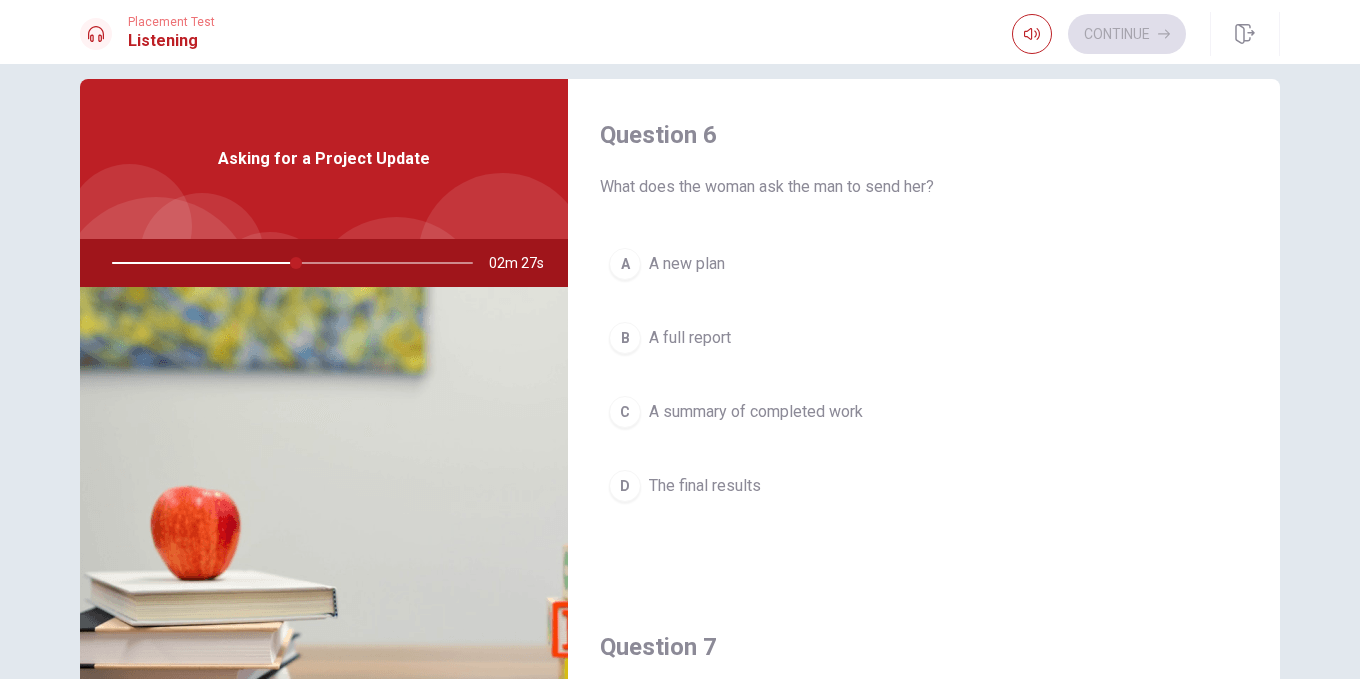 click on "A summary of completed work" at bounding box center (756, 412) 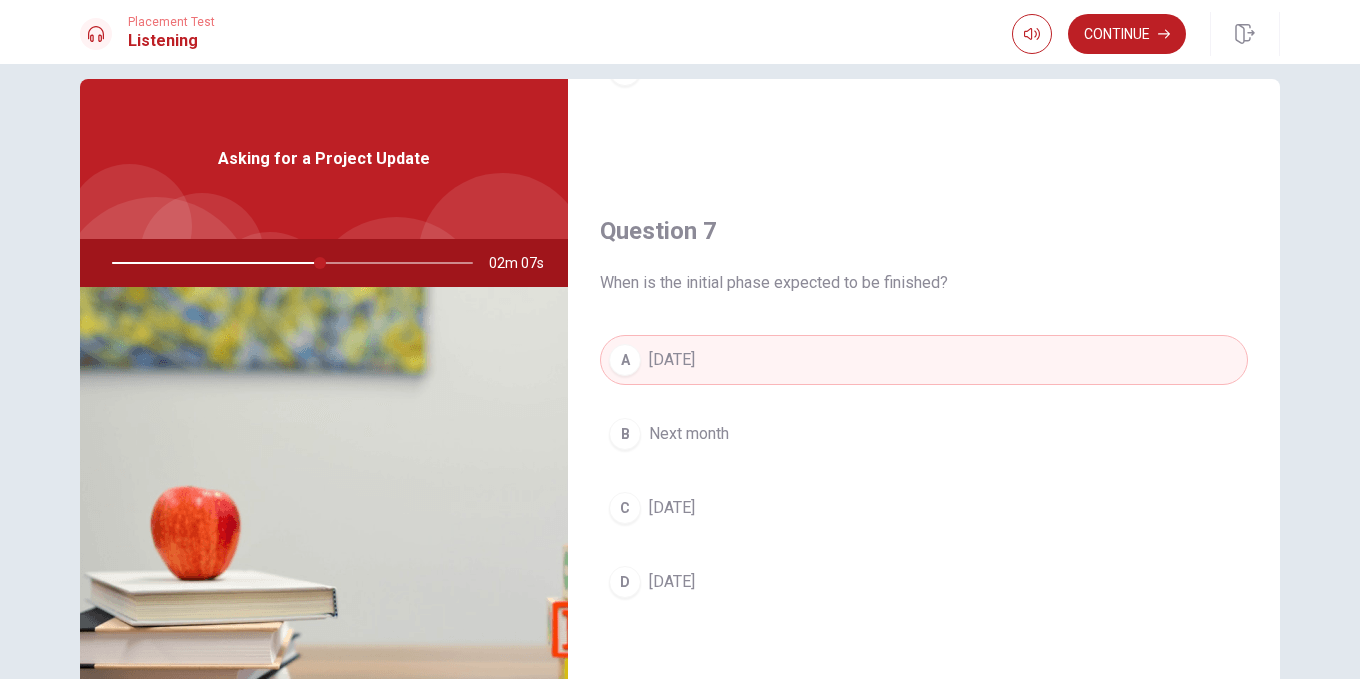 scroll, scrollTop: 0, scrollLeft: 0, axis: both 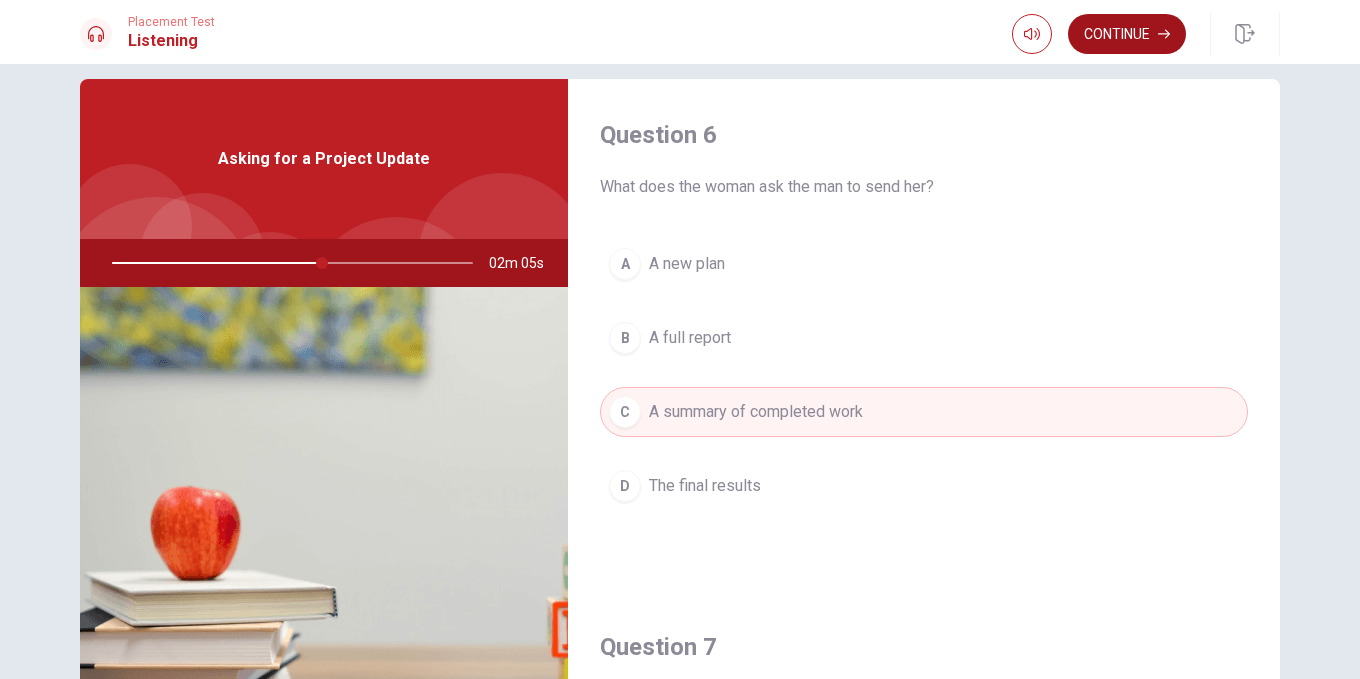 click on "Continue" at bounding box center [1127, 34] 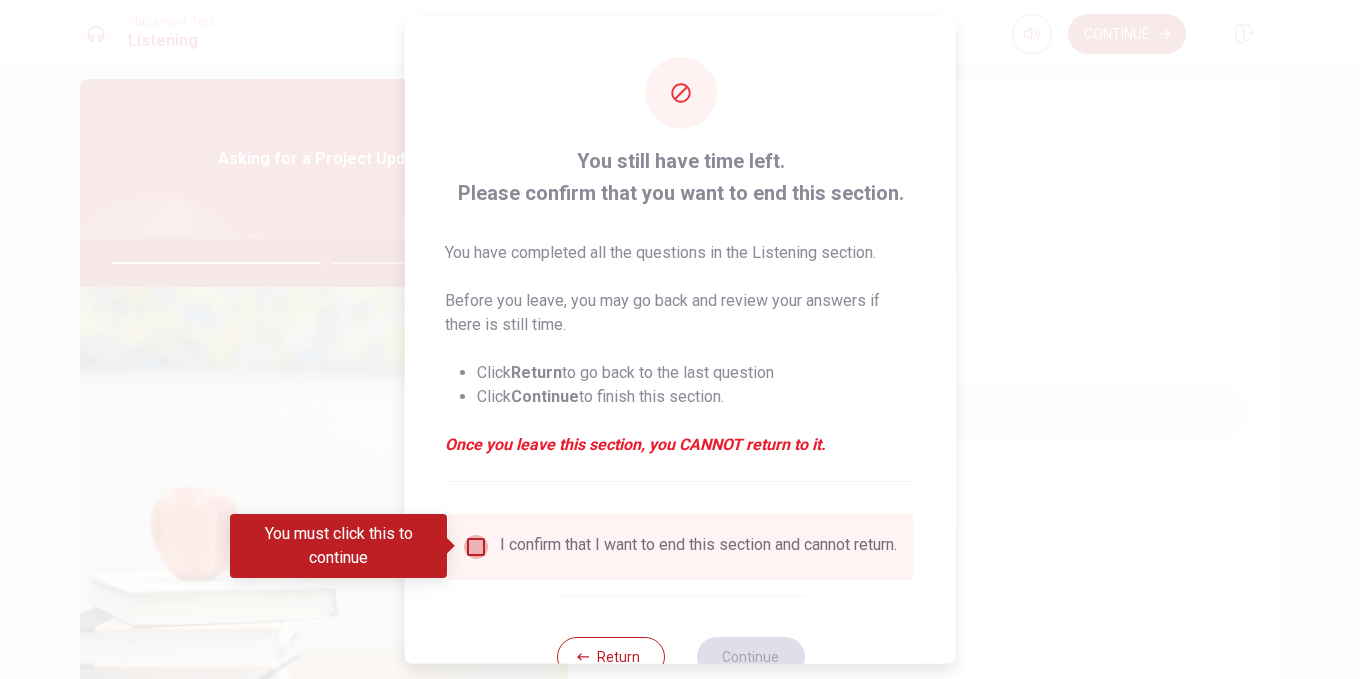 click at bounding box center (476, 546) 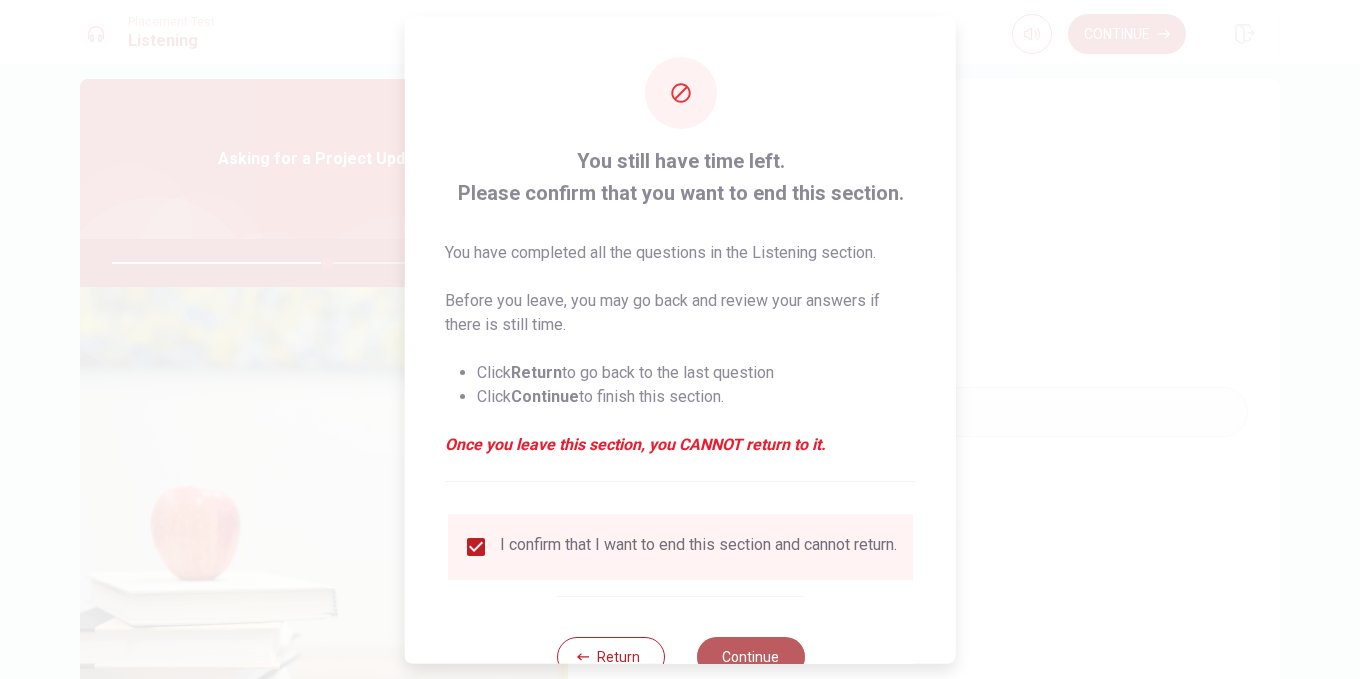 click on "Continue" at bounding box center (750, 656) 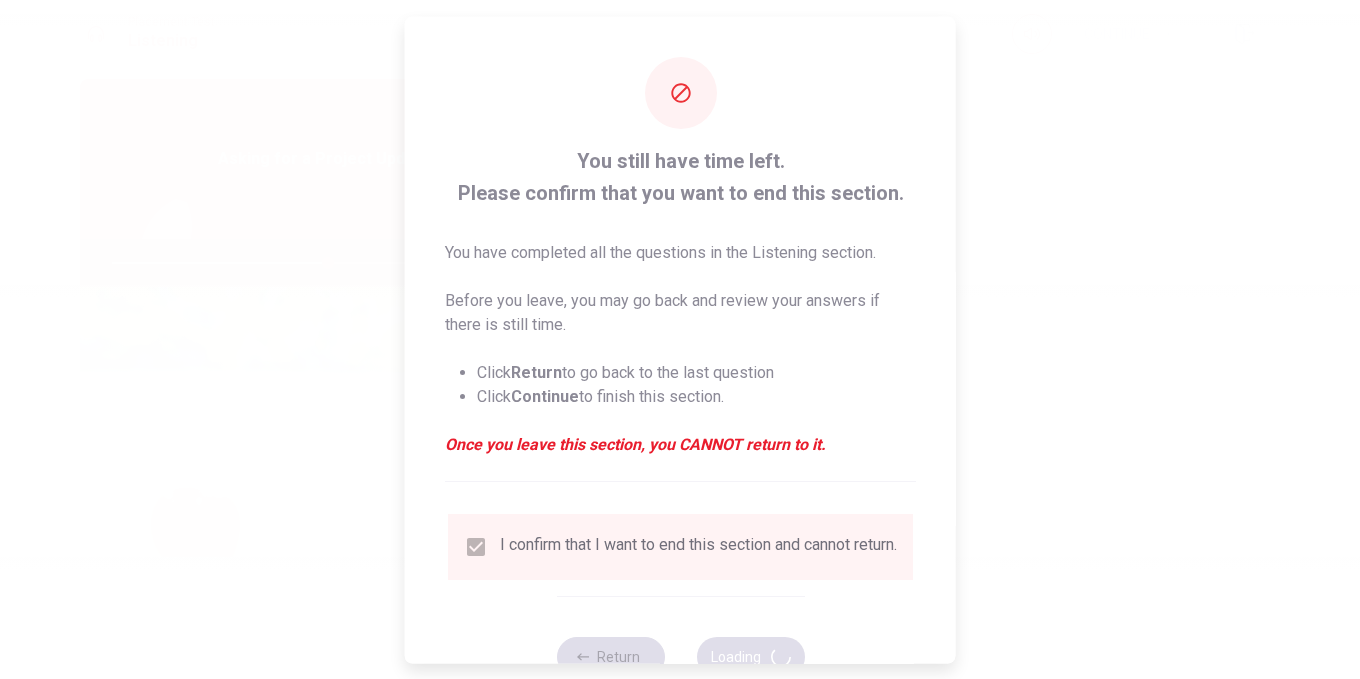 type on "60" 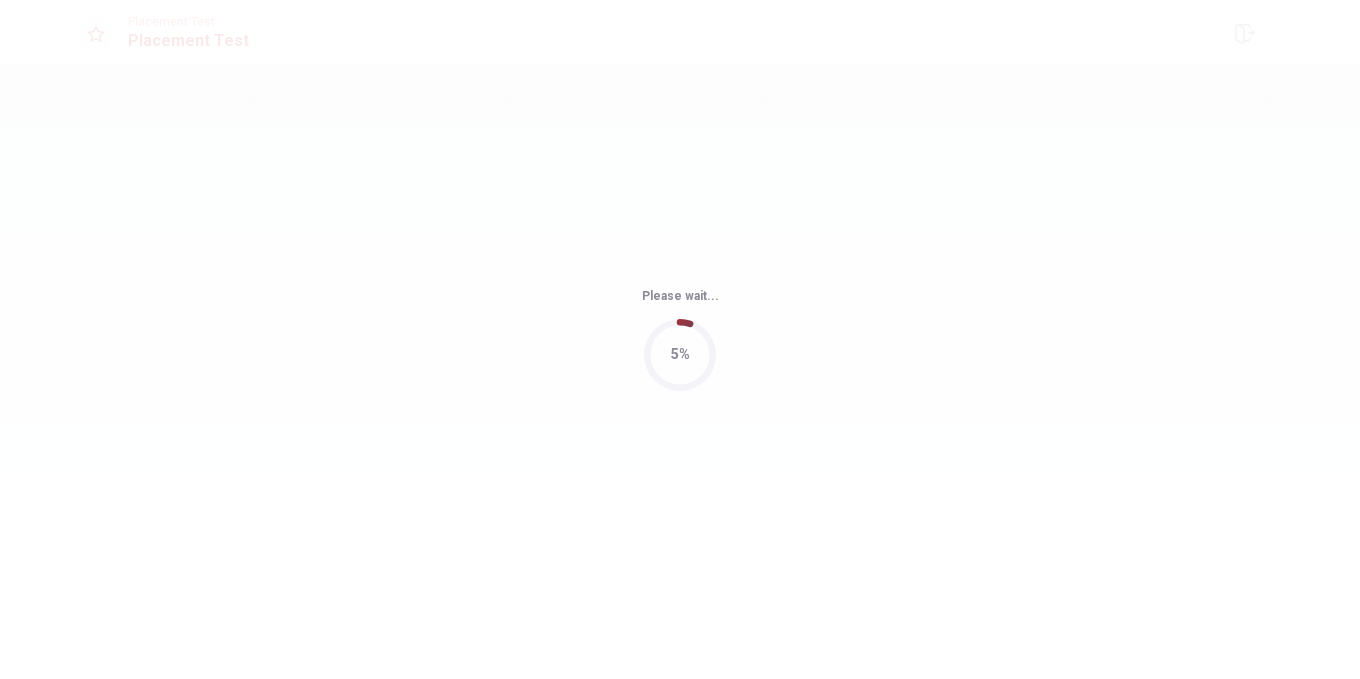 scroll, scrollTop: 0, scrollLeft: 0, axis: both 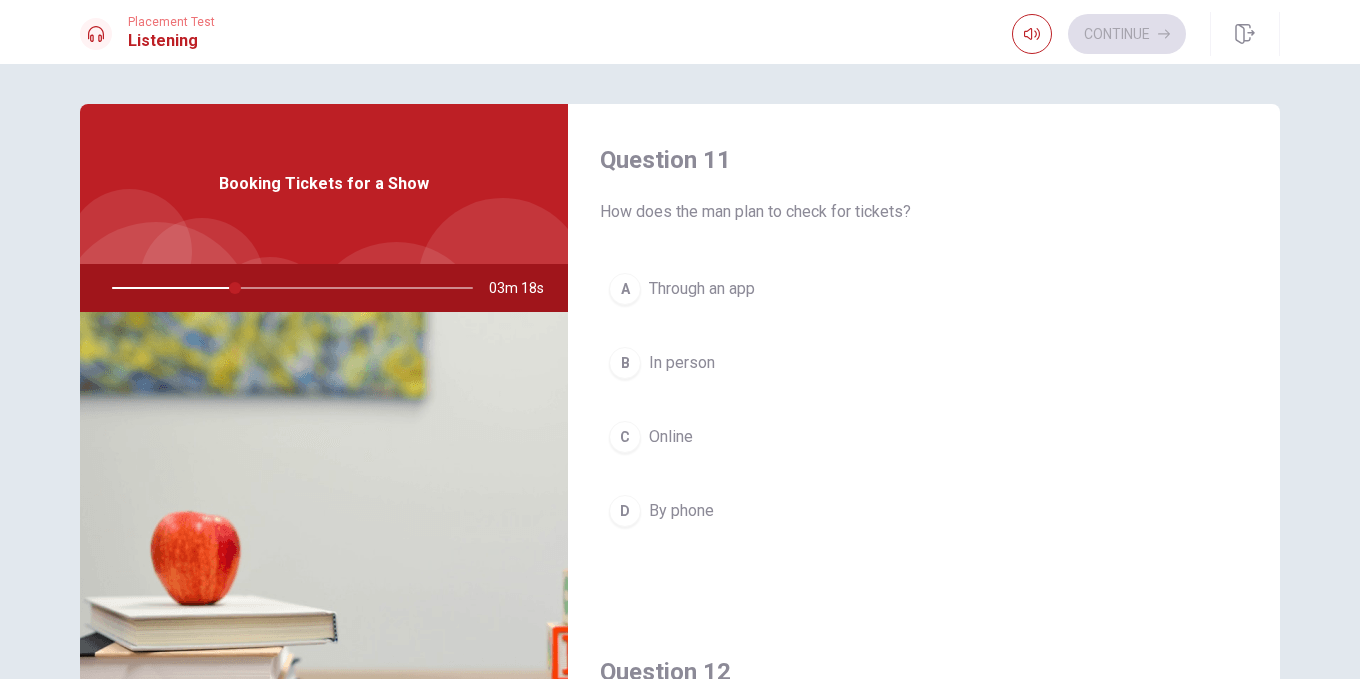 click on "C Online" at bounding box center [924, 437] 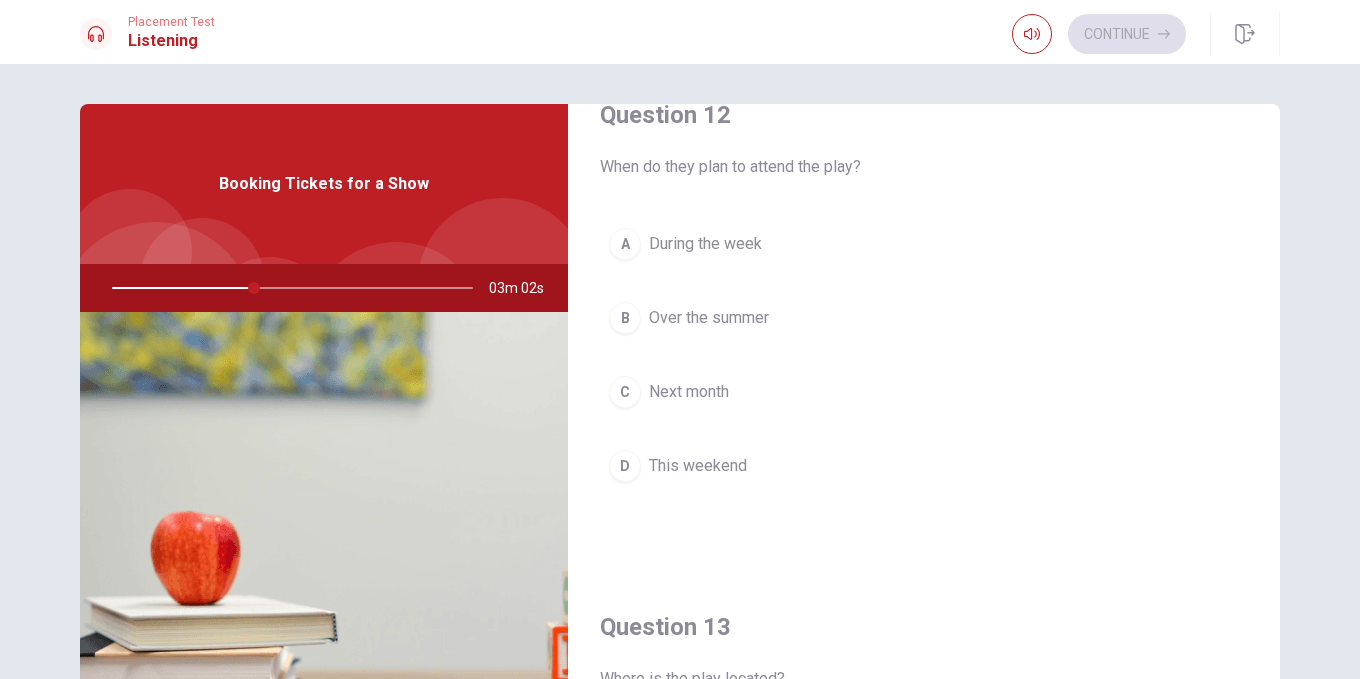 scroll, scrollTop: 561, scrollLeft: 0, axis: vertical 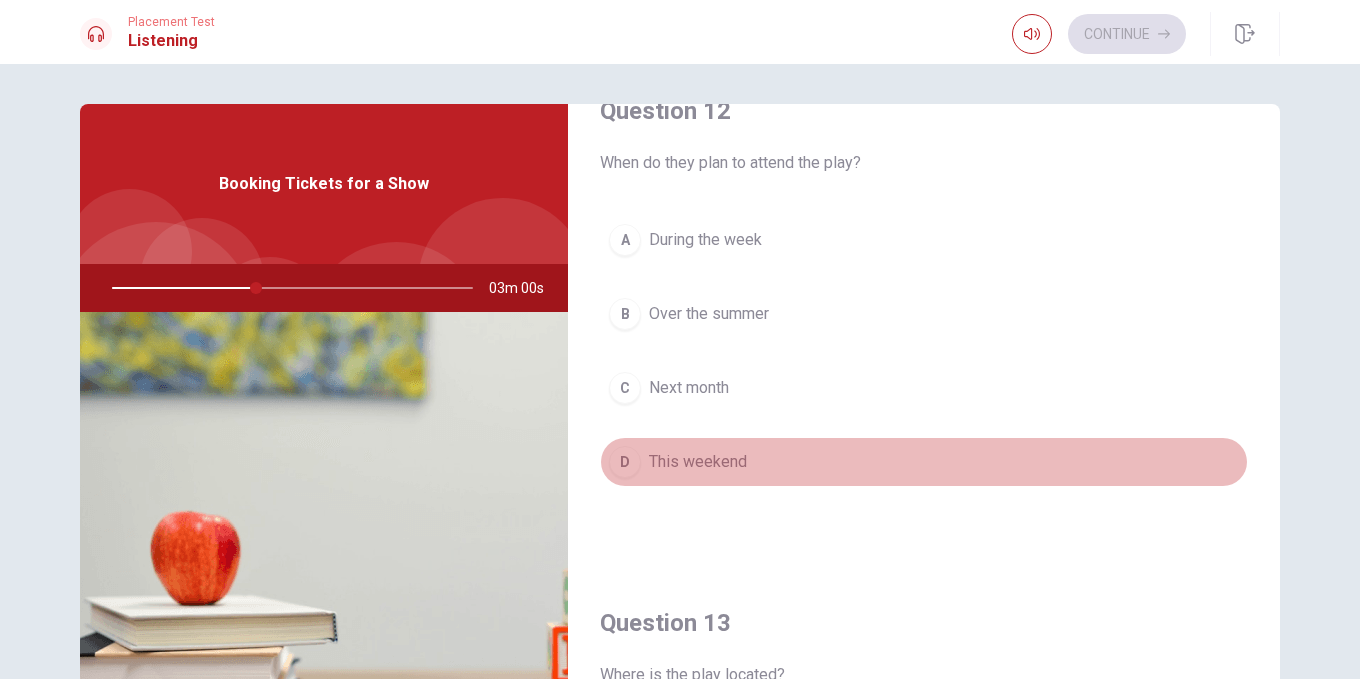 click on "D This weekend" at bounding box center (924, 462) 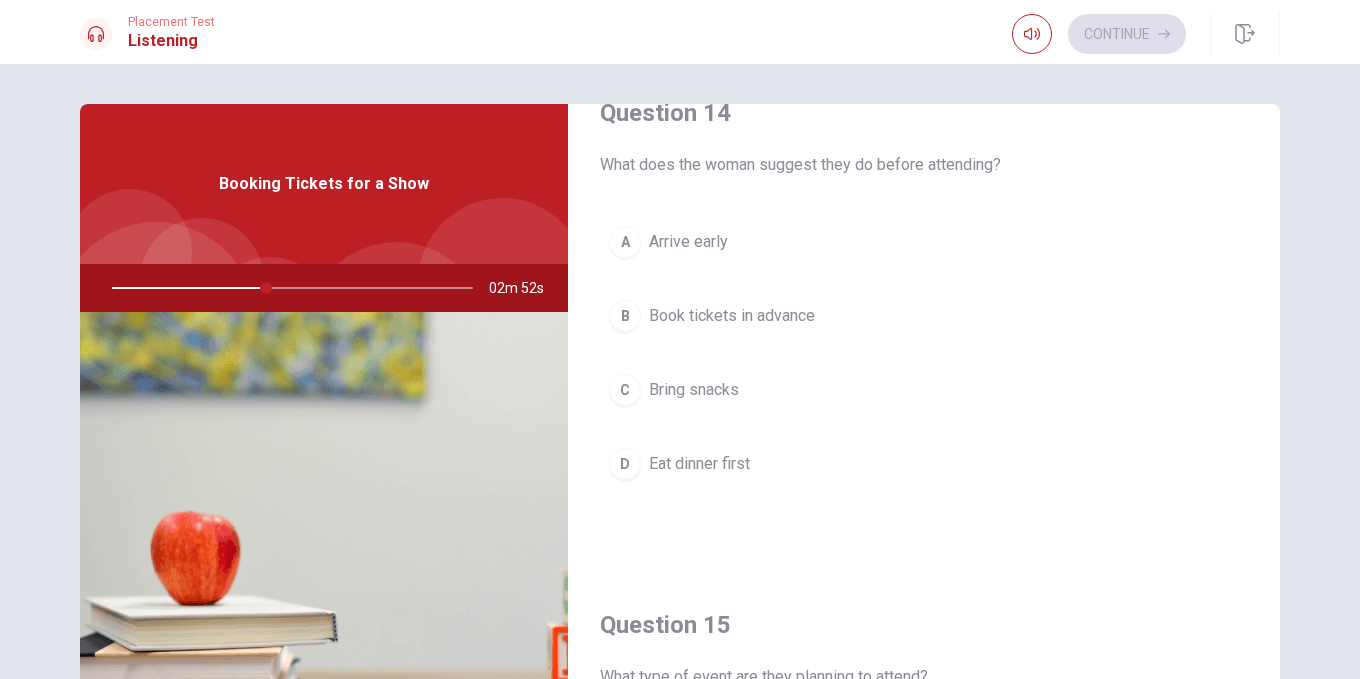 scroll, scrollTop: 1617, scrollLeft: 0, axis: vertical 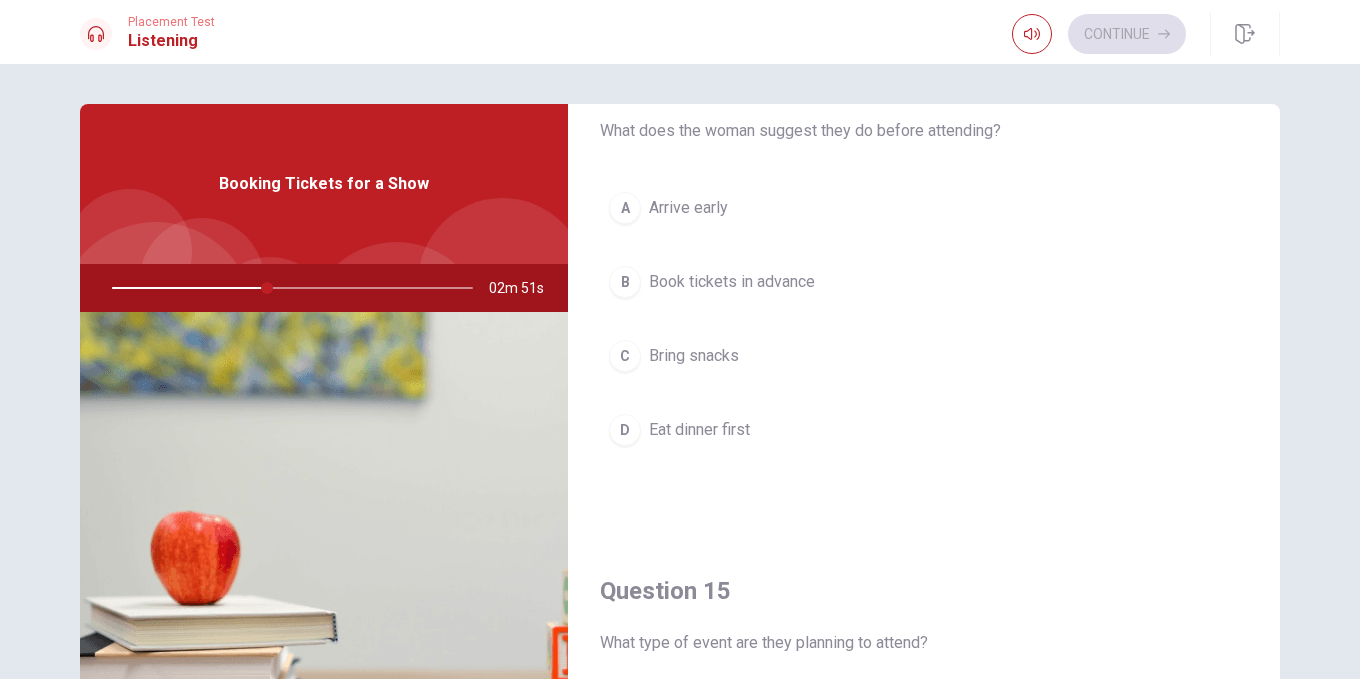 click on "Book tickets in advance" at bounding box center (732, 282) 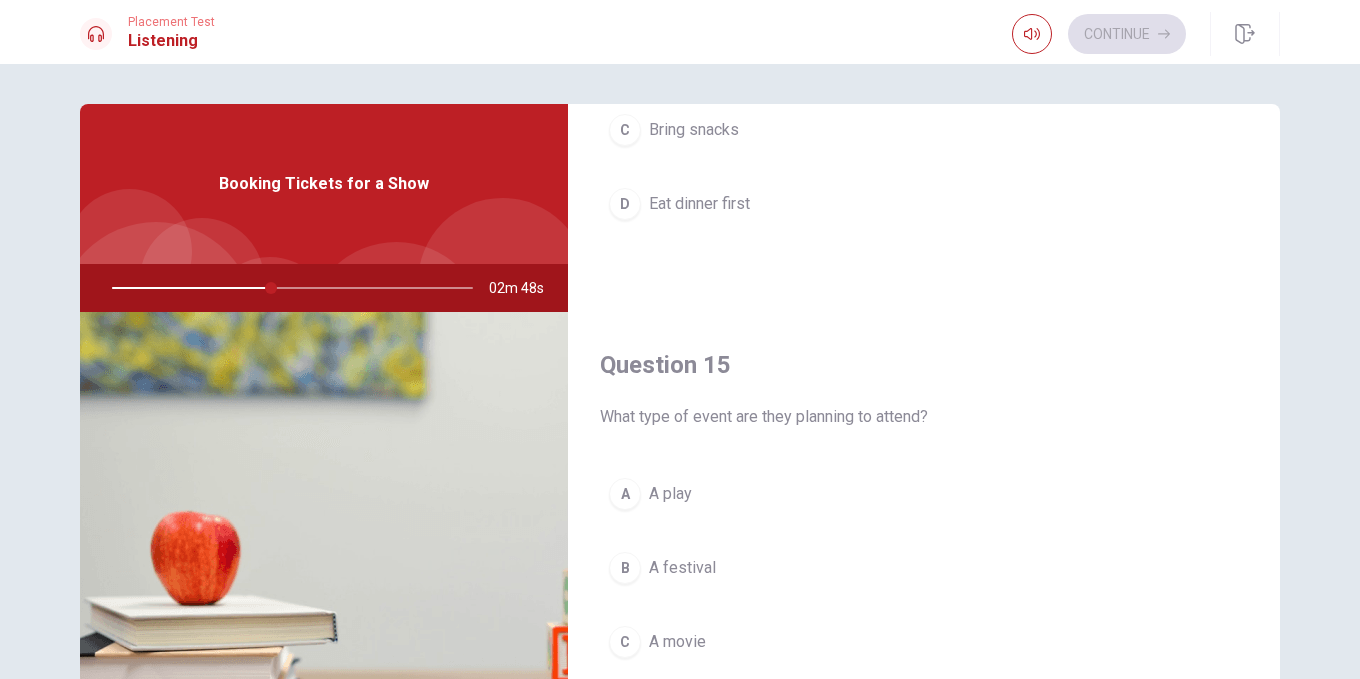 scroll, scrollTop: 1865, scrollLeft: 0, axis: vertical 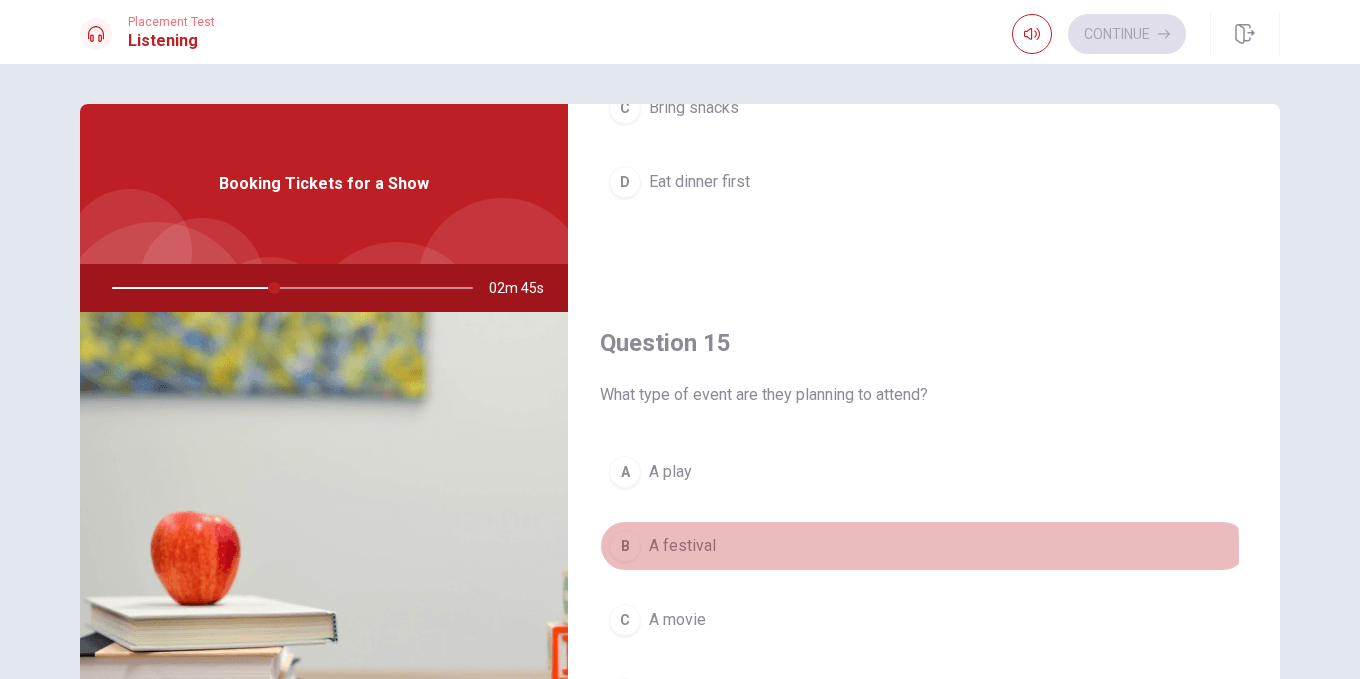 click on "A festival" at bounding box center [682, 546] 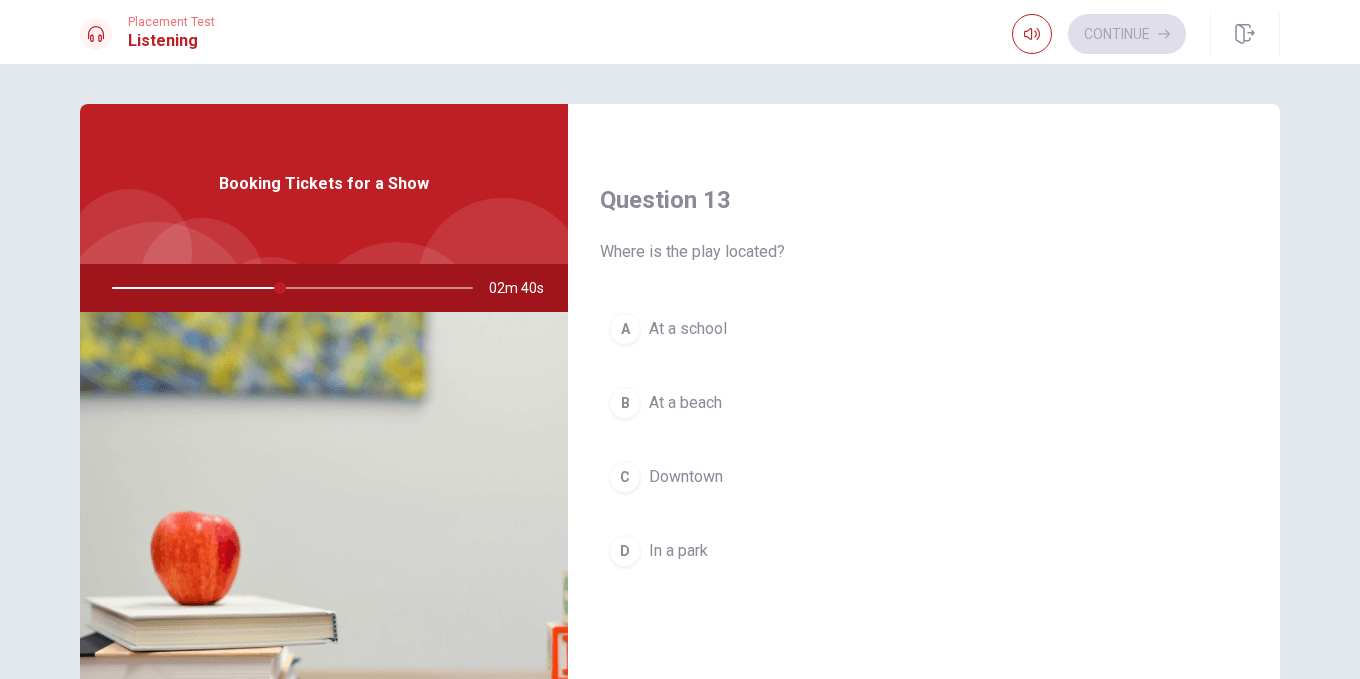 scroll, scrollTop: 980, scrollLeft: 0, axis: vertical 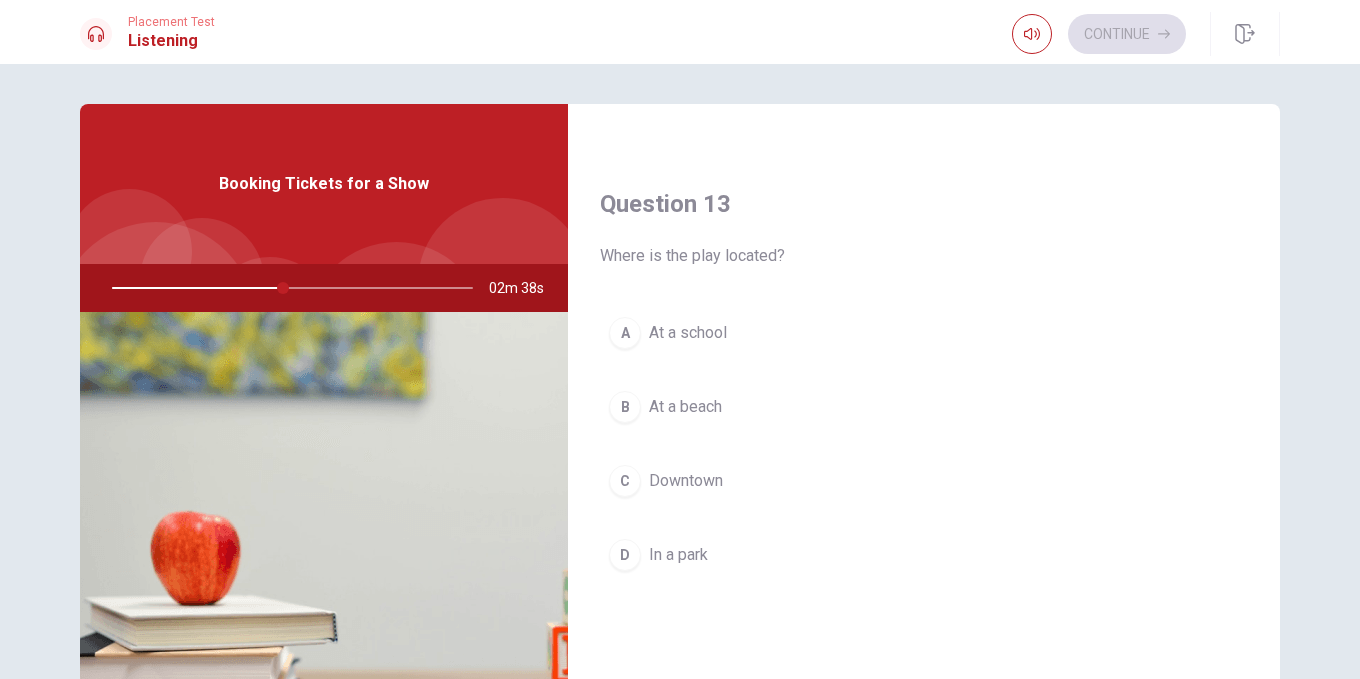 click on "D In a park" at bounding box center (924, 555) 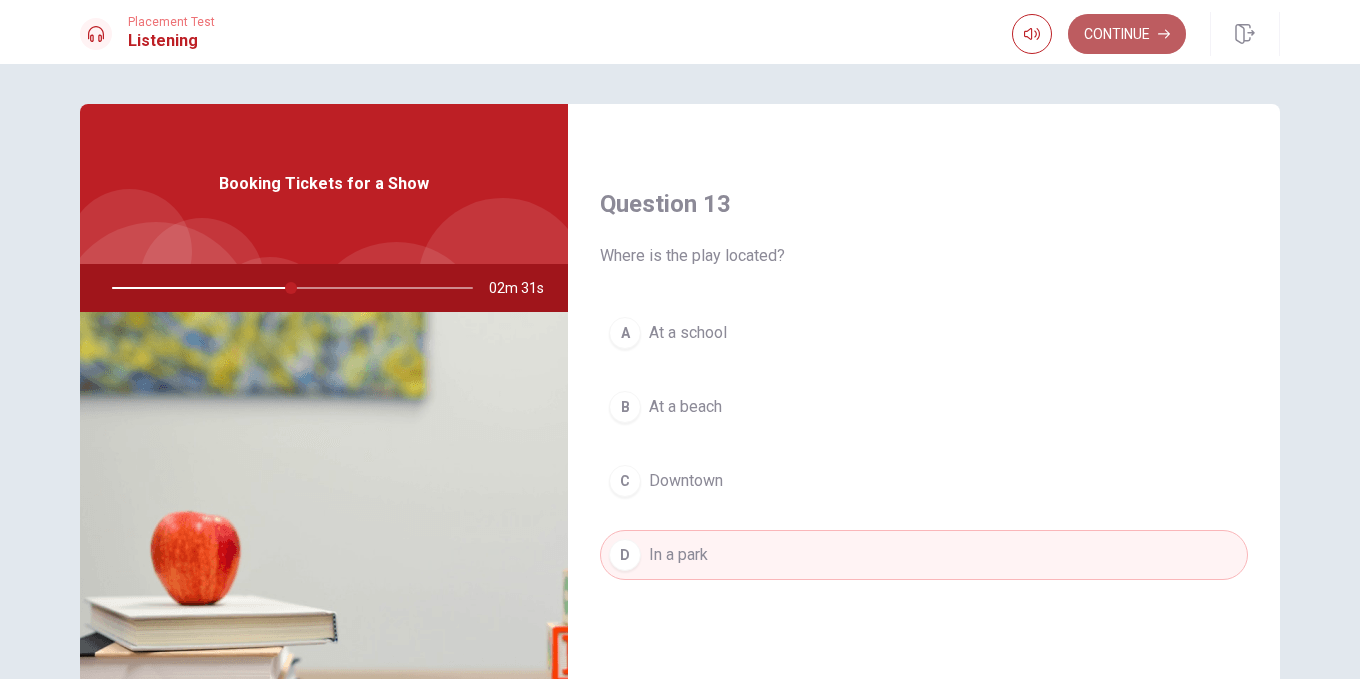 click on "Continue" at bounding box center (1127, 34) 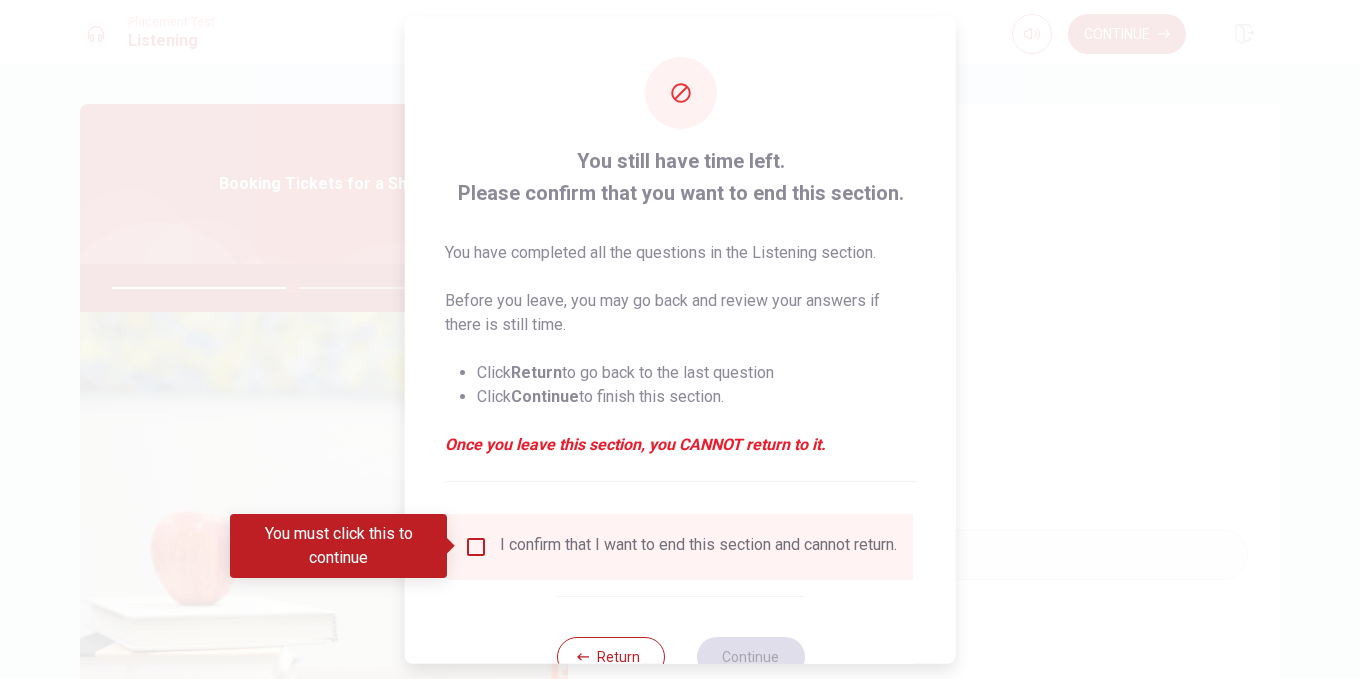 click at bounding box center [476, 546] 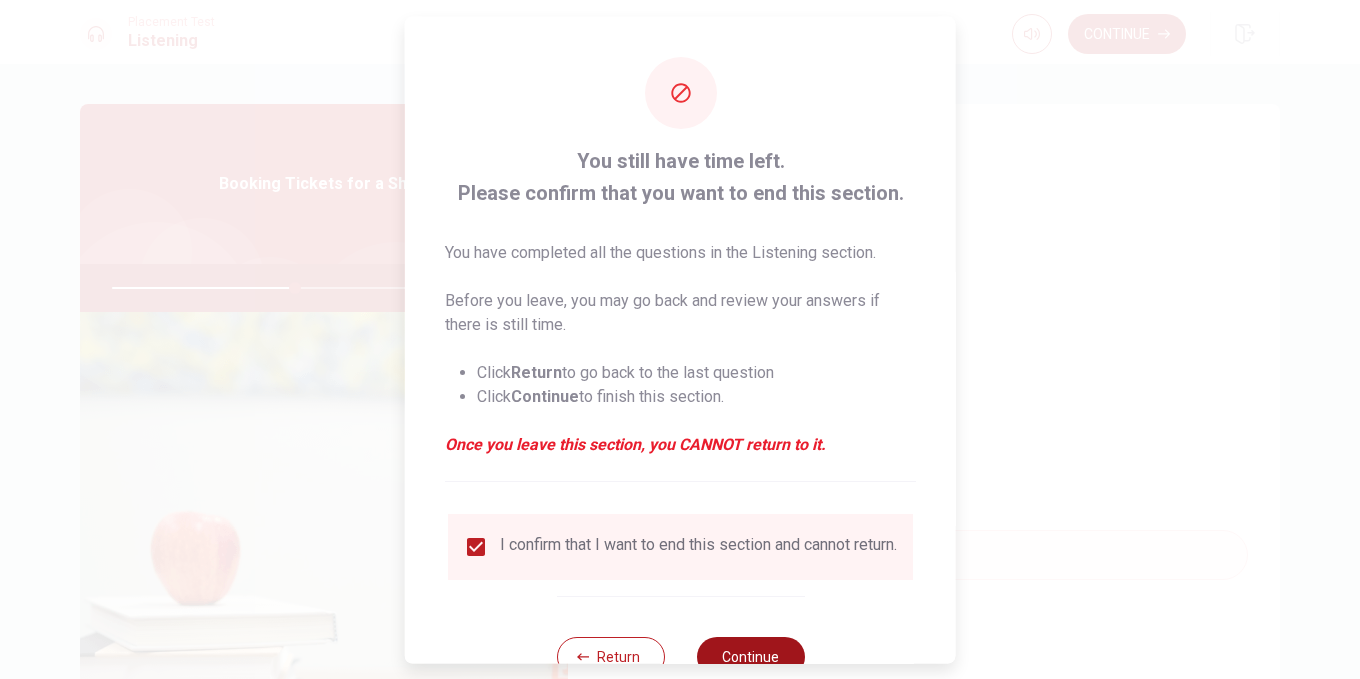 click on "Continue" at bounding box center [750, 656] 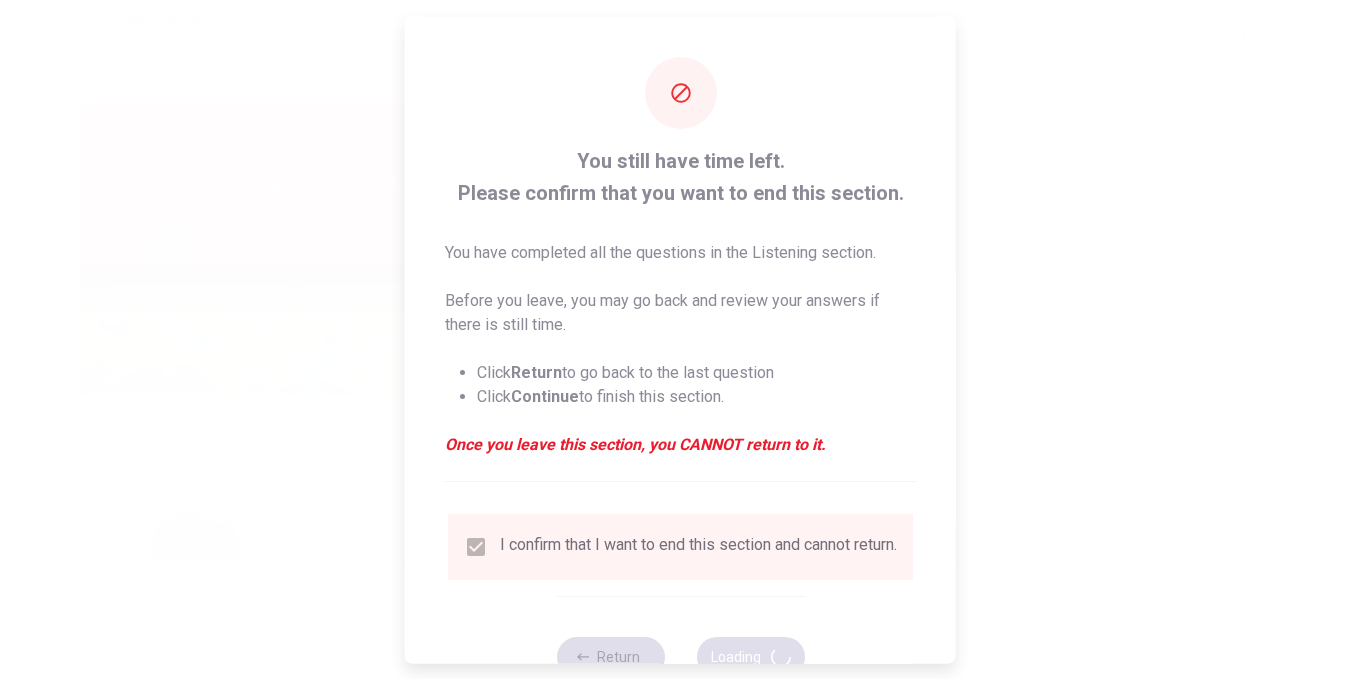 type on "51" 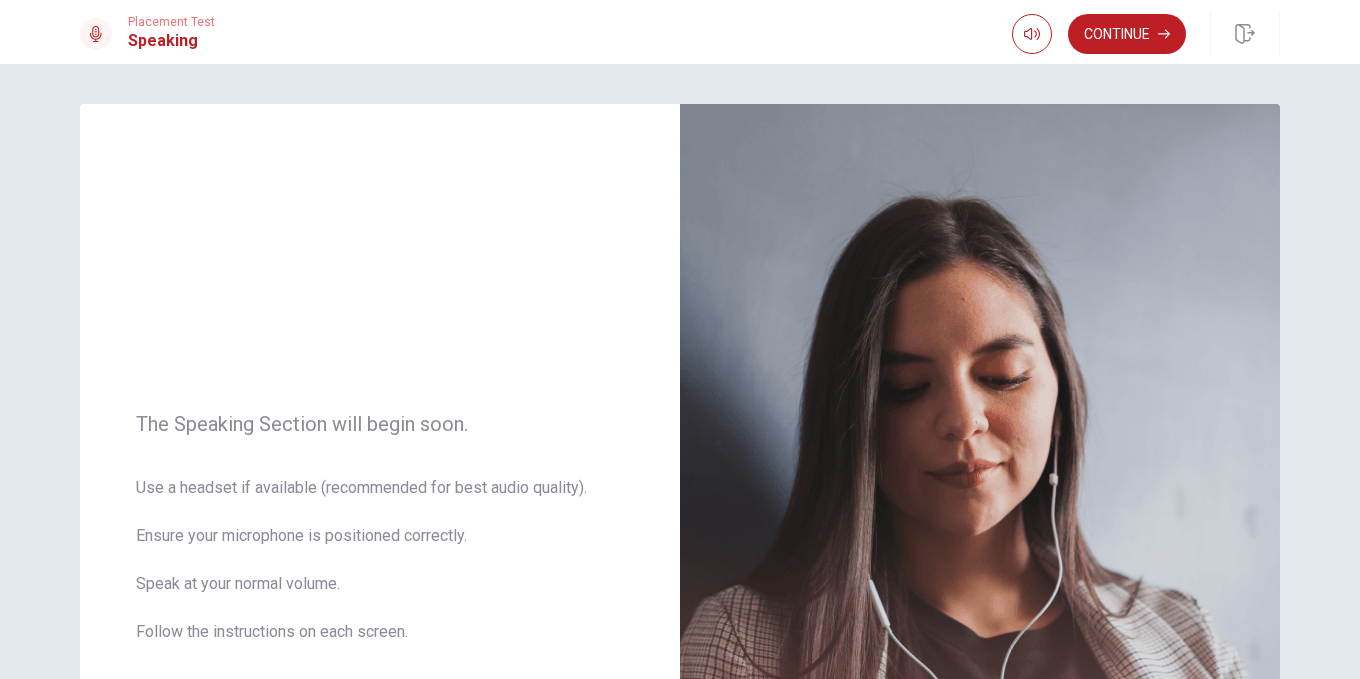 scroll, scrollTop: 401, scrollLeft: 0, axis: vertical 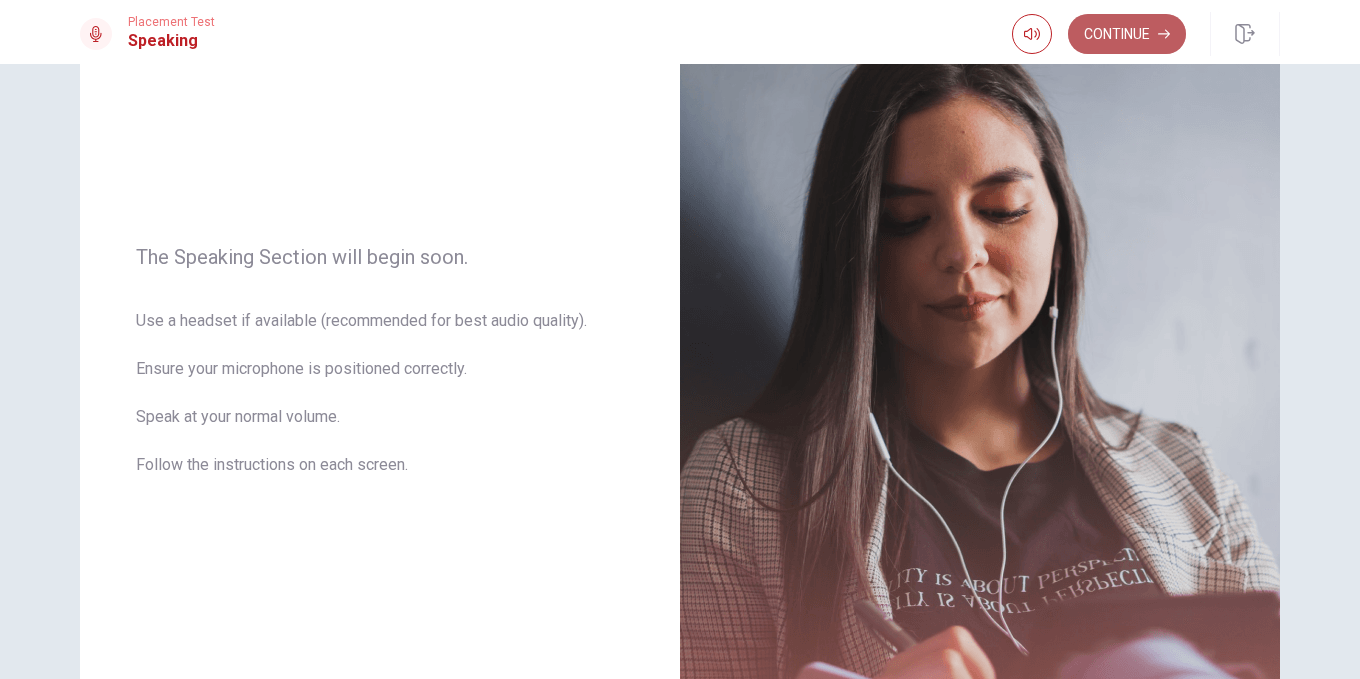 click on "Continue" at bounding box center (1127, 34) 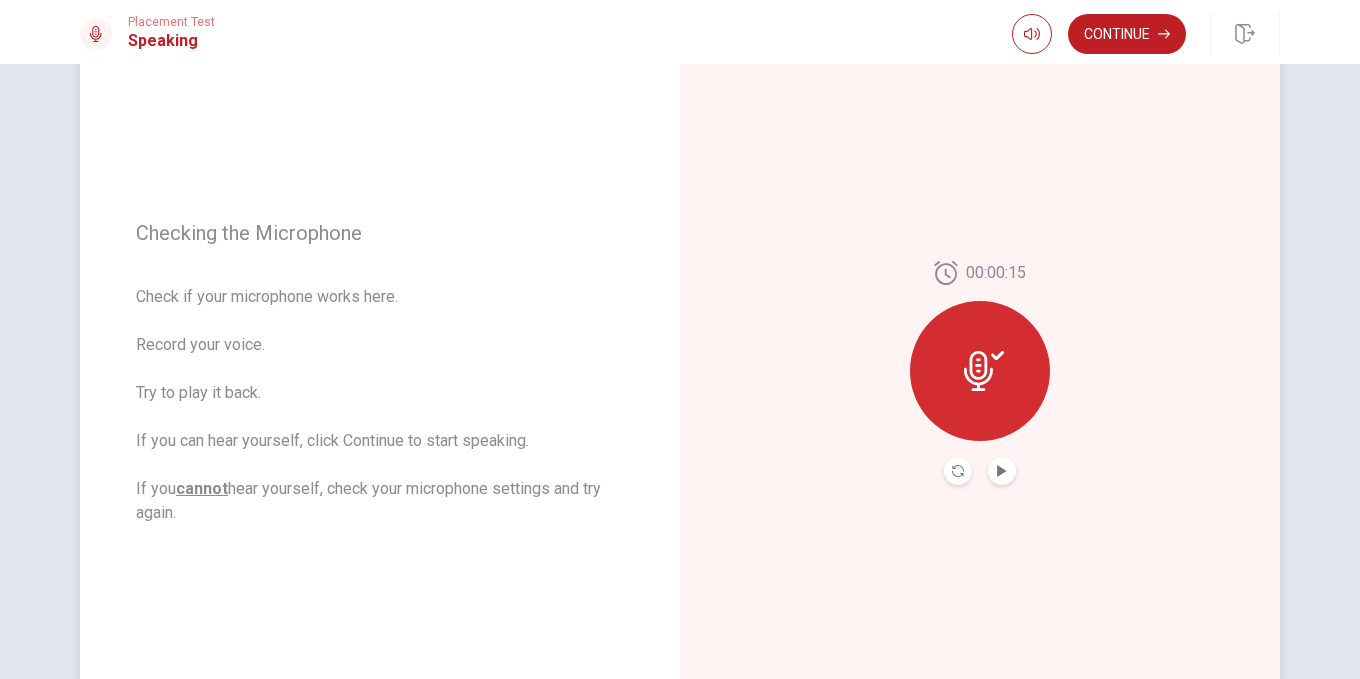 click at bounding box center (980, 471) 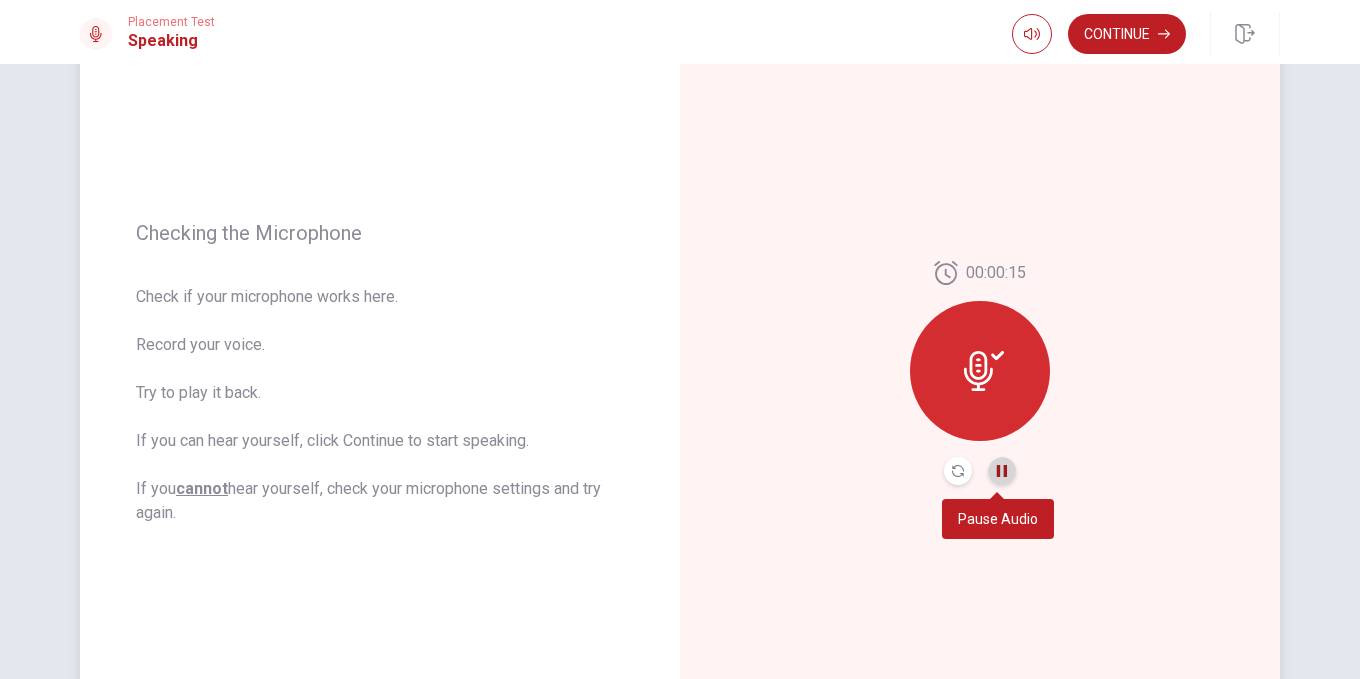click 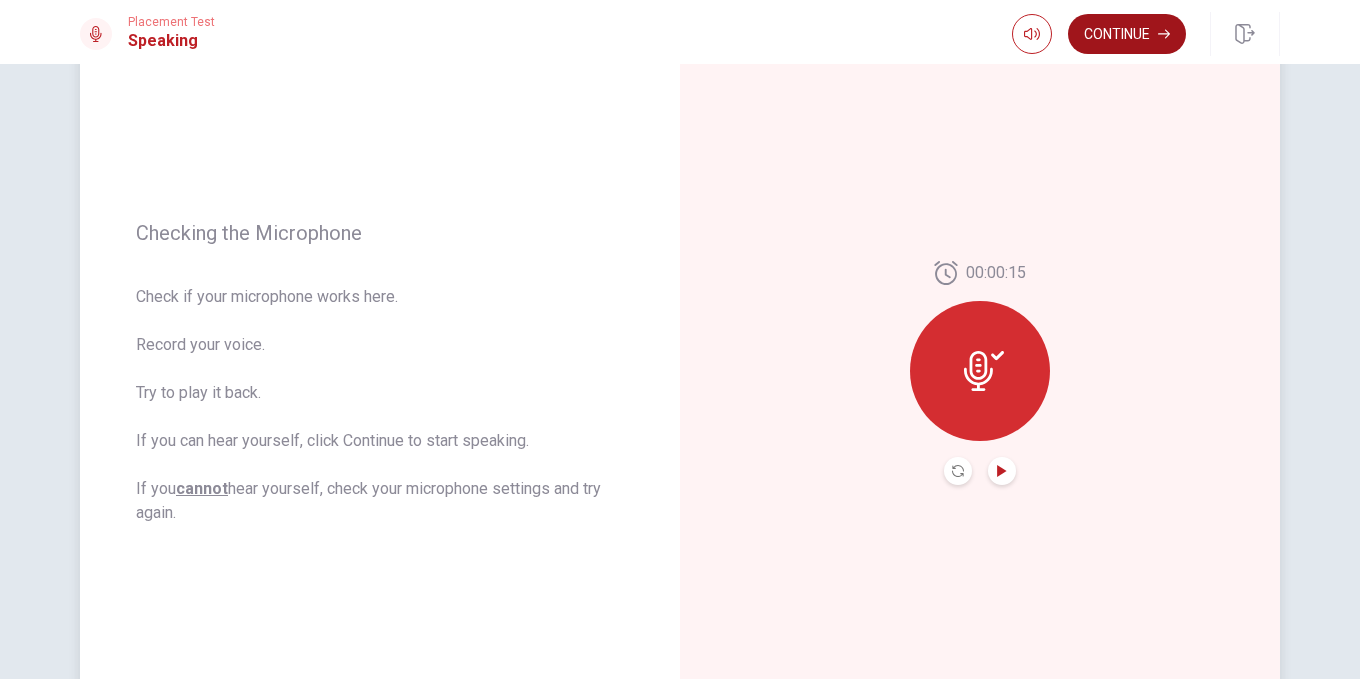 click on "Continue" at bounding box center [1127, 34] 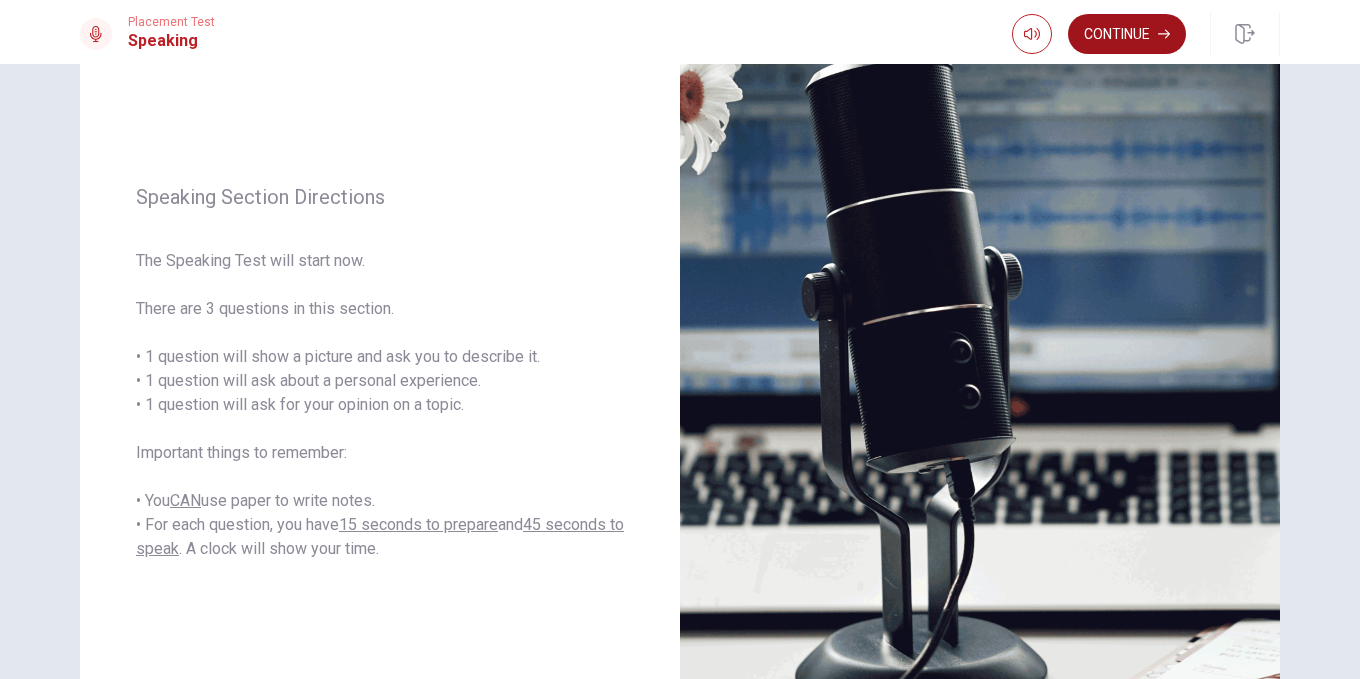 click on "Continue" at bounding box center (1127, 34) 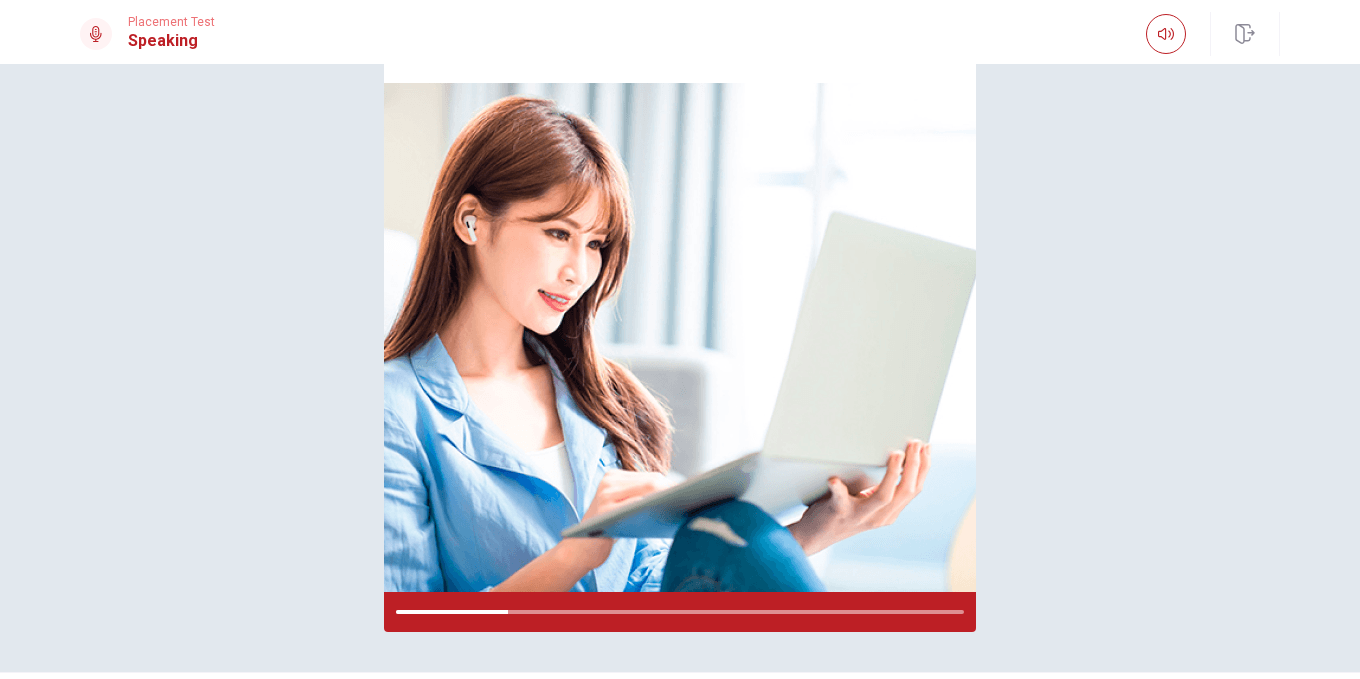 scroll, scrollTop: 136, scrollLeft: 0, axis: vertical 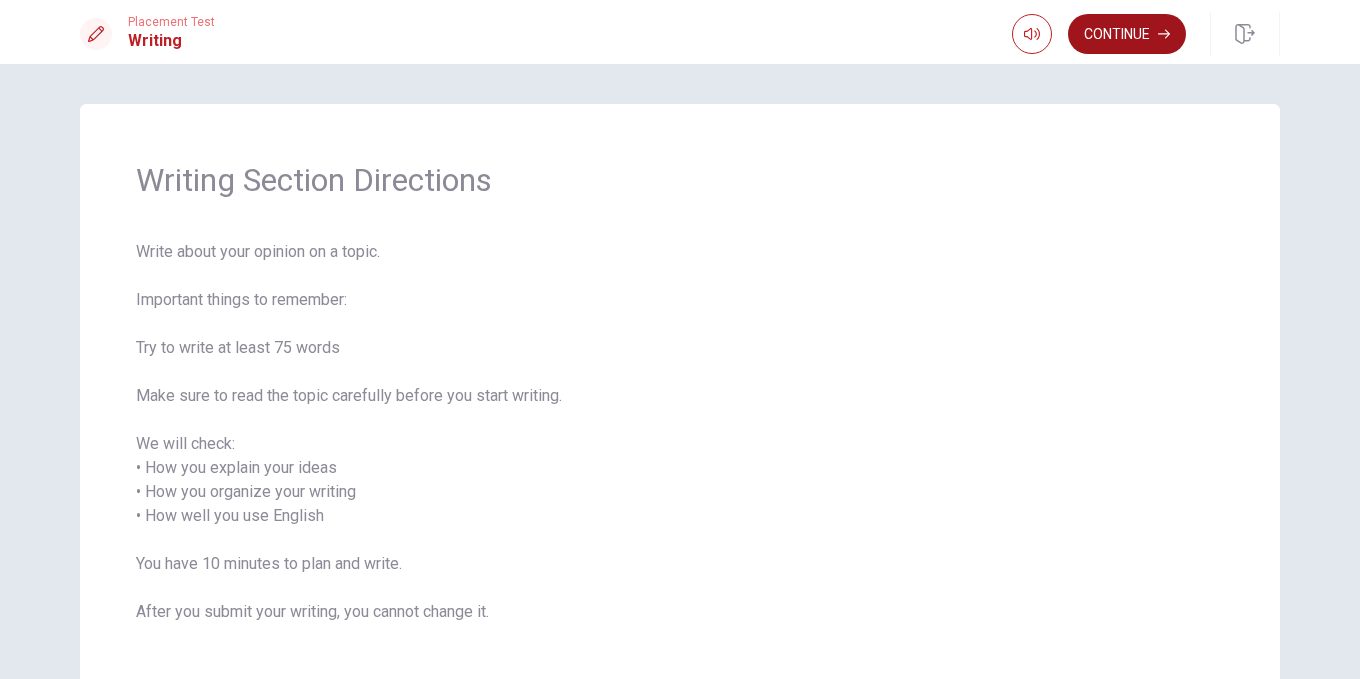 click on "Continue" at bounding box center (1127, 34) 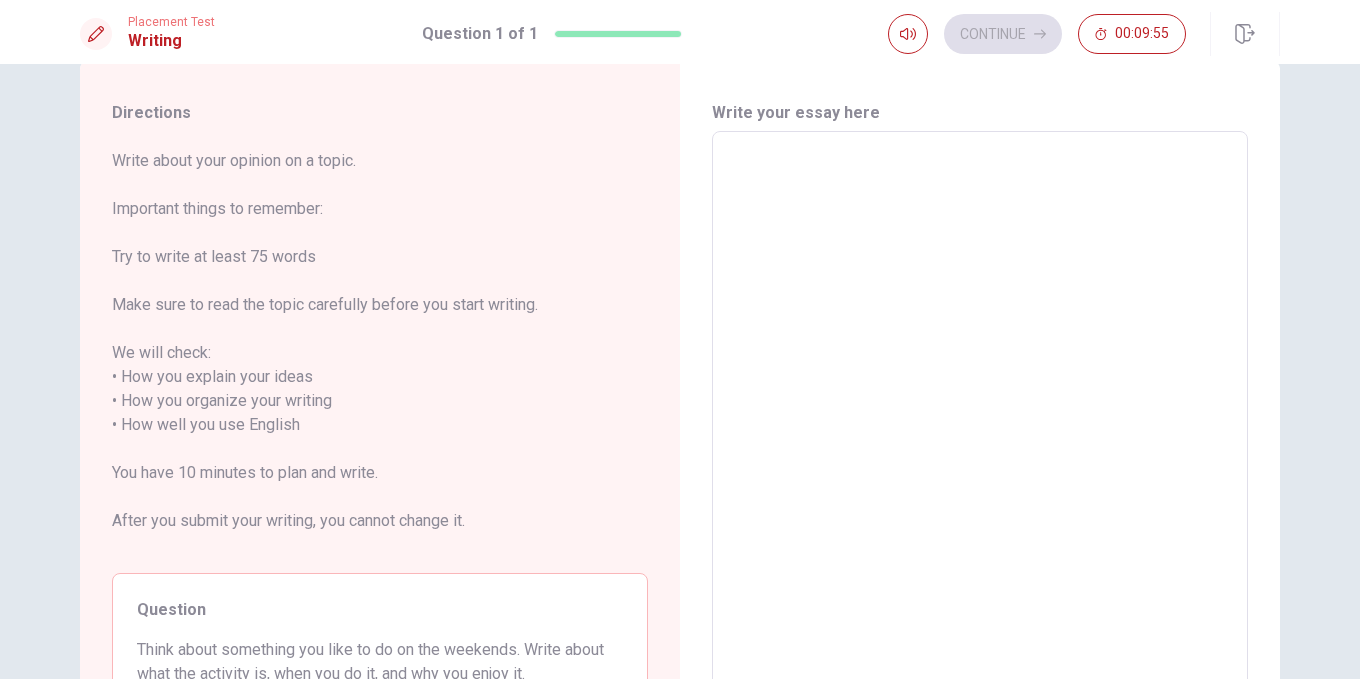 scroll, scrollTop: 44, scrollLeft: 0, axis: vertical 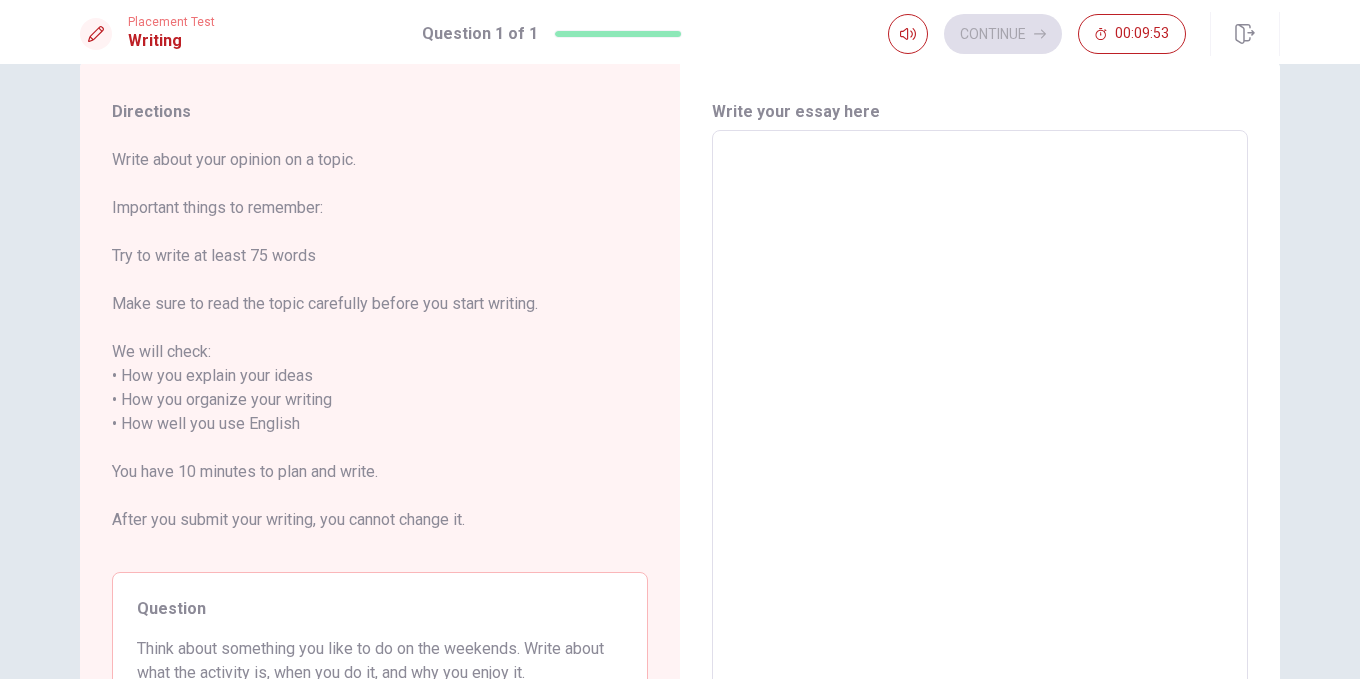 click at bounding box center (980, 424) 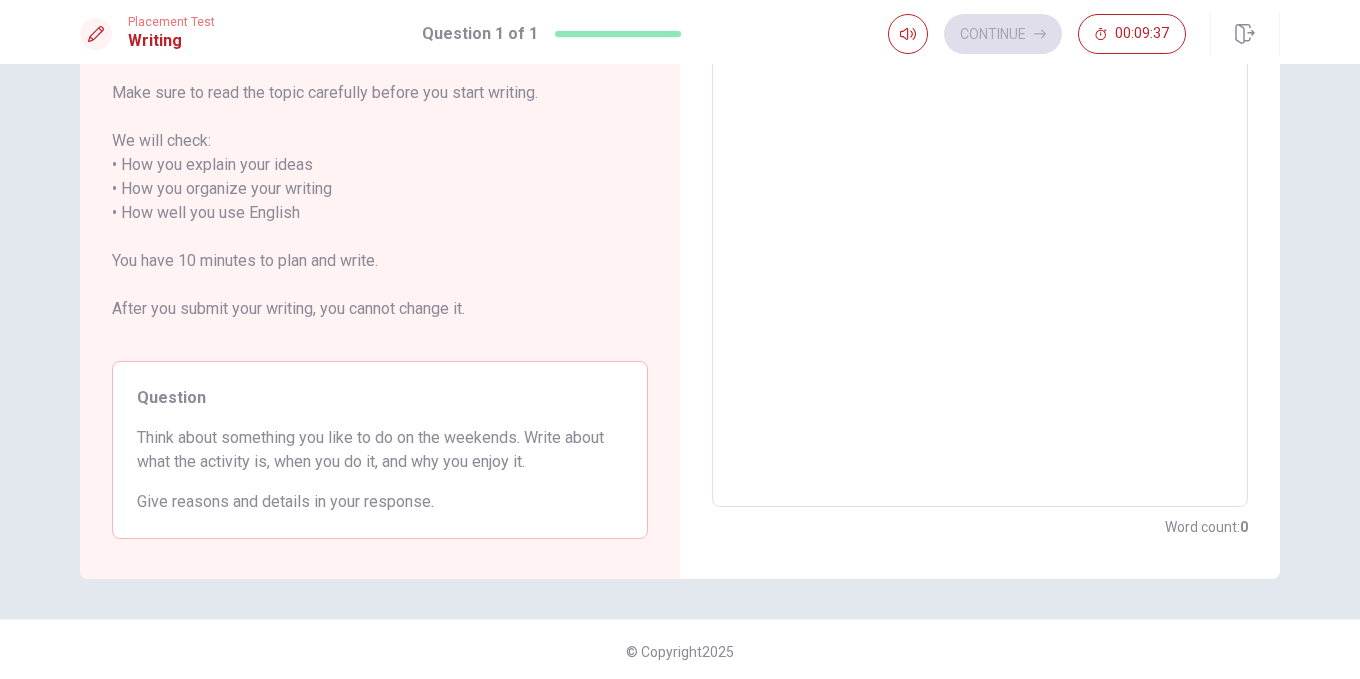 scroll, scrollTop: 259, scrollLeft: 0, axis: vertical 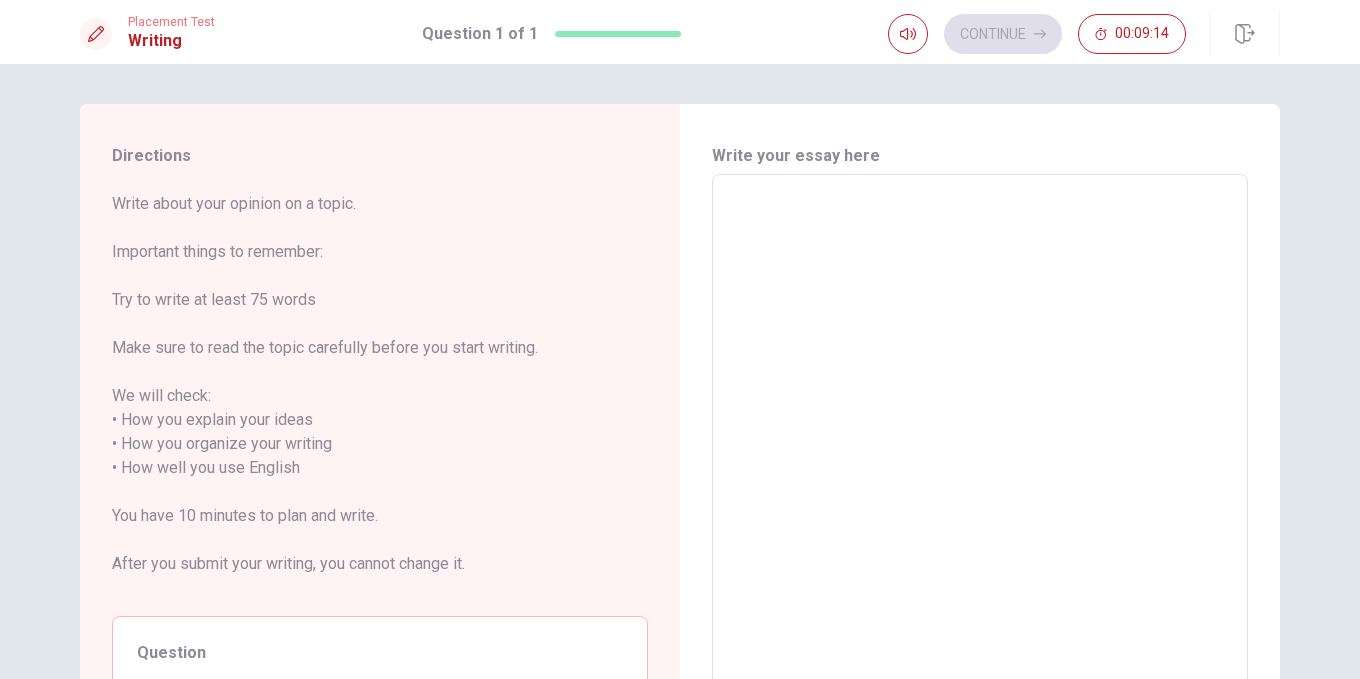 type on "I" 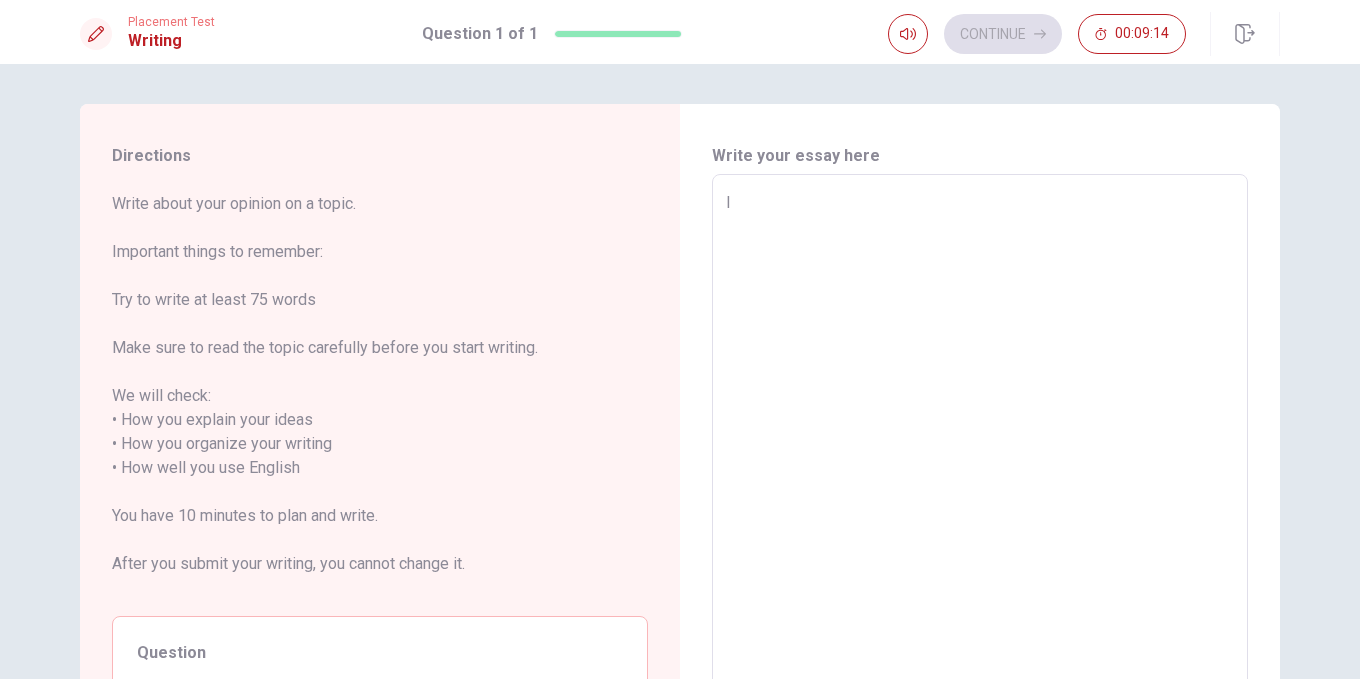 type on "x" 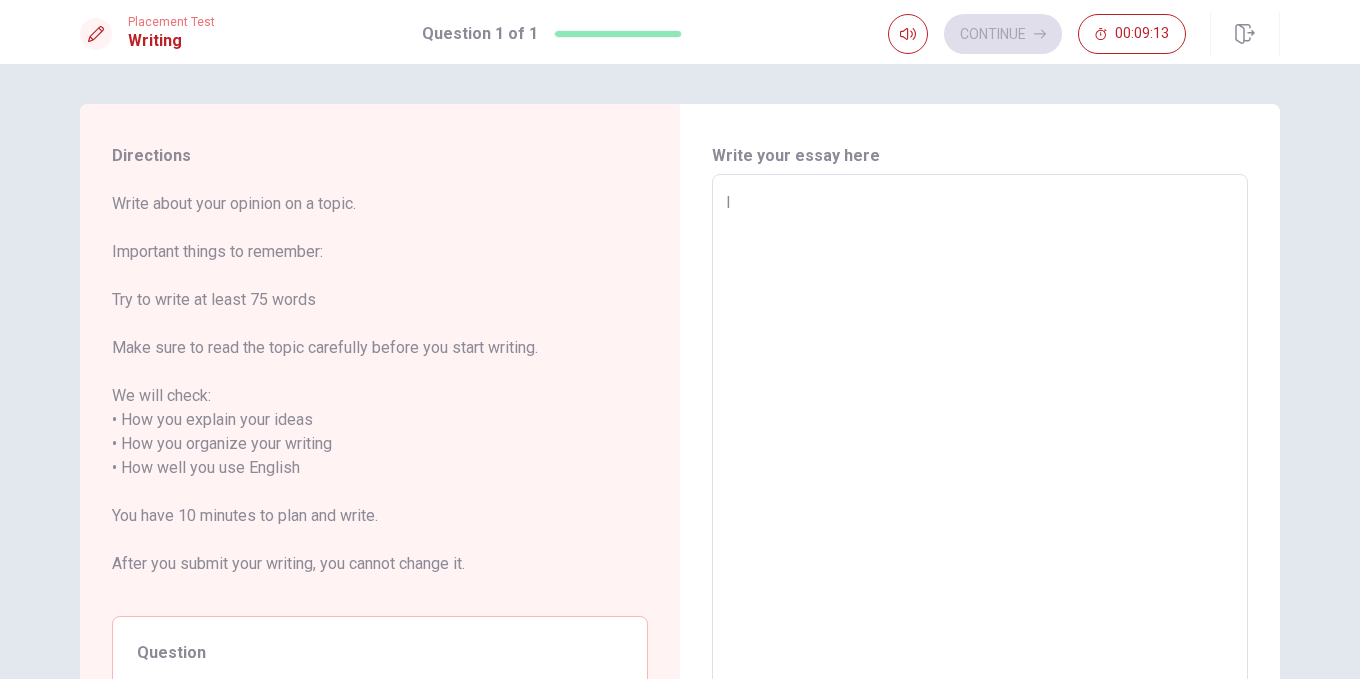 type on "I" 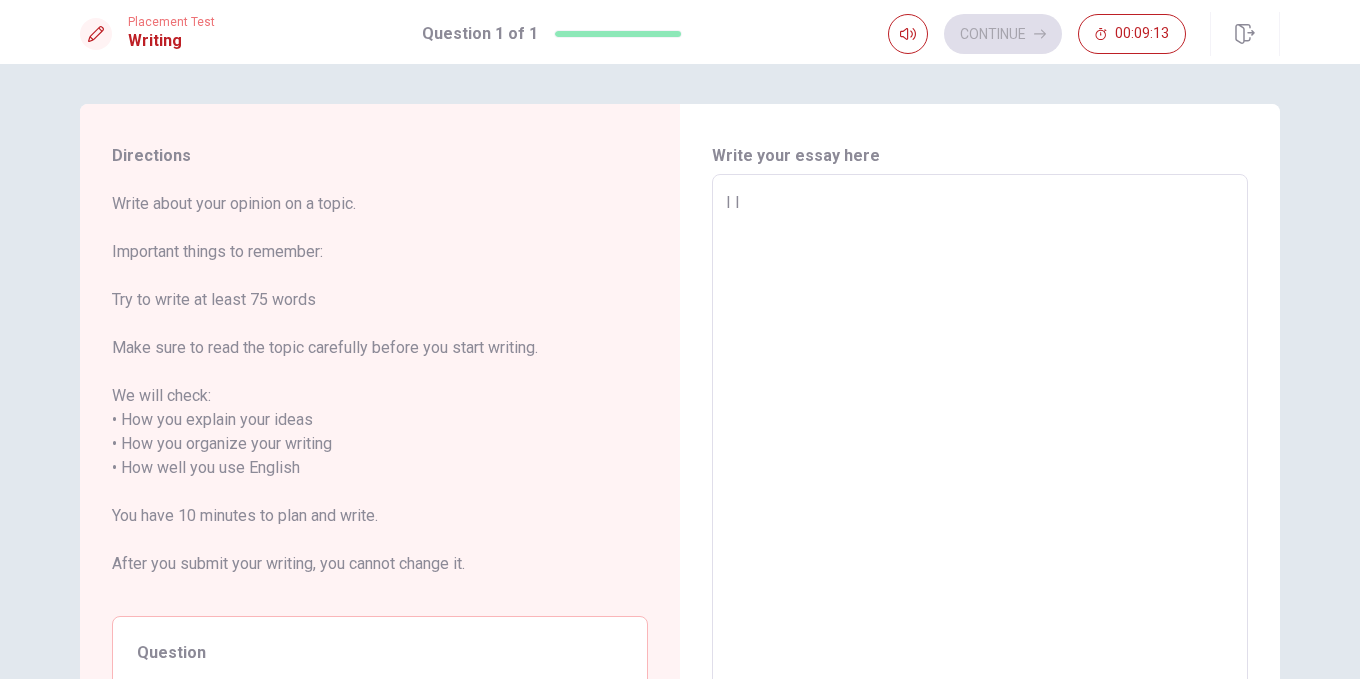 type on "x" 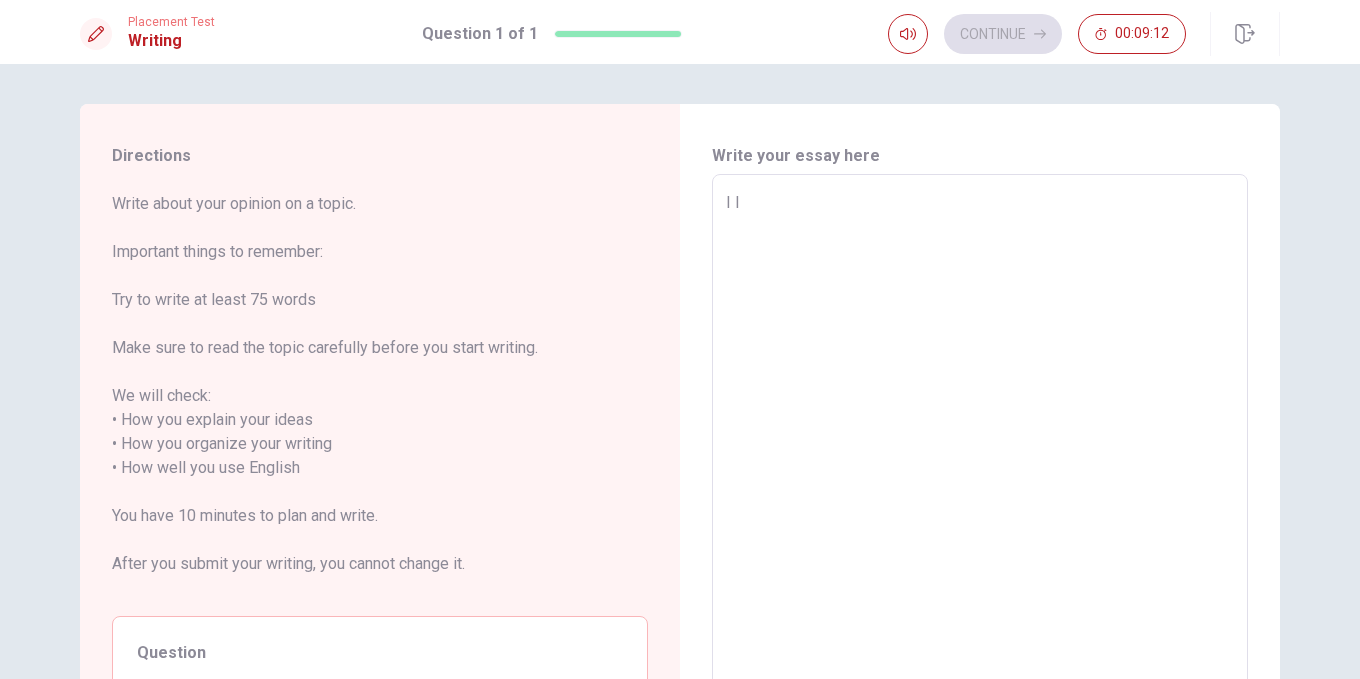 type on "I li" 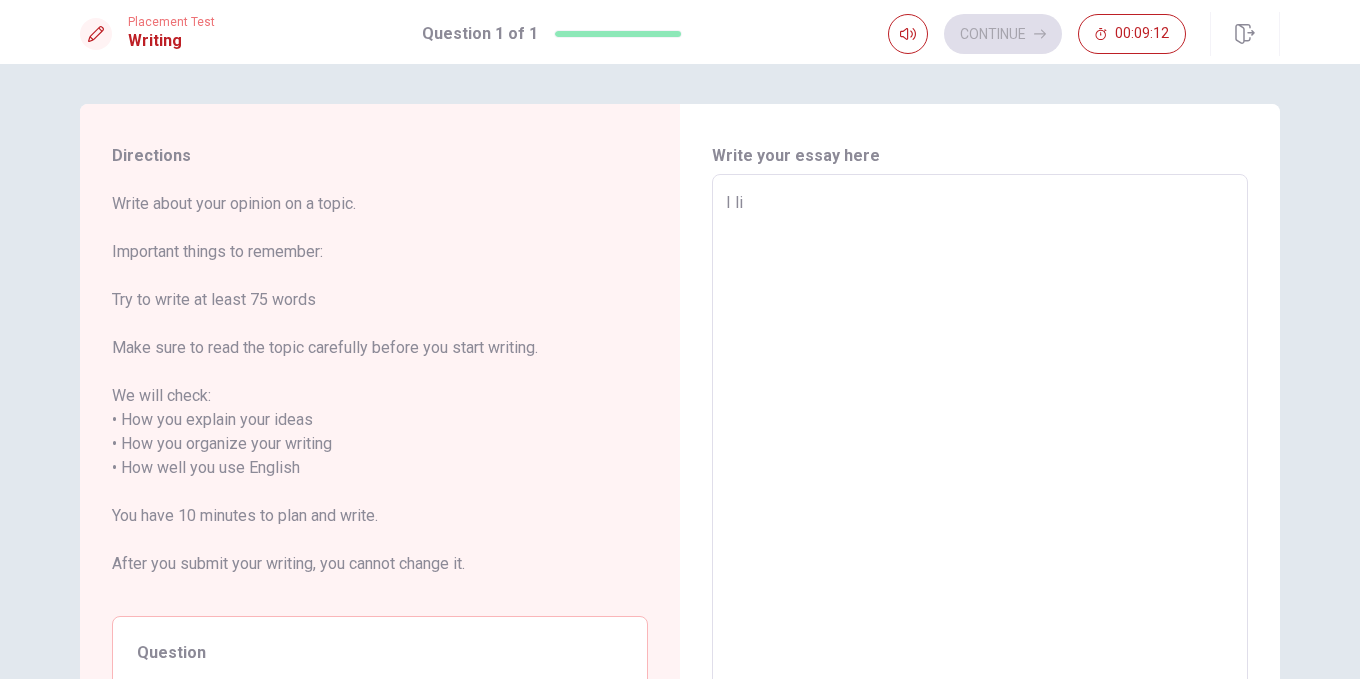 type on "x" 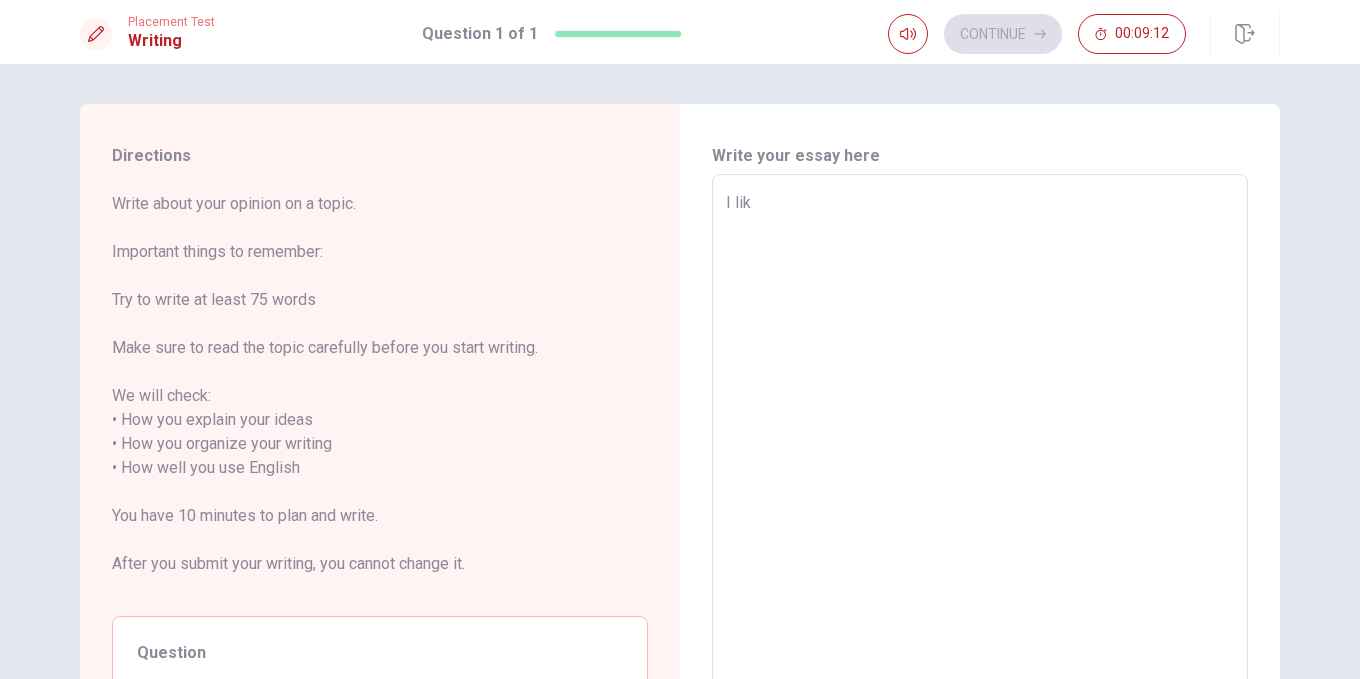 type on "x" 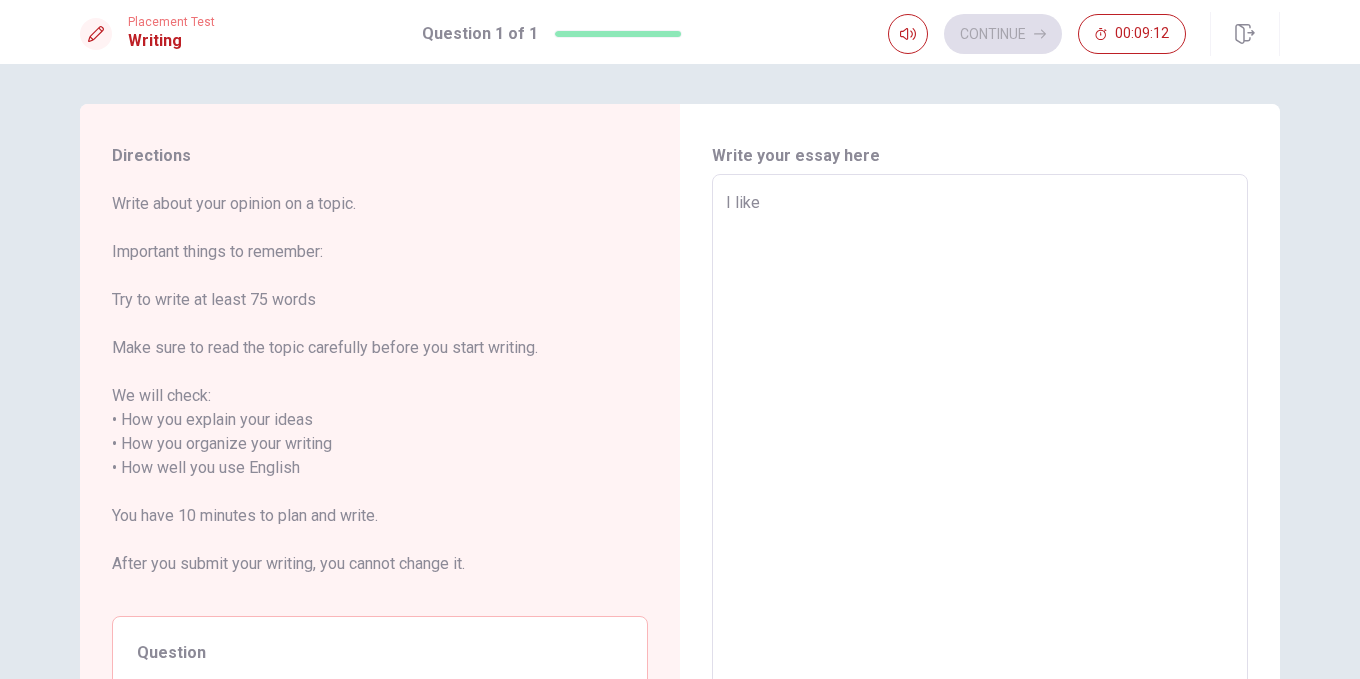 type on "x" 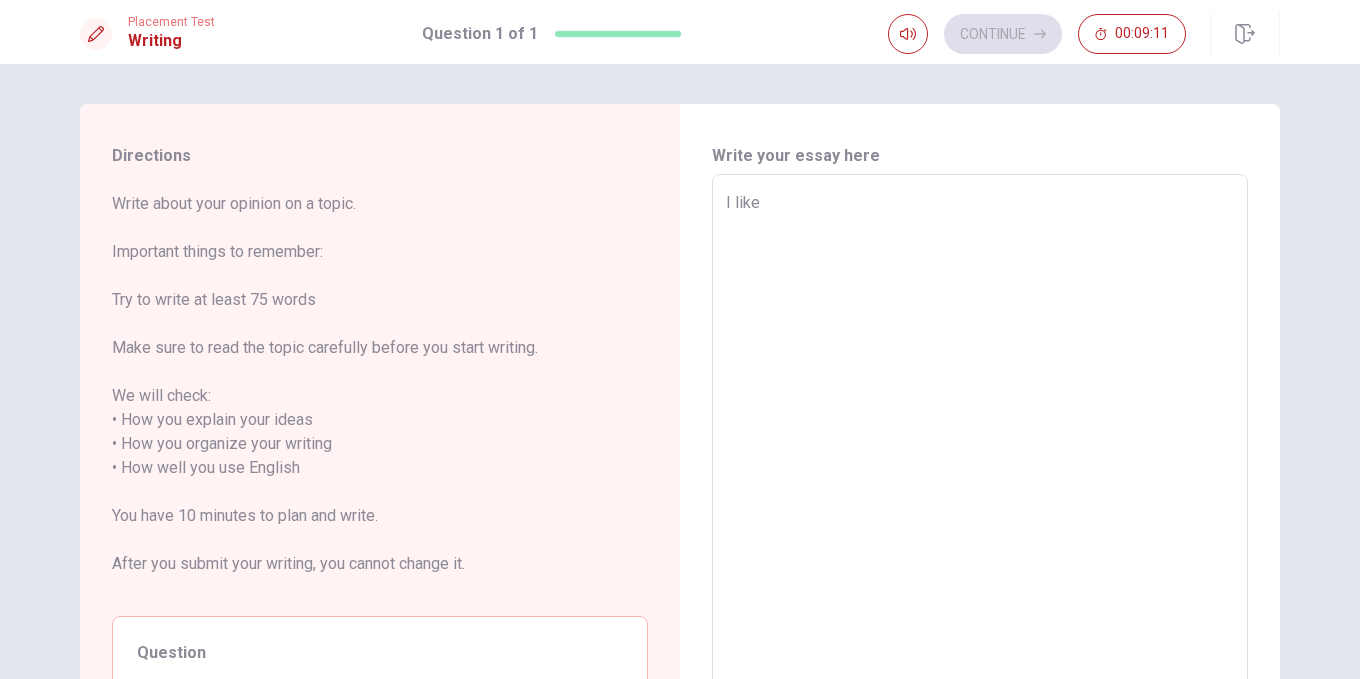 type on "I like t" 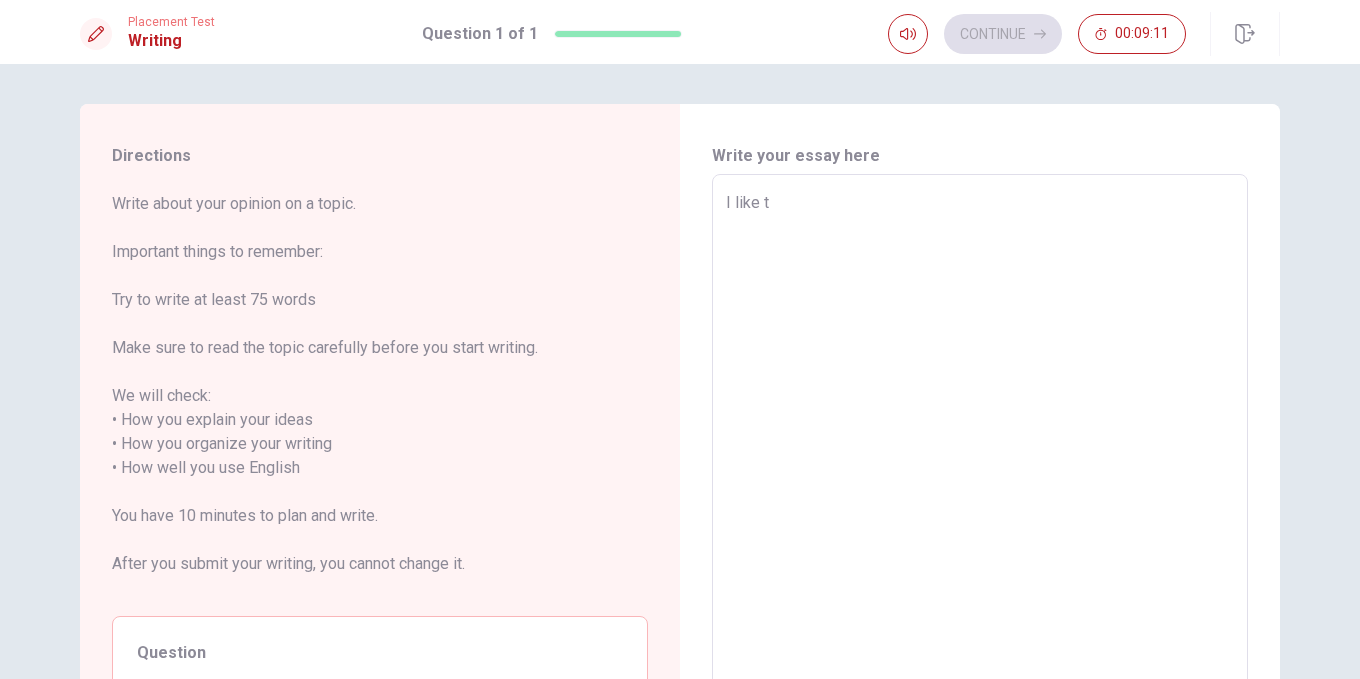 type on "x" 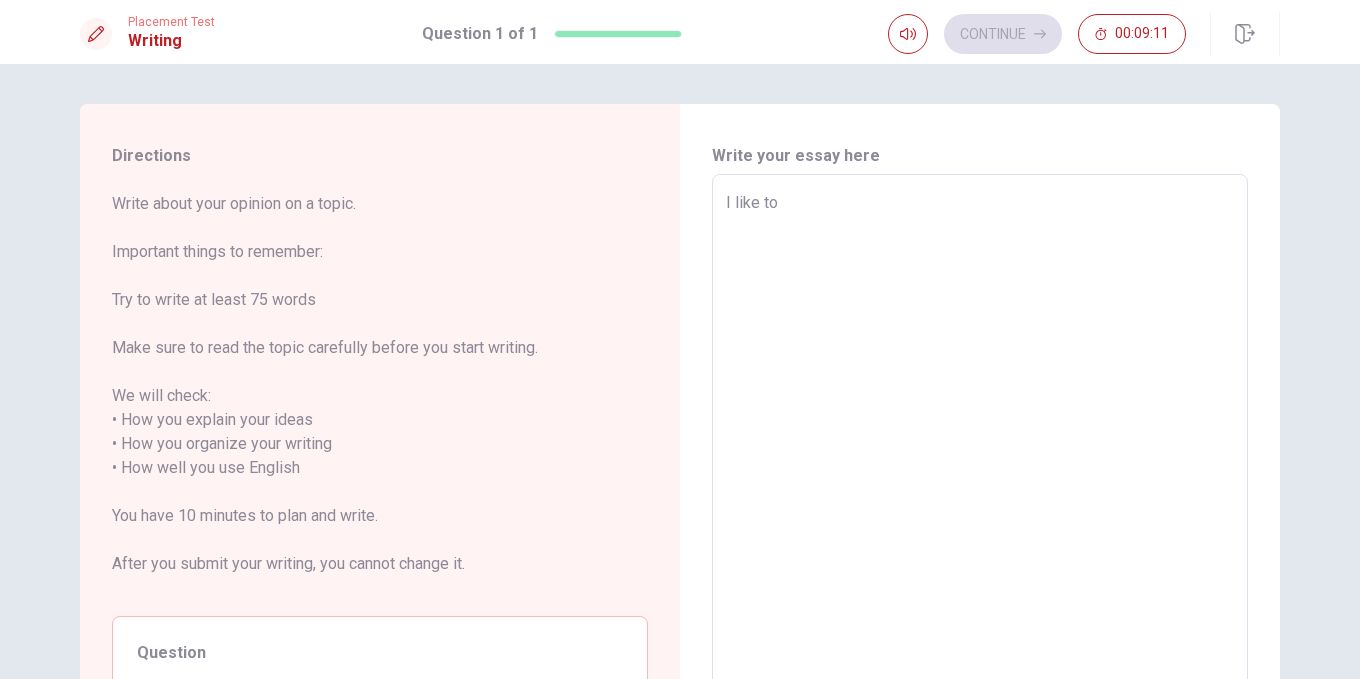 type on "x" 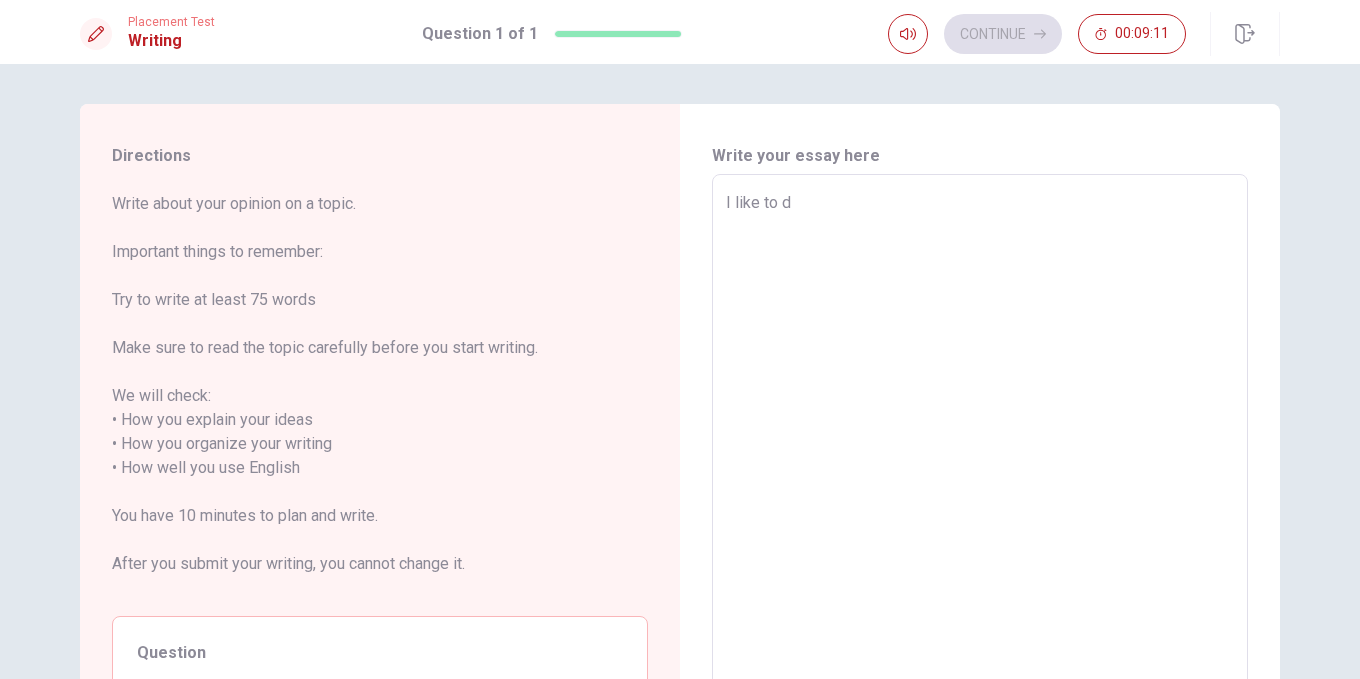 type on "x" 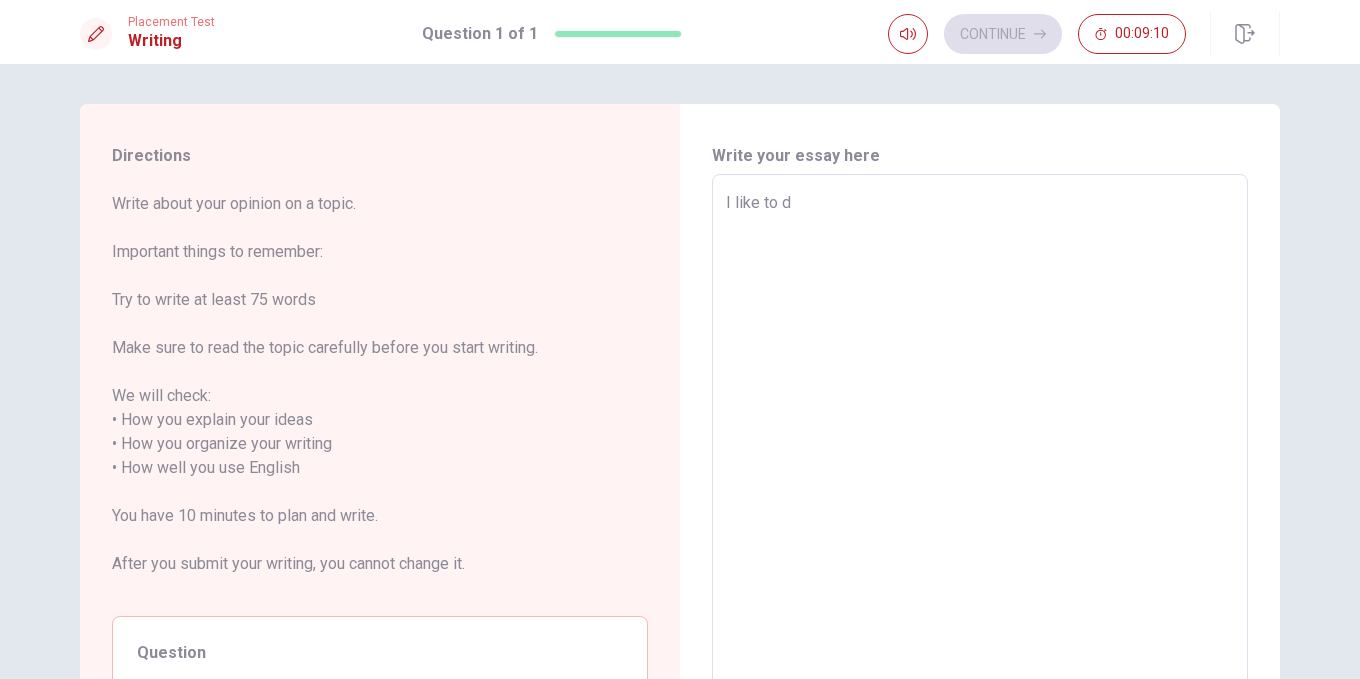 type on "I like to do" 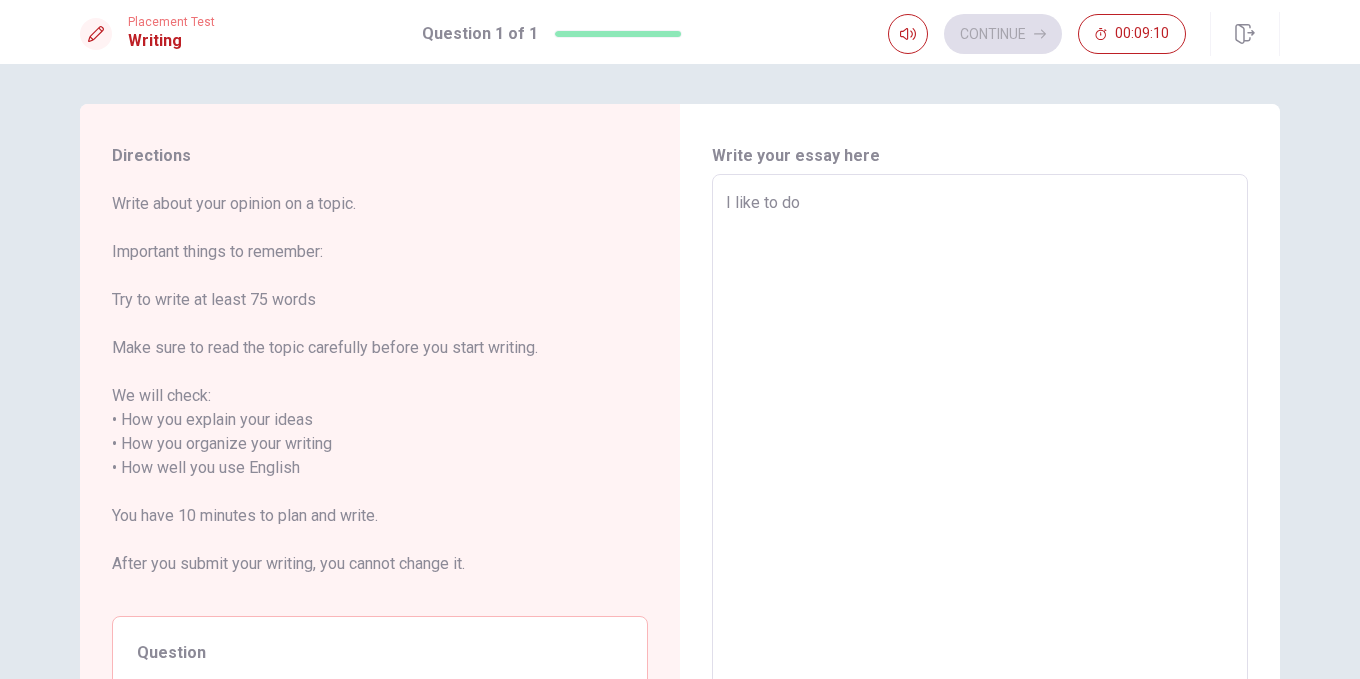 type on "I like to do" 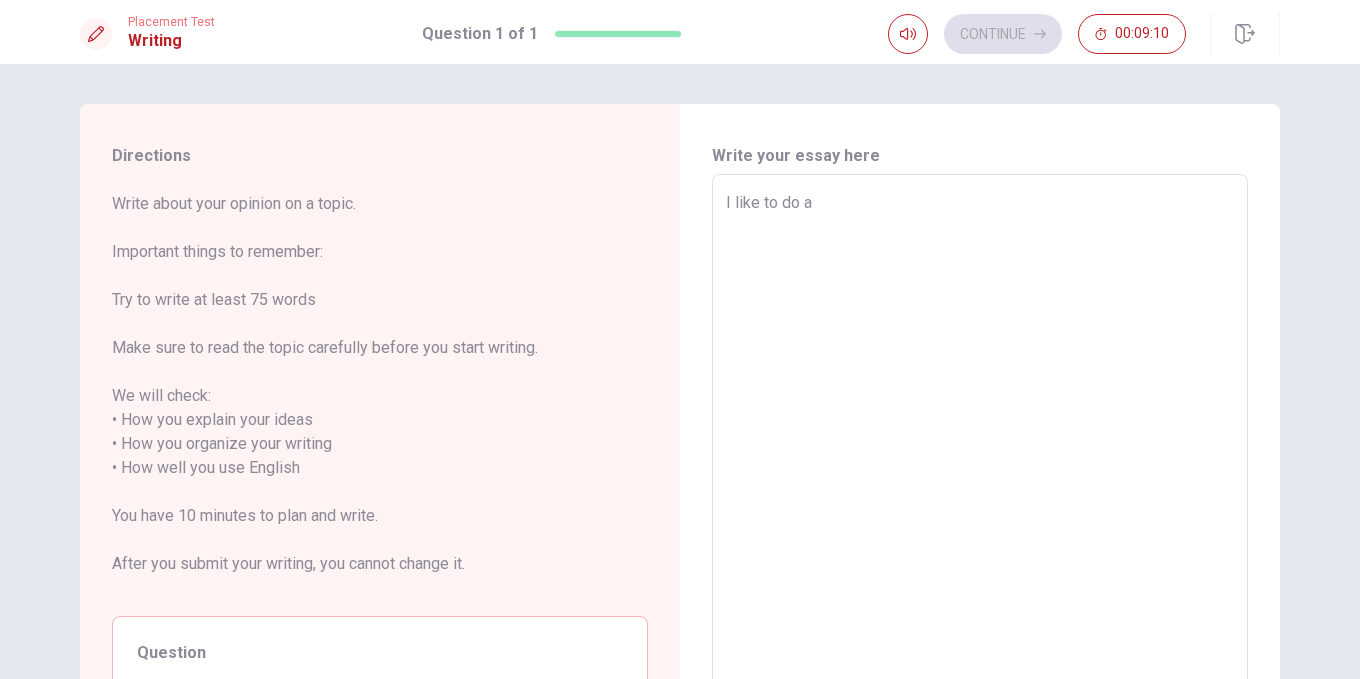 type on "x" 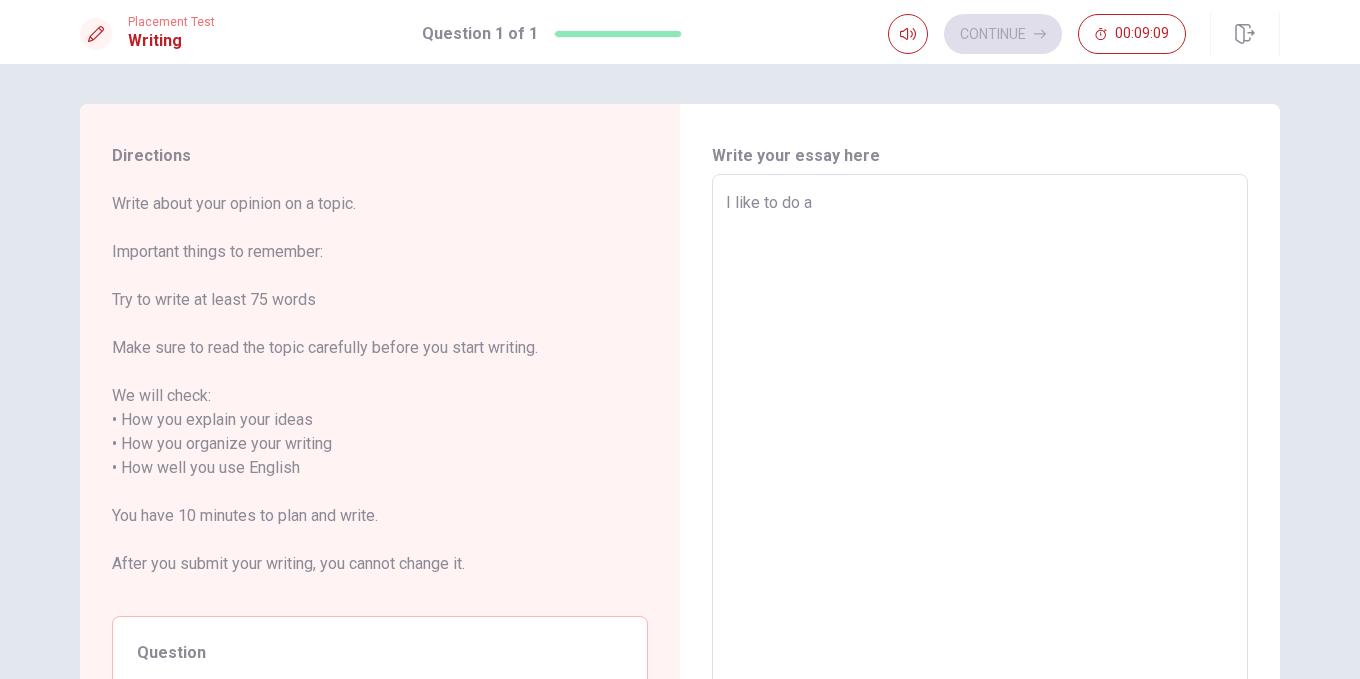 type on "I like to do a" 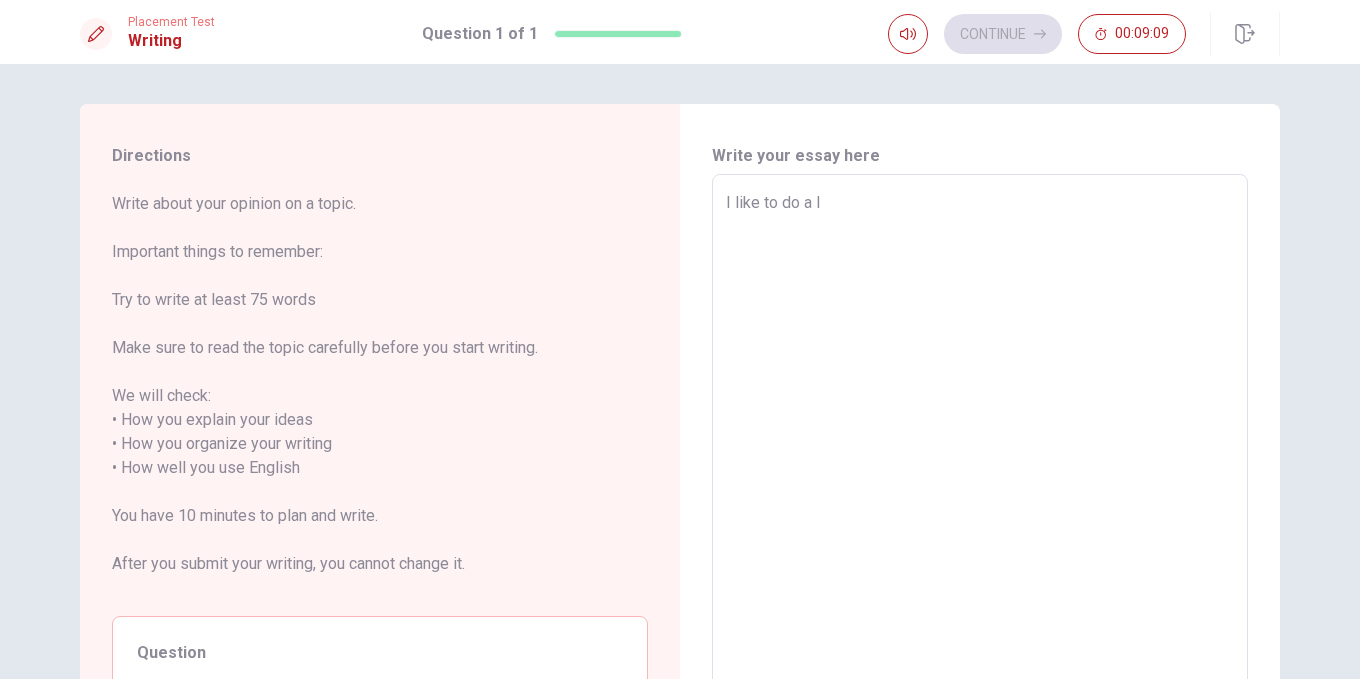 type on "x" 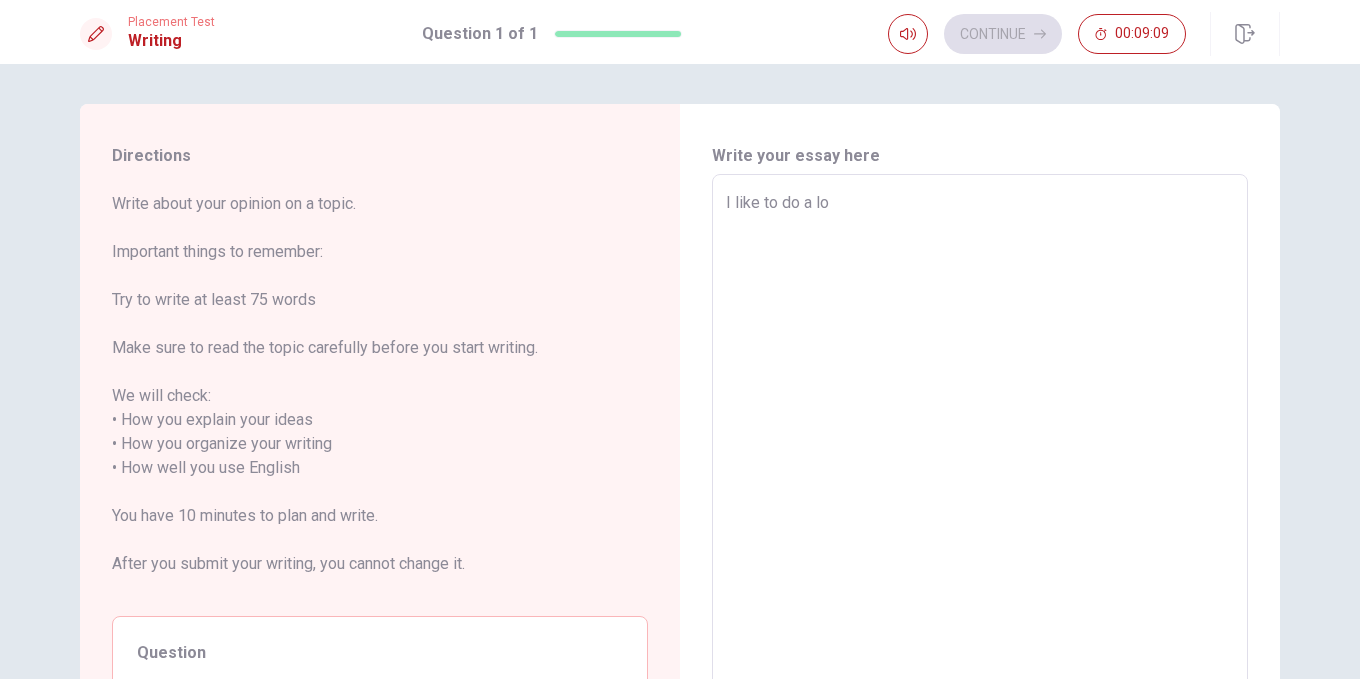type on "x" 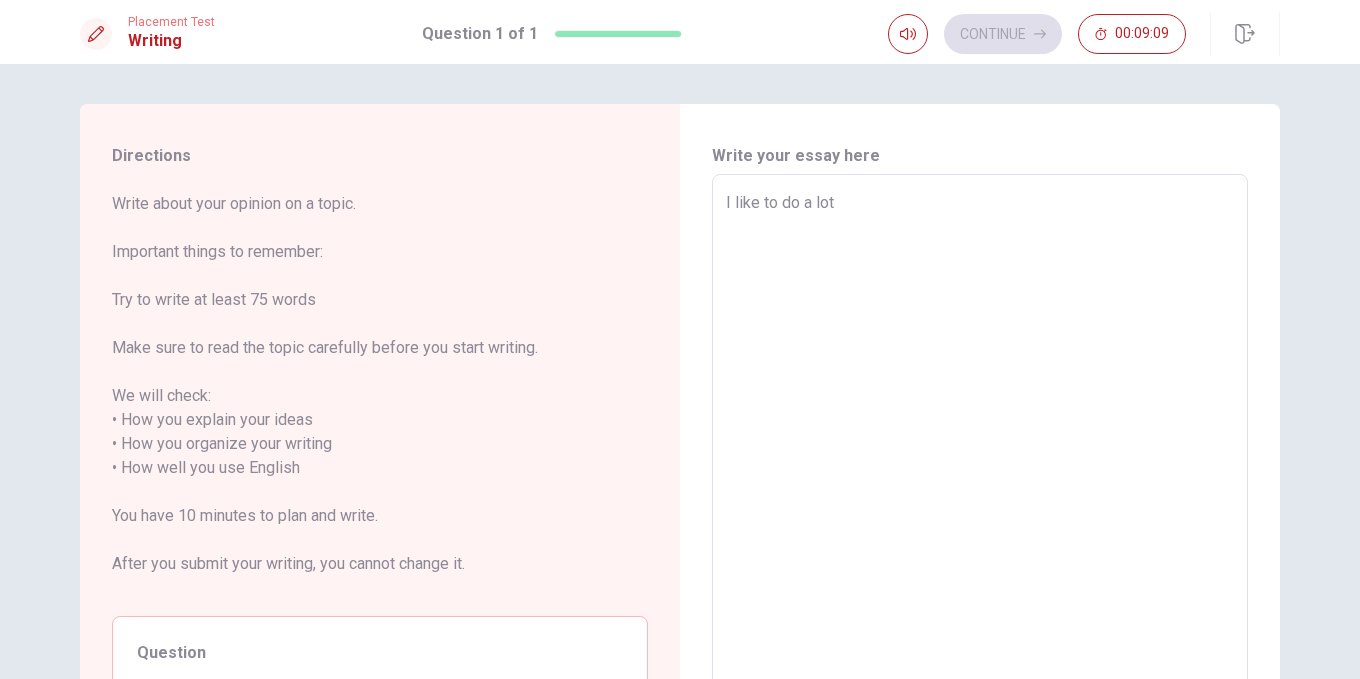 type on "x" 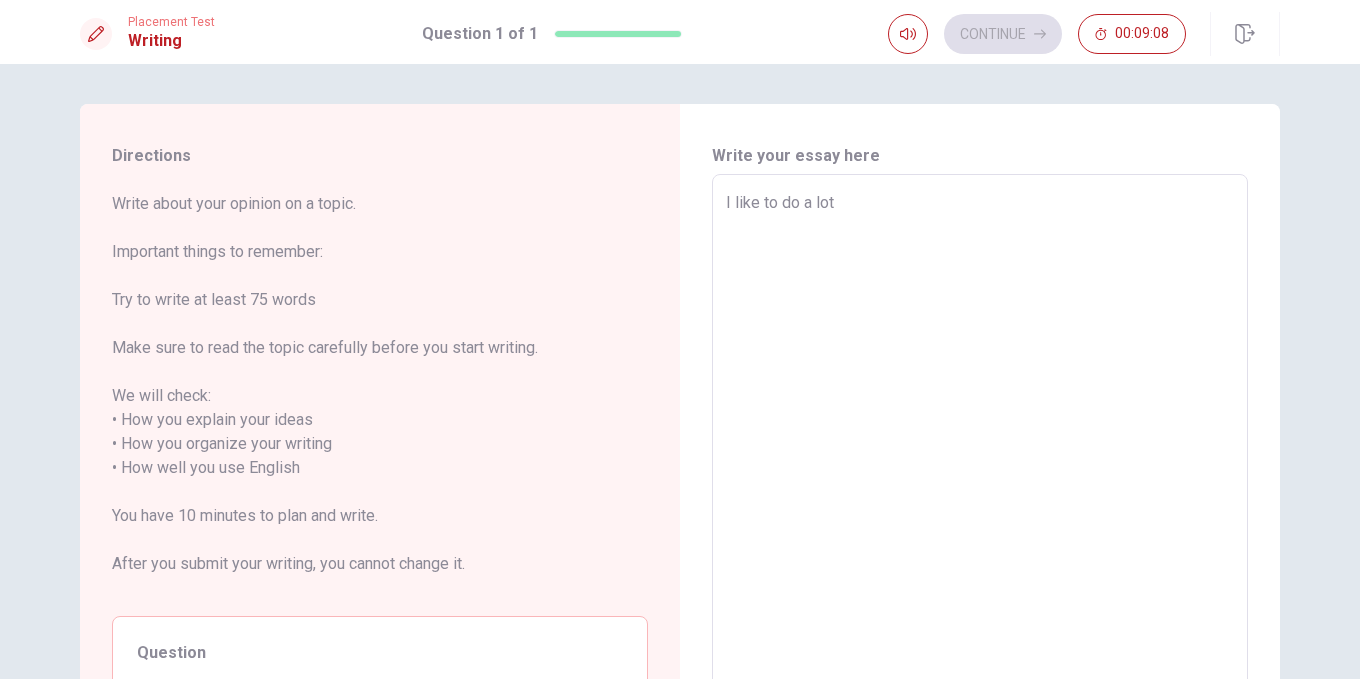 type on "x" 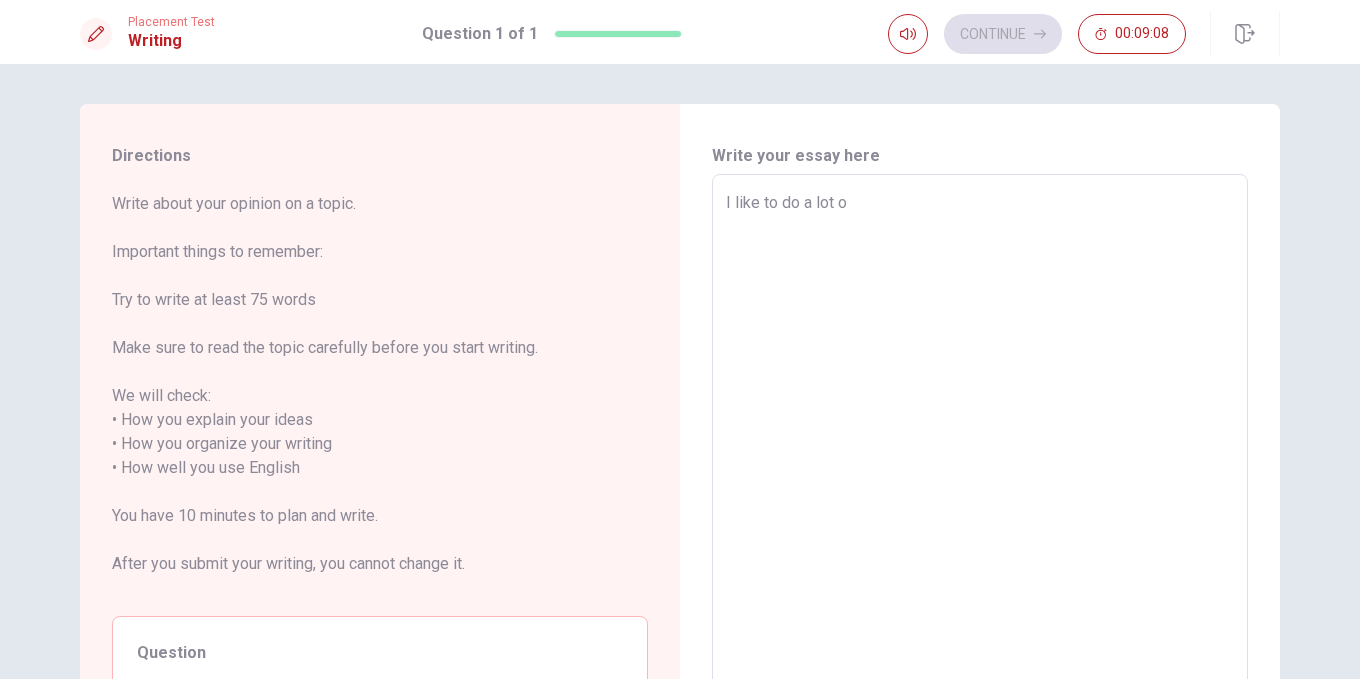 type on "x" 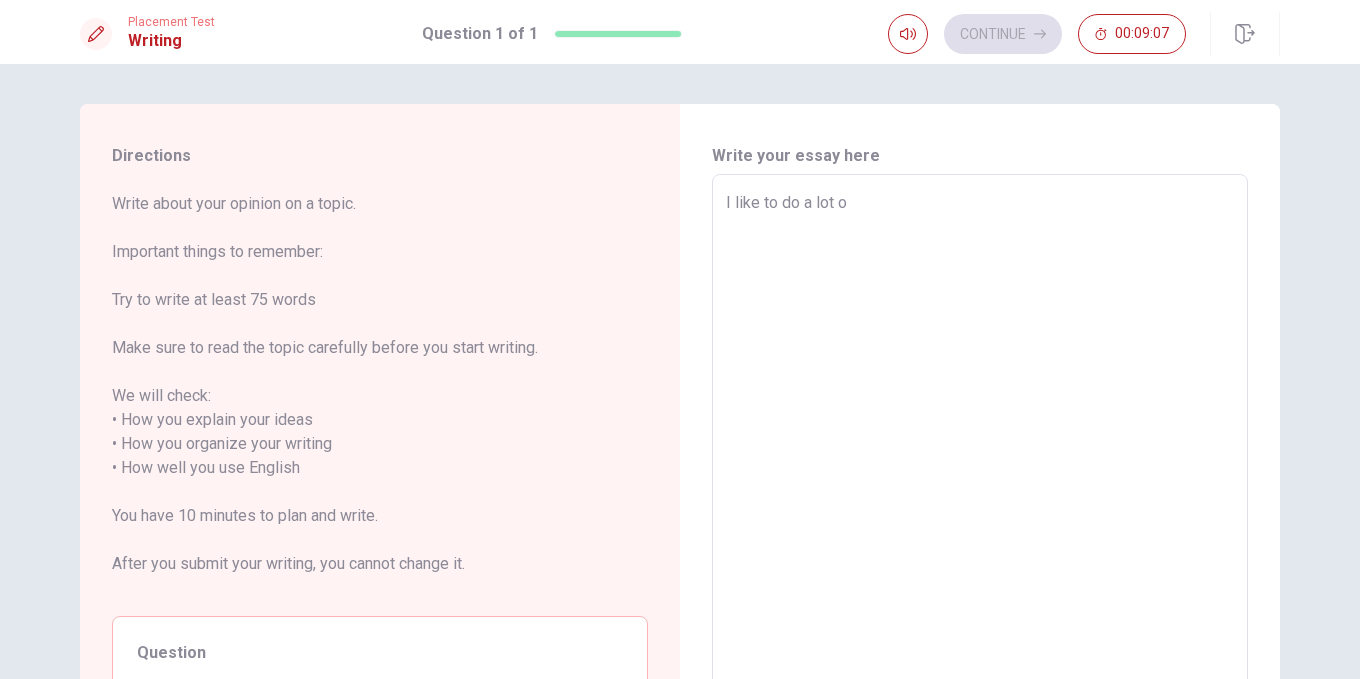 type on "I like to do a lot of" 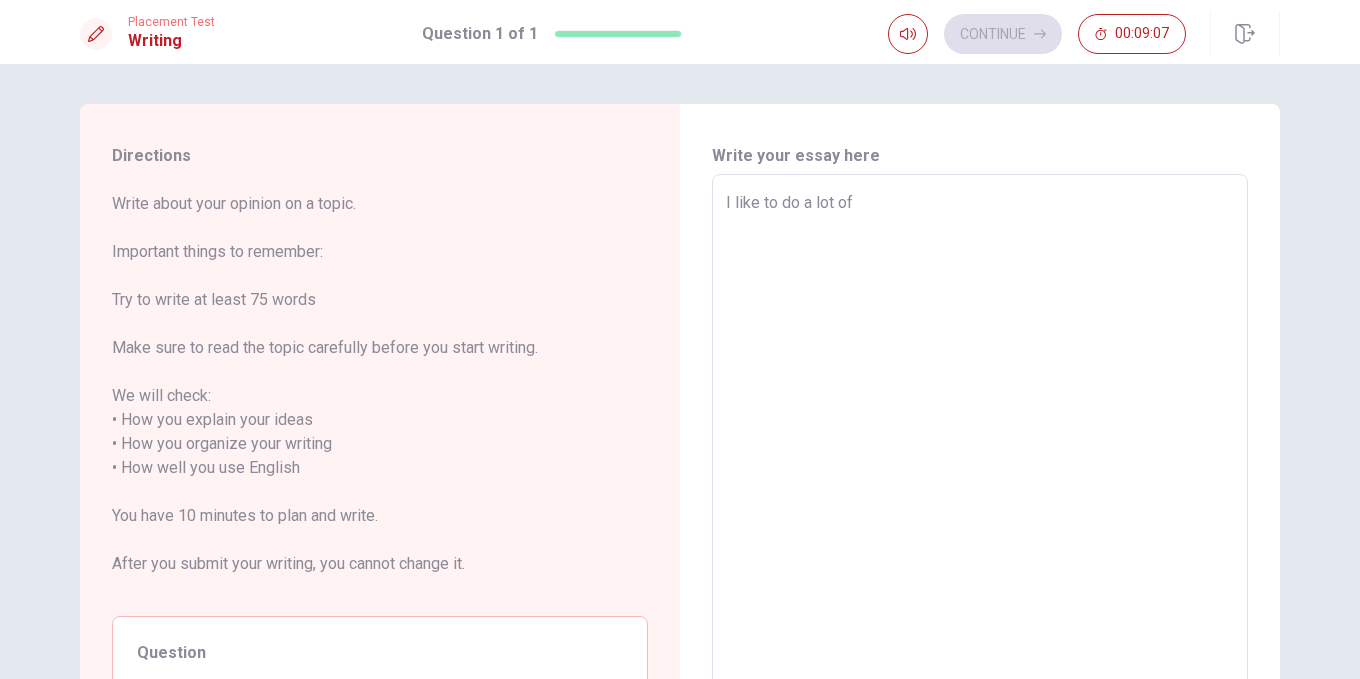 type on "x" 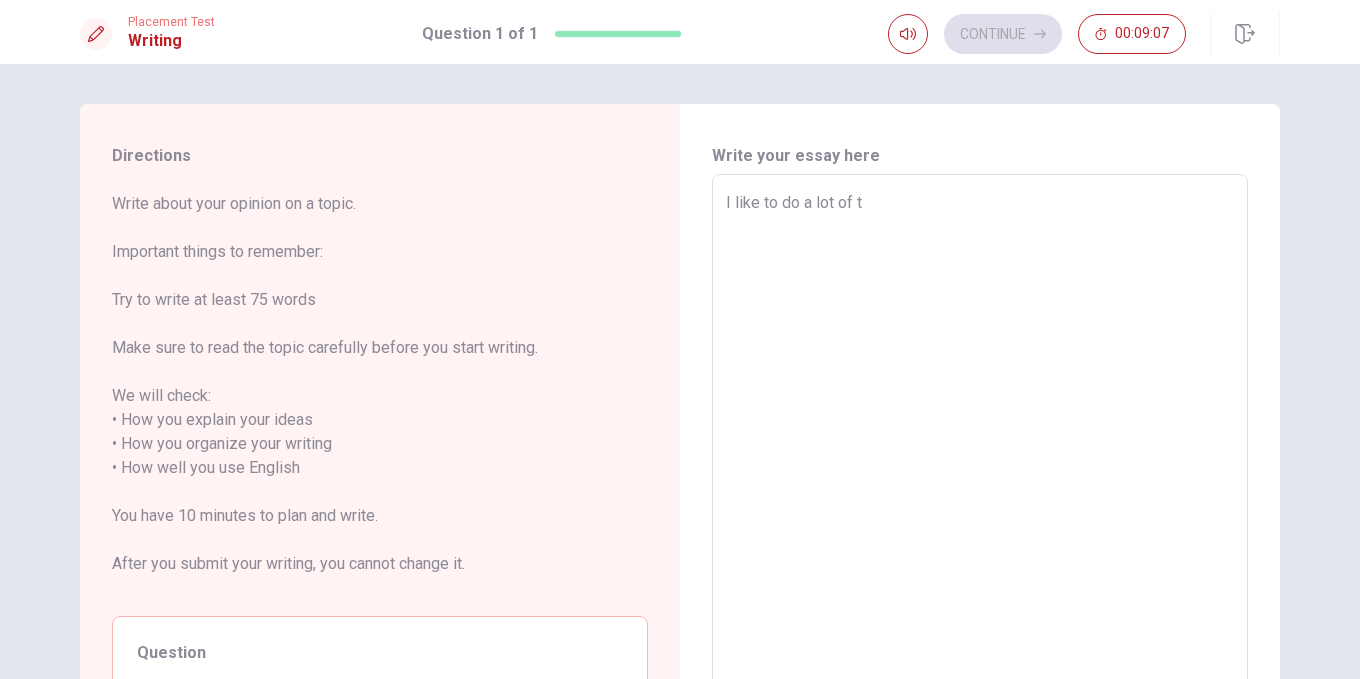 type on "x" 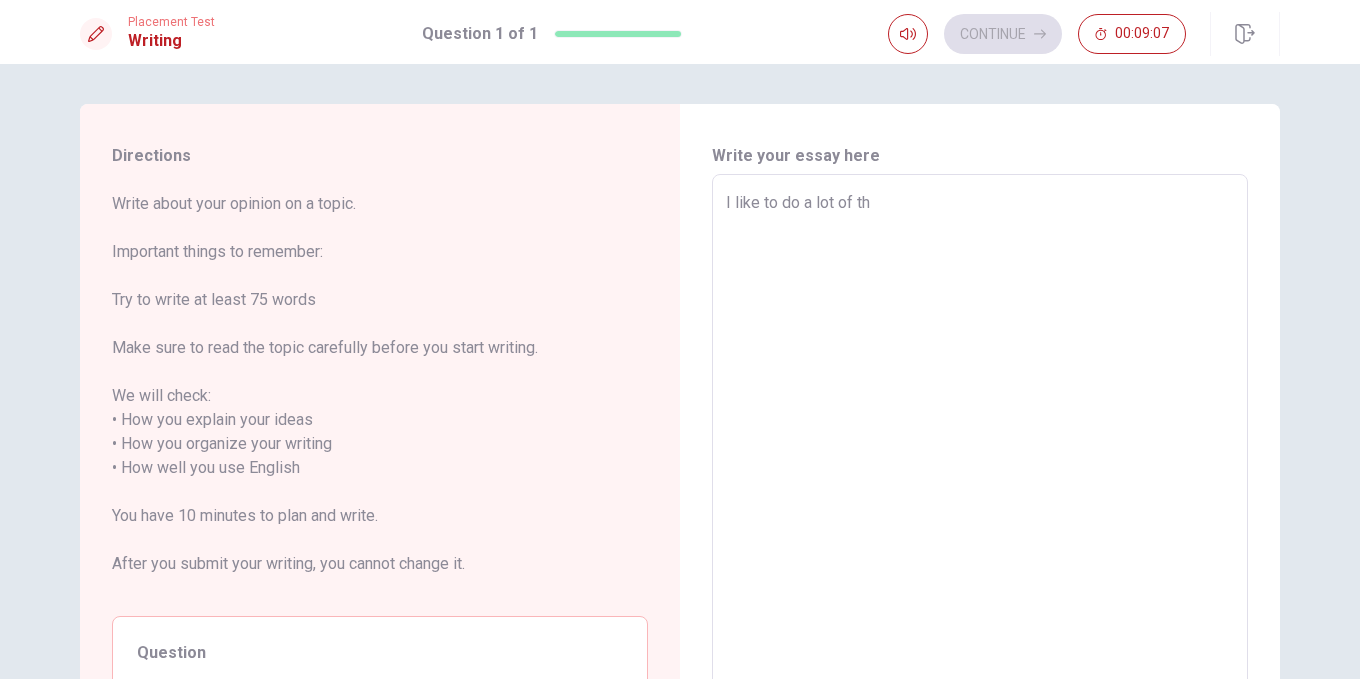 type on "x" 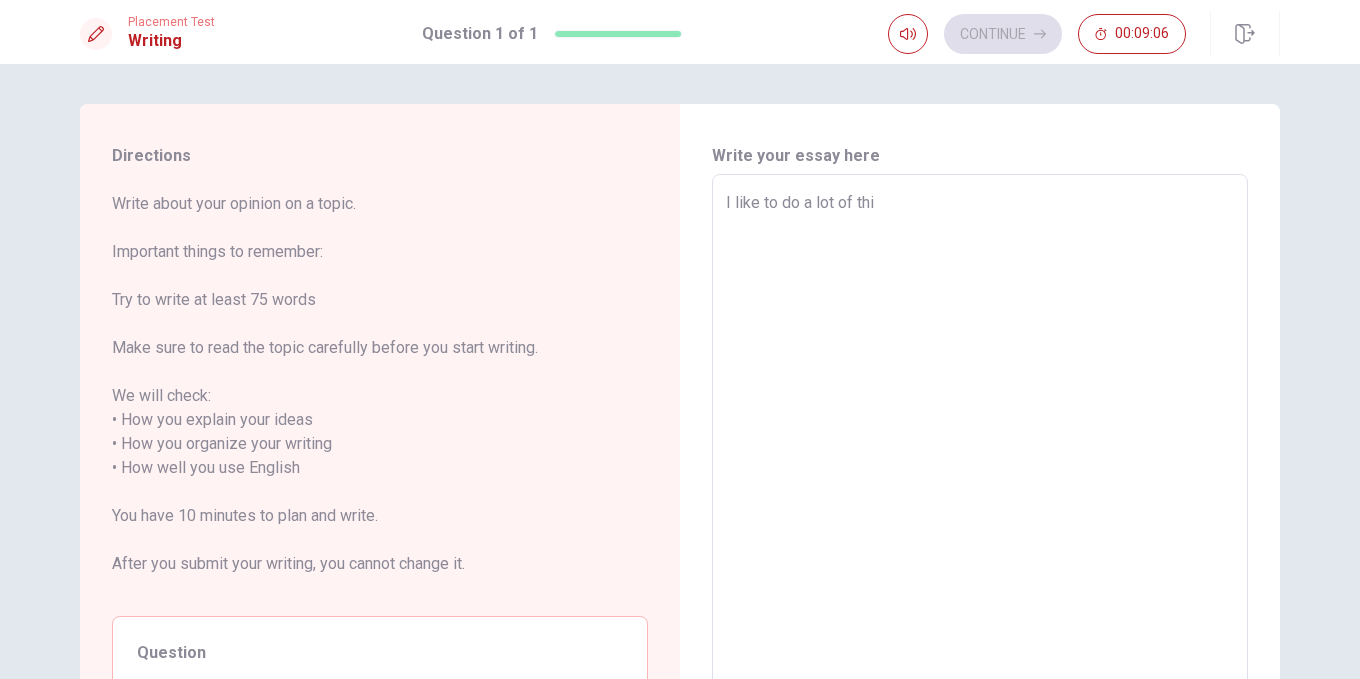 type on "x" 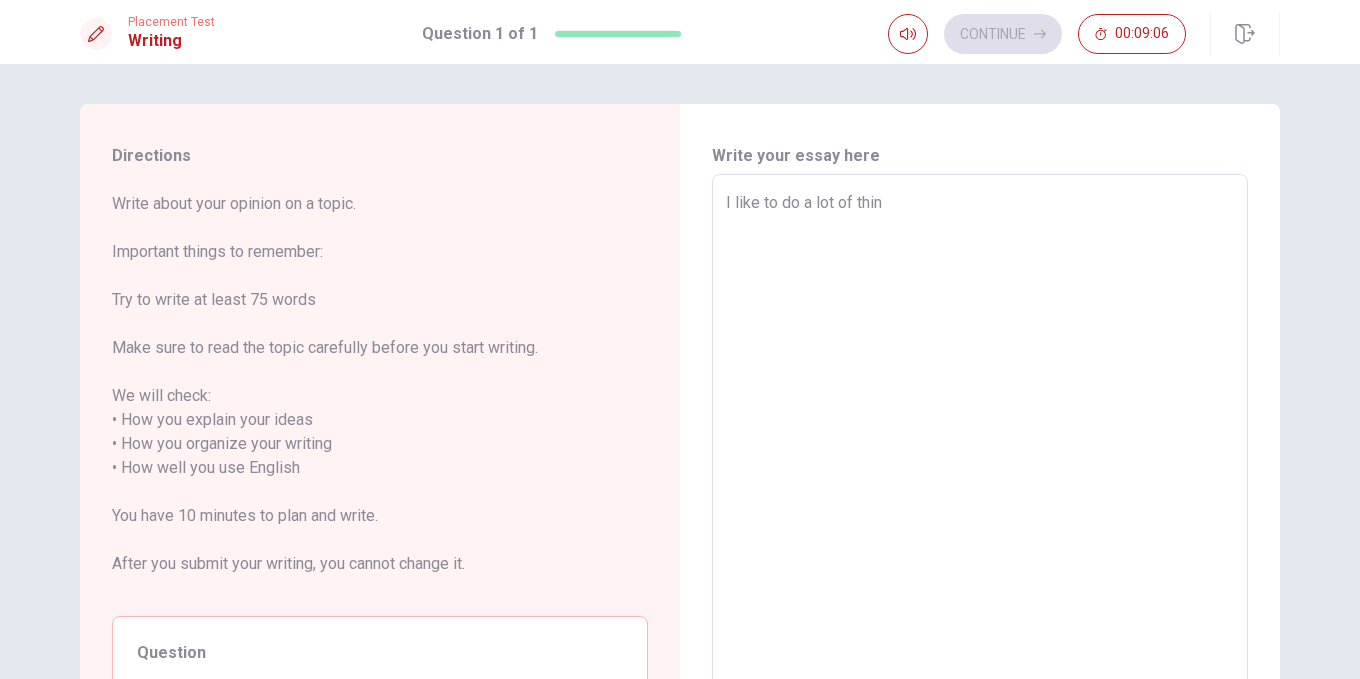 type on "x" 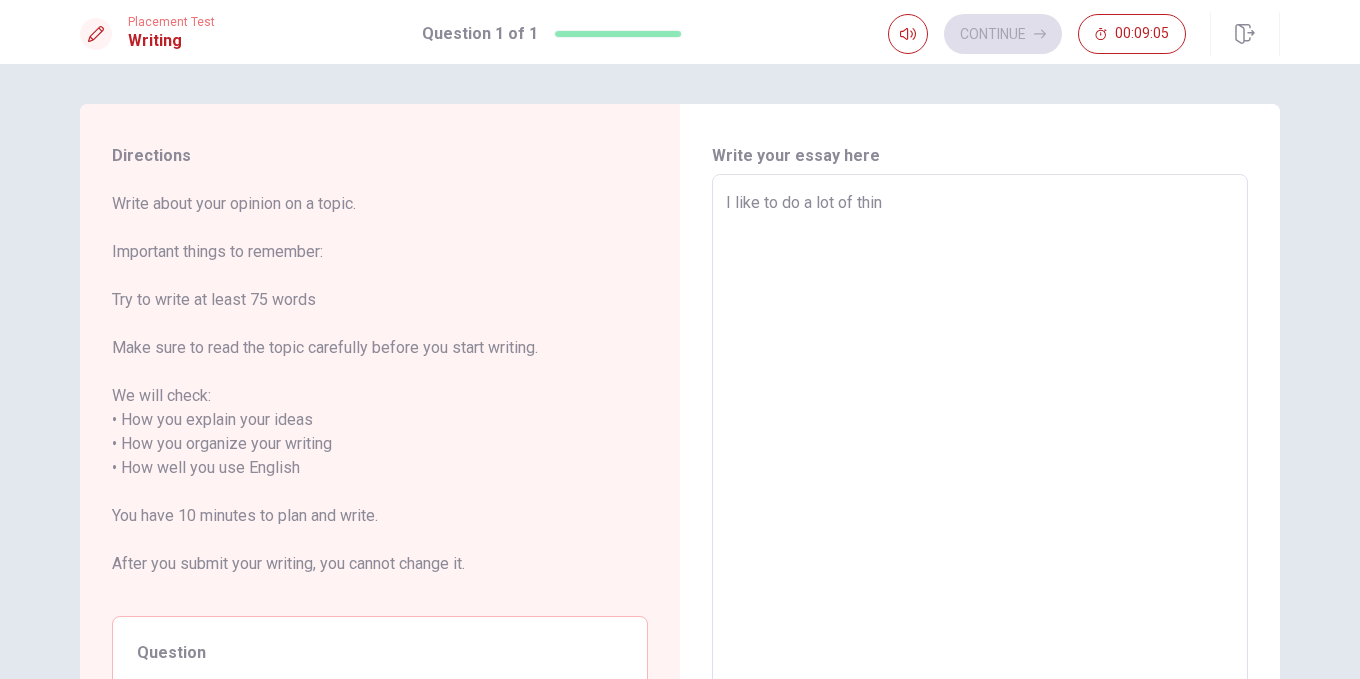 type on "I like to do a lot of [PERSON_NAME]" 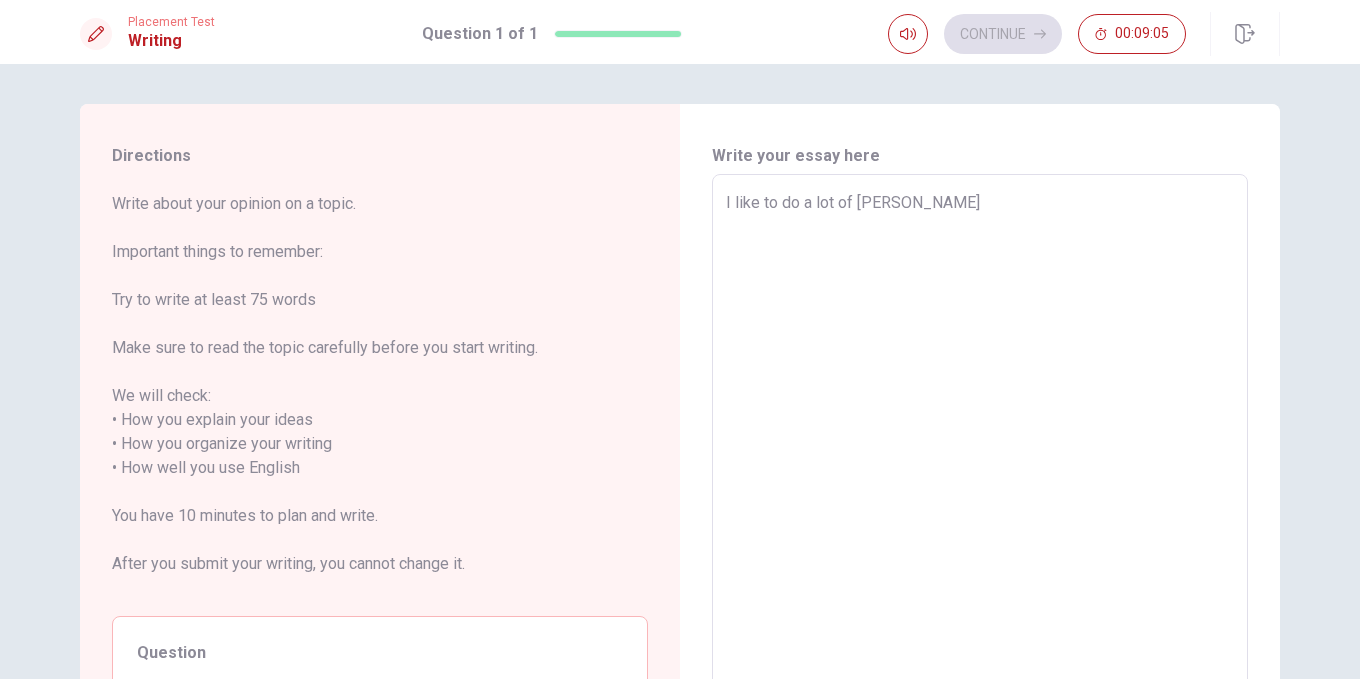 type on "x" 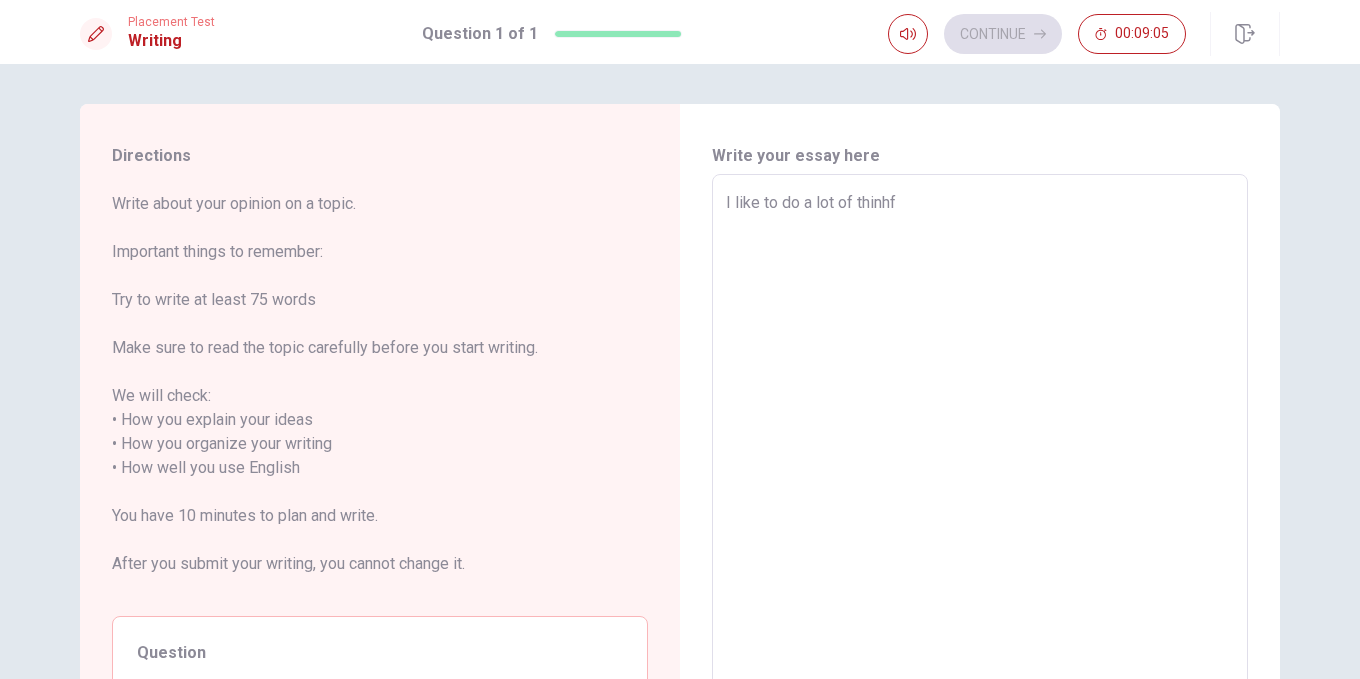 type on "x" 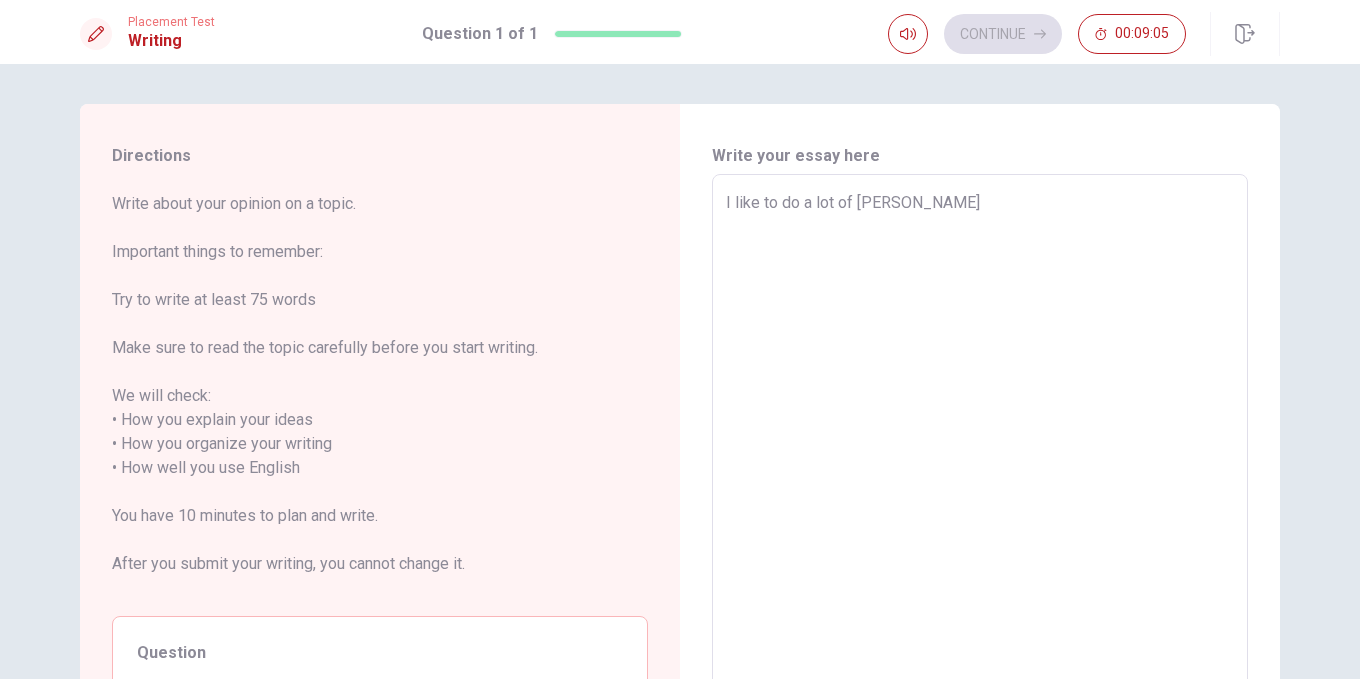 type on "x" 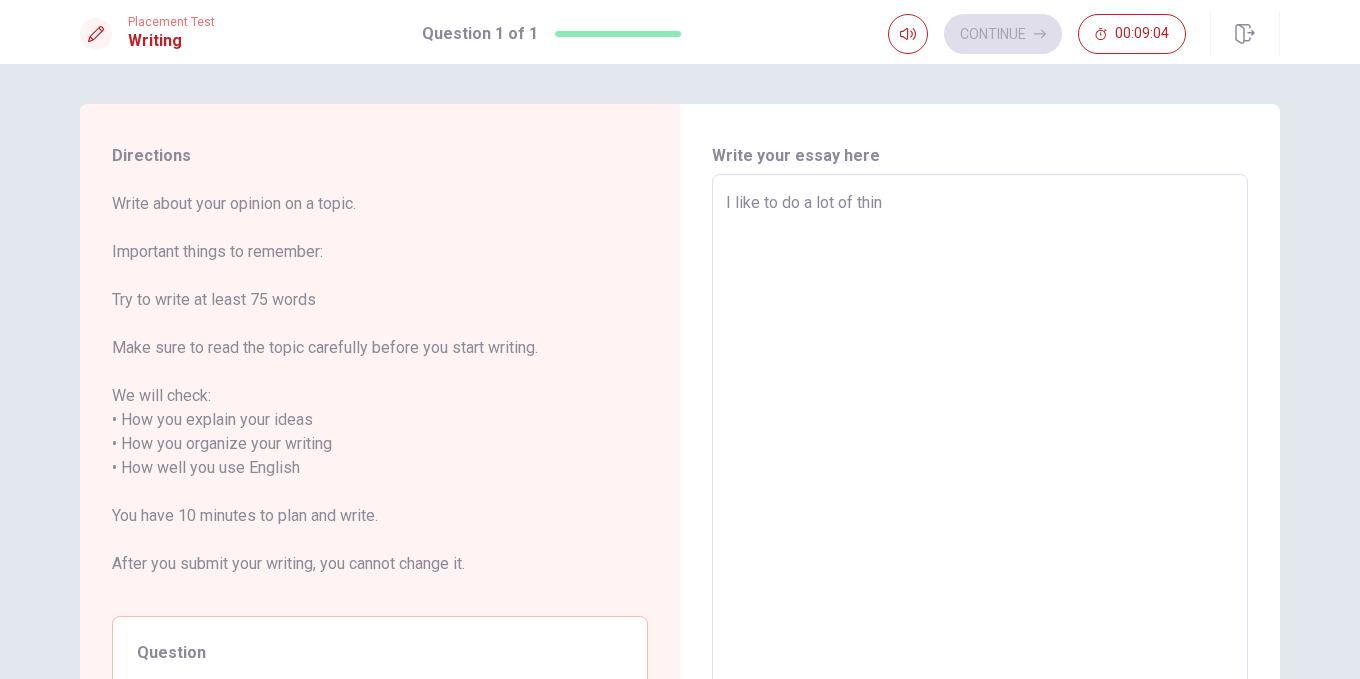 type on "x" 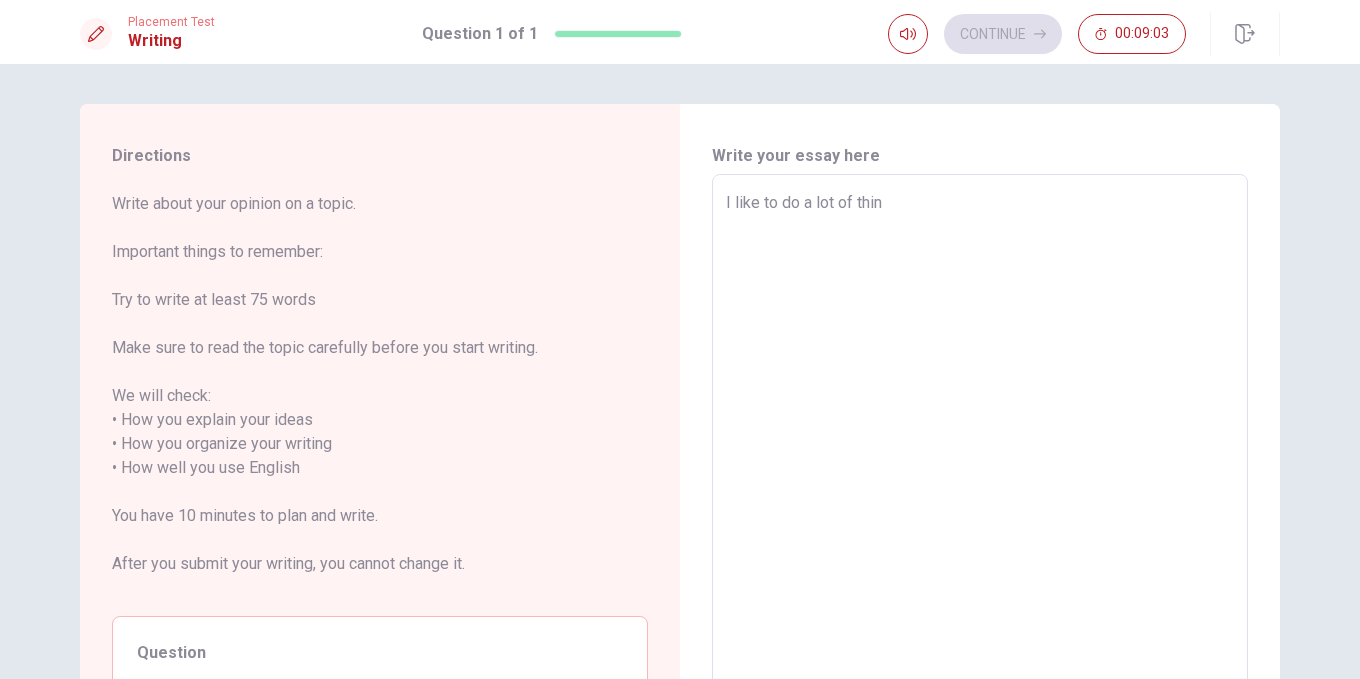 type on "I like to do a lot of thing" 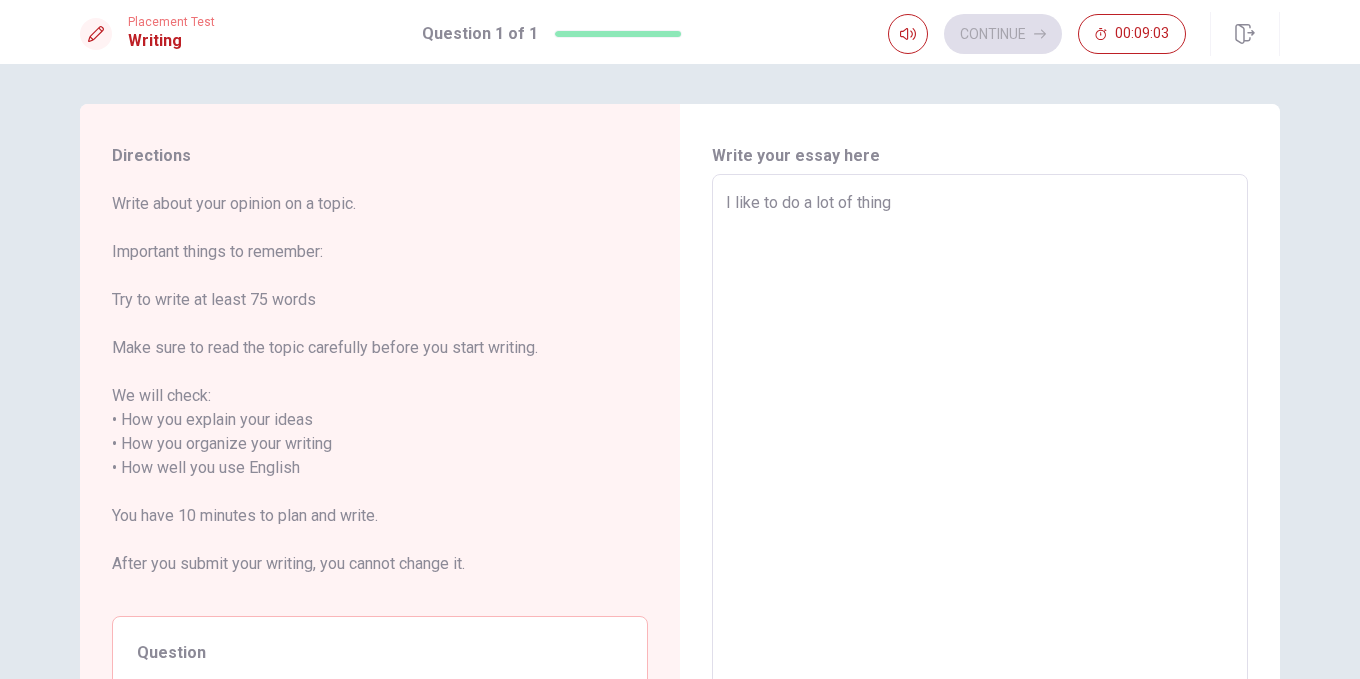 type on "x" 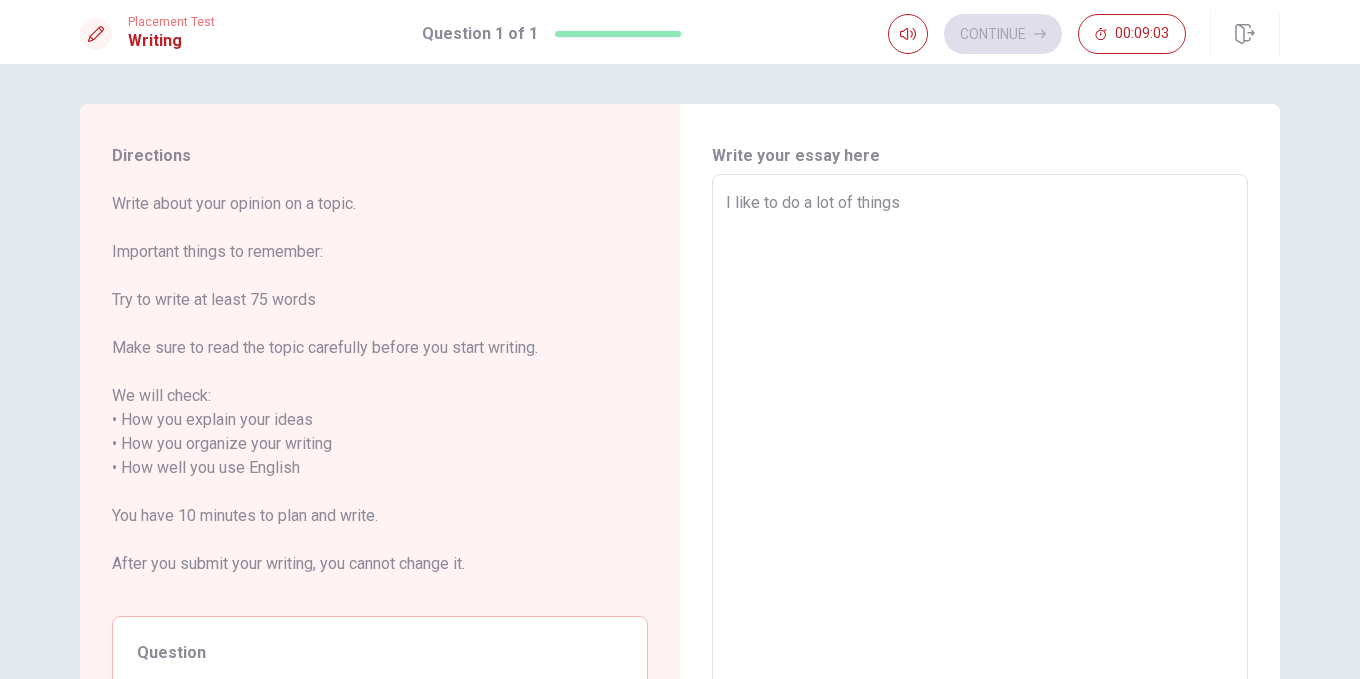 type on "x" 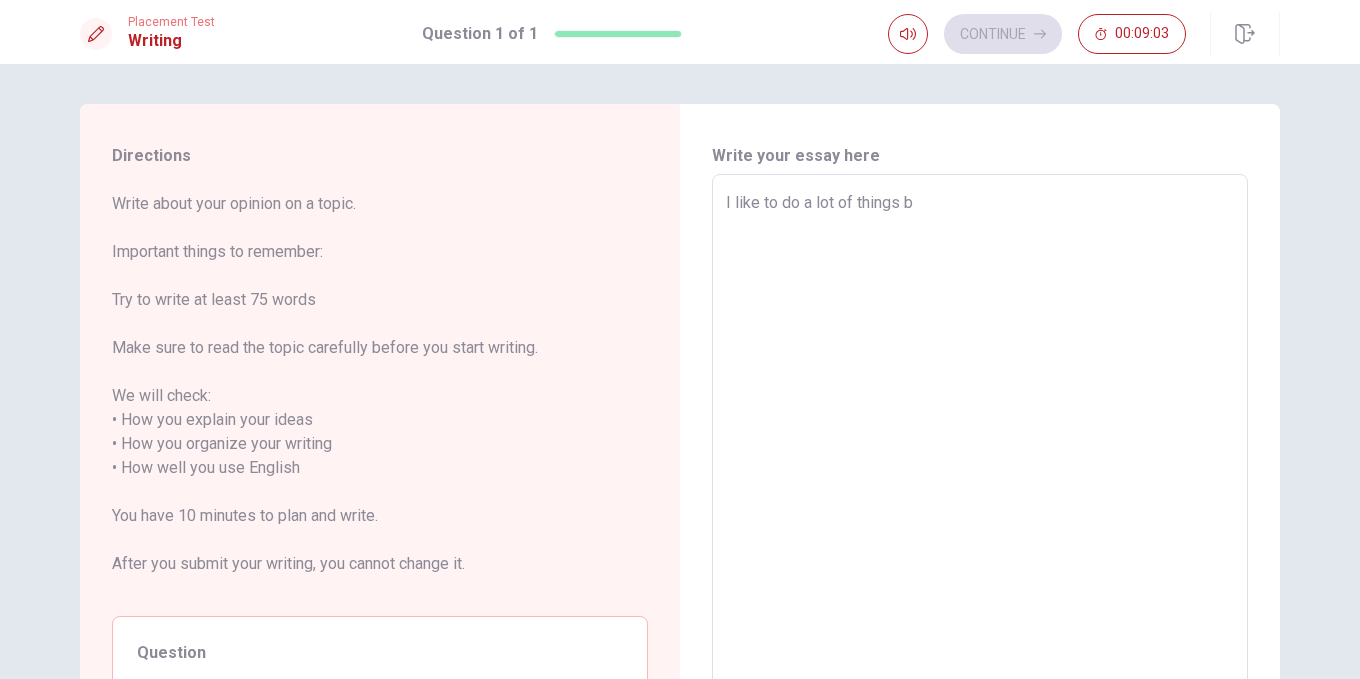type on "x" 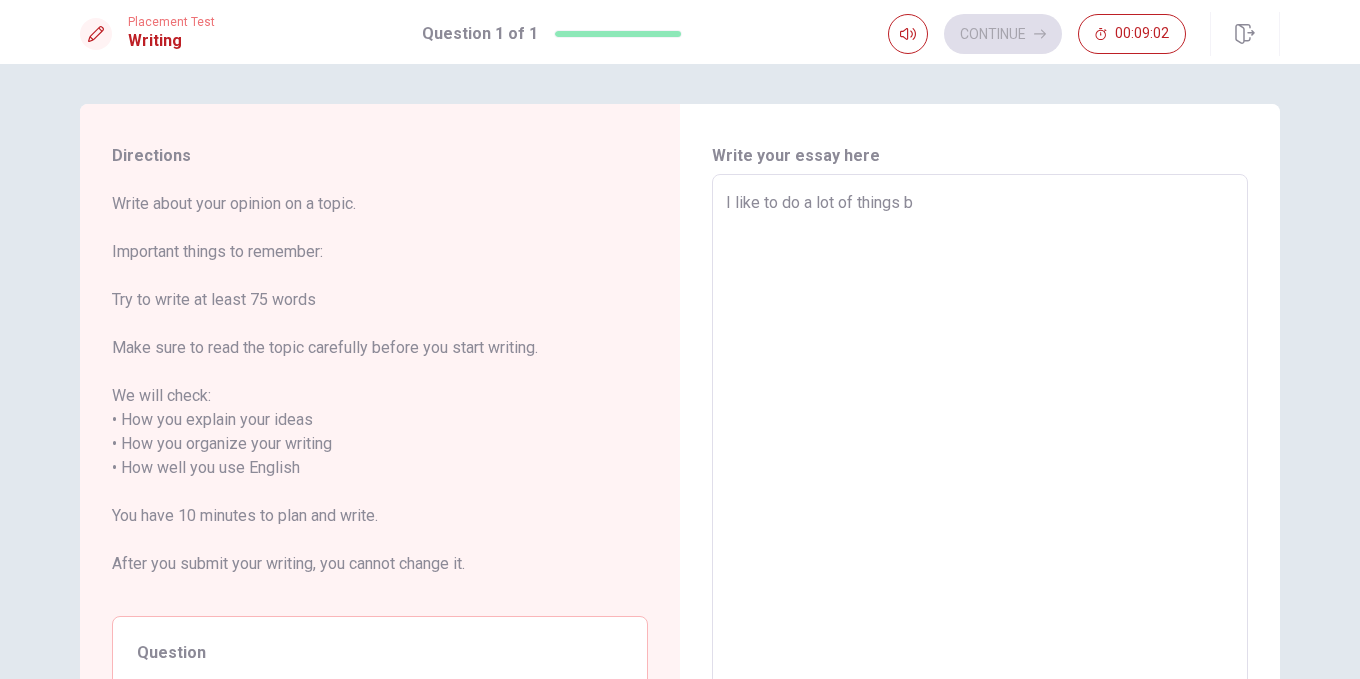 type on "I like to do a lot of things bu" 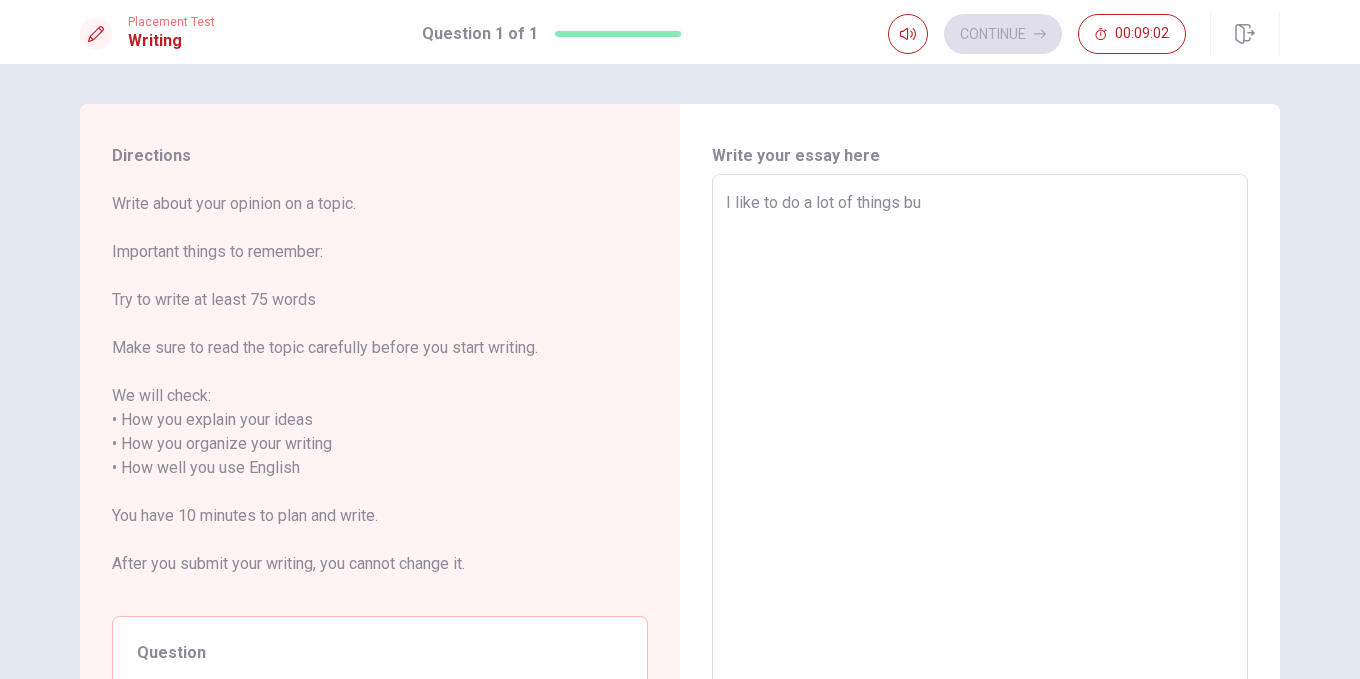 type on "I like to do a lot of things but" 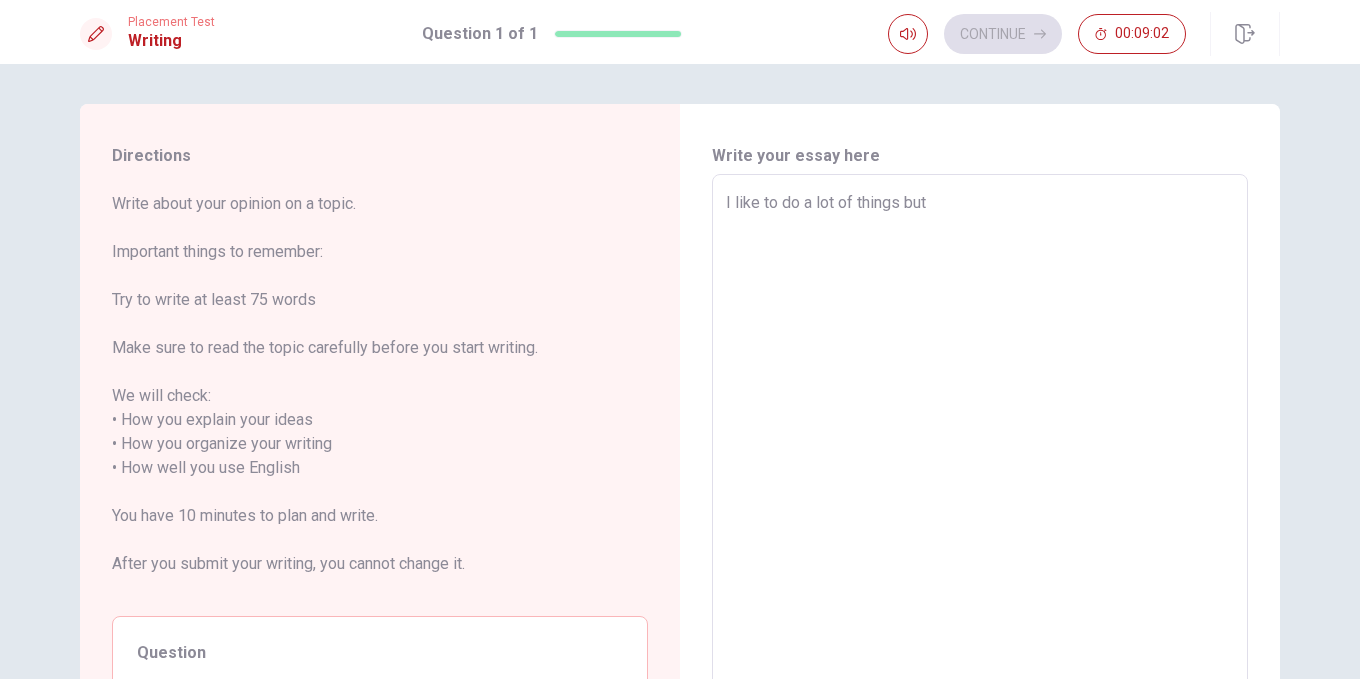 type on "x" 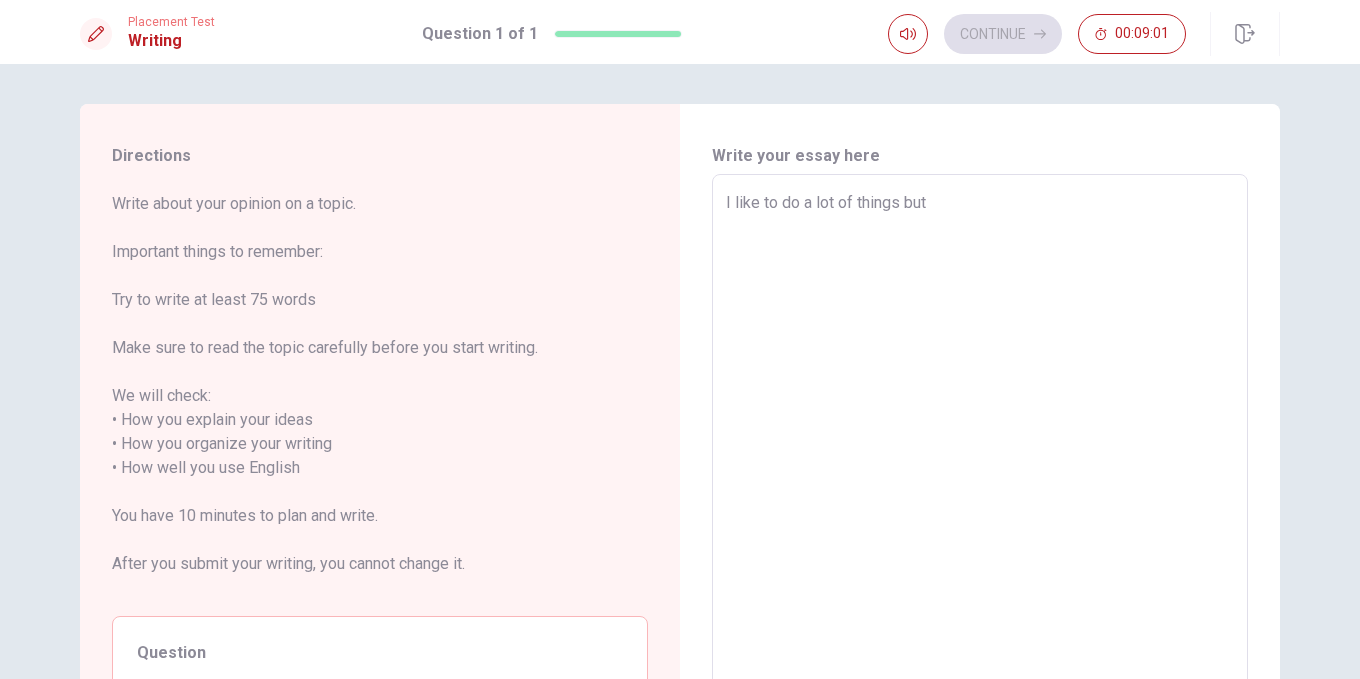 type on "I like to do a lot of things but t" 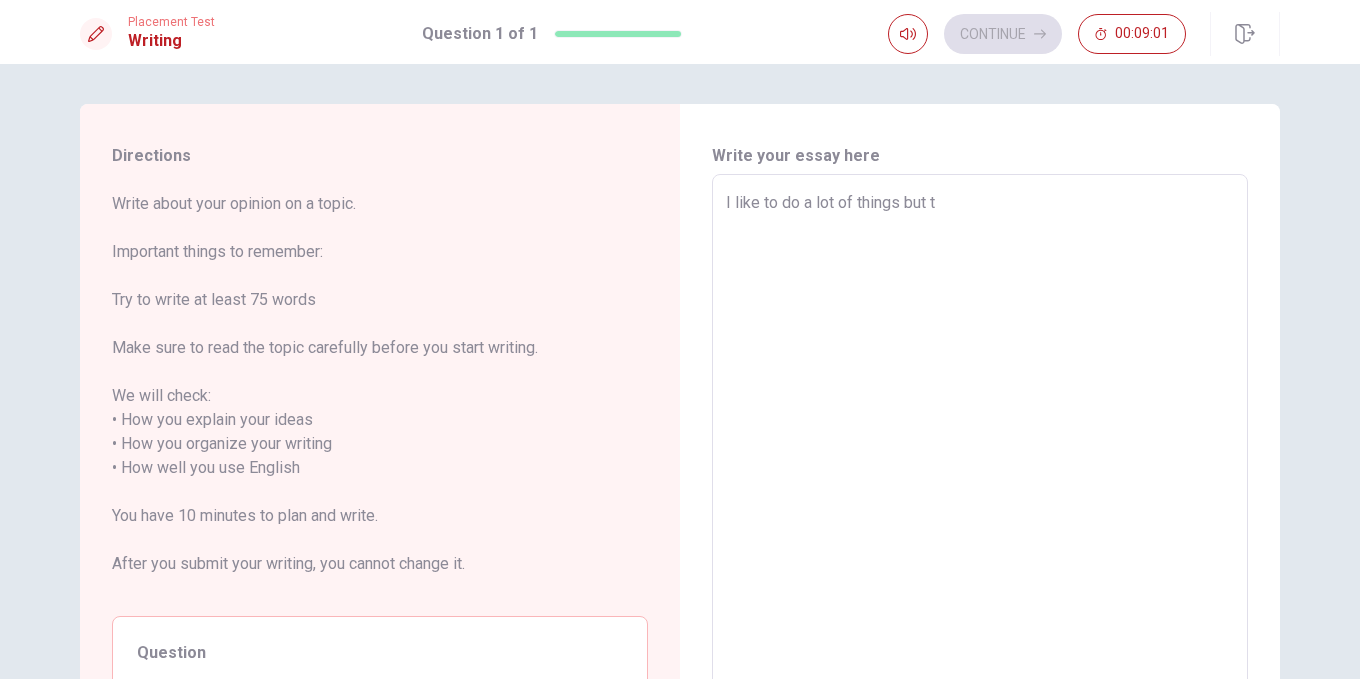 type on "x" 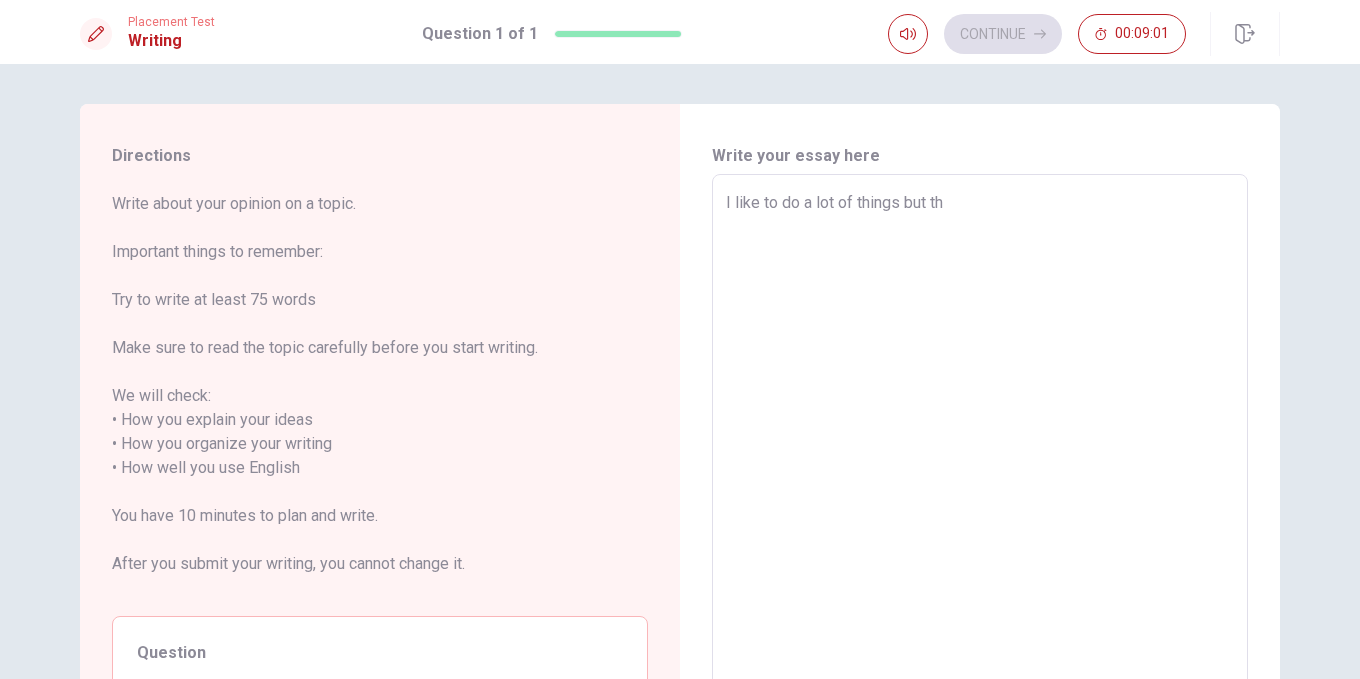 type on "x" 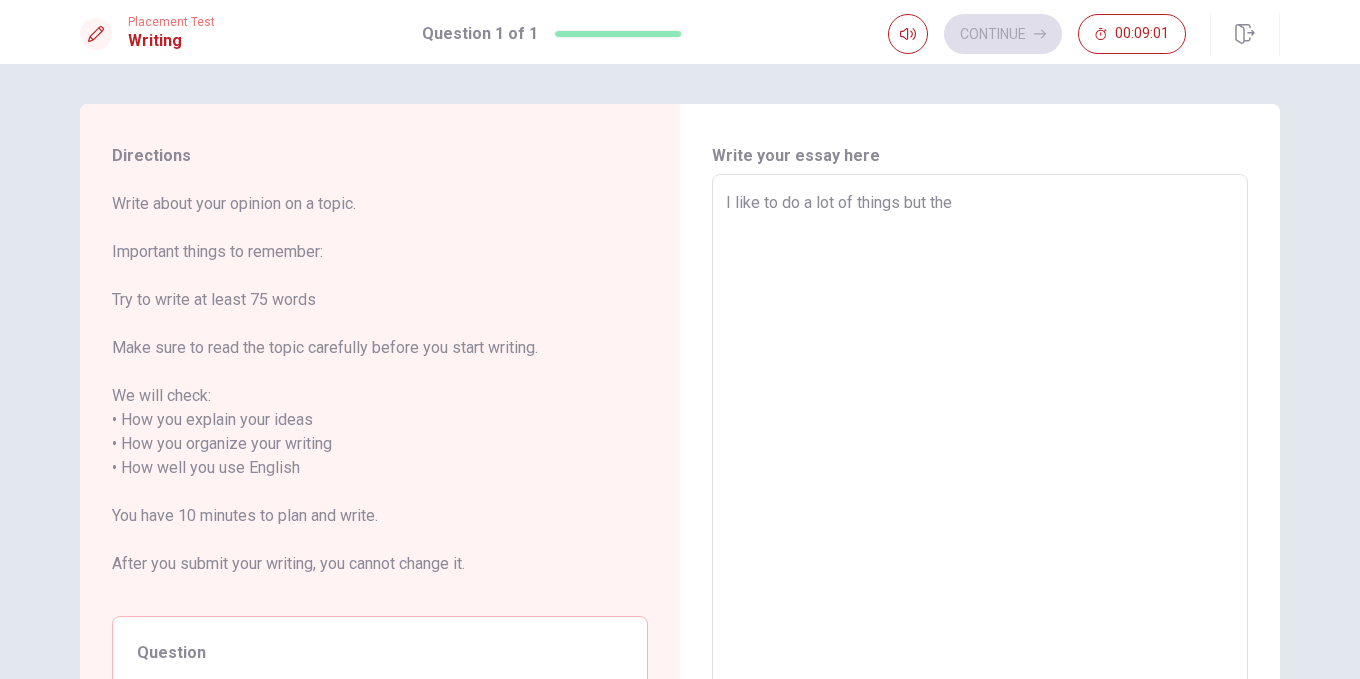 type on "x" 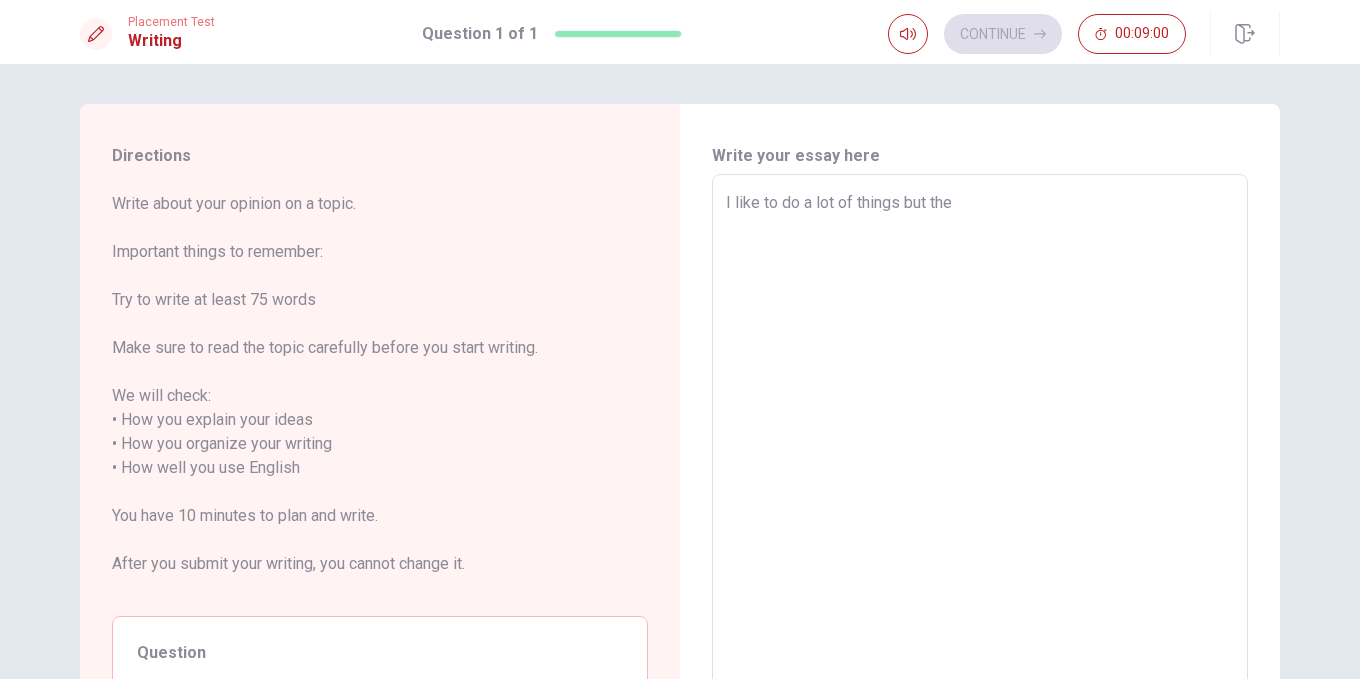 type on "I like to do a lot of things but the t" 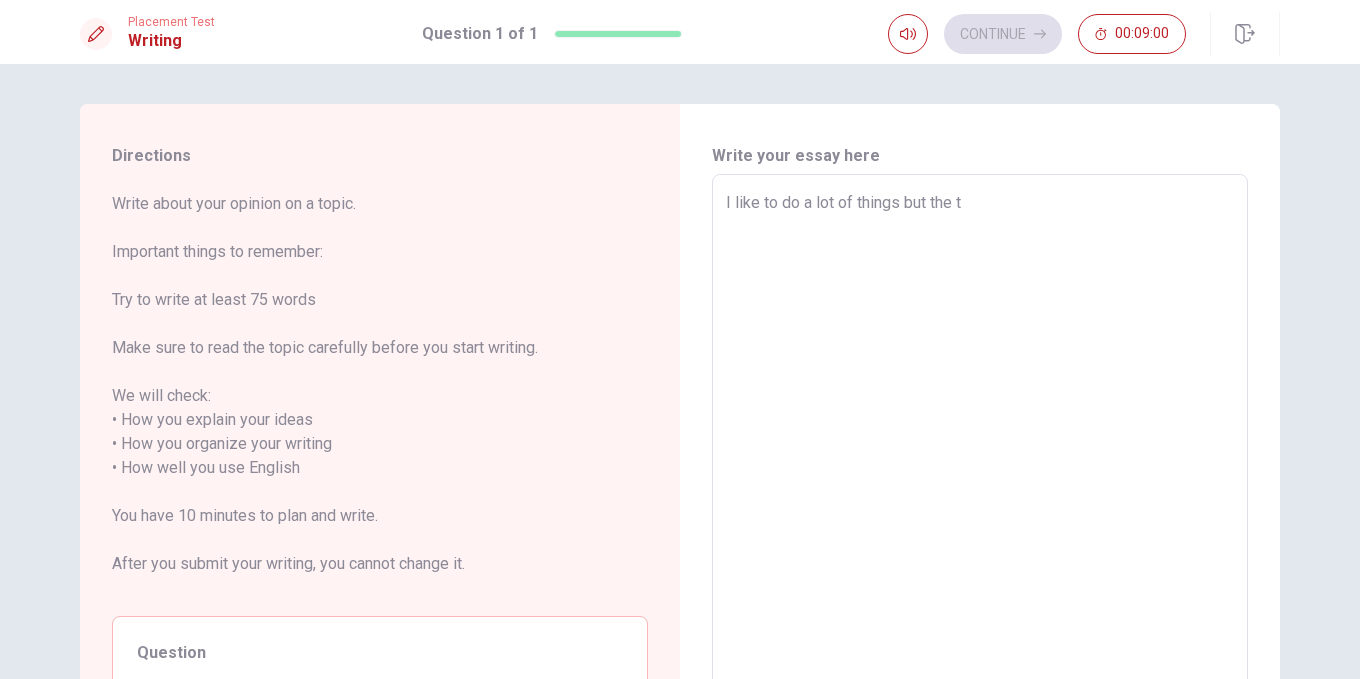 type on "x" 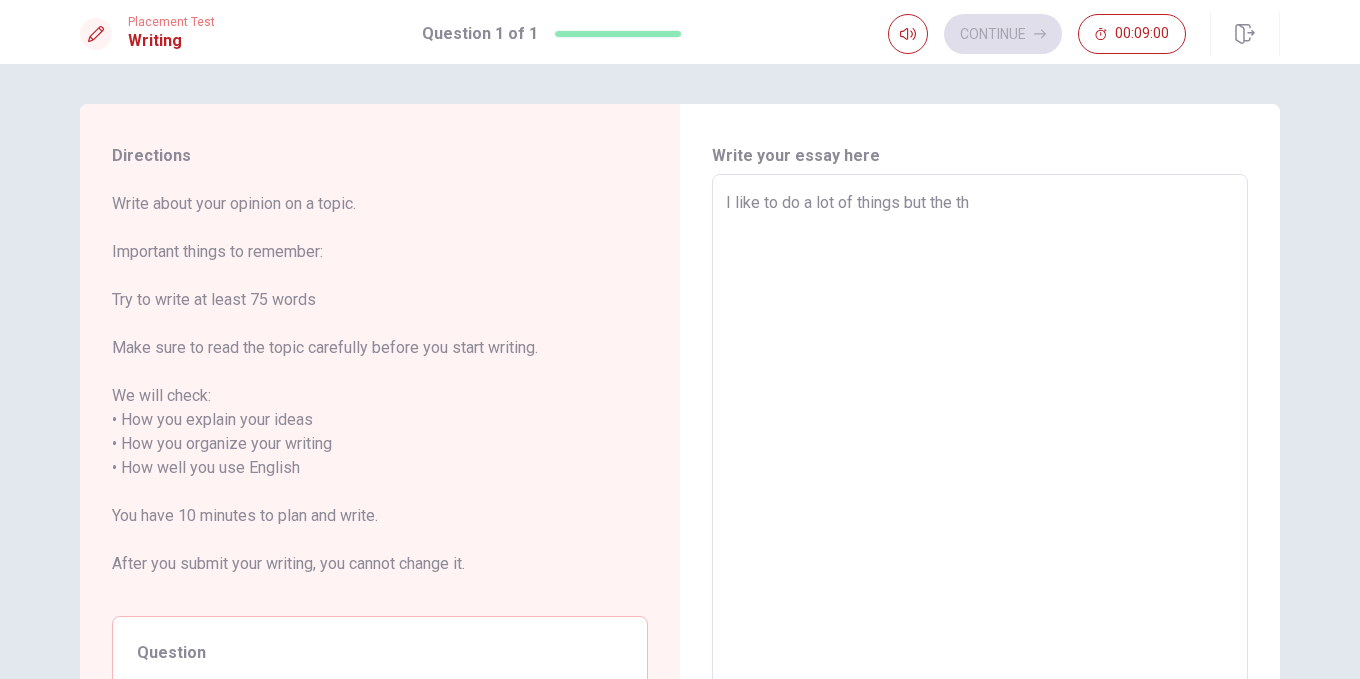 type on "x" 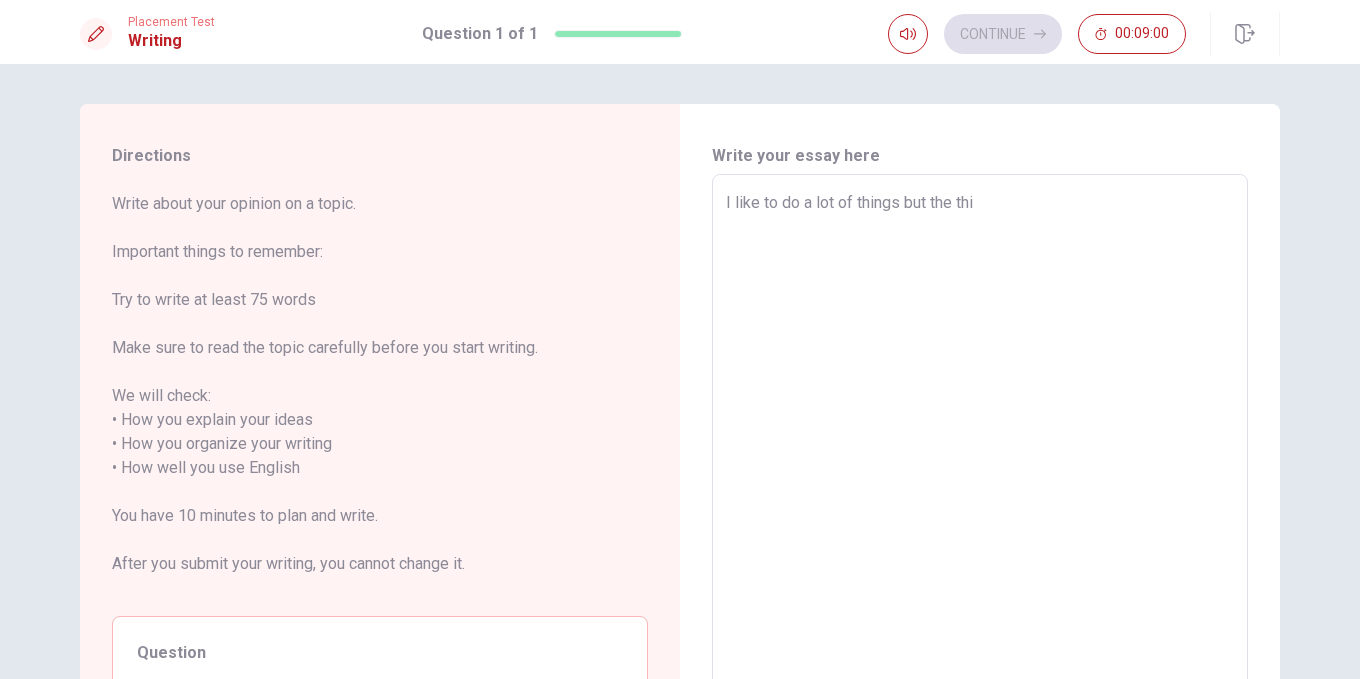 type on "x" 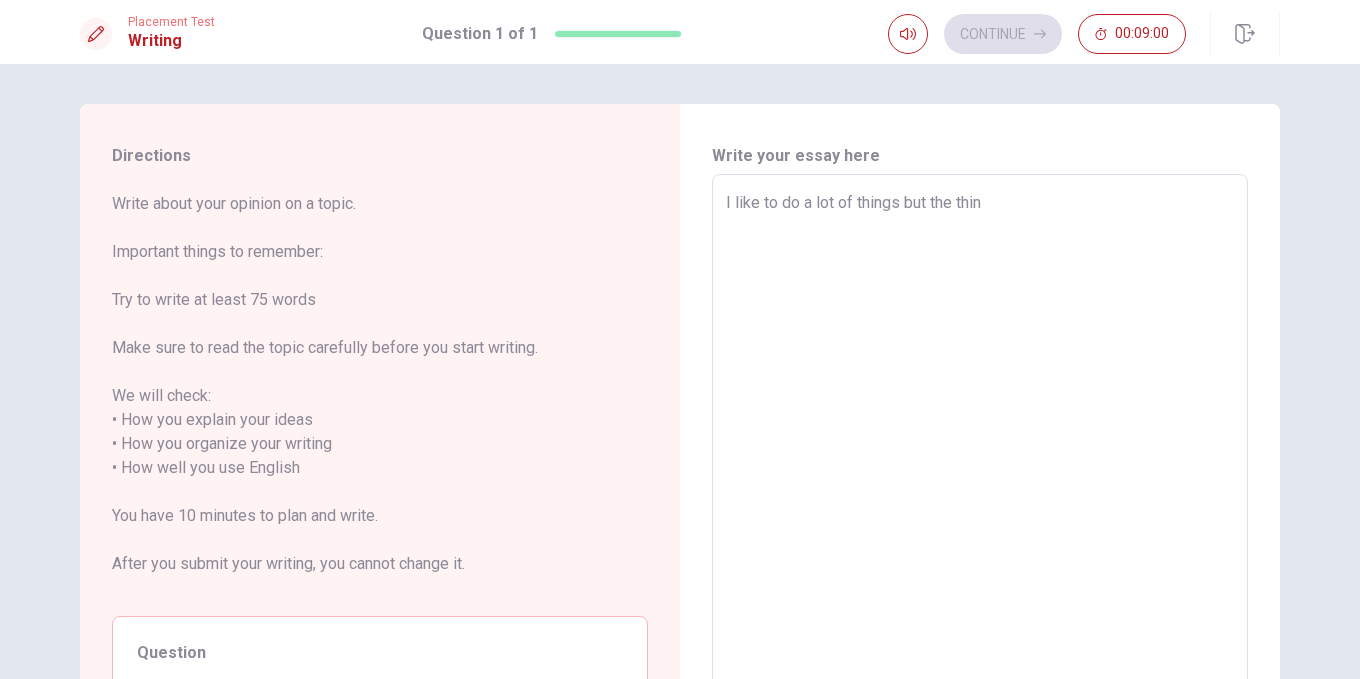 type on "x" 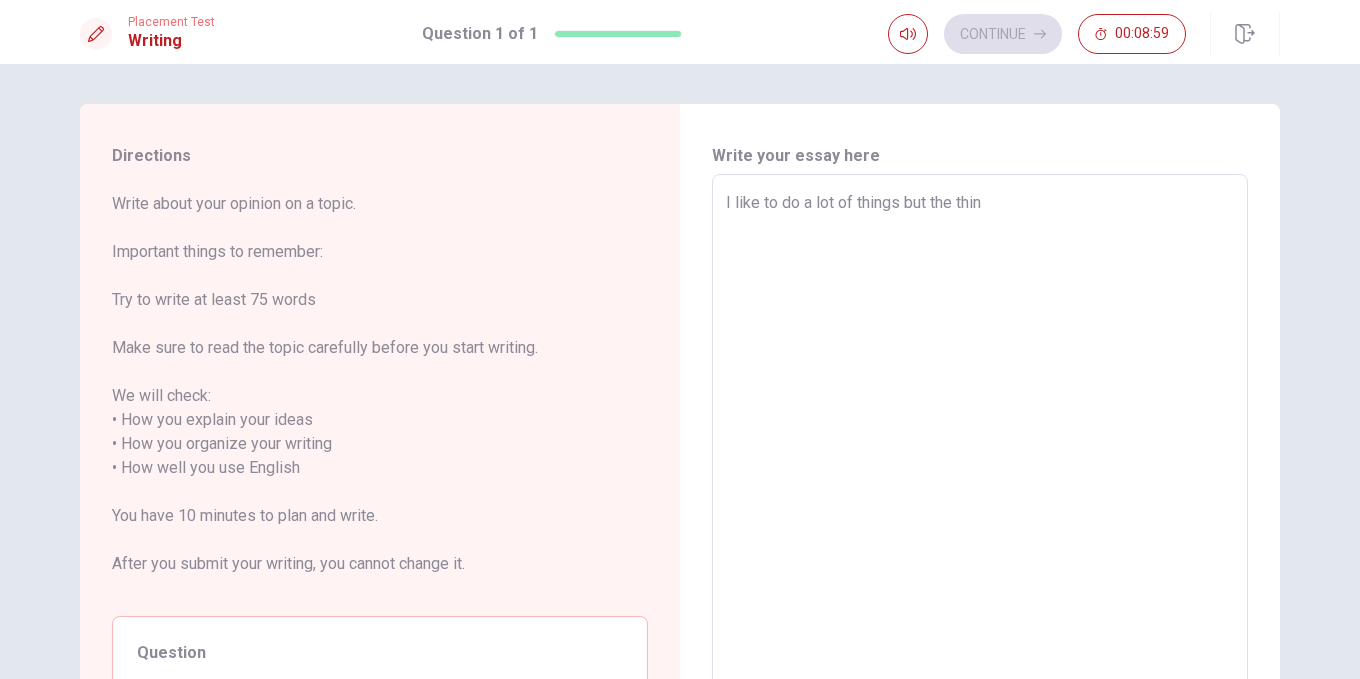 type on "I like to do a lot of things but the thing" 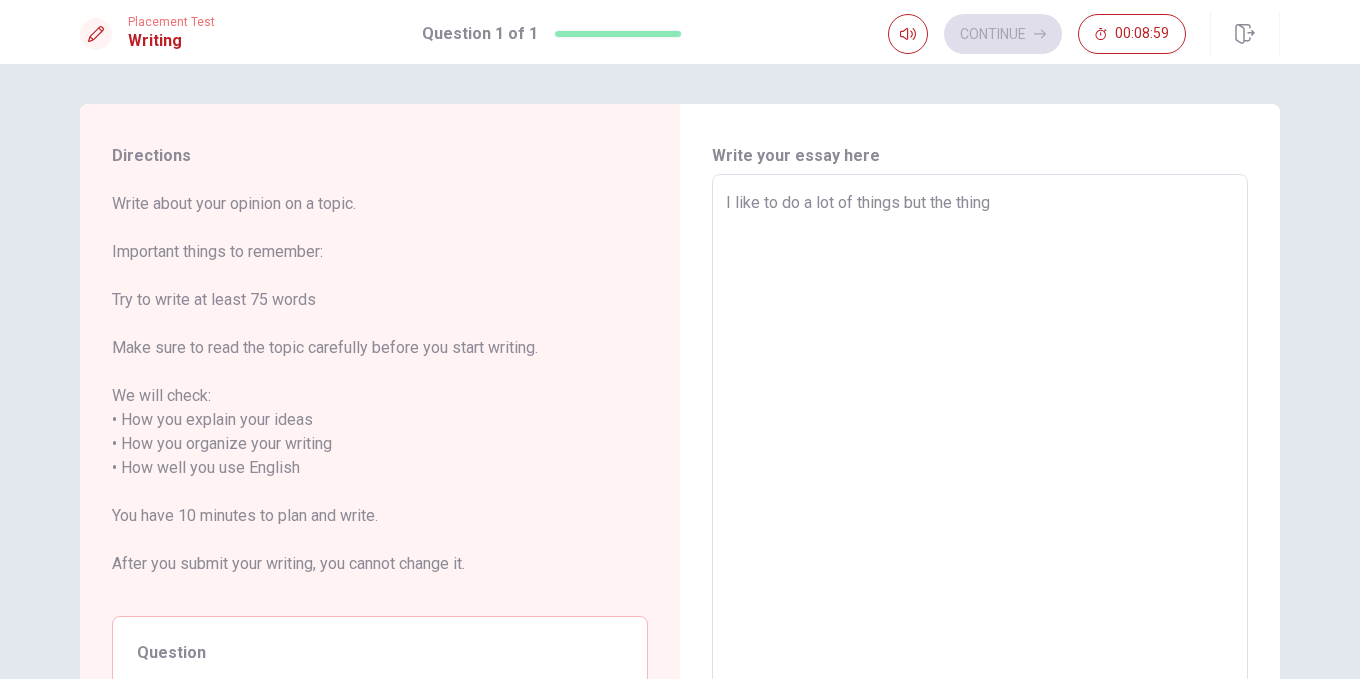 type on "x" 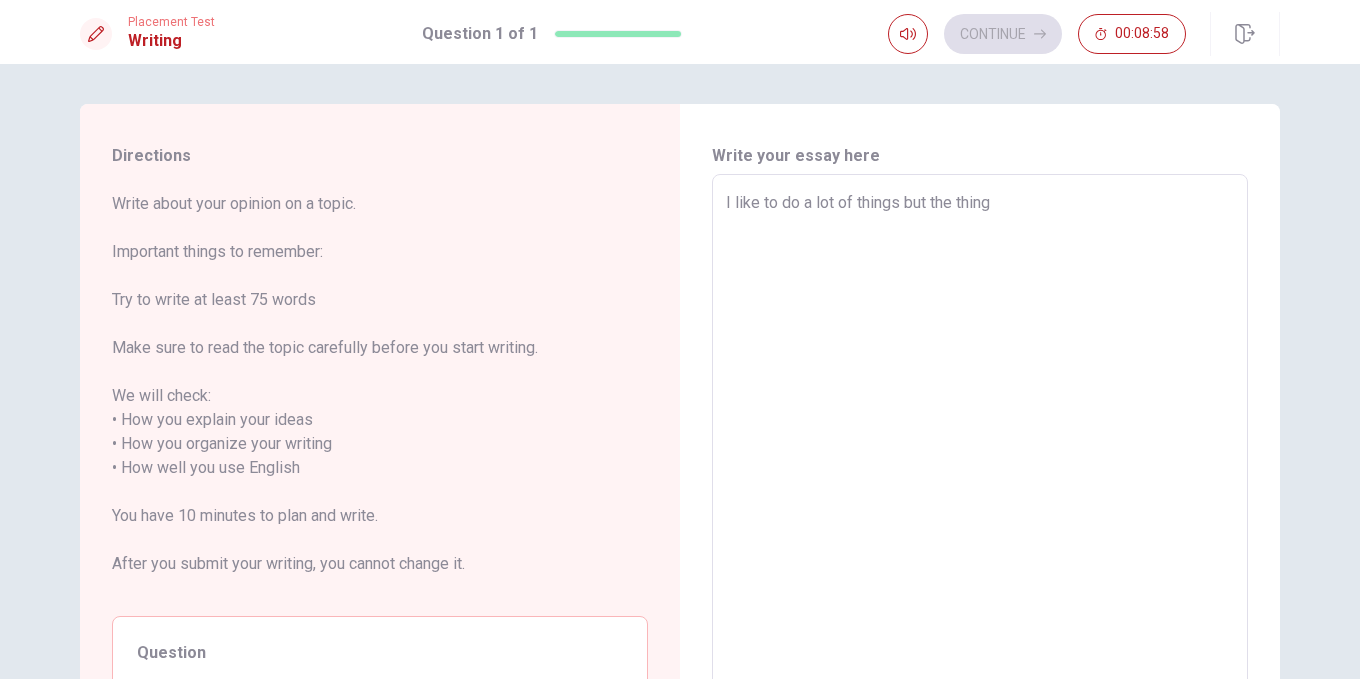 type on "I like to do a lot of things but the thing r" 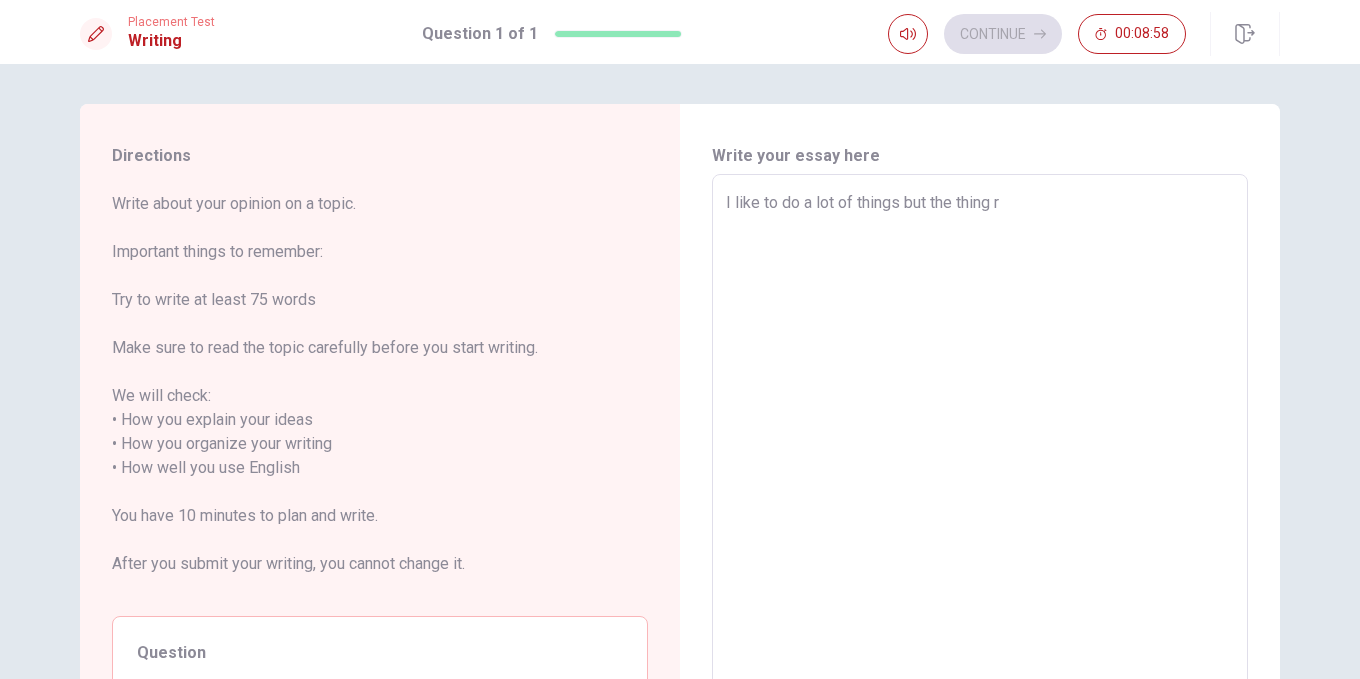 type on "x" 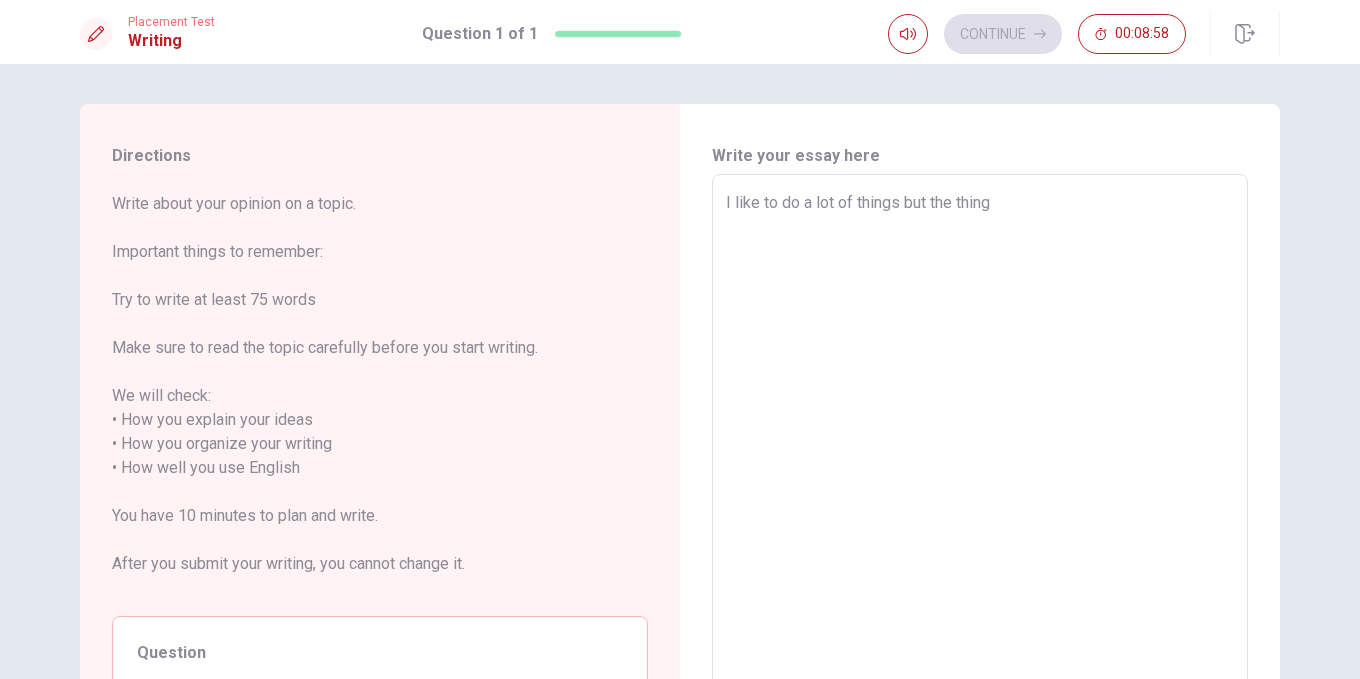 type on "x" 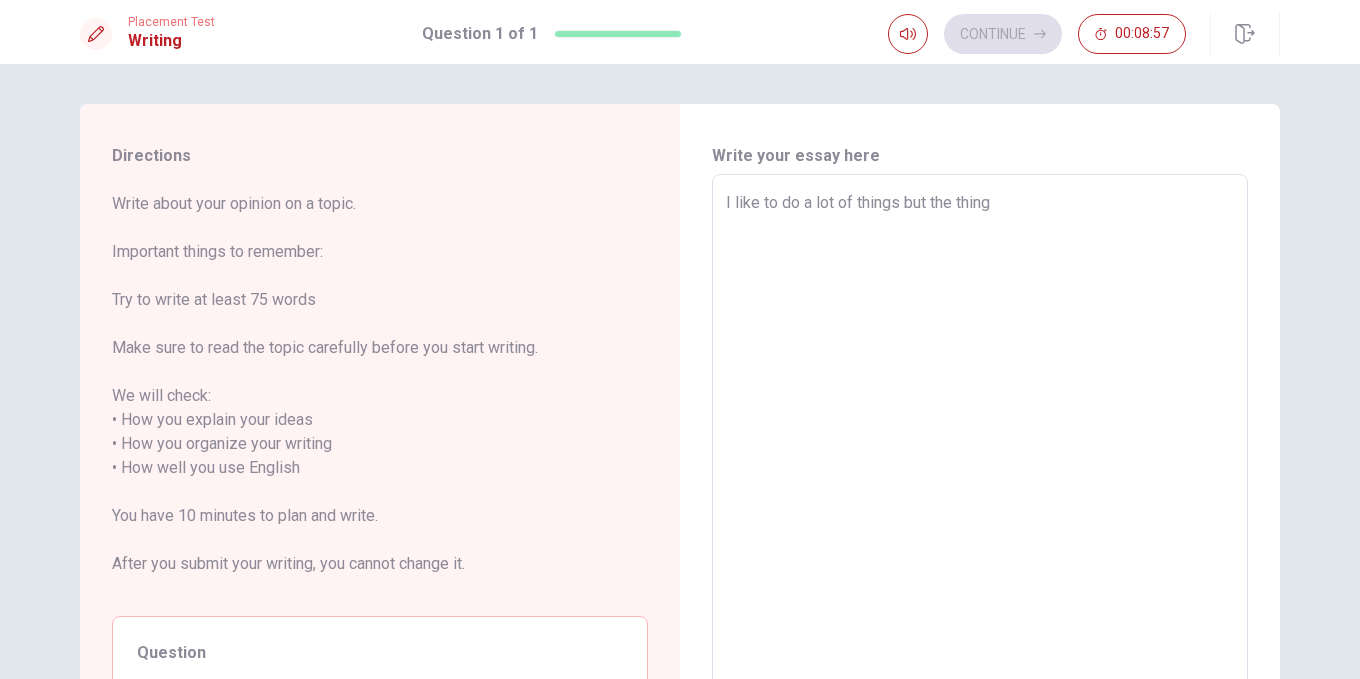 type on "I like to do a lot of things but the thing t" 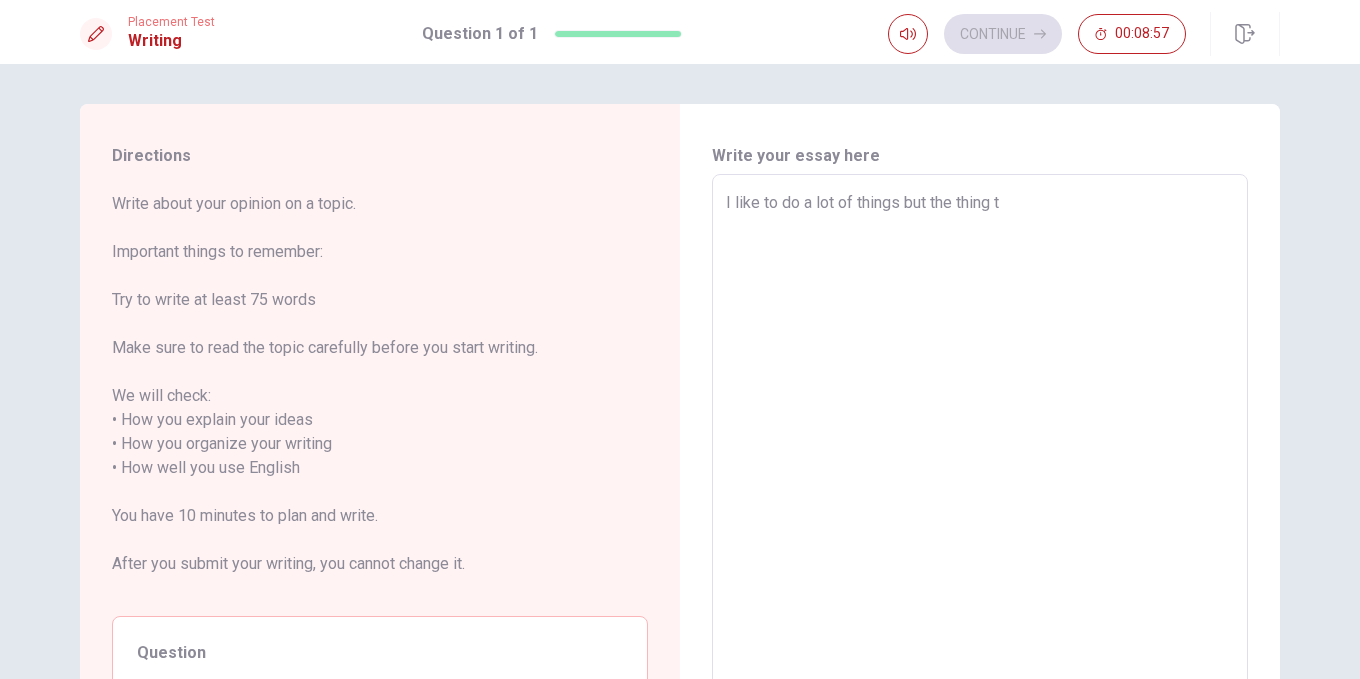 type on "x" 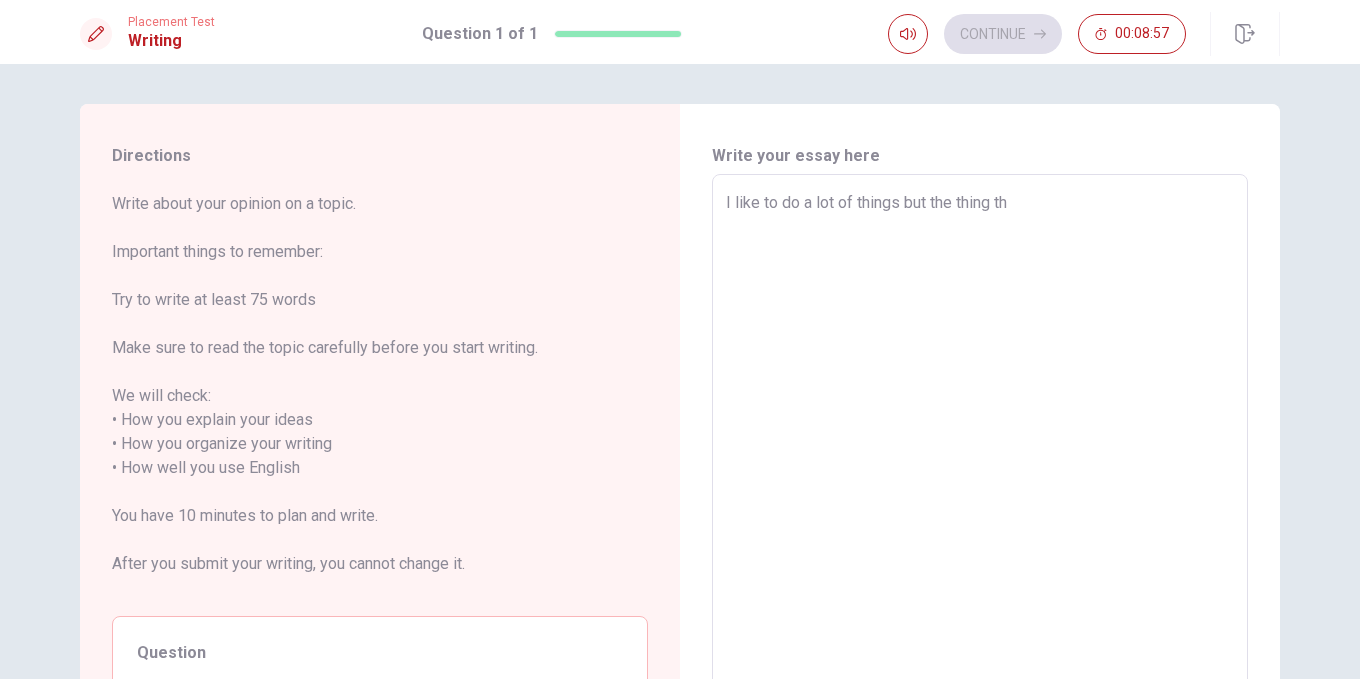 type on "x" 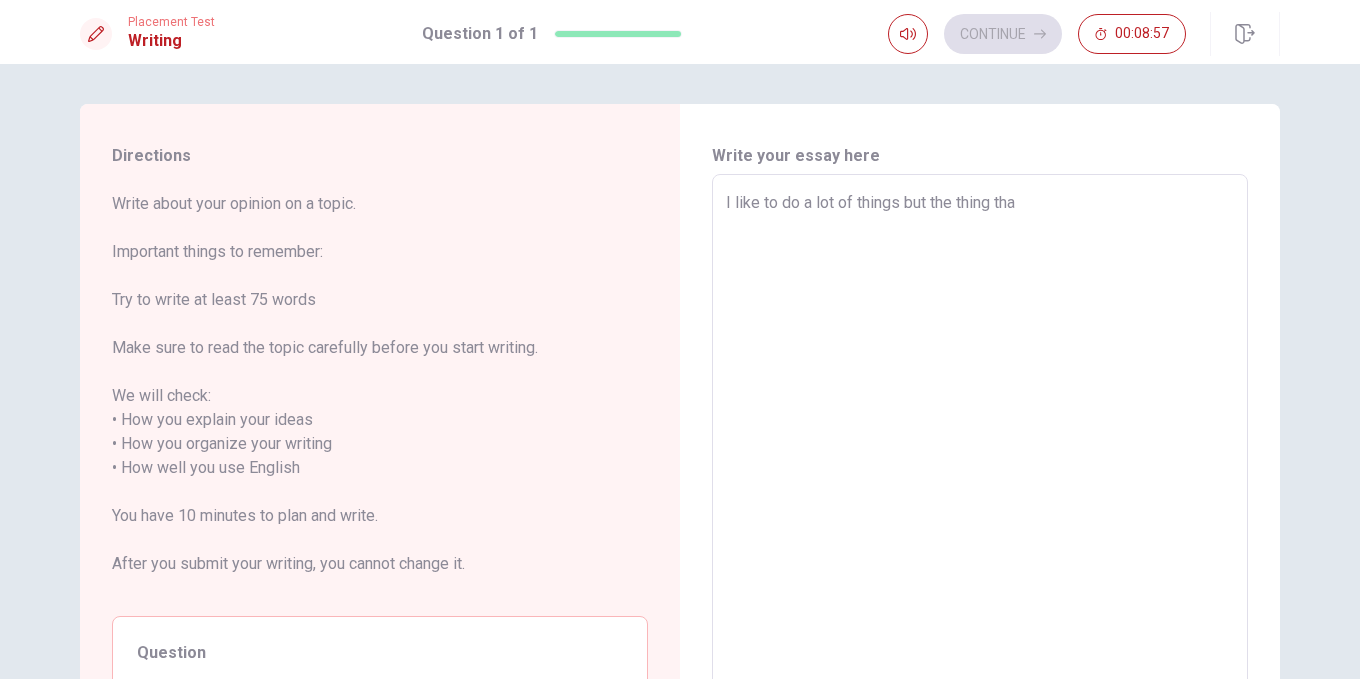 type on "x" 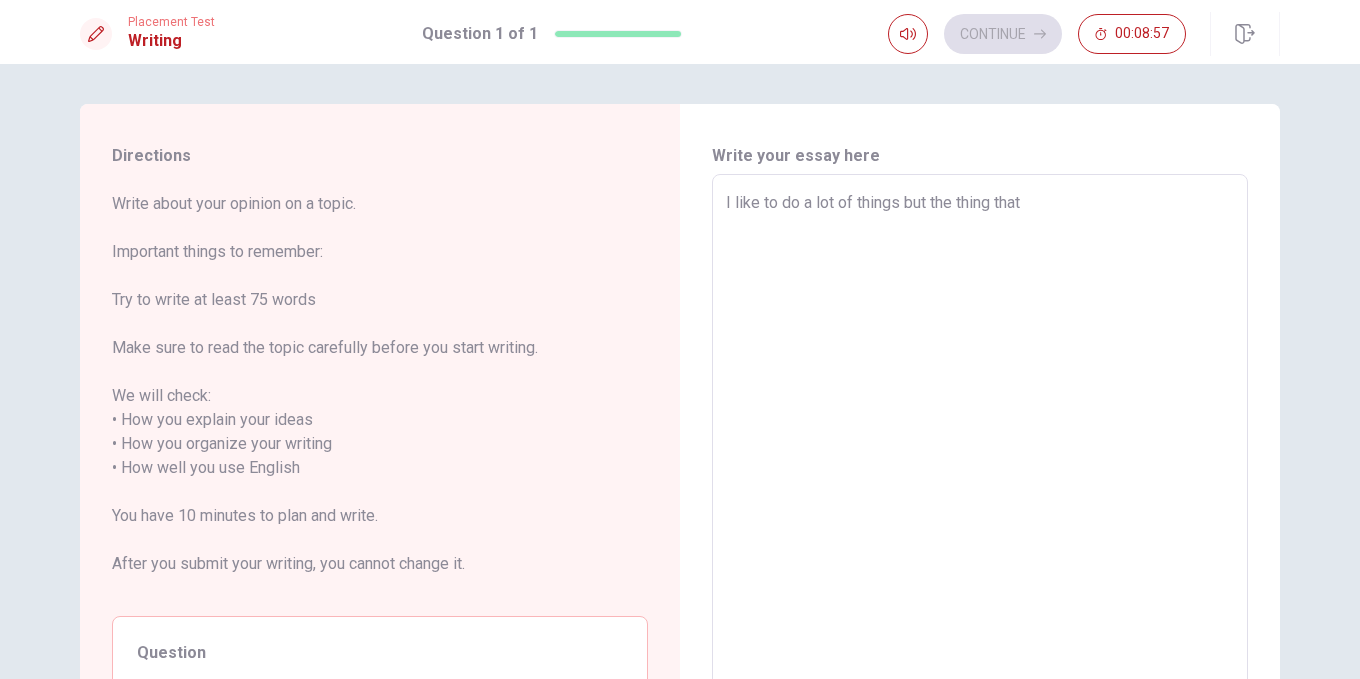 type on "x" 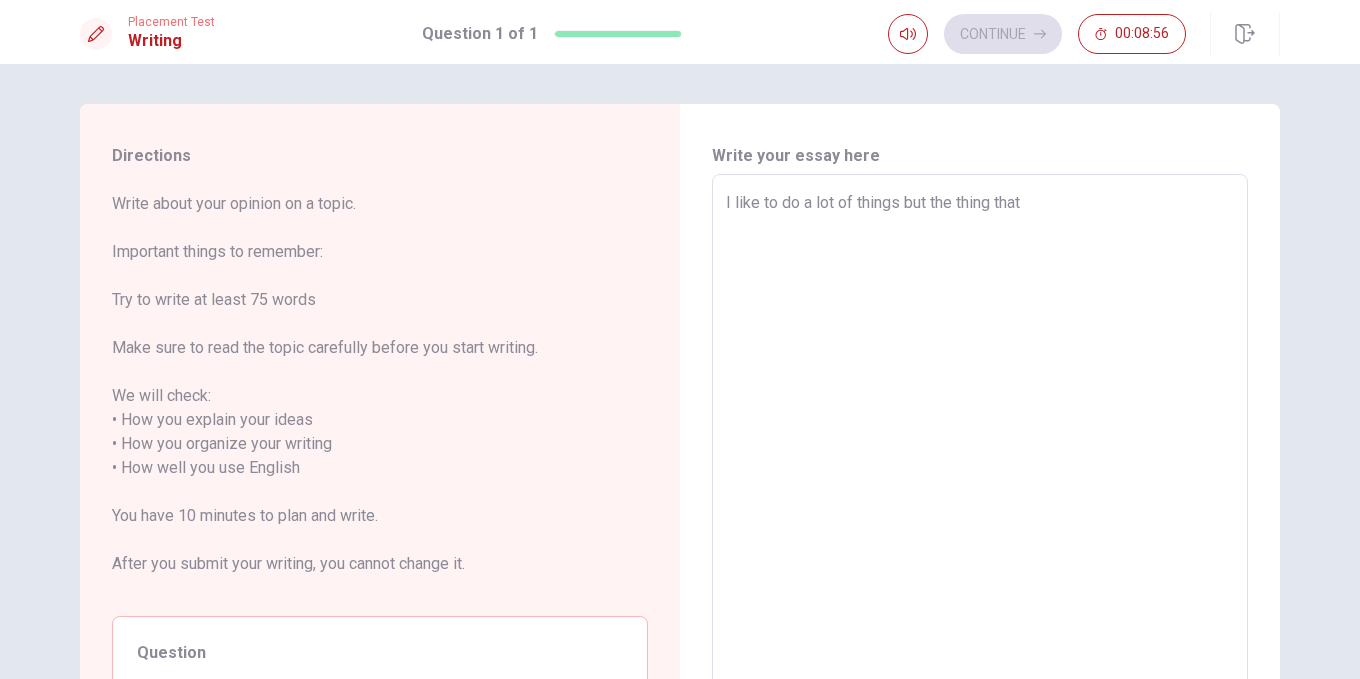 type on "I like to do a lot of things but the thing that i" 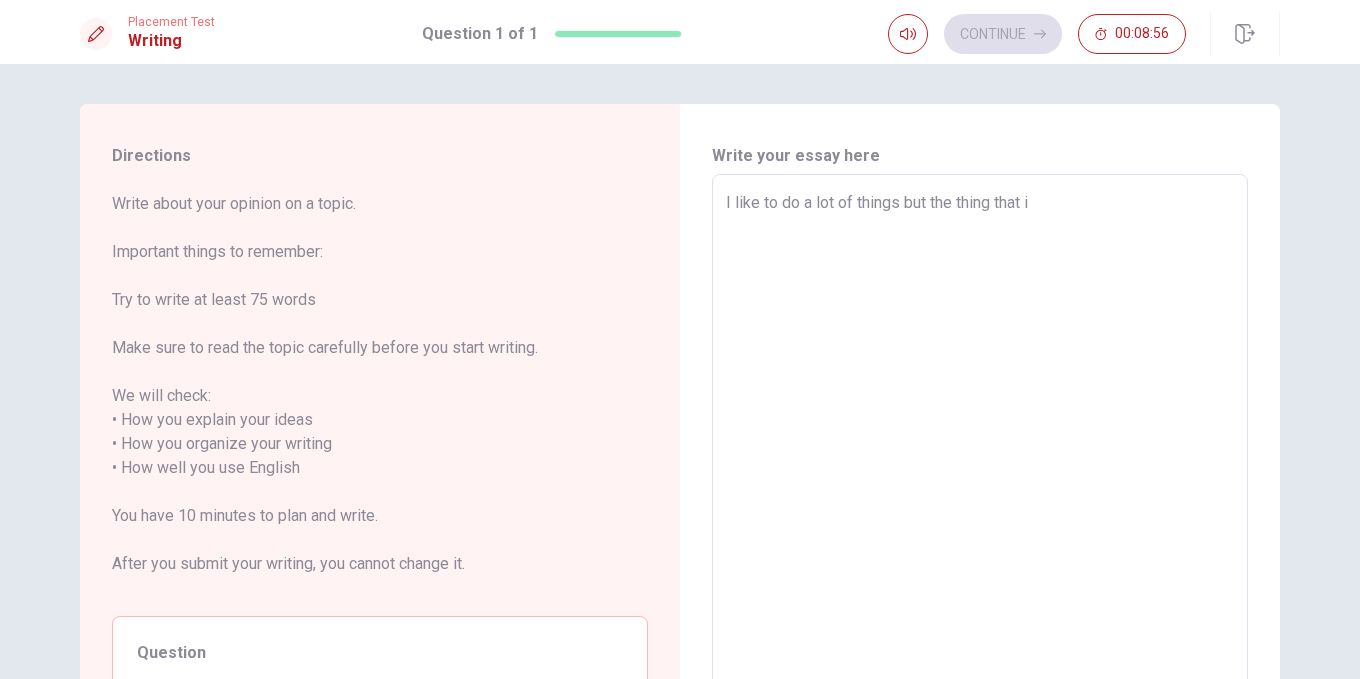 type on "x" 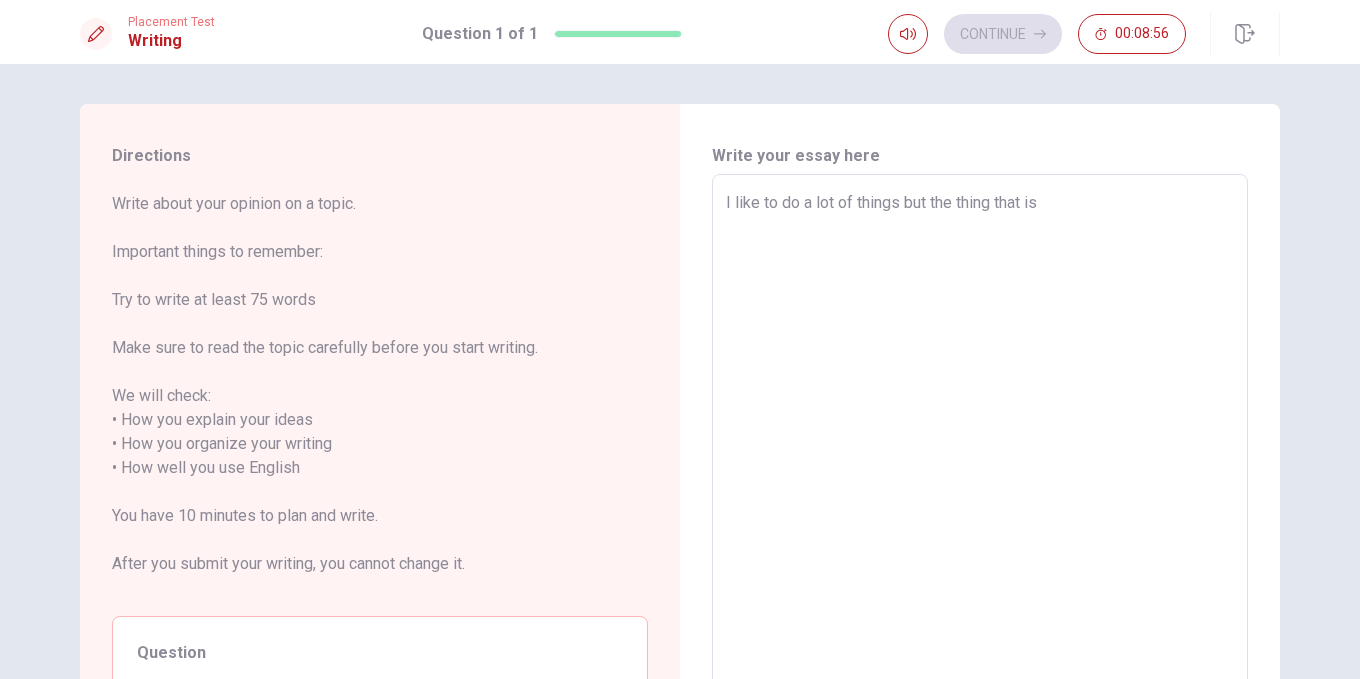 type on "x" 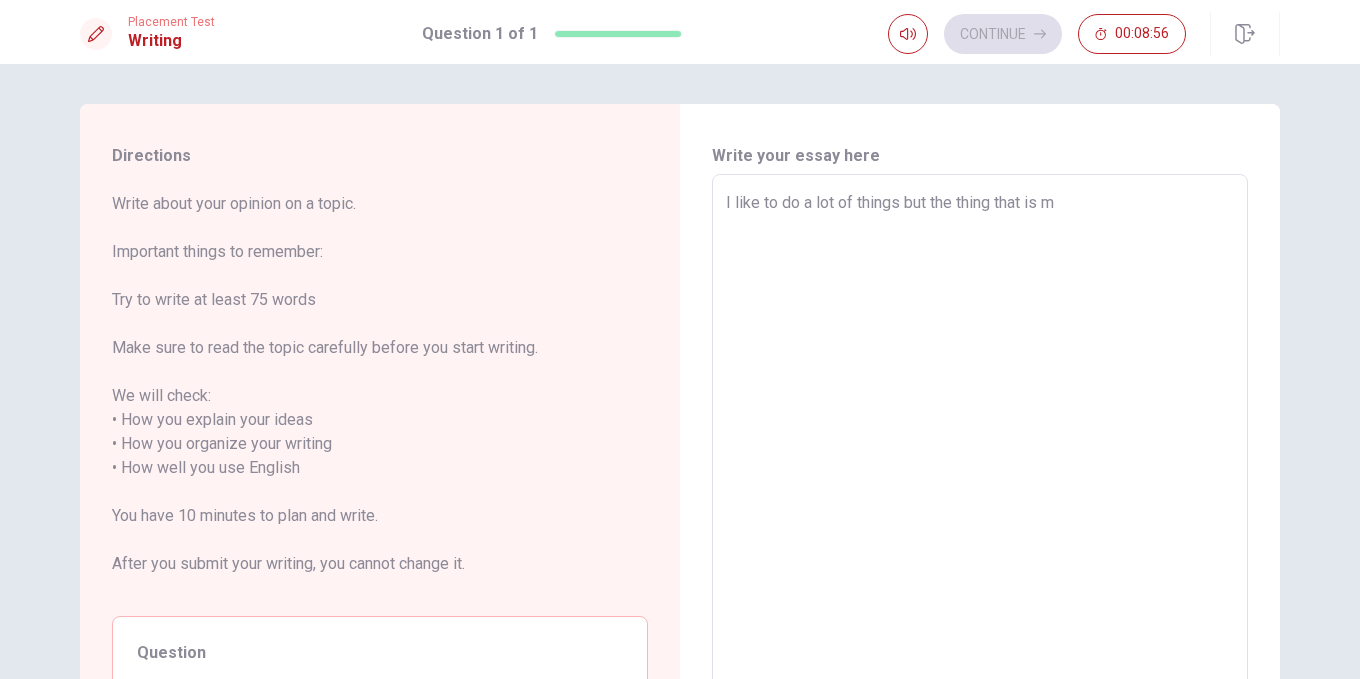 type on "x" 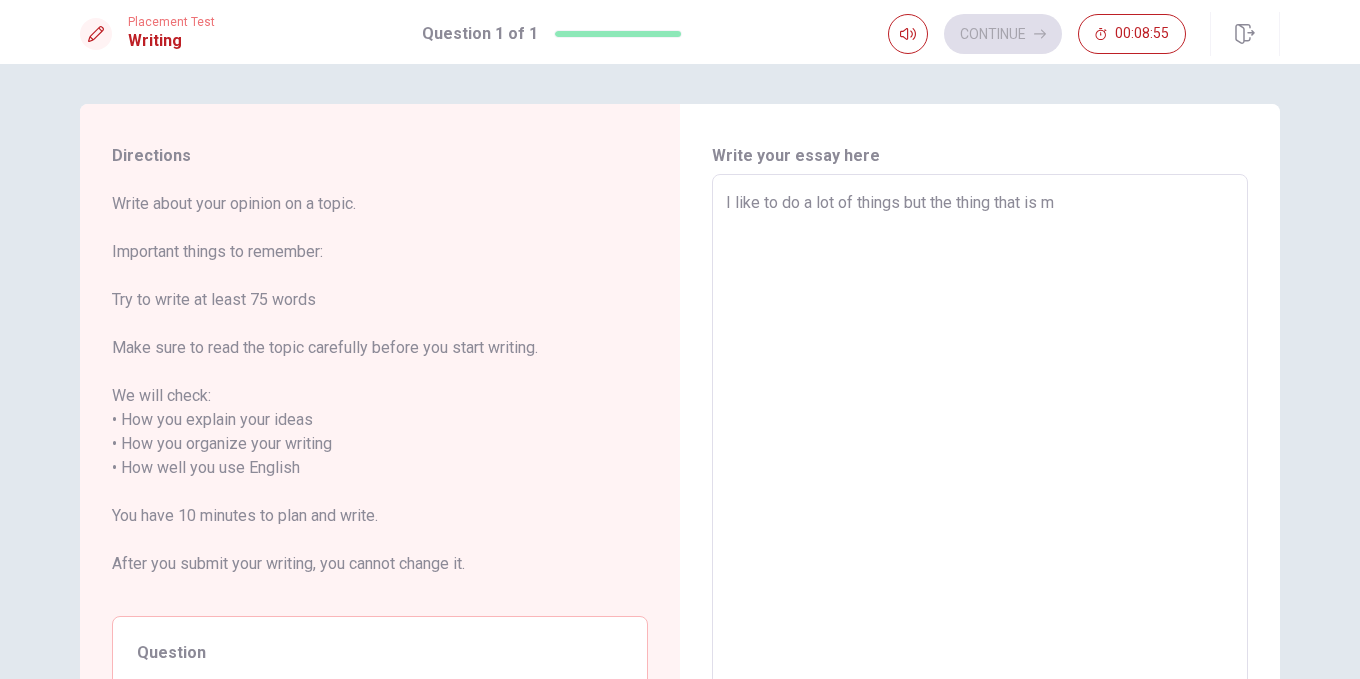 type on "I like to do a lot of things but the thing that is mo" 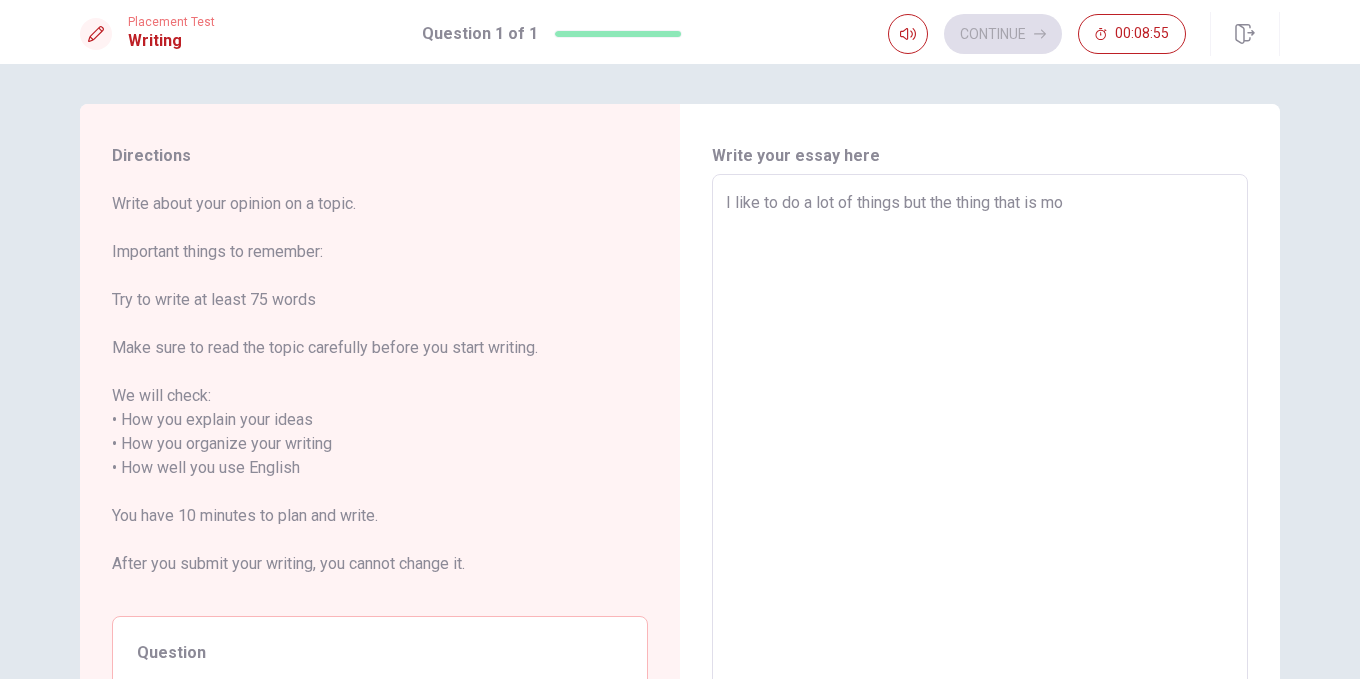type on "x" 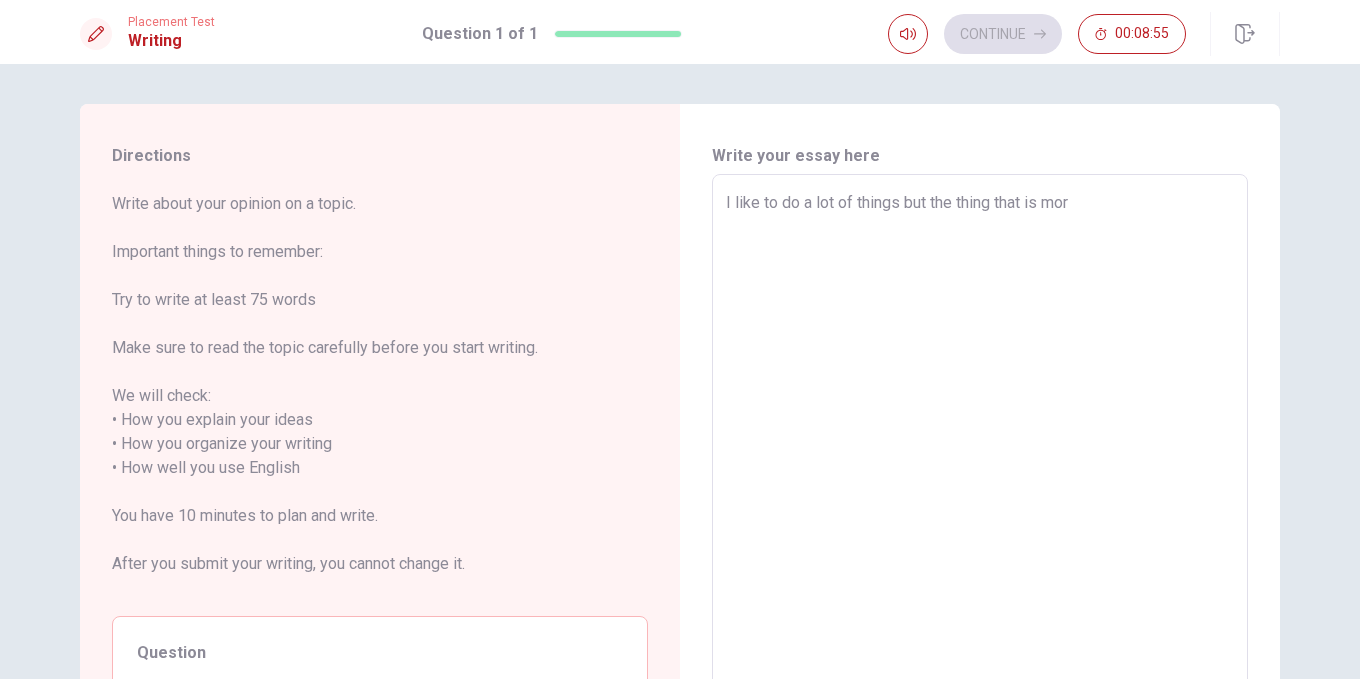 type on "x" 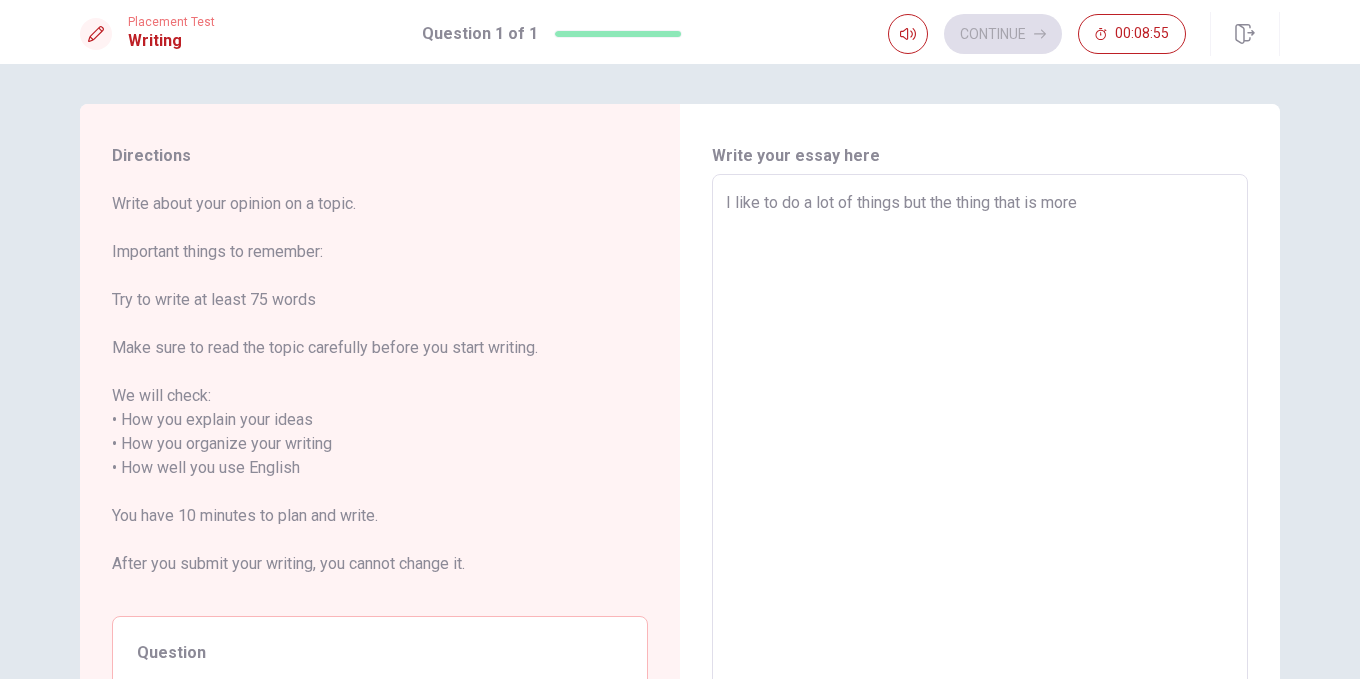 type on "x" 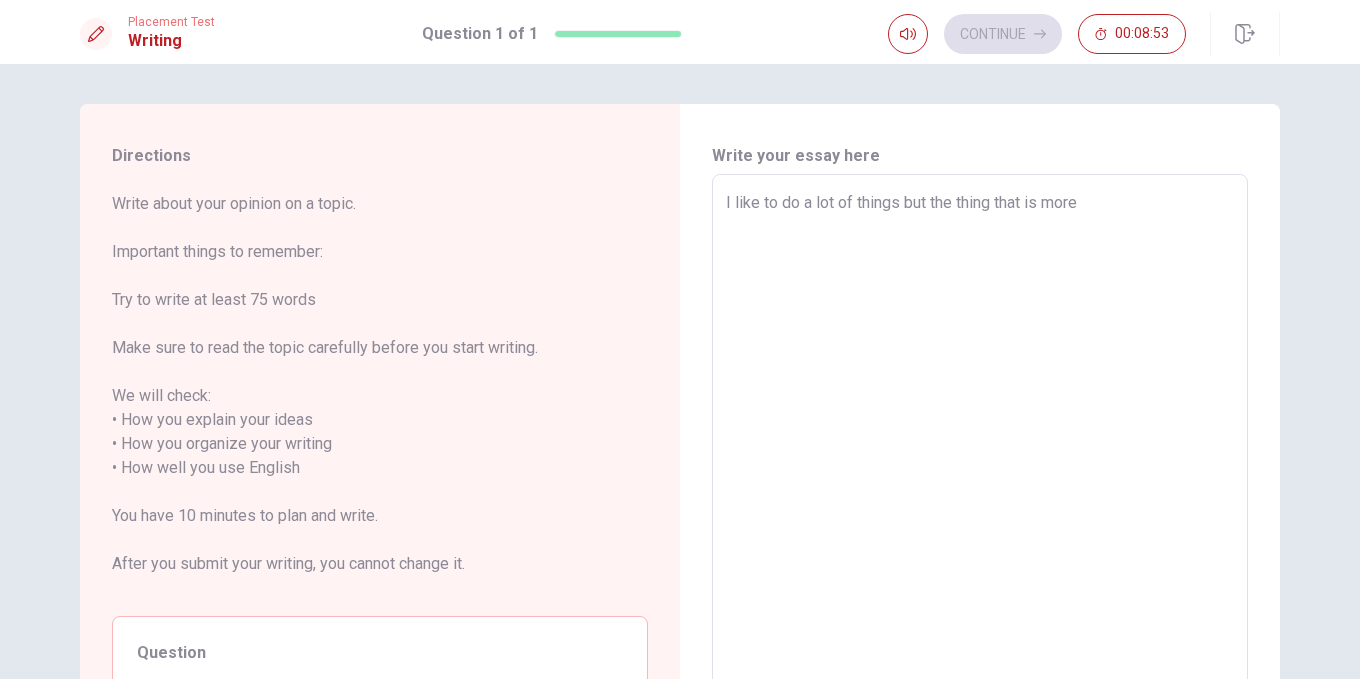 type on "x" 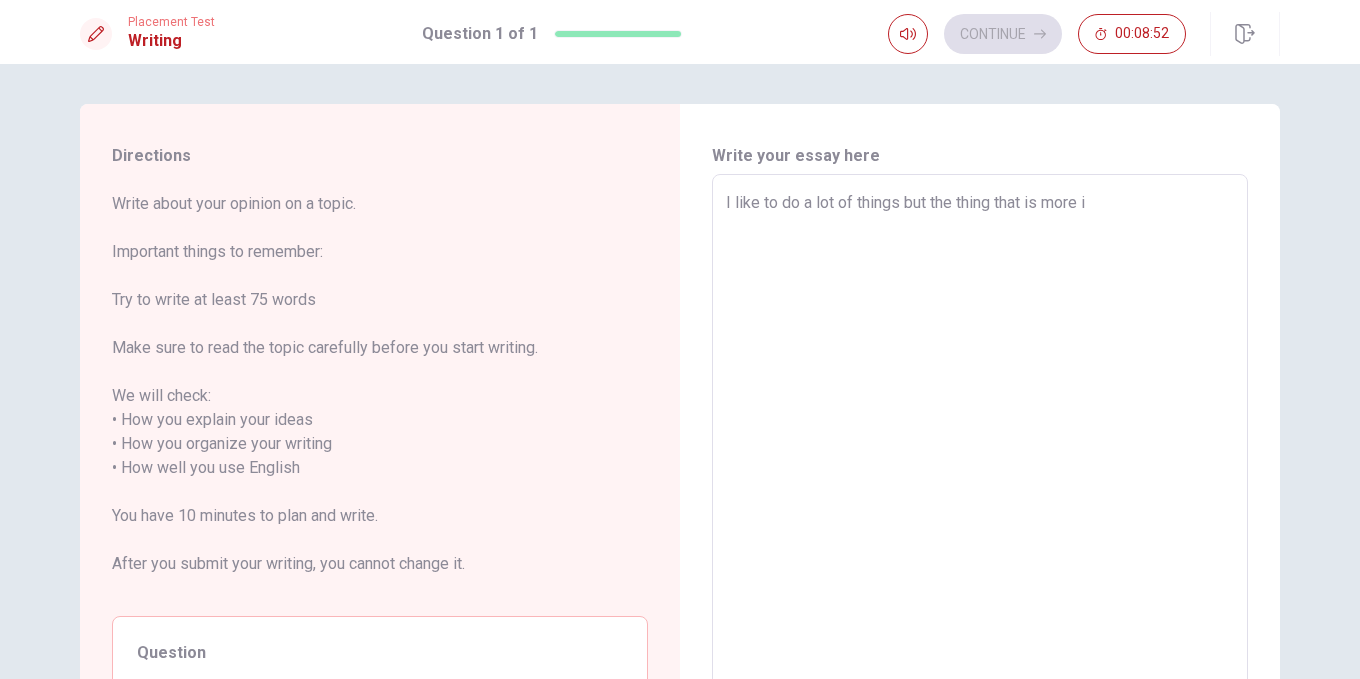 type on "x" 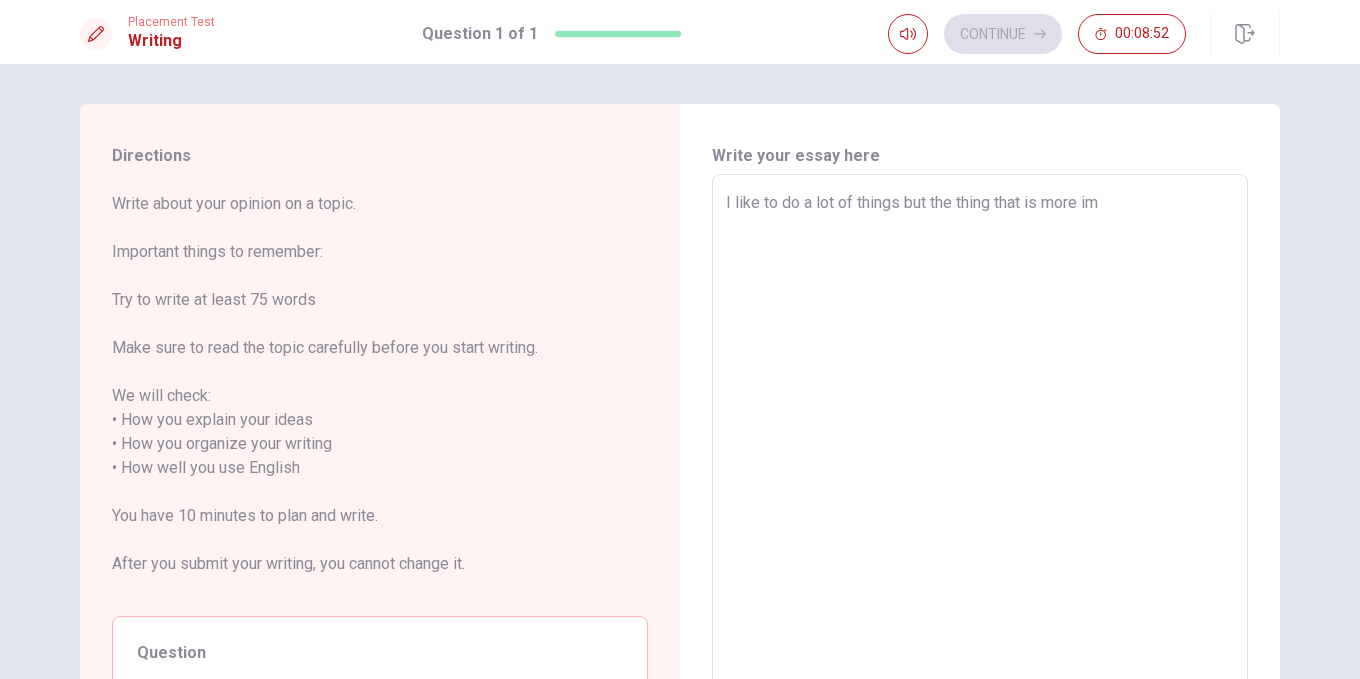 type on "x" 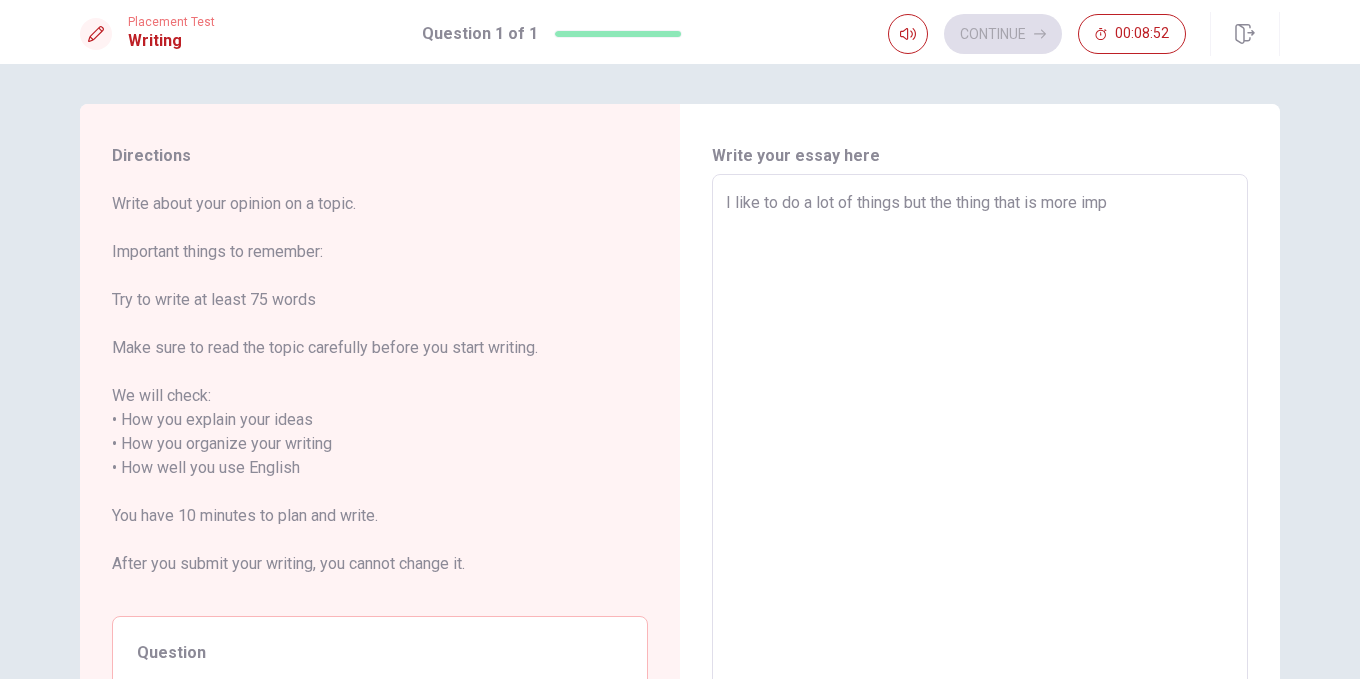 type on "x" 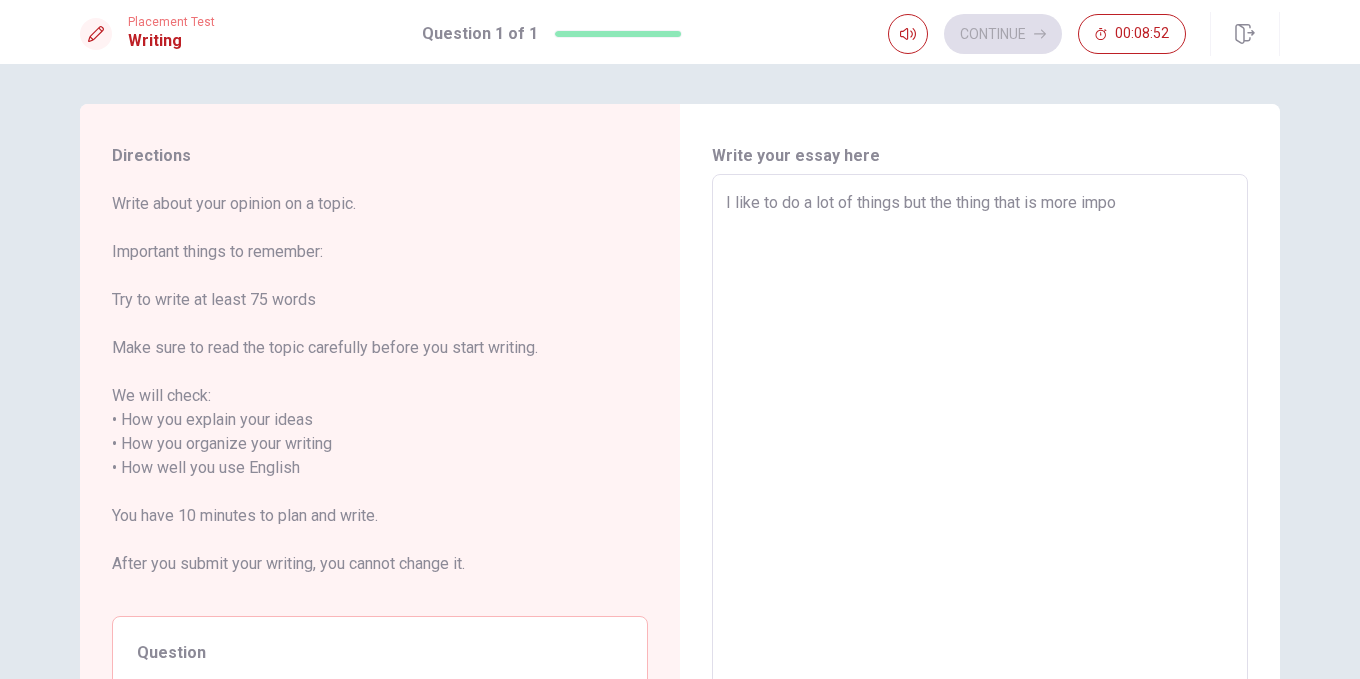 type on "x" 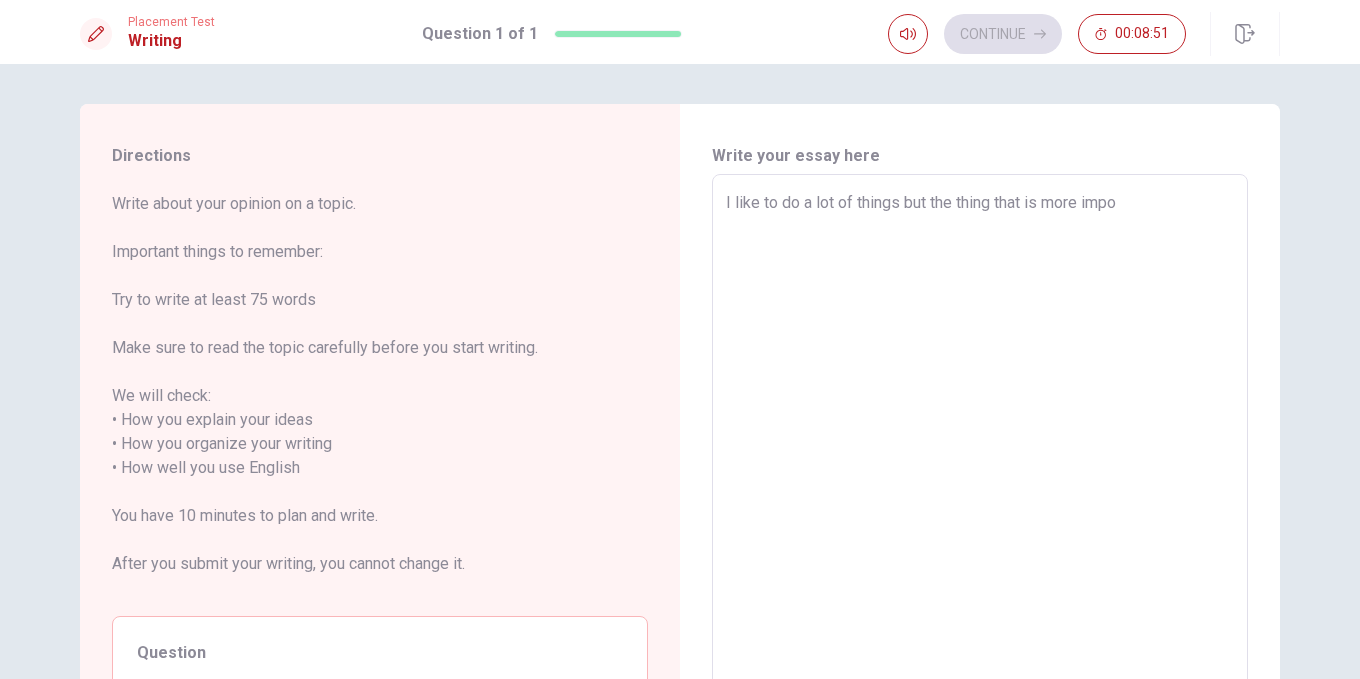 type on "I like to do a lot of things but the thing that is more impor" 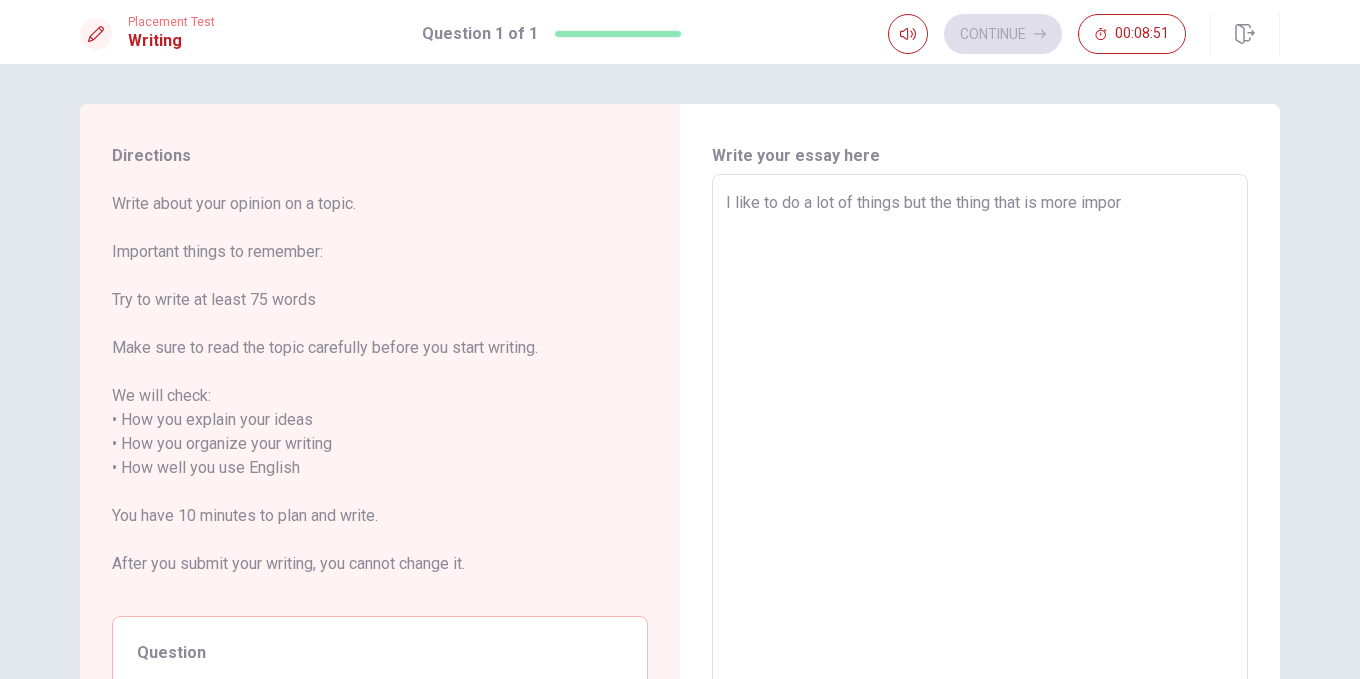 type on "x" 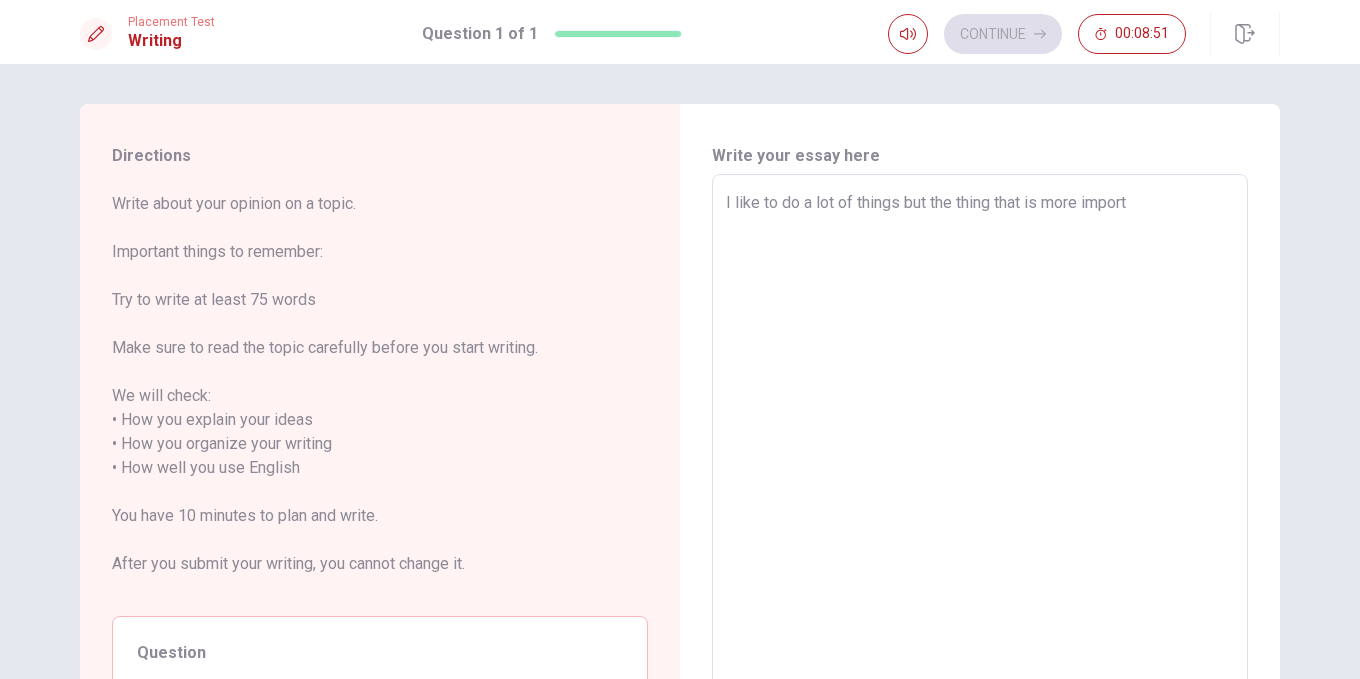 type on "x" 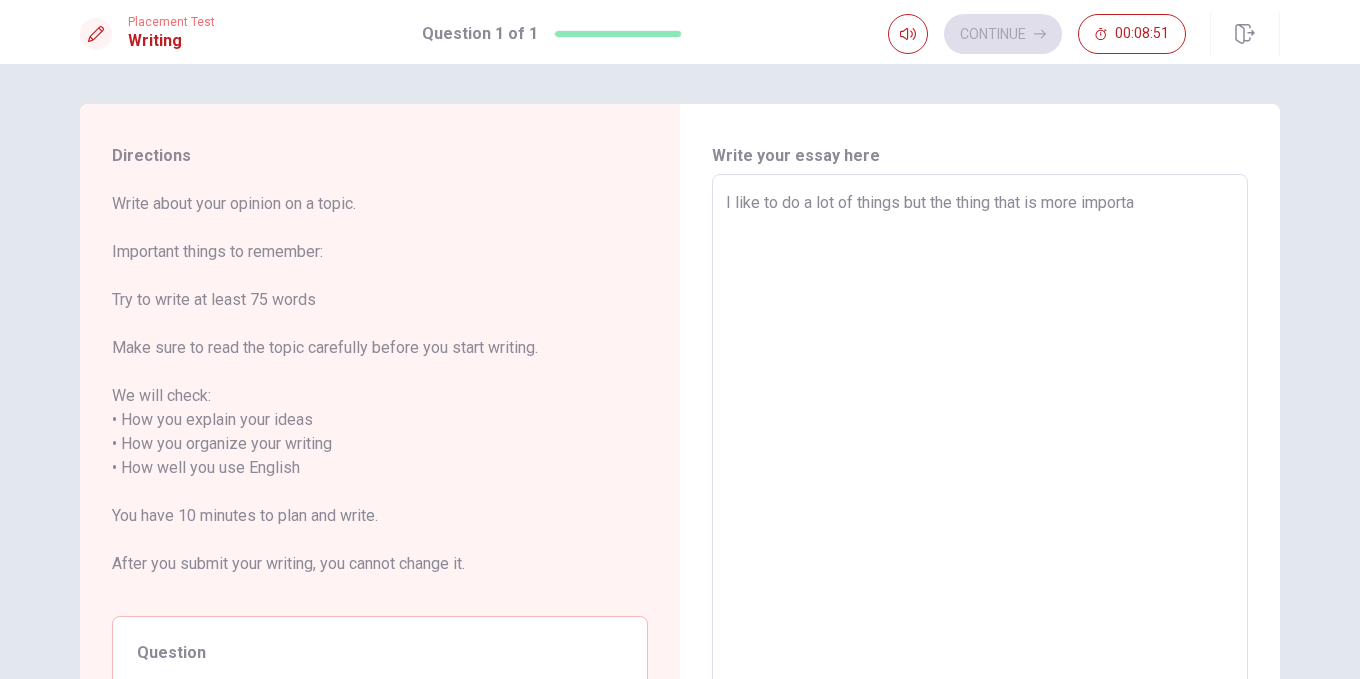 type on "x" 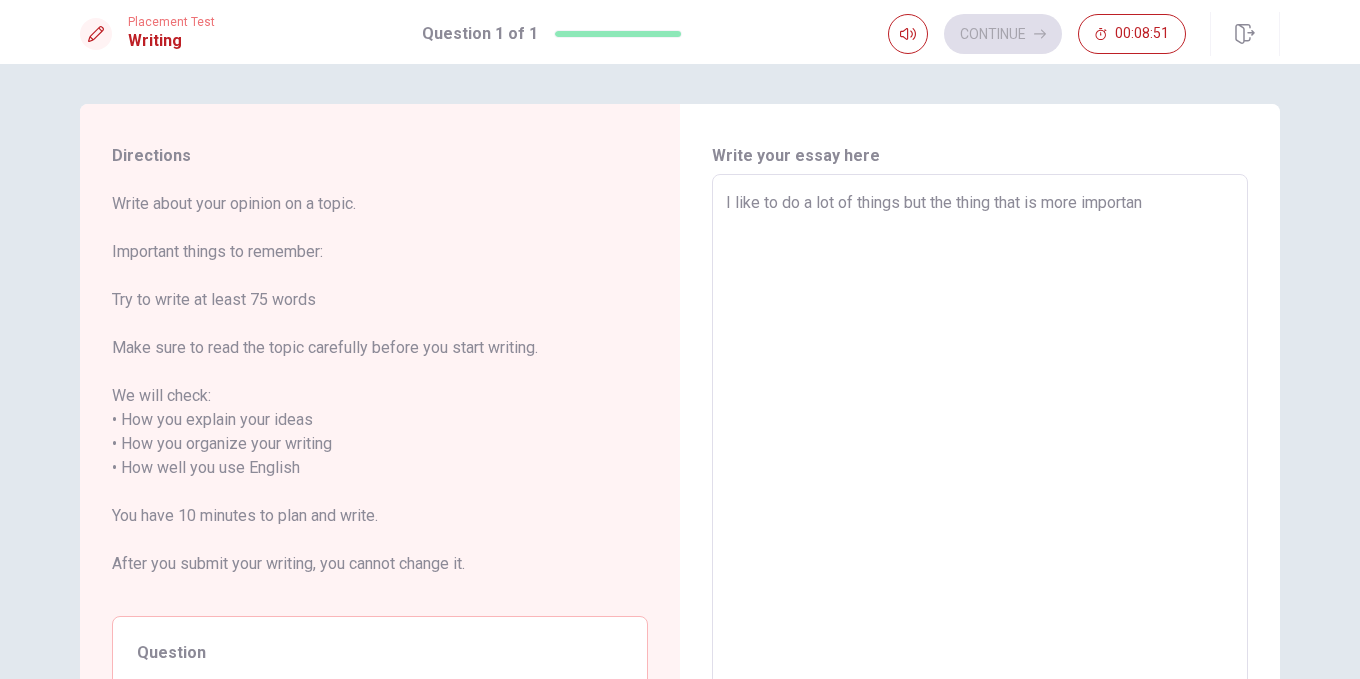 type on "x" 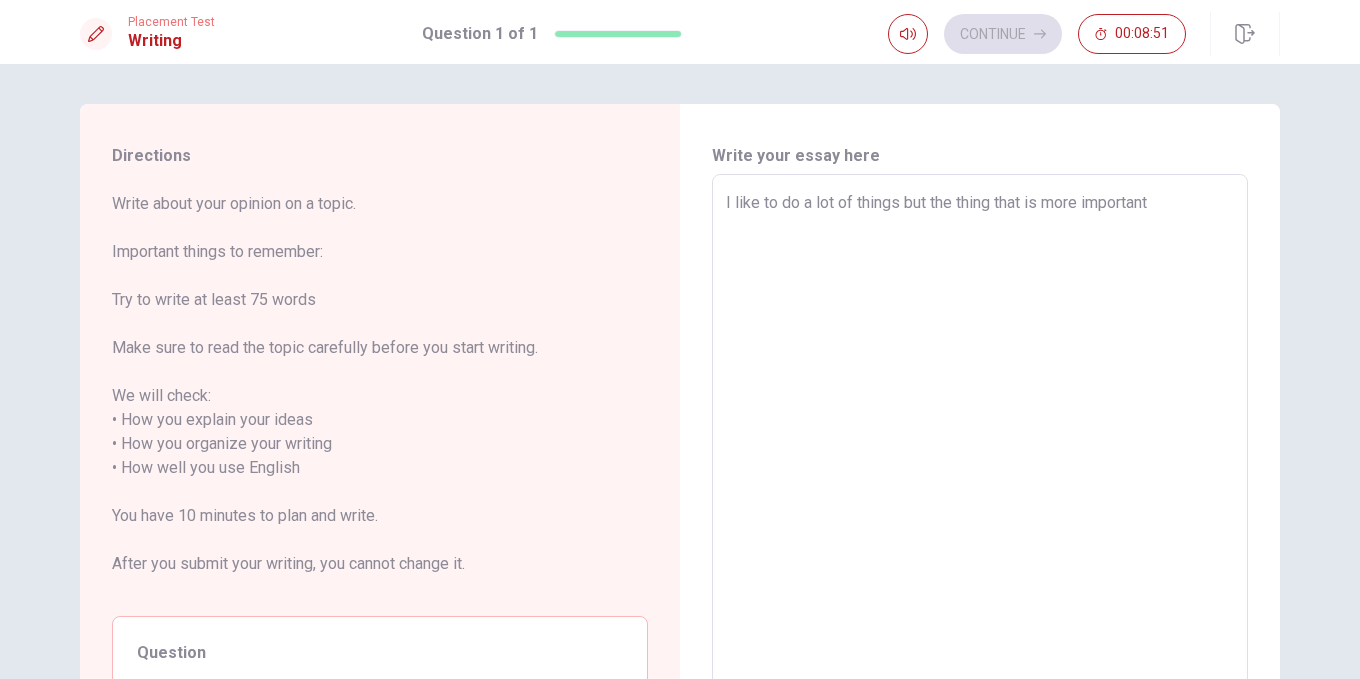 type on "x" 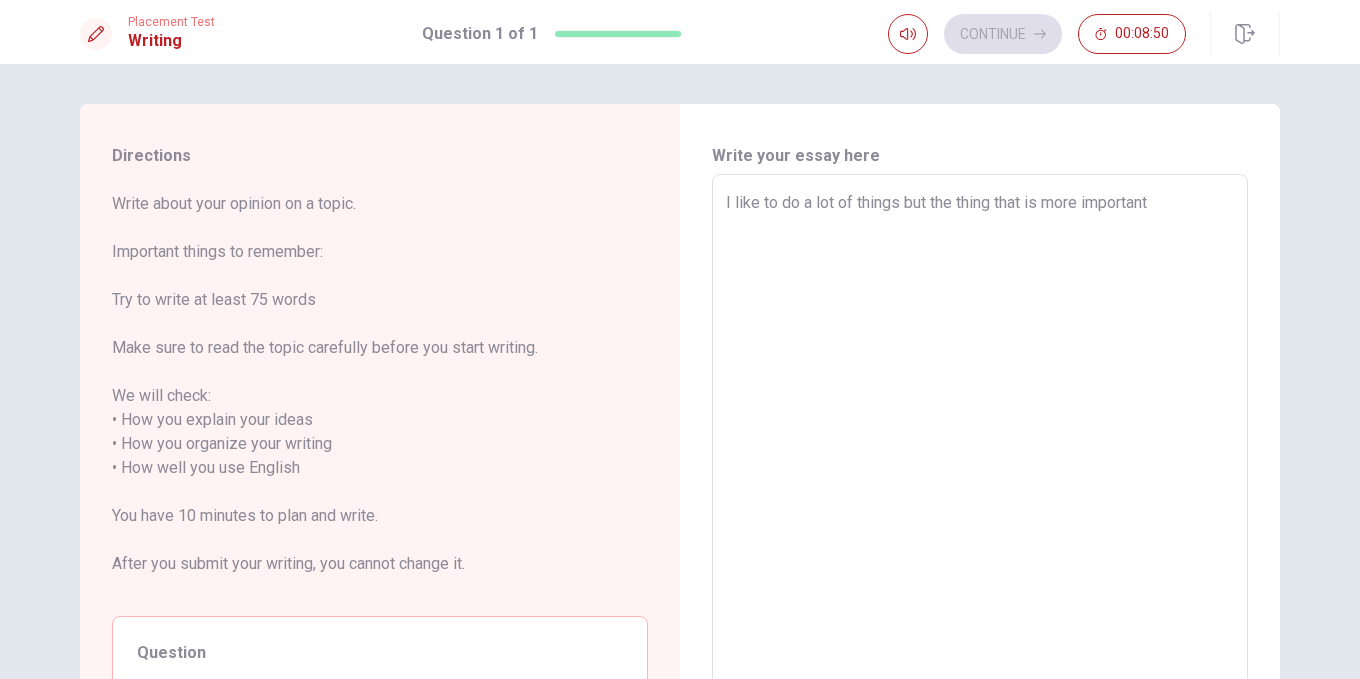 type on "I like to do a lot of things but the thing that is more important" 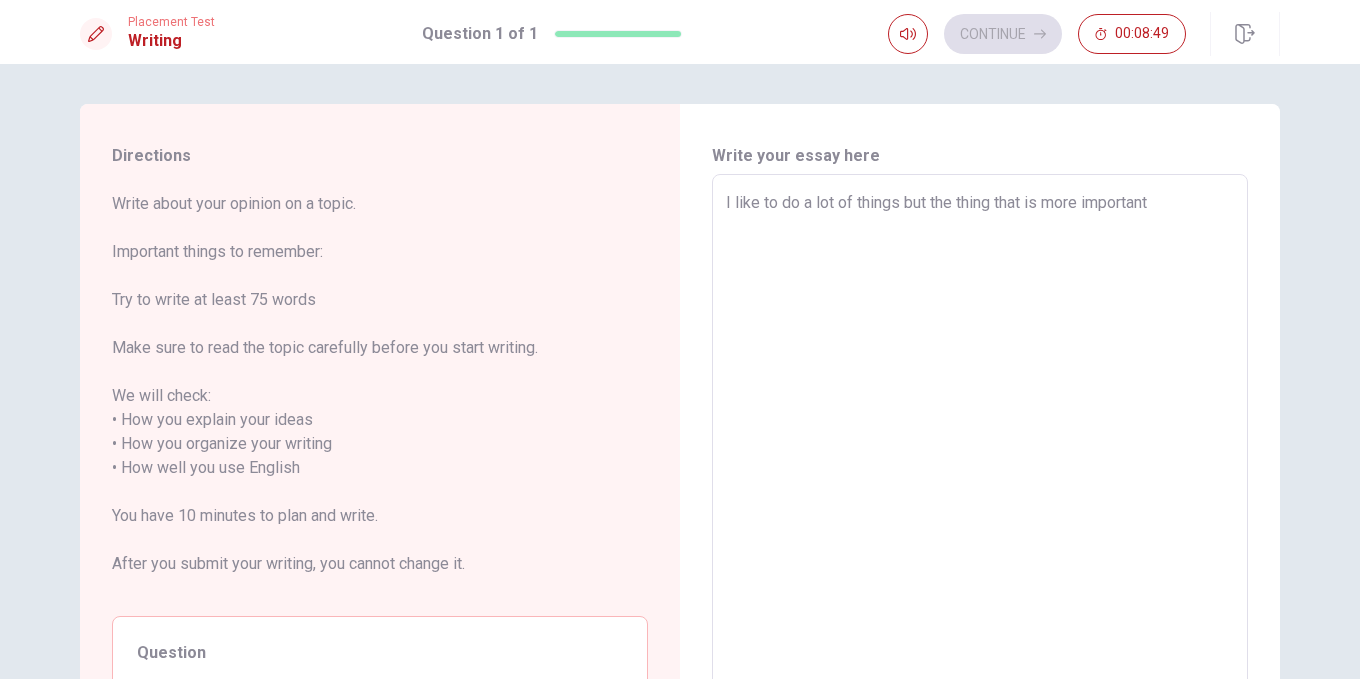type on "I like to do a lot of things but the thing that is more important a" 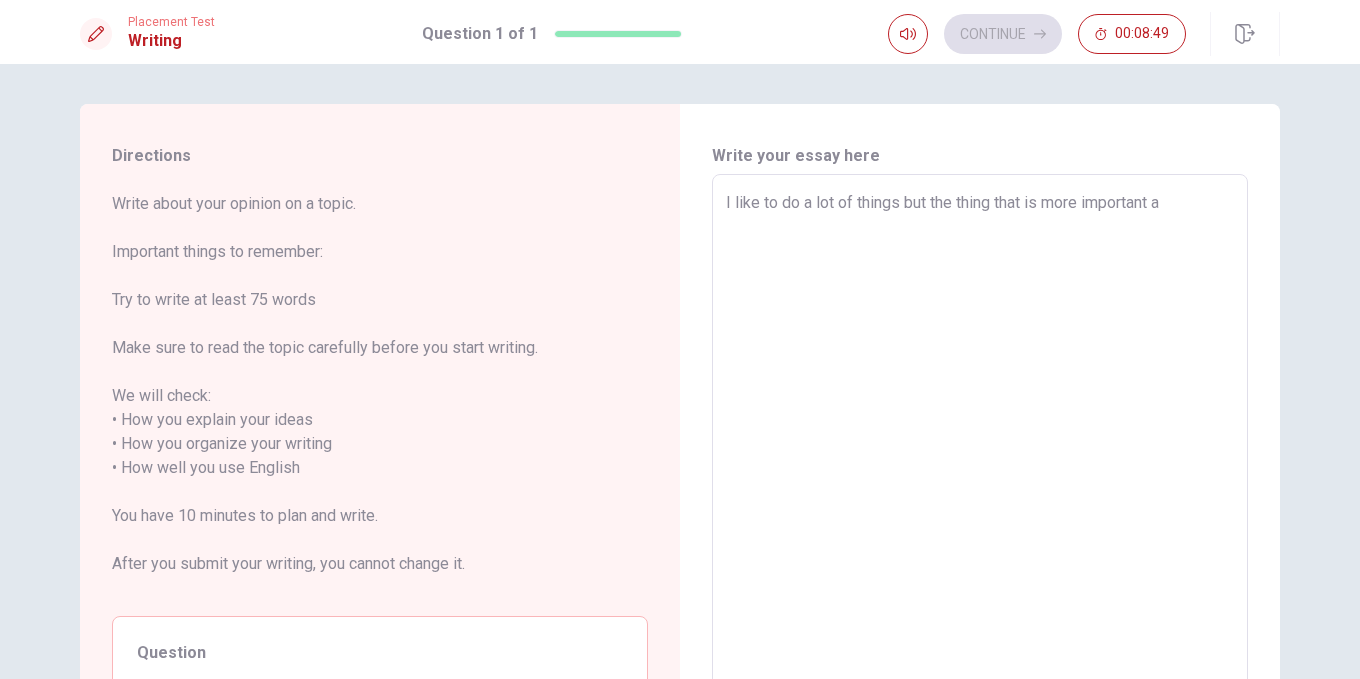 type on "x" 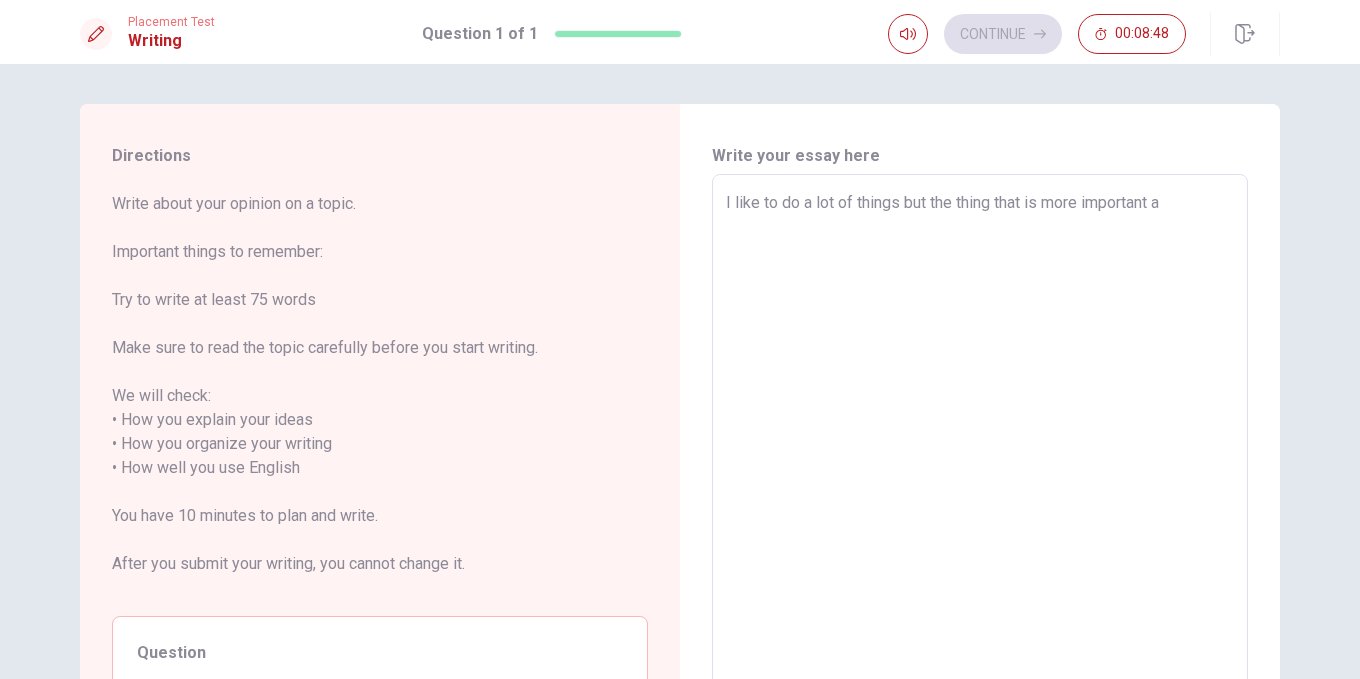 type on "I like to do a lot of things but the thing that is more important an" 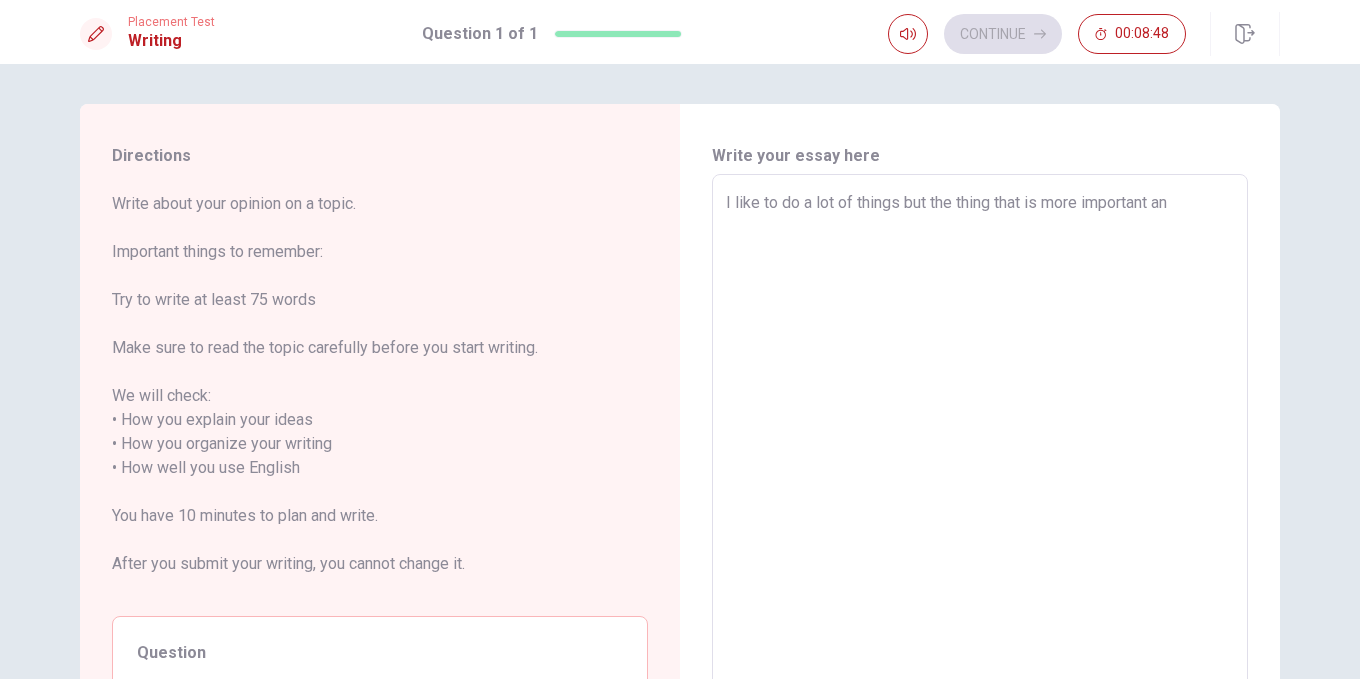 type on "x" 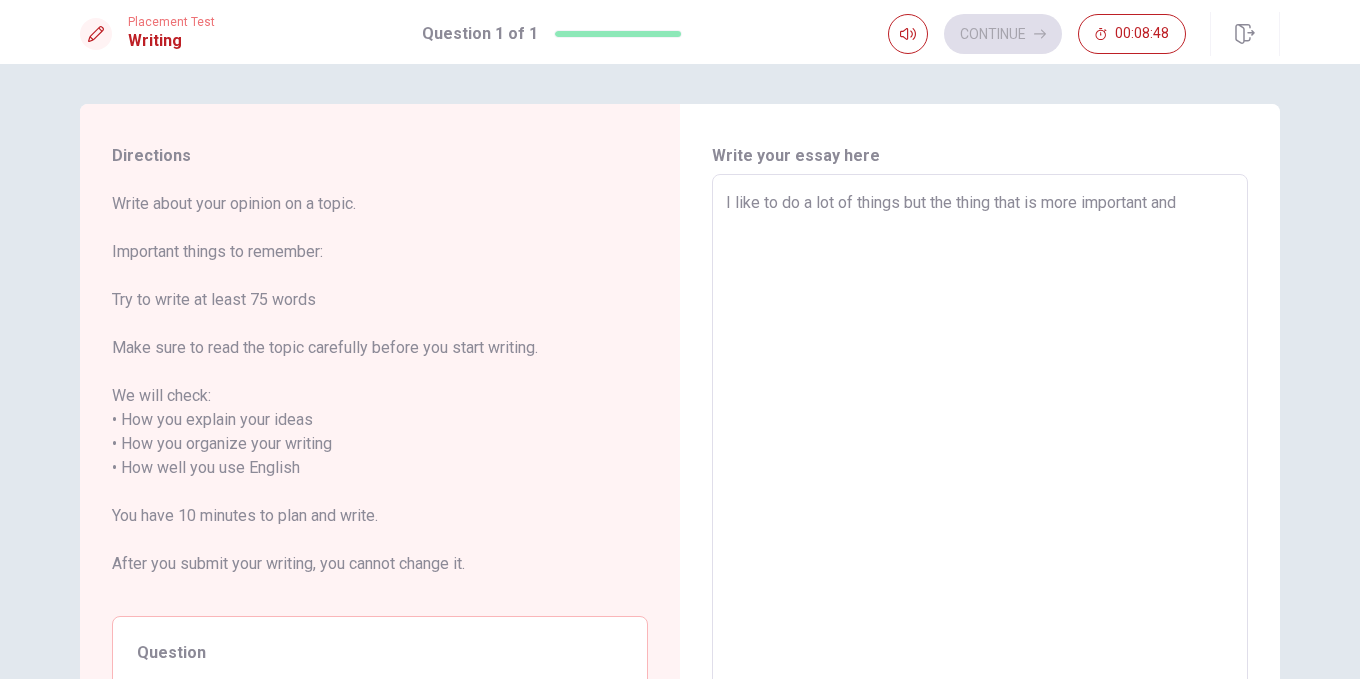 type on "x" 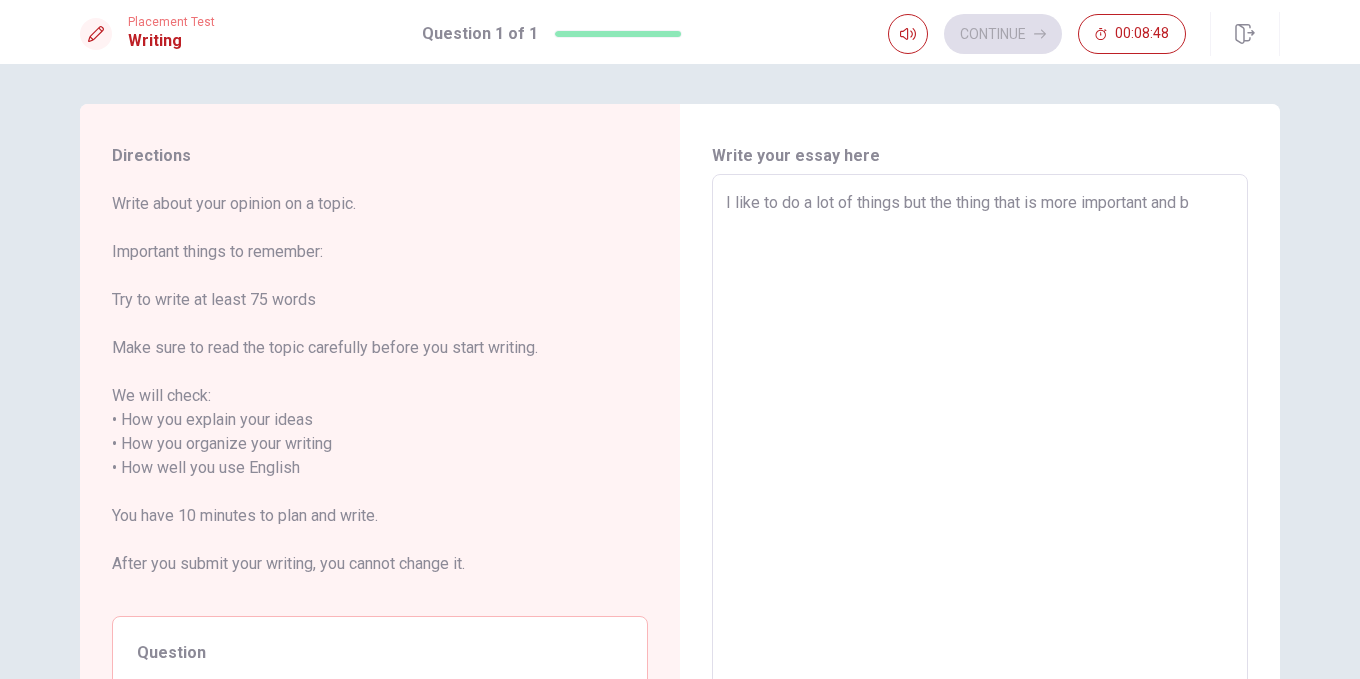type on "x" 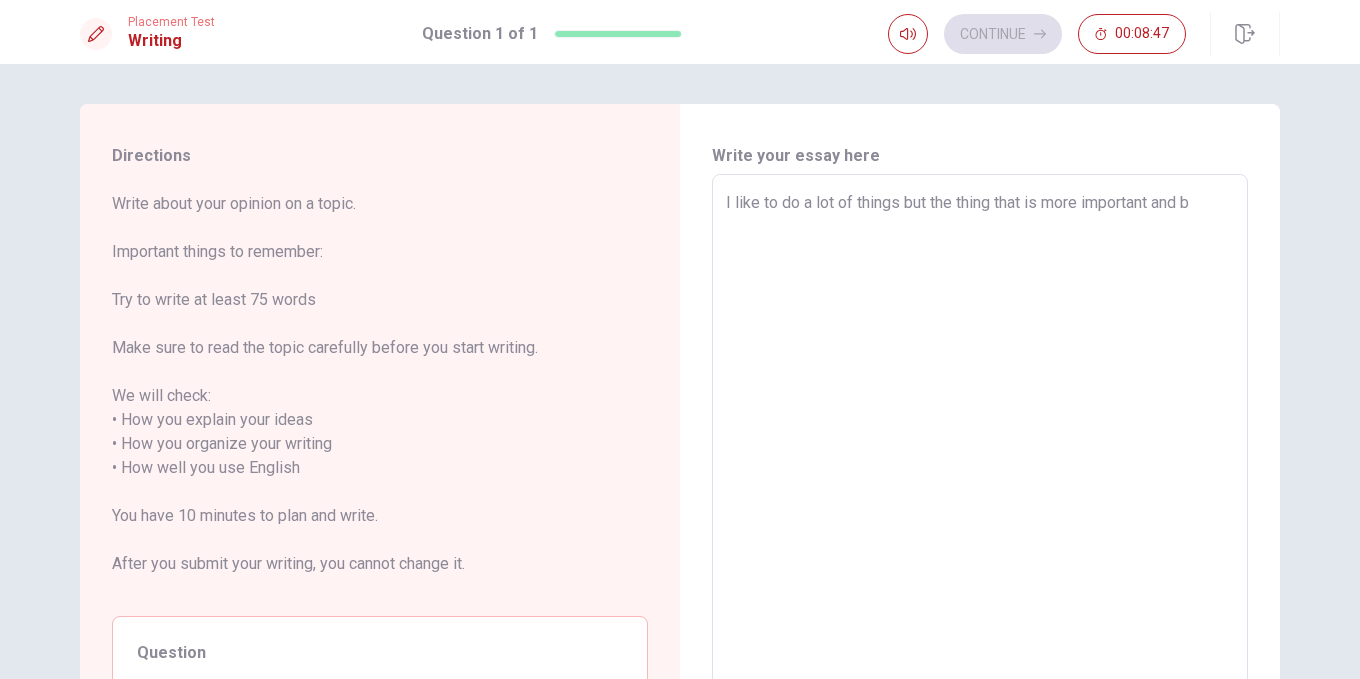 type on "I like to do a lot of things but the thing that is more important and be" 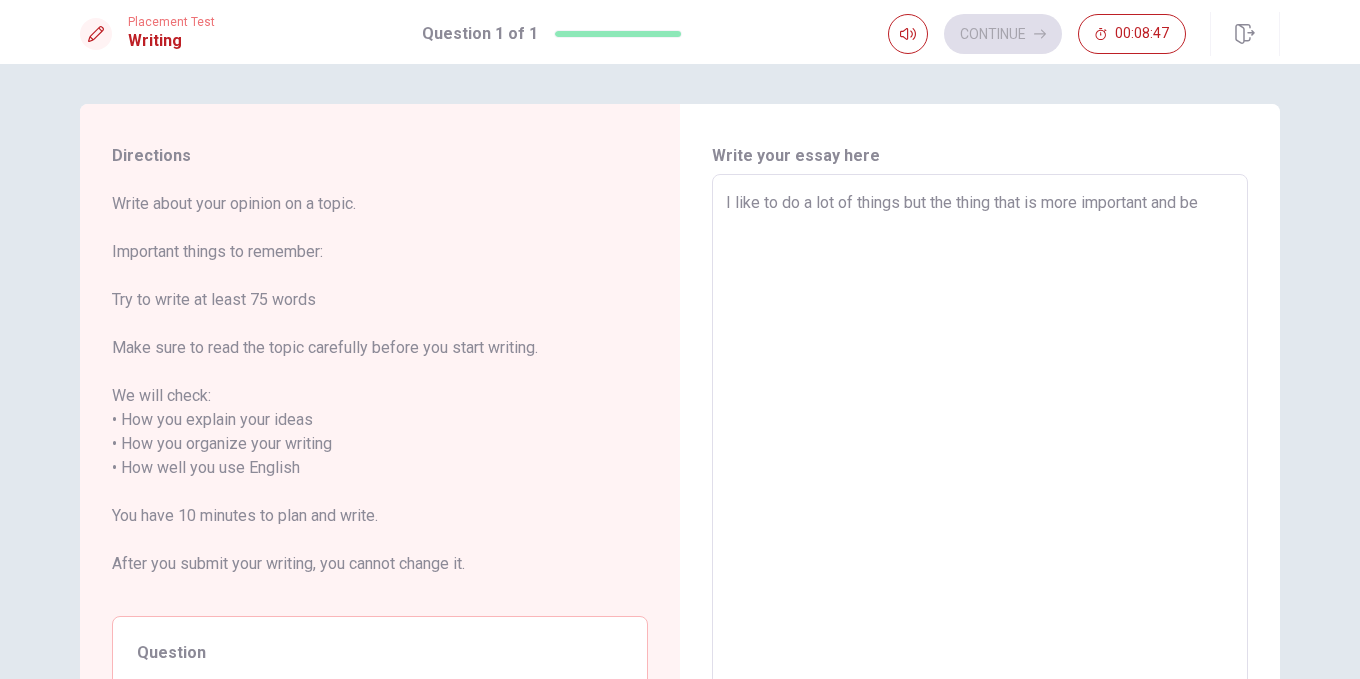 type on "x" 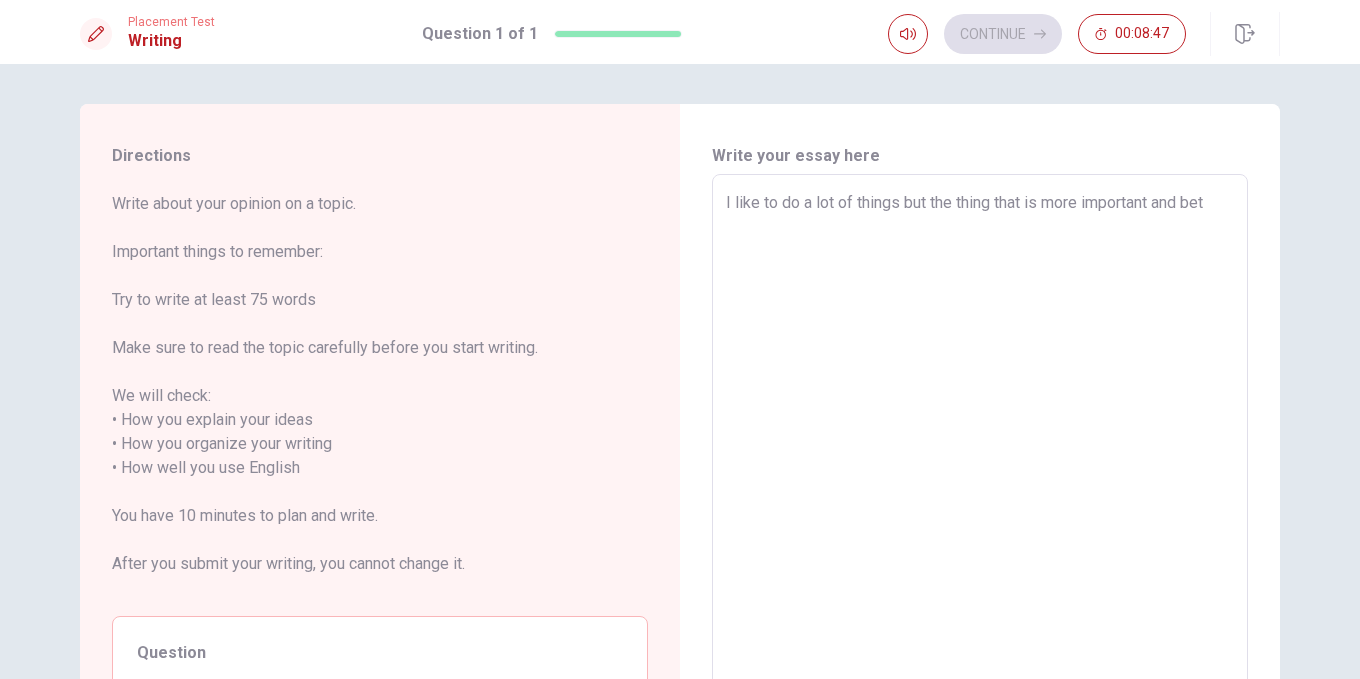 type on "x" 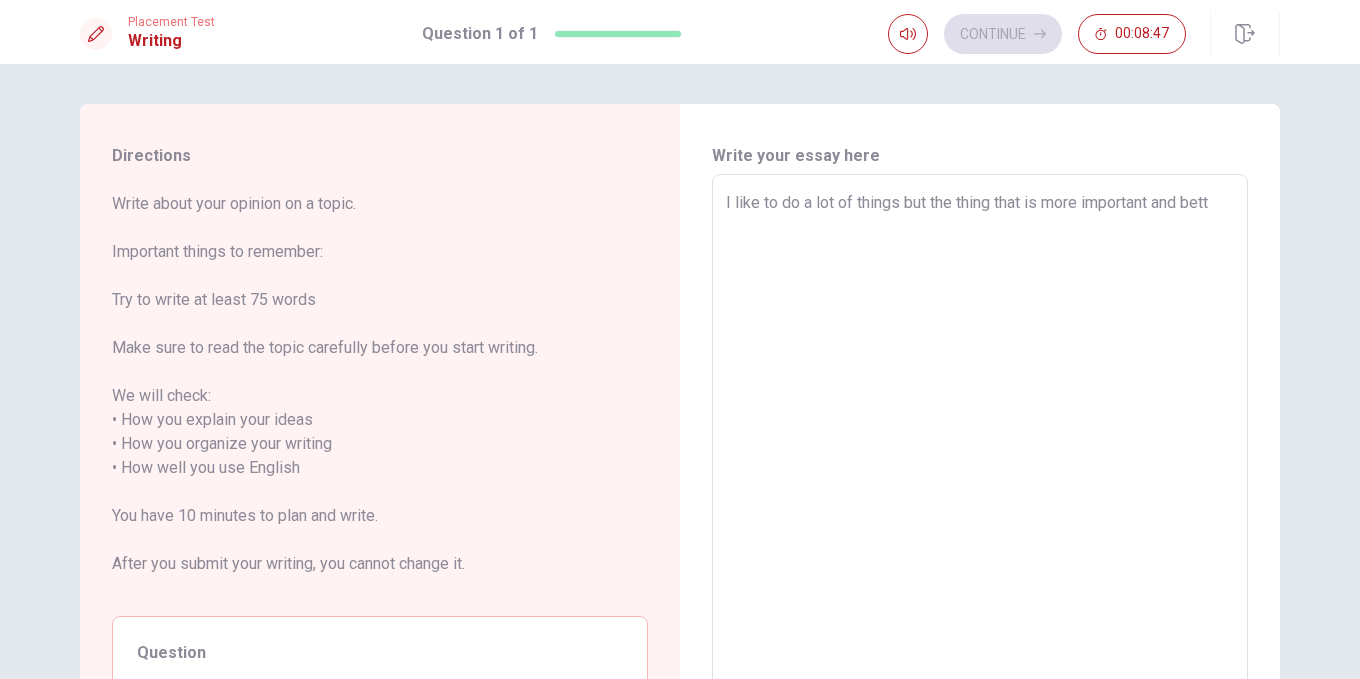type on "x" 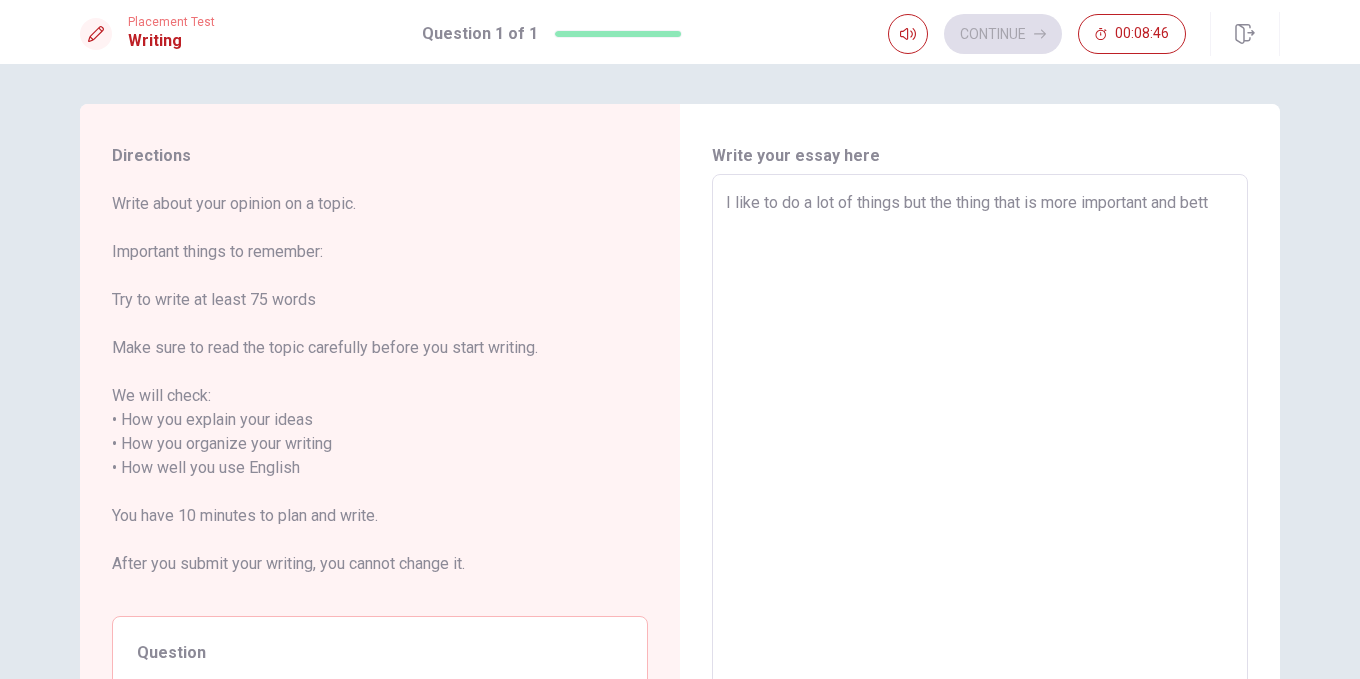 type on "I like to do a lot of things but the thing that is more important and [PERSON_NAME]" 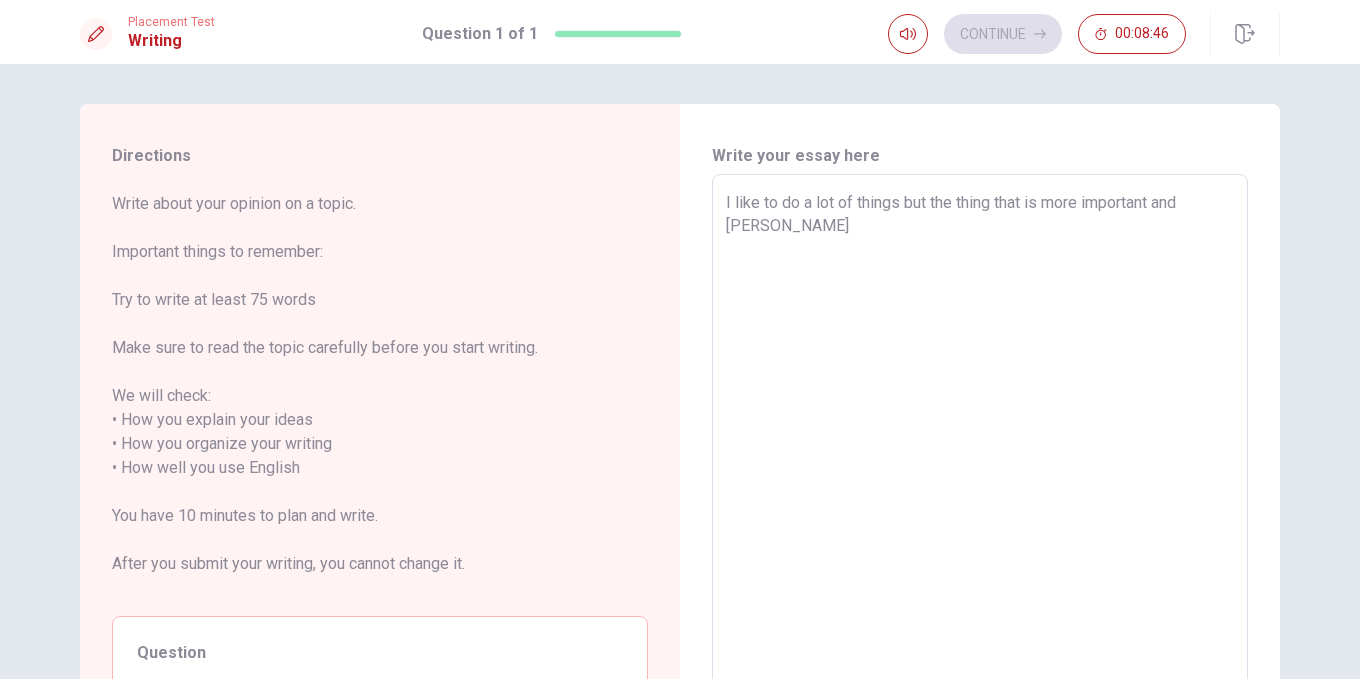 type on "x" 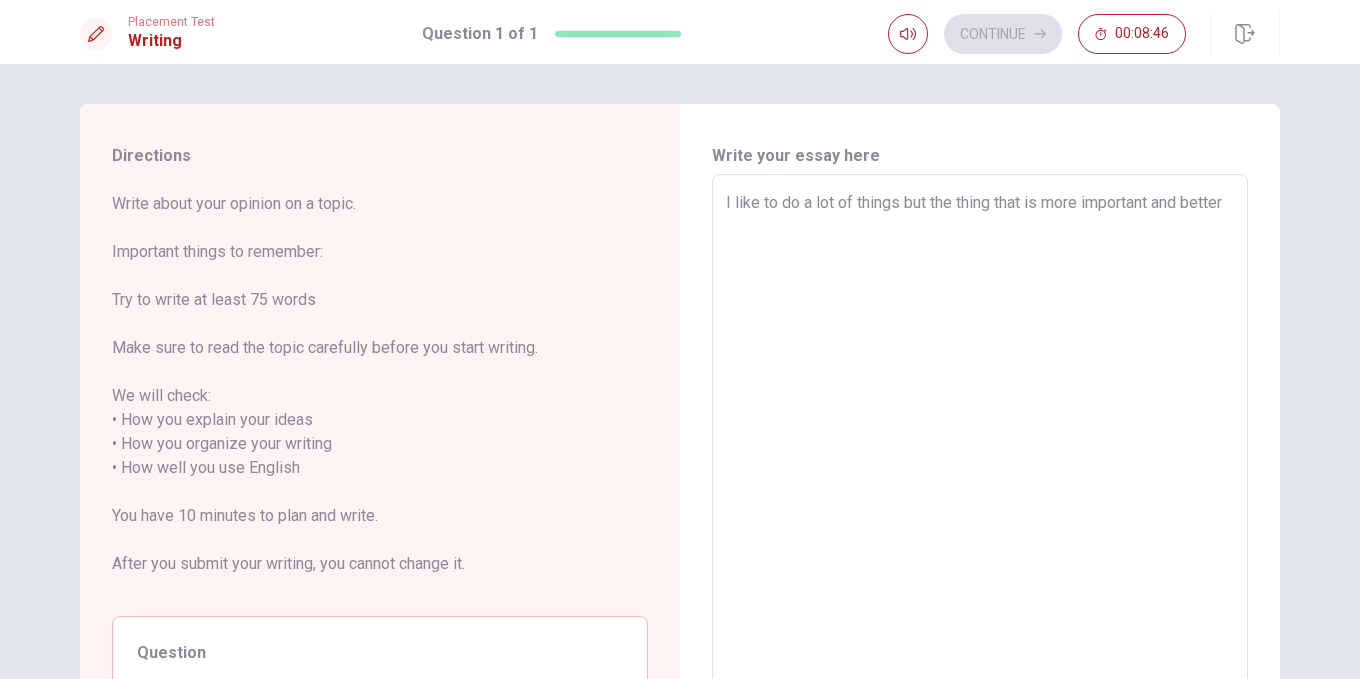 type on "x" 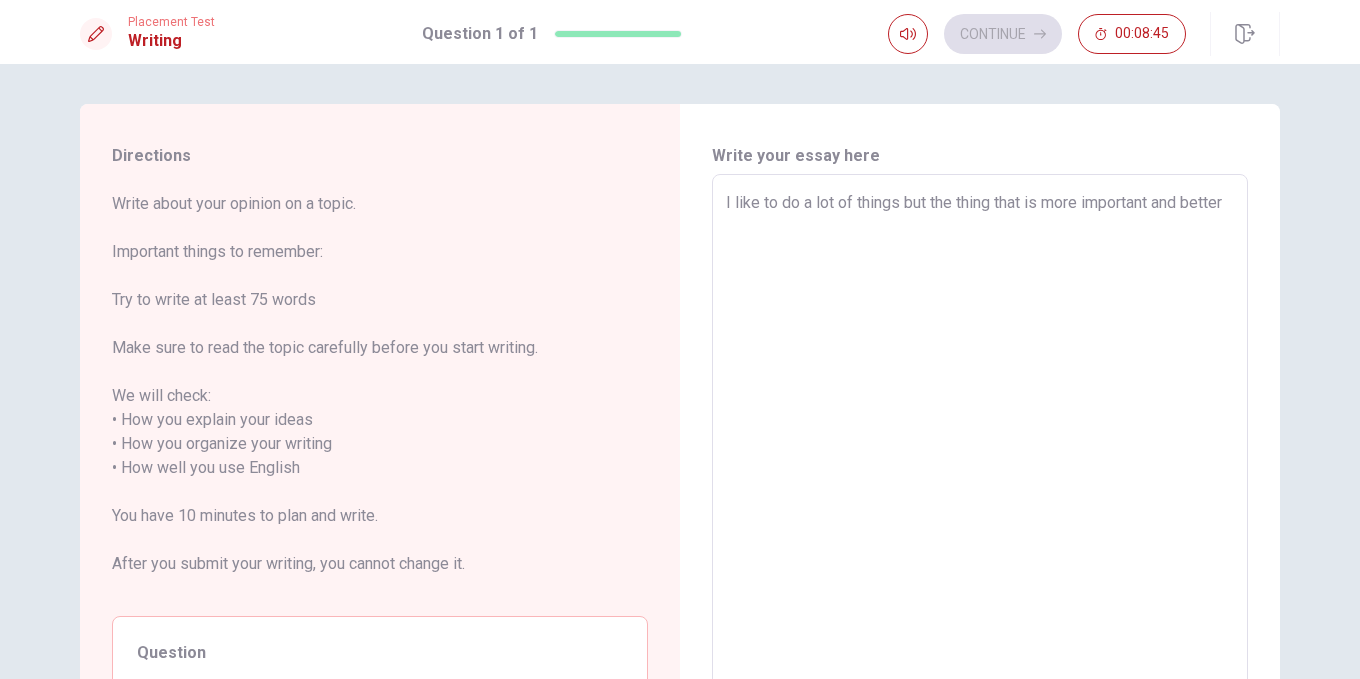 type on "I like to do a lot of things but the thing that is more important and better" 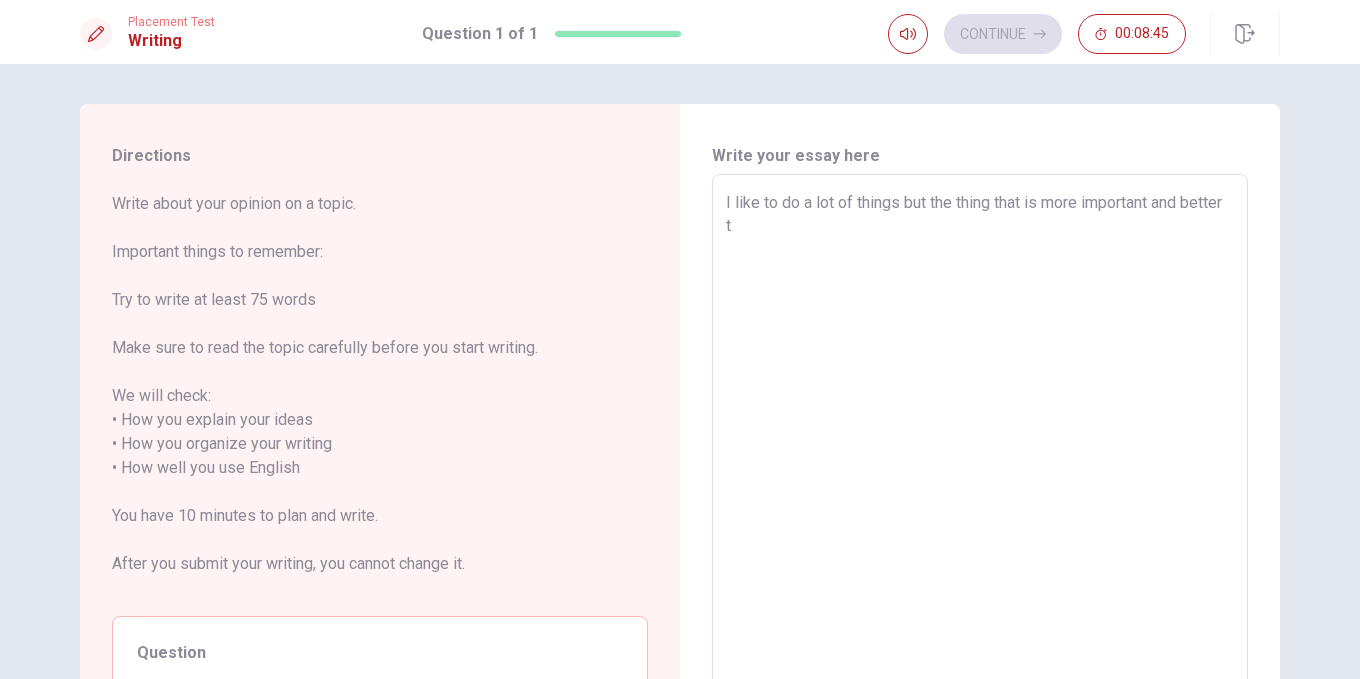 type on "x" 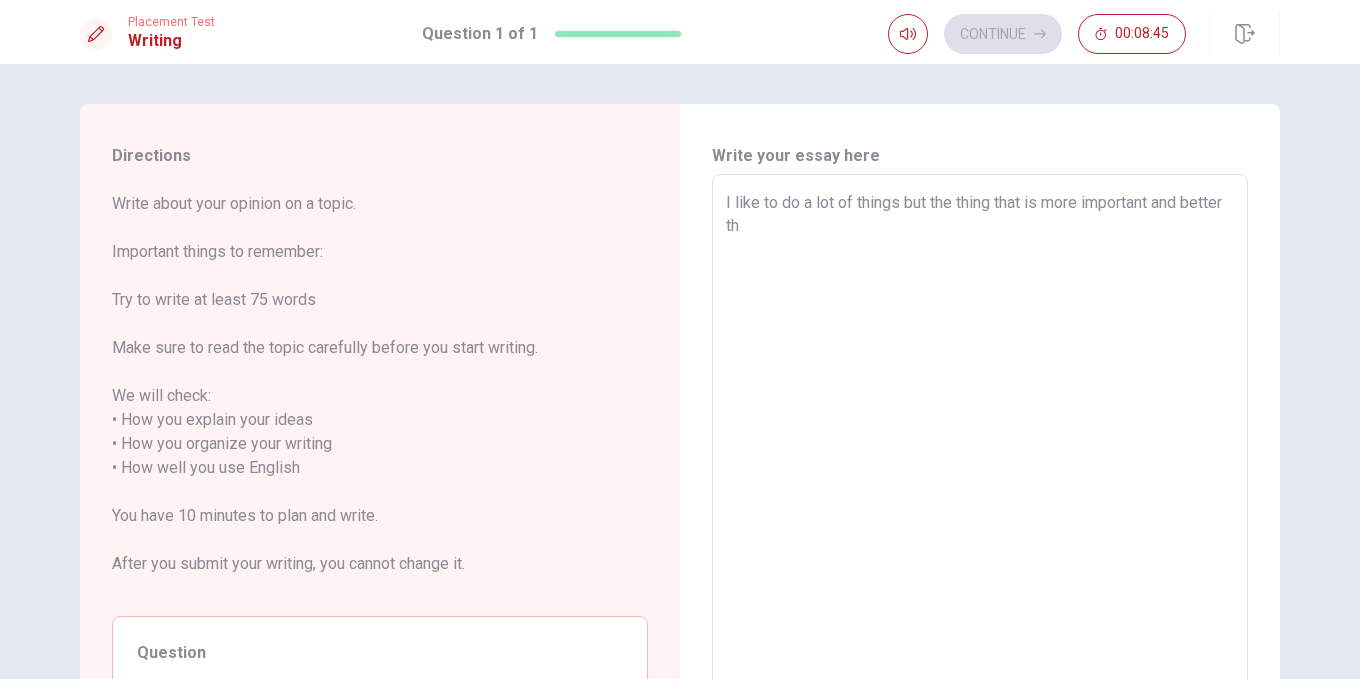 type on "x" 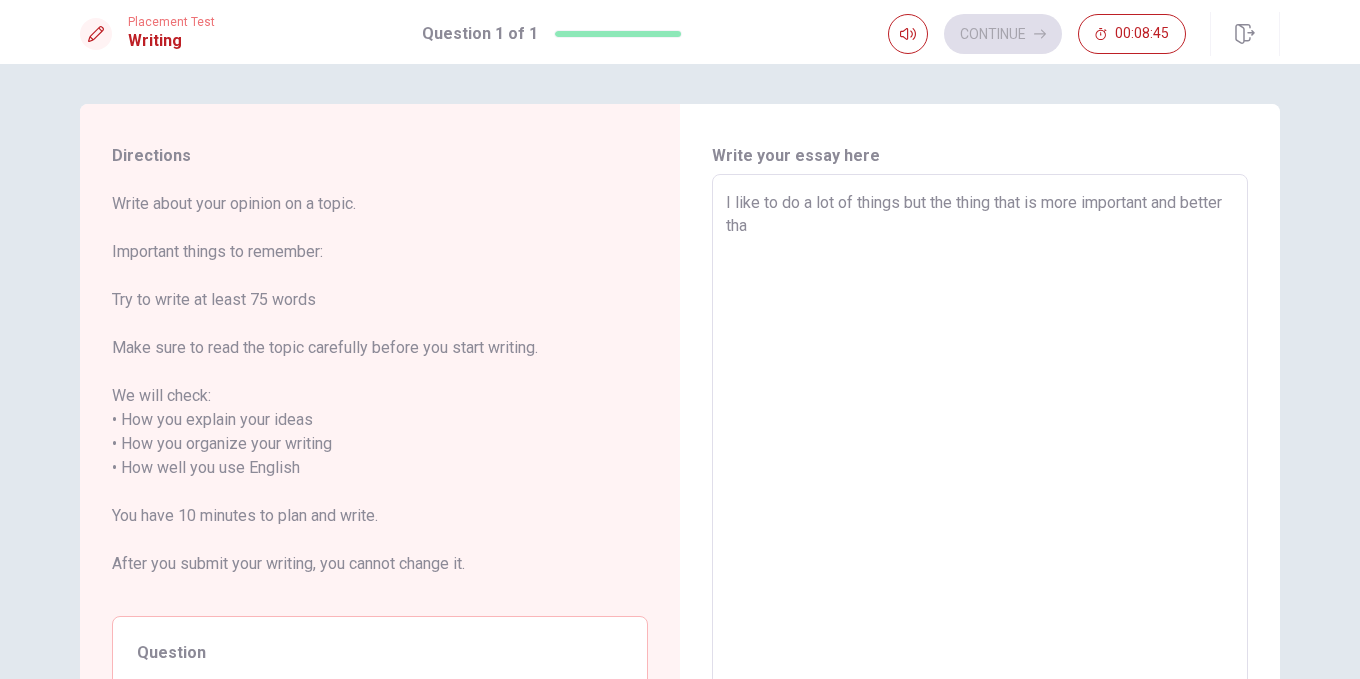 type on "x" 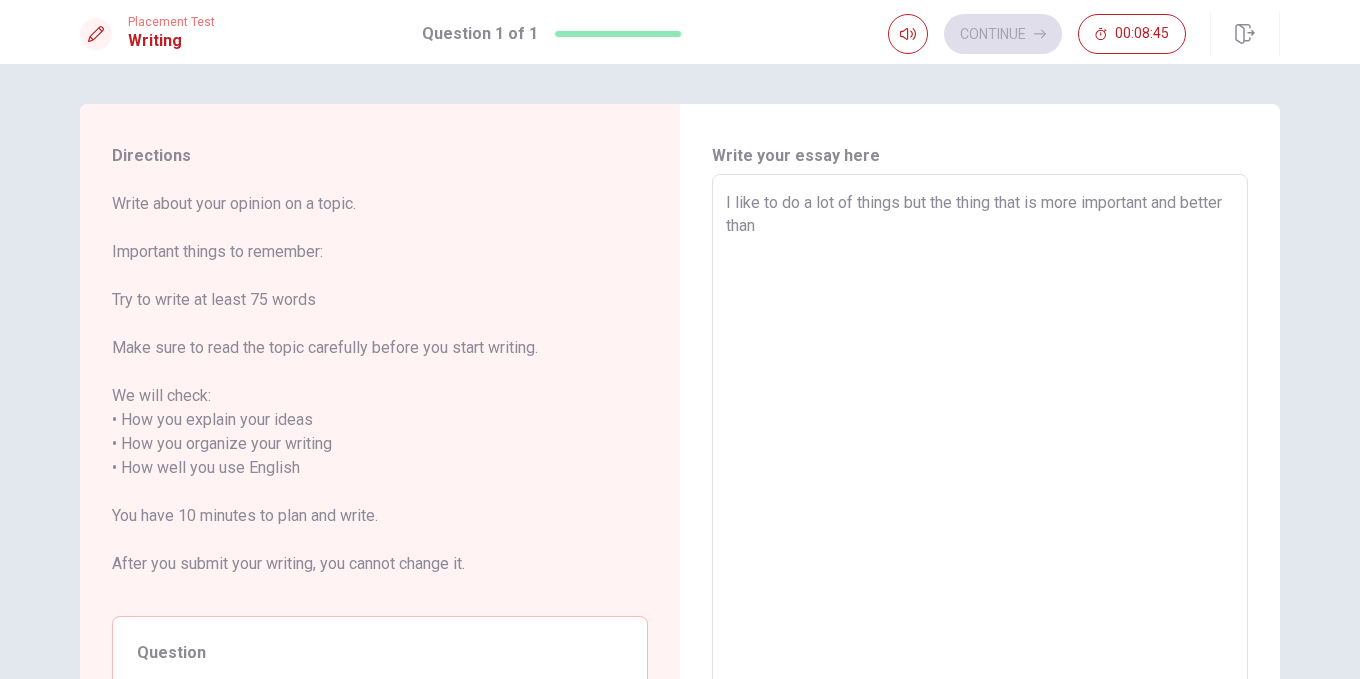 type on "x" 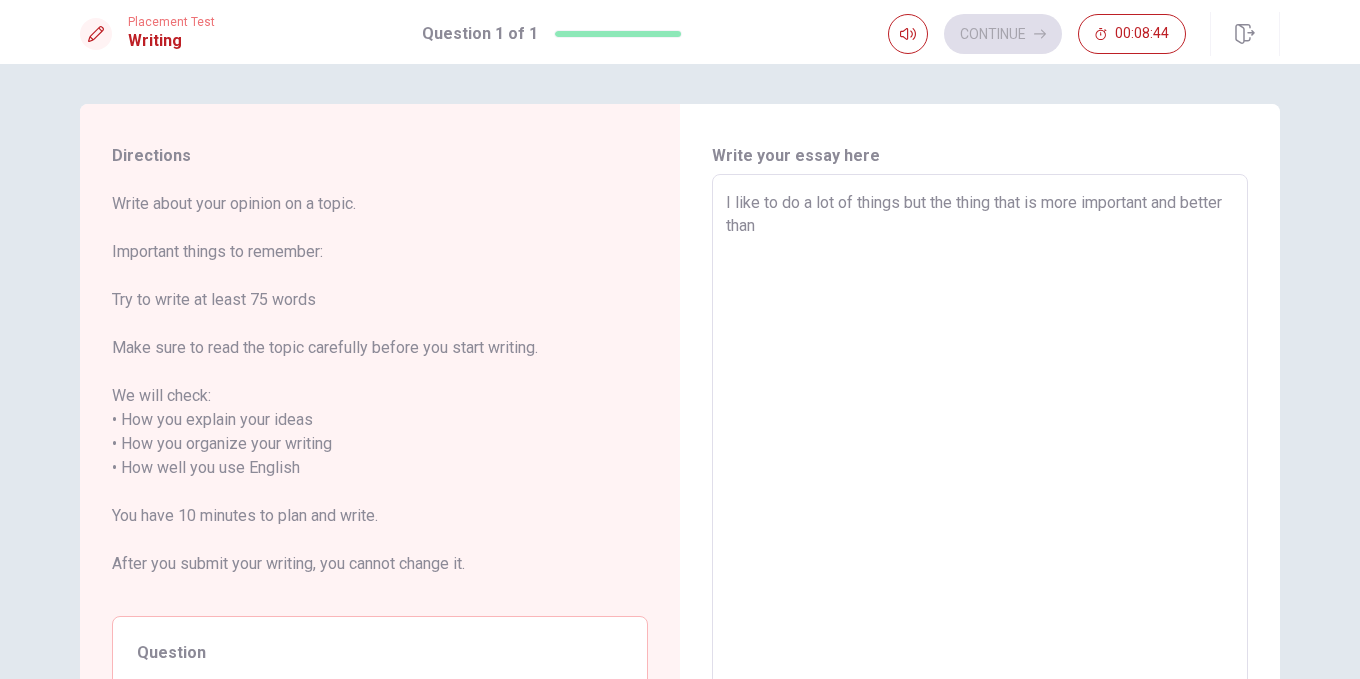 type on "I like to do a lot of things but the thing that is more important and better than t" 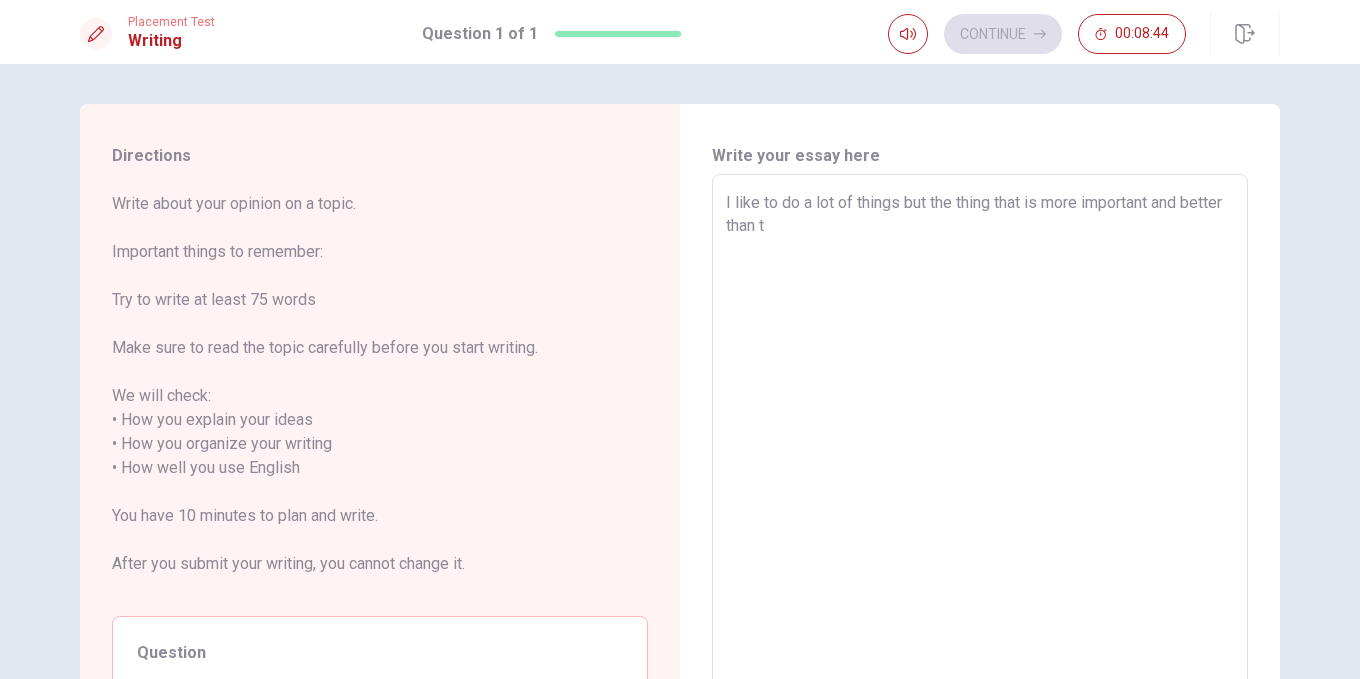 type on "x" 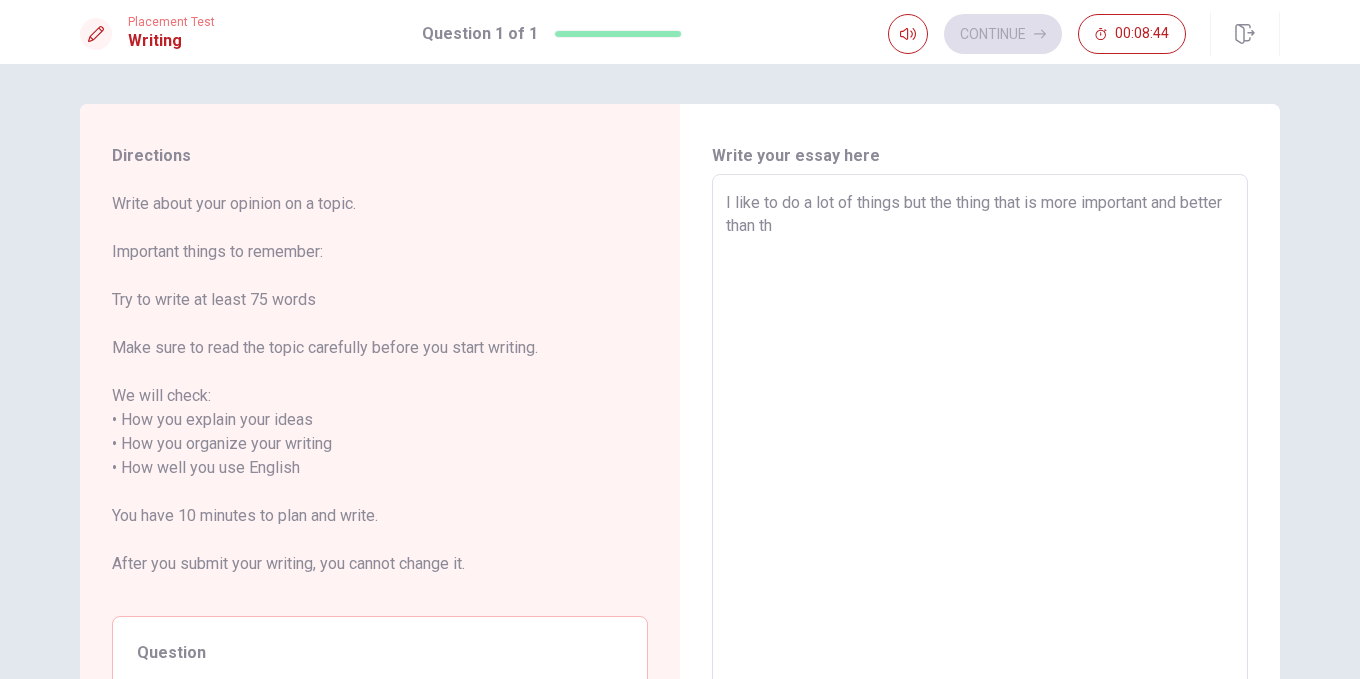type on "x" 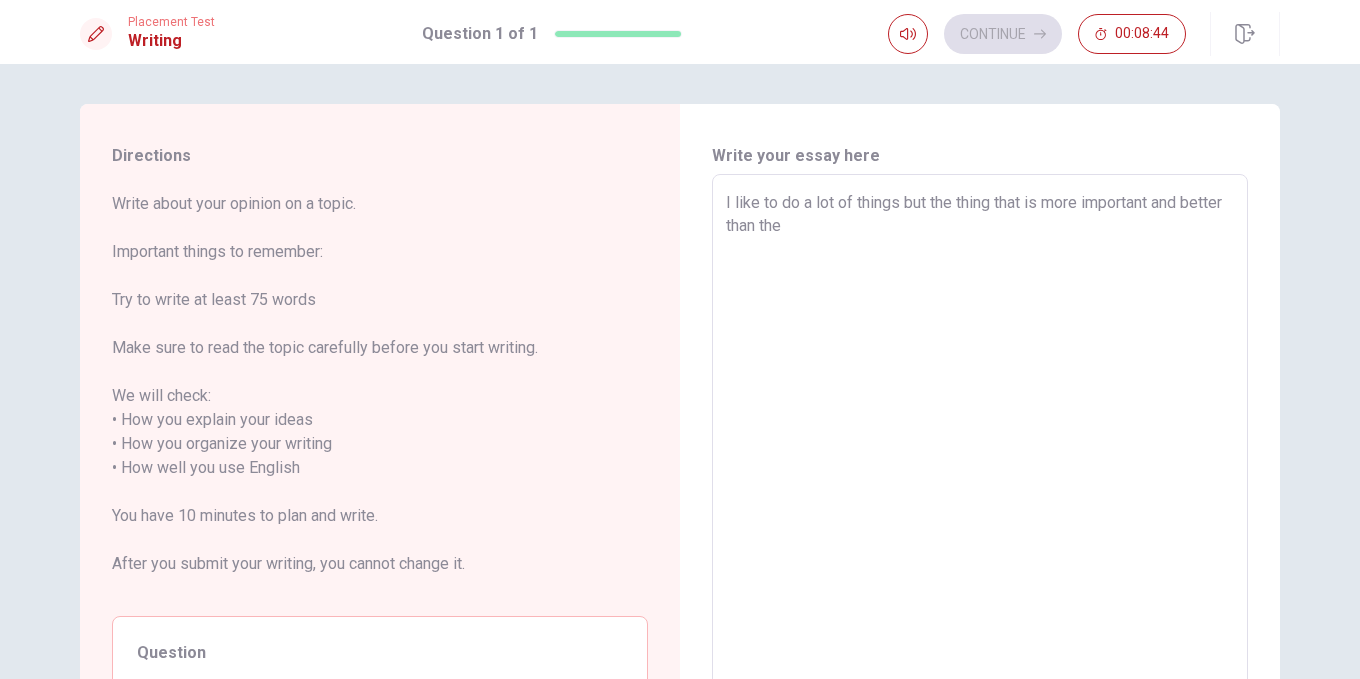 type on "x" 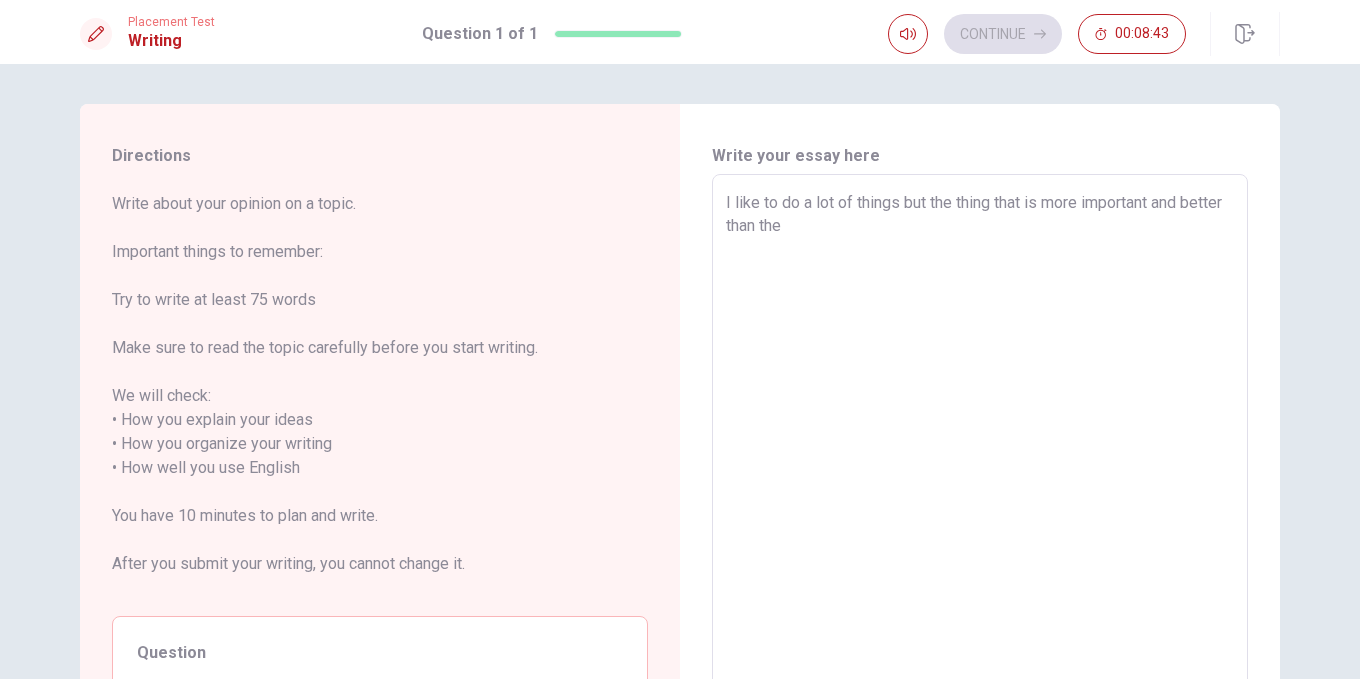 type on "I like to do a lot of things but the thing that is more important and better than the o" 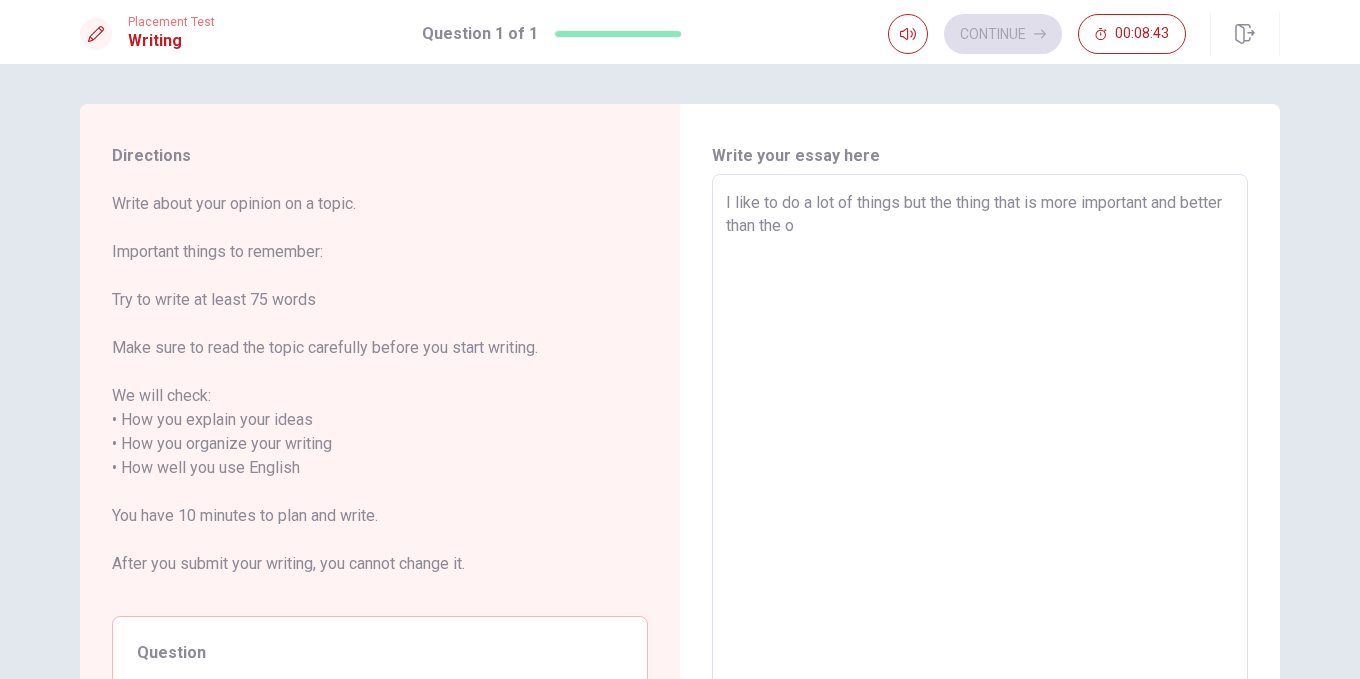 type on "x" 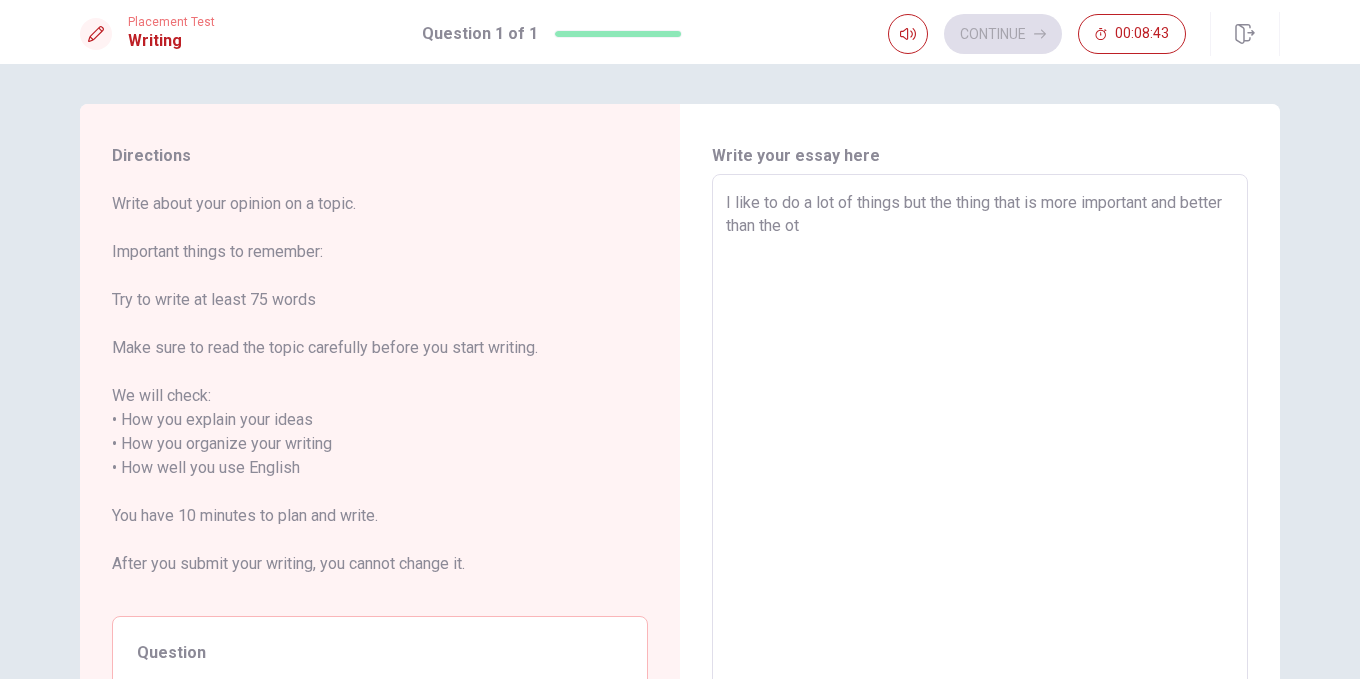 type on "x" 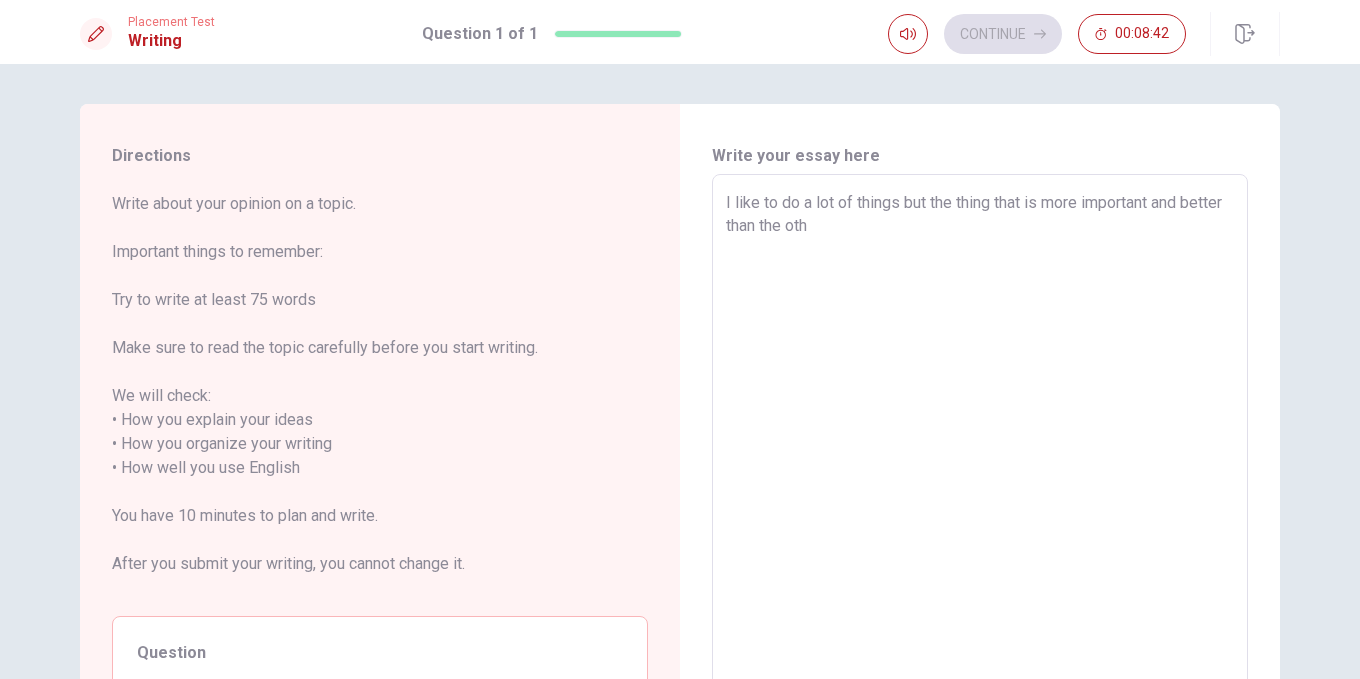type on "x" 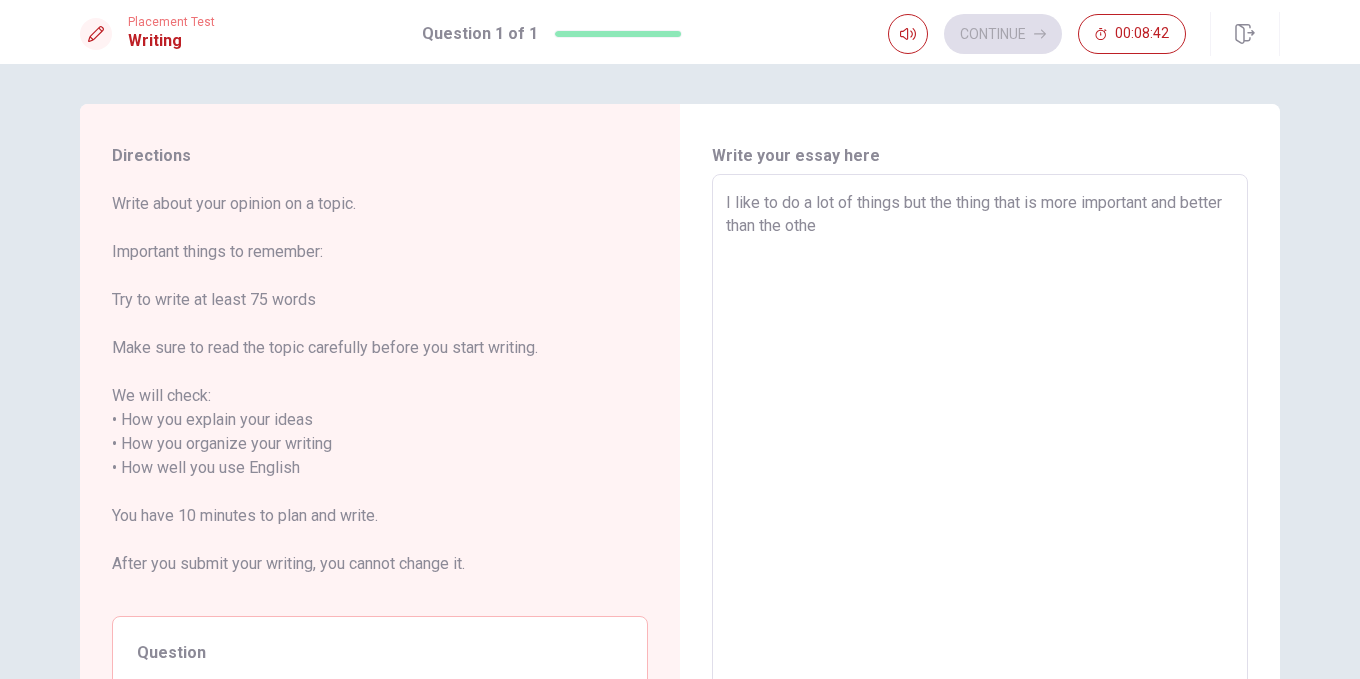 type on "x" 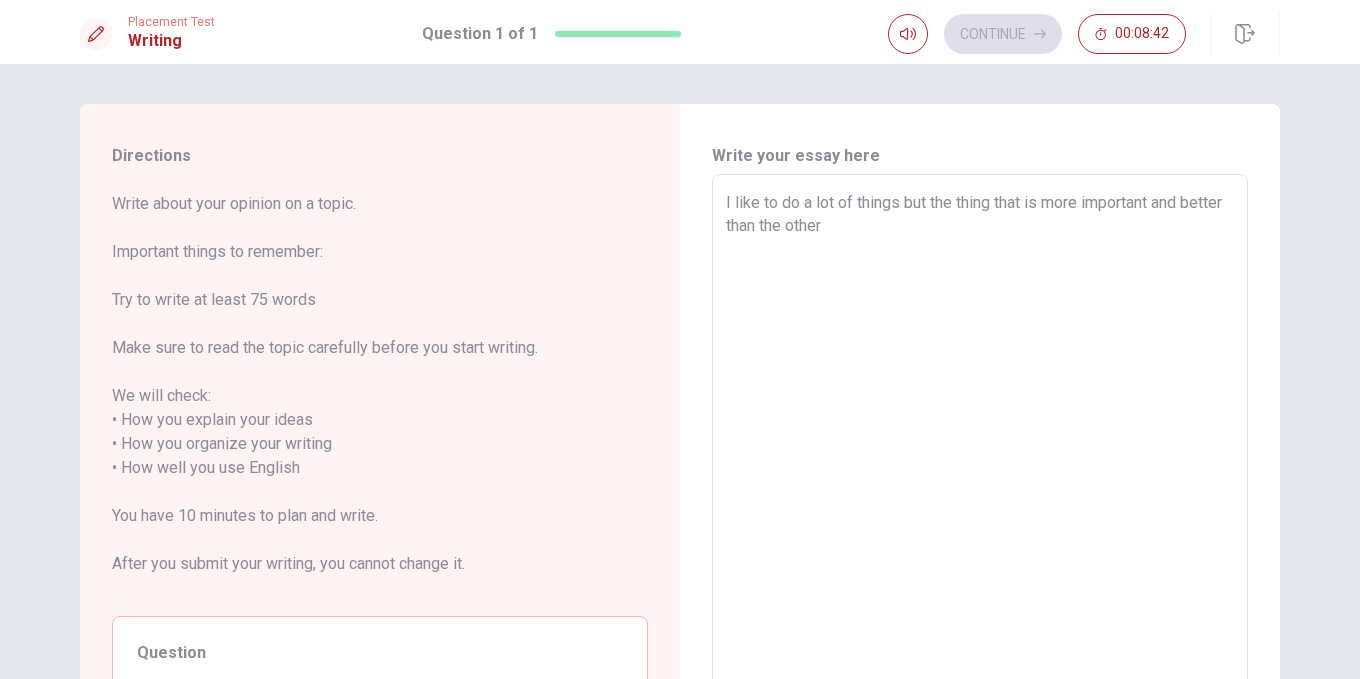 type 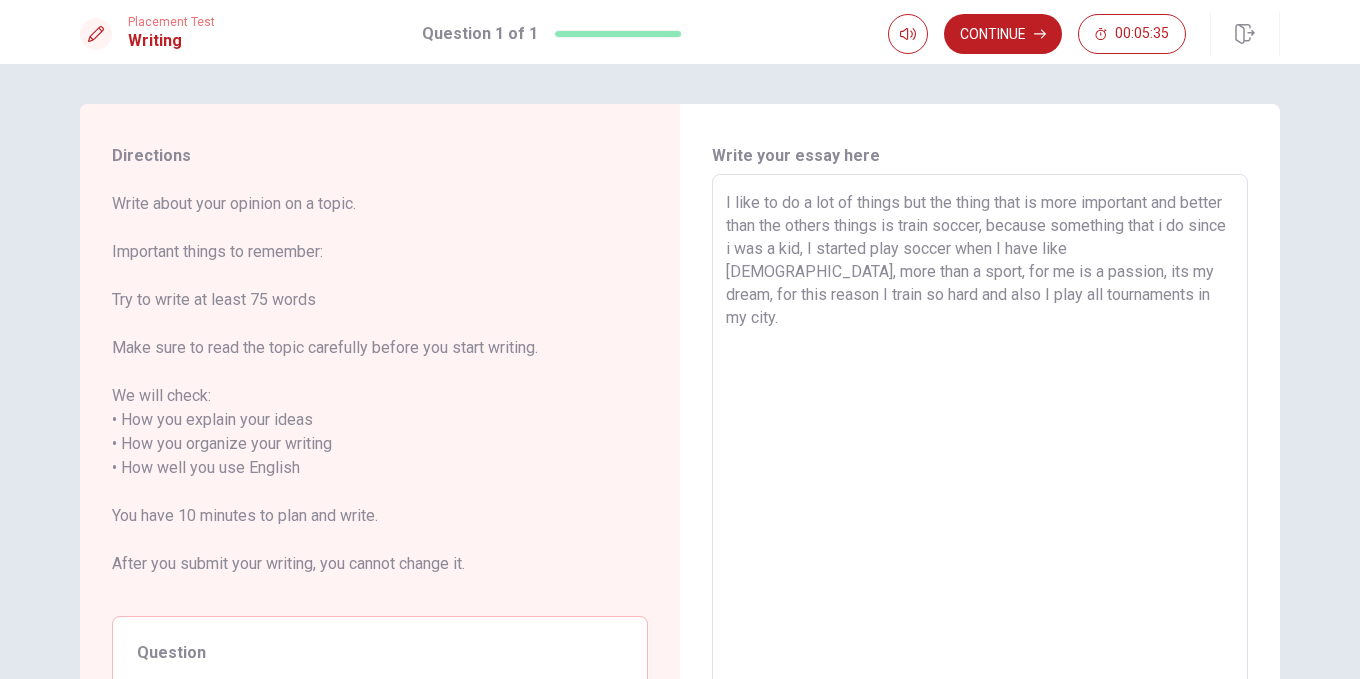 click on "I like to do a lot of things but the thing that is more important and better than the others things is train soccer, because something that i do since i was a kid, I started play soccer when I have like [DEMOGRAPHIC_DATA], more than a sport, for me is a passion, its my dream, for this reason I train so hard and also I play all tournaments in my city." at bounding box center [980, 468] 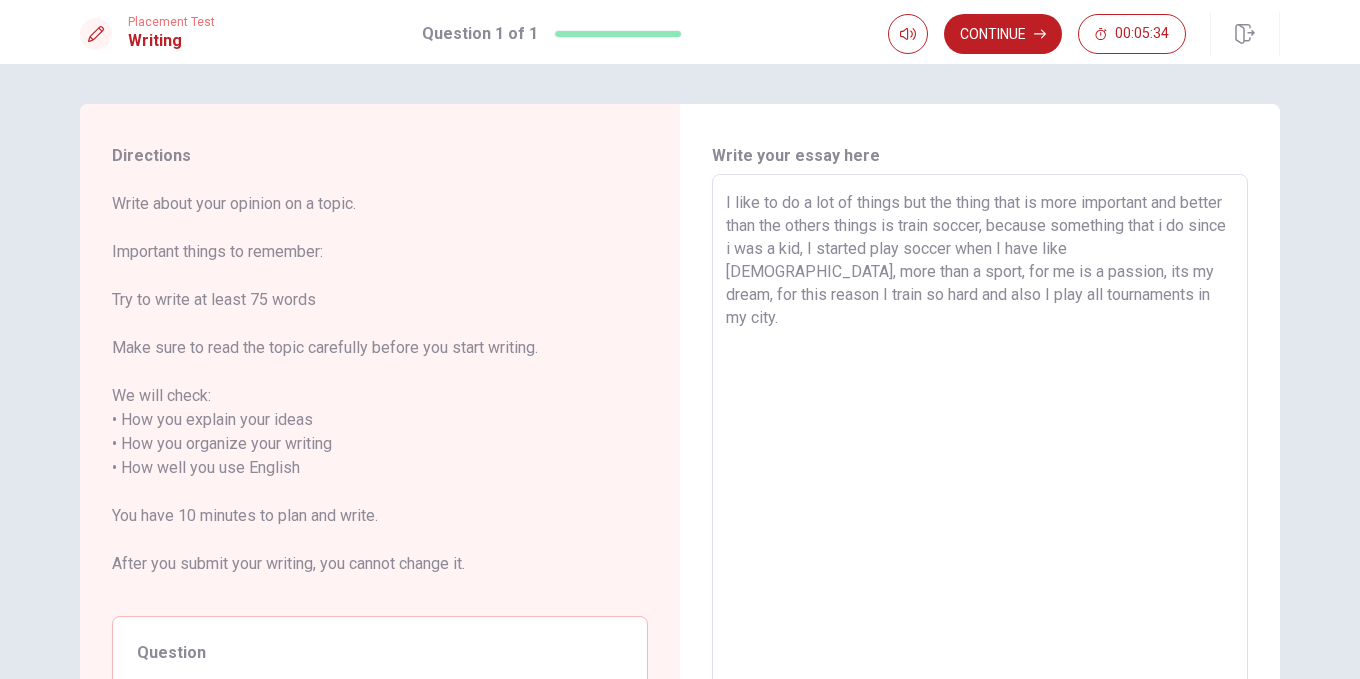 click on "I like to do a lot of things but the thing that is more important and better than the others things is train soccer, because something that i do since i was a kid, I started play soccer when I have like [DEMOGRAPHIC_DATA], more than a sport, for me is a passion, its my dream, for this reason I train so hard and also I play all tournaments in my city." at bounding box center (980, 468) 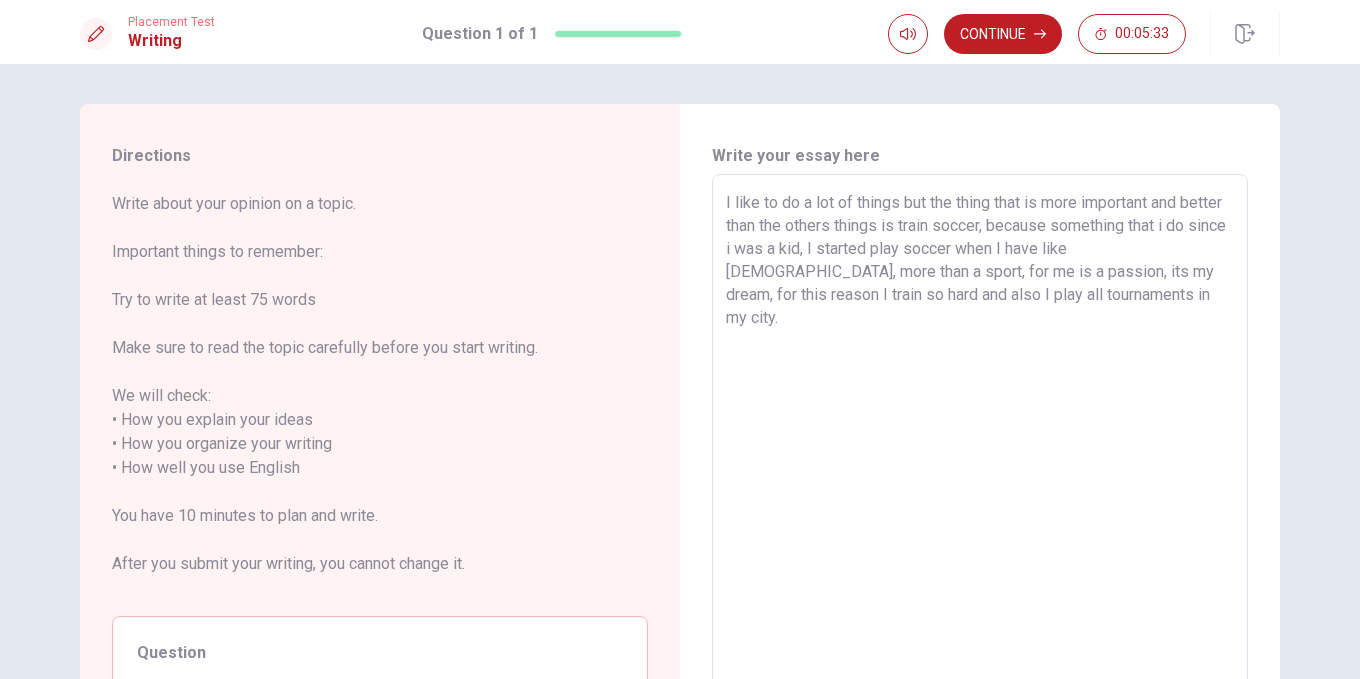 click on "I like to do a lot of things but the thing that is more important and better than the others things is train soccer, because something that i do since i was a kid, I started play soccer when I have like [DEMOGRAPHIC_DATA], more than a sport, for me is a passion, its my dream, for this reason I train so hard and also I play all tournaments in my city." at bounding box center [980, 468] 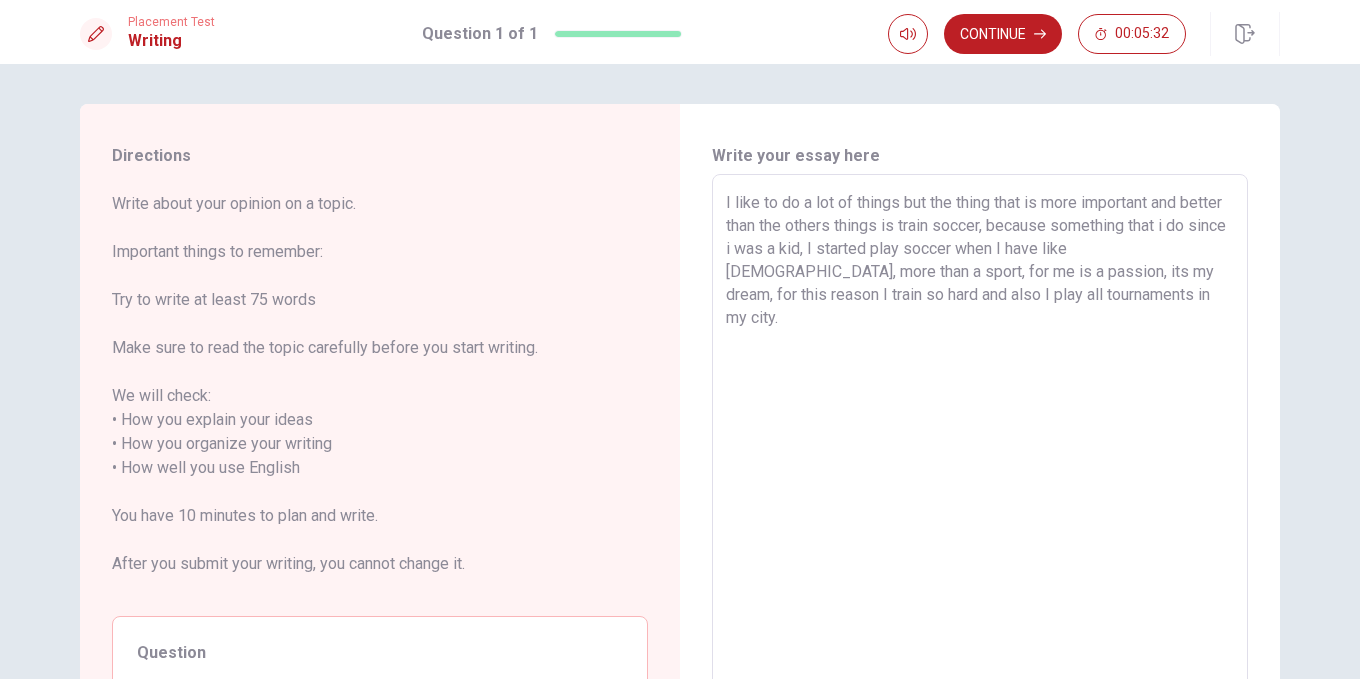click on "I like to do a lot of things but the thing that is more important and better than the others things is train soccer, because something that i do since i was a kid, I started play soccer when I have like [DEMOGRAPHIC_DATA], more than a sport, for me is a passion, its my dream, for this reason I train so hard and also I play all tournaments in my city." at bounding box center [980, 468] 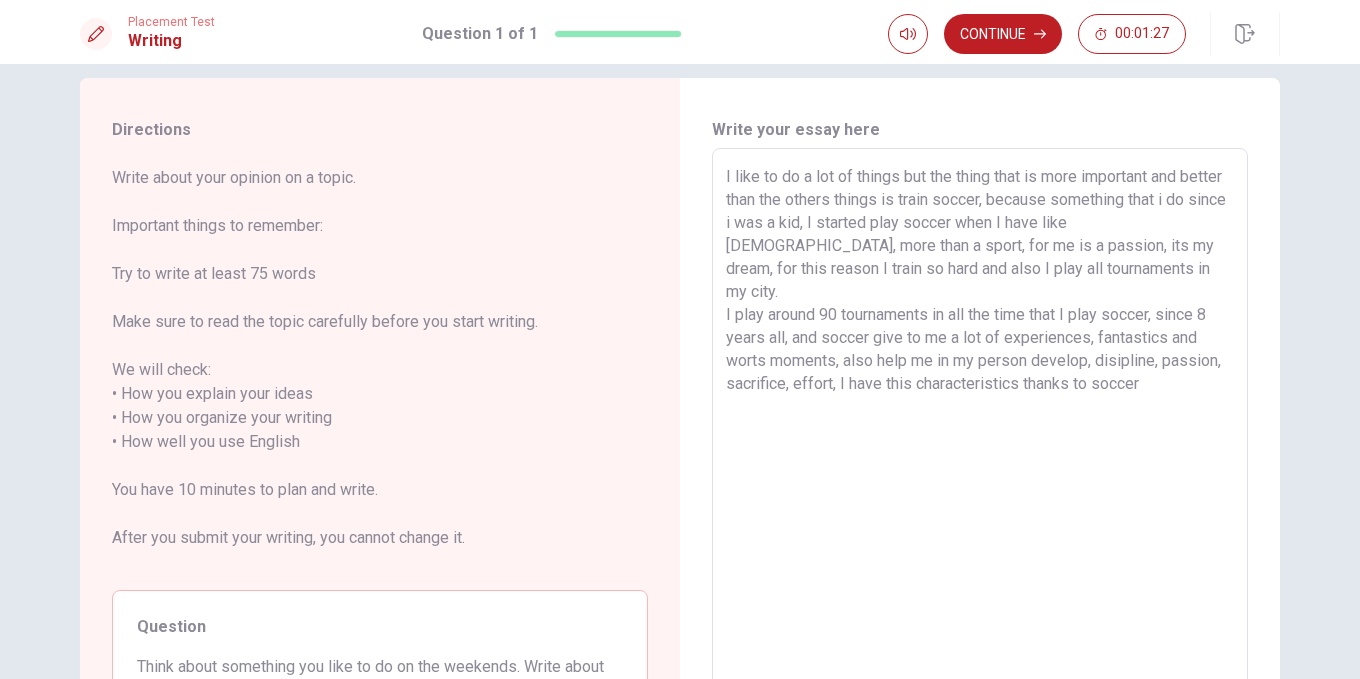 scroll, scrollTop: 0, scrollLeft: 0, axis: both 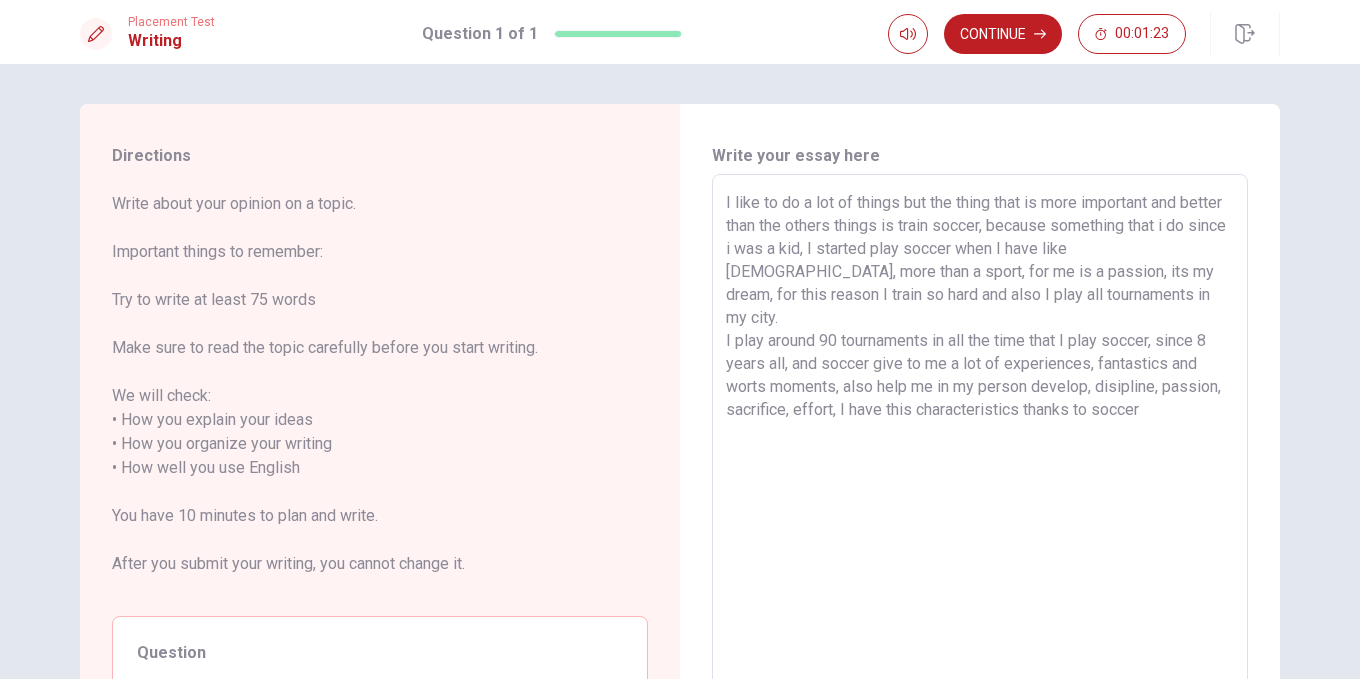 click on "I like to do a lot of things but the thing that is more important and better than the others things is train soccer, because something that i do since i was a kid, I started play soccer when I have like [DEMOGRAPHIC_DATA], more than a sport, for me is a passion, its my dream, for this reason I train so hard and also I play all tournaments in my city.
I play around 90 tournaments in all the time that I play soccer, since 8 years all, and soccer give to me a lot of experiences, fantastics and worts moments, also help me in my person develop, disipline, passion, sacrifice, effort, I have this characteristics thanks to soccer x ​" at bounding box center [980, 468] 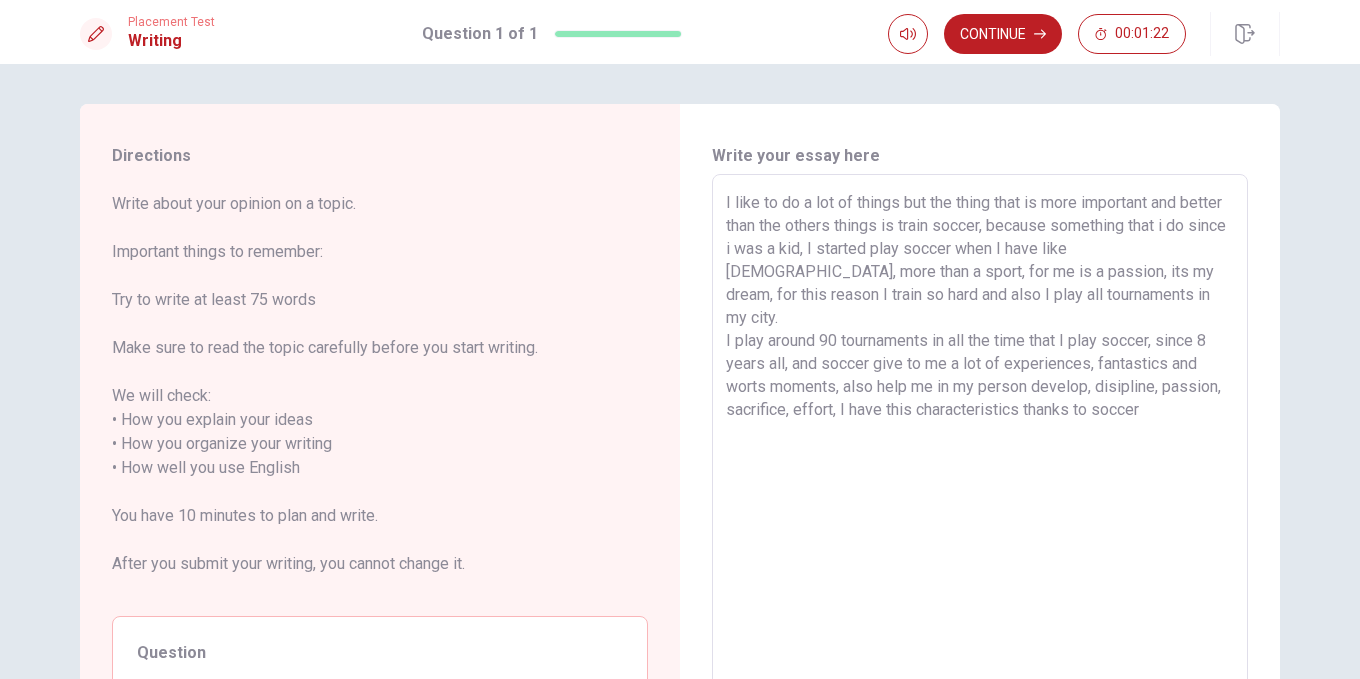 click on "I like to do a lot of things but the thing that is more important and better than the others things is train soccer, because something that i do since i was a kid, I started play soccer when I have like [DEMOGRAPHIC_DATA], more than a sport, for me is a passion, its my dream, for this reason I train so hard and also I play all tournaments in my city.
I play around 90 tournaments in all the time that I play soccer, since 8 years all, and soccer give to me a lot of experiences, fantastics and worts moments, also help me in my person develop, disipline, passion, sacrifice, effort, I have this characteristics thanks to soccer" at bounding box center (980, 468) 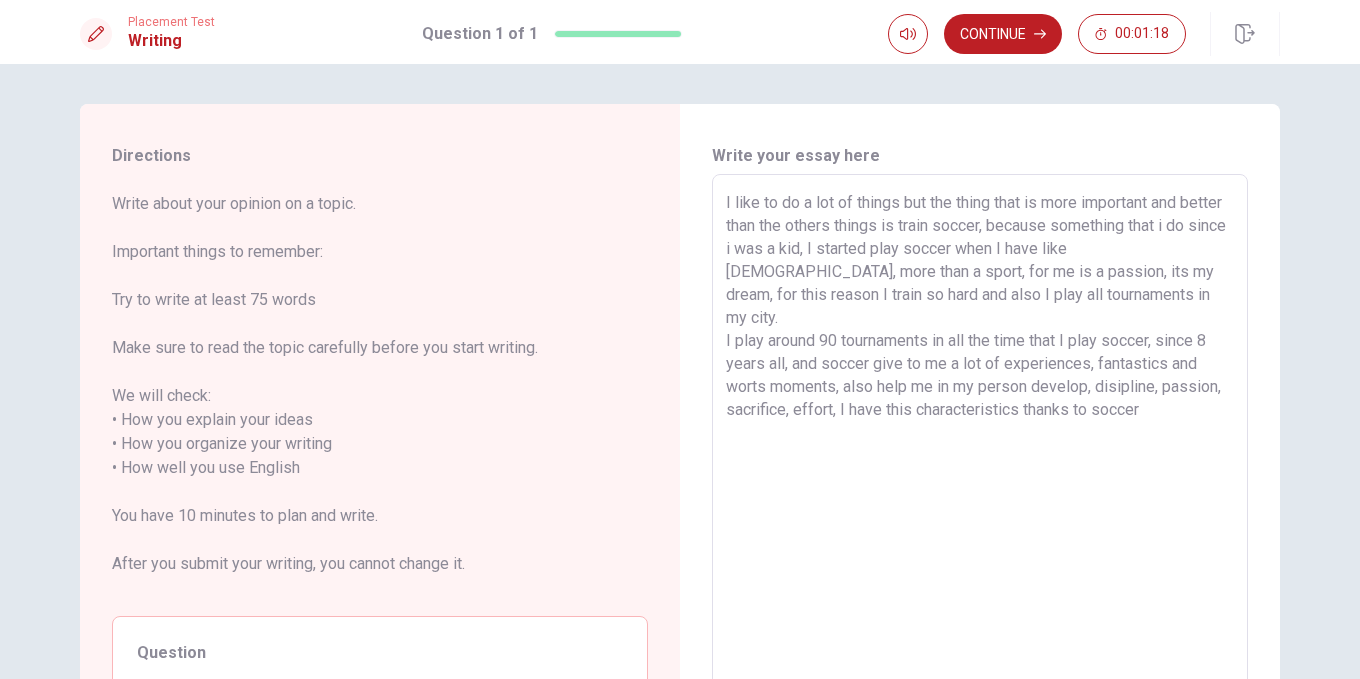 click on "I like to do a lot of things but the thing that is more important and better than the others things is train soccer, because something that i do since i was a kid, I started play soccer when I have like [DEMOGRAPHIC_DATA], more than a sport, for me is a passion, its my dream, for this reason I train so hard and also I play all tournaments in my city.
I play around 90 tournaments in all the time that I play soccer, since 8 years all, and soccer give to me a lot of experiences, fantastics and worts moments, also help me in my person develop, disipline, passion, sacrifice, effort, I have this characteristics thanks to soccer" at bounding box center [980, 468] 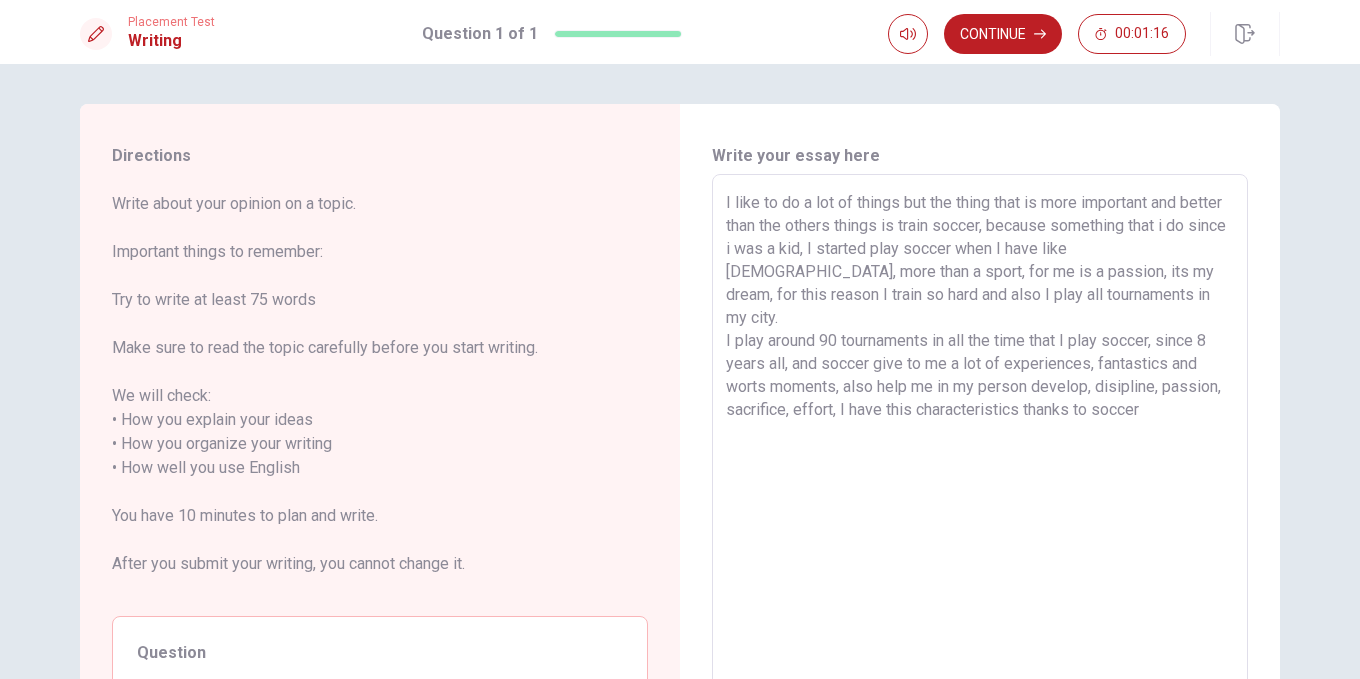 click on "I like to do a lot of things but the thing that is more important and better than the others things is train soccer, because something that i do since i was a kid, I started play soccer when I have like [DEMOGRAPHIC_DATA], more than a sport, for me is a passion, its my dream, for this reason I train so hard and also I play all tournaments in my city.
I play around 90 tournaments in all the time that I play soccer, since 8 years all, and soccer give to me a lot of experiences, fantastics and worts moments, also help me in my person develop, disipline, passion, sacrifice, effort, I have this characteristics thanks to soccer" at bounding box center [980, 468] 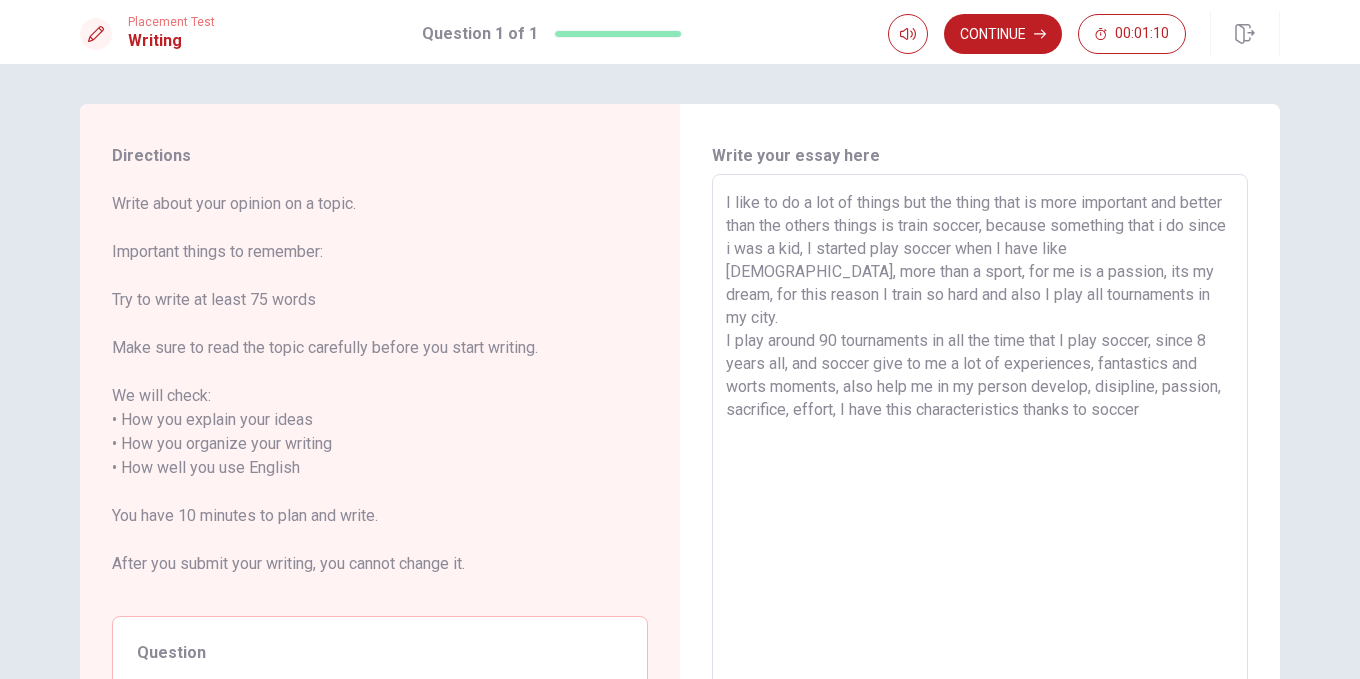 click on "I like to do a lot of things but the thing that is more important and better than the others things is train soccer, because something that i do since i was a kid, I started play soccer when I have like [DEMOGRAPHIC_DATA], more than a sport, for me is a passion, its my dream, for this reason I train so hard and also I play all tournaments in my city.
I play around 90 tournaments in all the time that I play soccer, since 8 years all, and soccer give to me a lot of experiences, fantastics and worts moments, also help me in my person develop, disipline, passion, sacrifice, effort, I have this characteristics thanks to soccer" at bounding box center [980, 468] 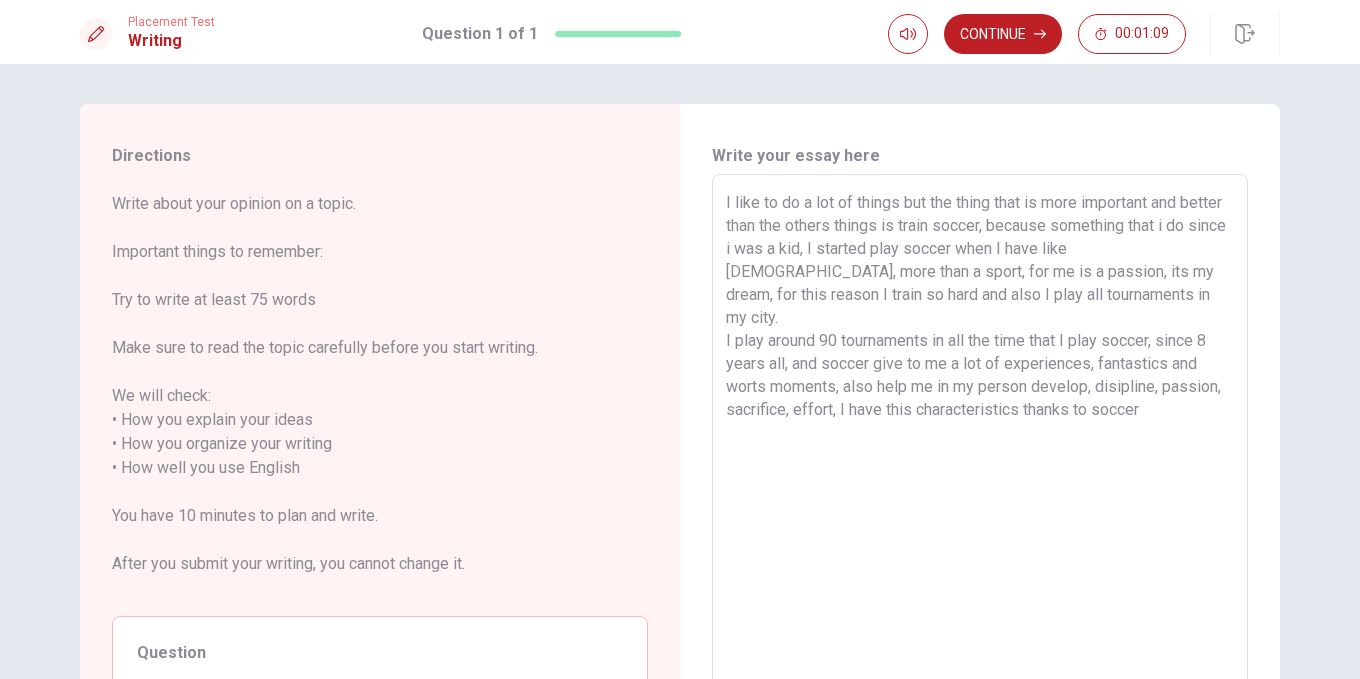 click on "I like to do a lot of things but the thing that is more important and better than the others things is train soccer, because something that i do since i was a kid, I started play soccer when I have like [DEMOGRAPHIC_DATA], more than a sport, for me is a passion, its my dream, for this reason I train so hard and also I play all tournaments in my city.
I play around 90 tournaments in all the time that I play soccer, since 8 years all, and soccer give to me a lot of experiences, fantastics and worts moments, also help me in my person develop, disipline, passion, sacrifice, effort, I have this characteristics thanks to soccer" at bounding box center (980, 468) 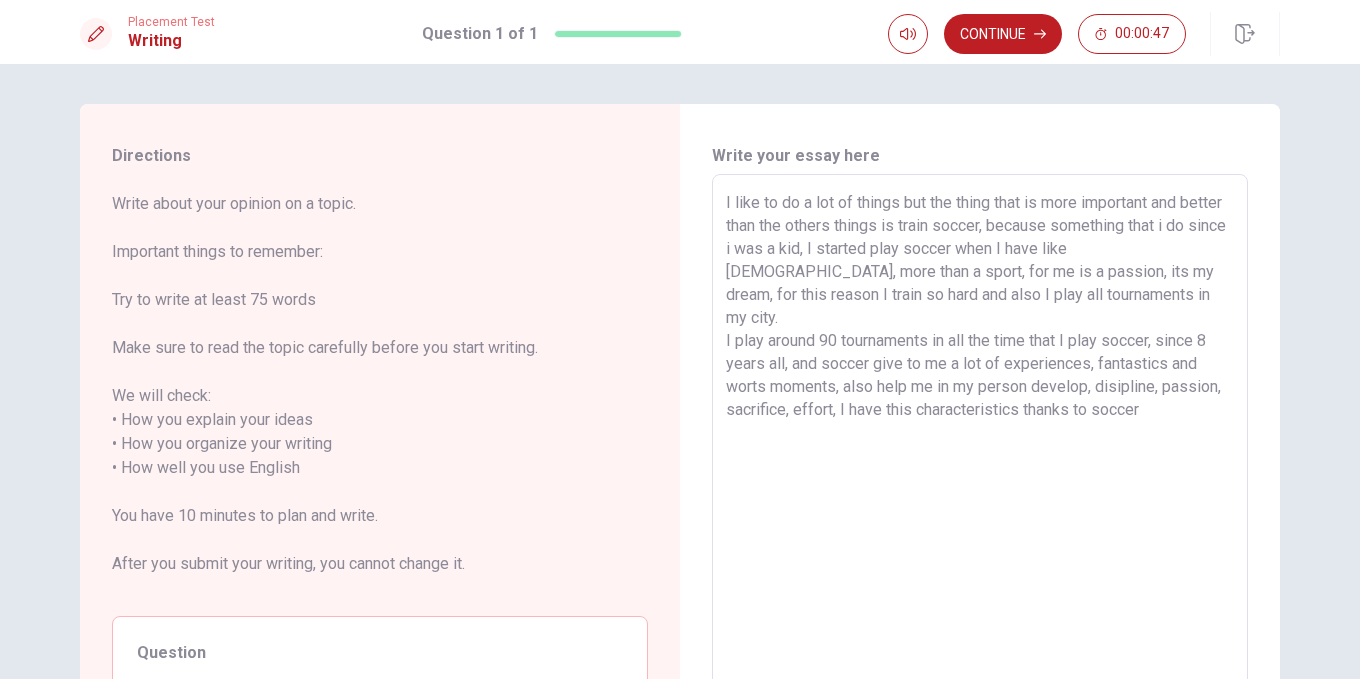 click on "I like to do a lot of things but the thing that is more important and better than the others things is train soccer, because something that i do since i was a kid, I started play soccer when I have like [DEMOGRAPHIC_DATA], more than a sport, for me is a passion, its my dream, for this reason I train so hard and also I play all tournaments in my city.
I play around 90 tournaments in all the time that I play soccer, since 8 years all, and soccer give to me a lot of experiences, fantastics and worts moments, also help me in my person develop, disipline, passion, sacrifice, effort, I have this characteristics thanks to soccer" at bounding box center (980, 468) 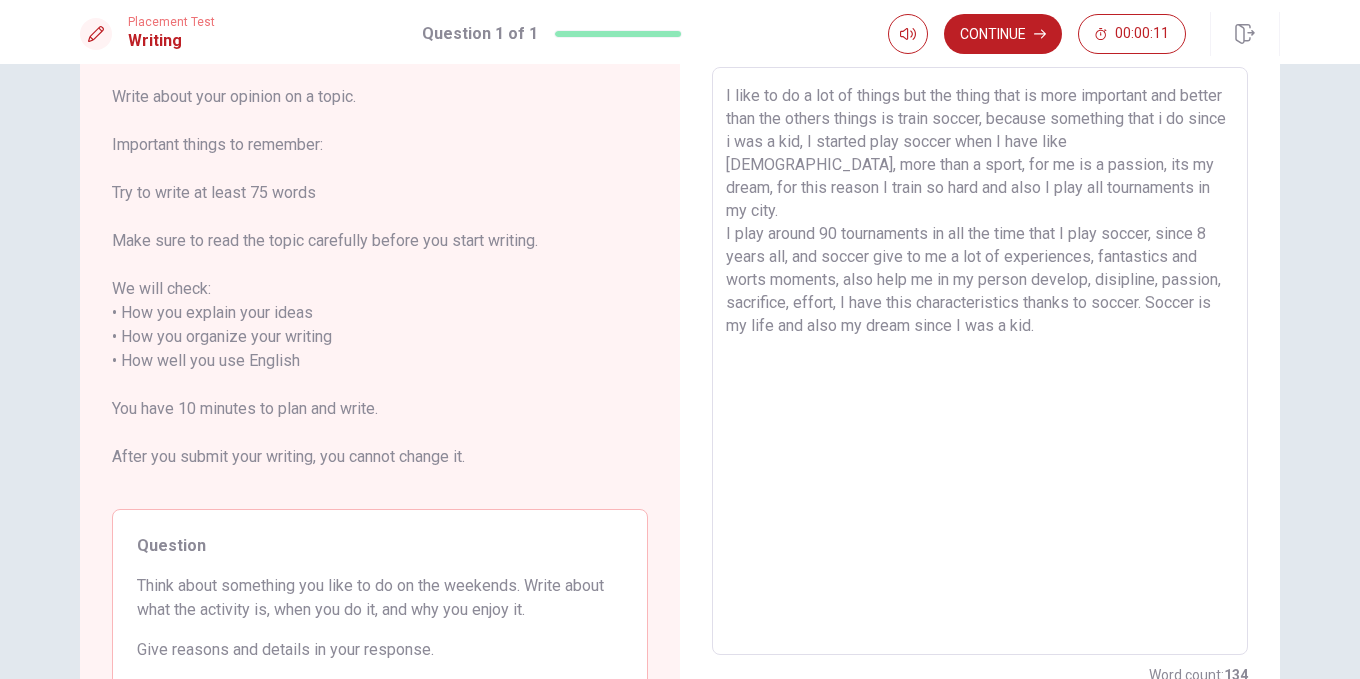 scroll, scrollTop: 0, scrollLeft: 0, axis: both 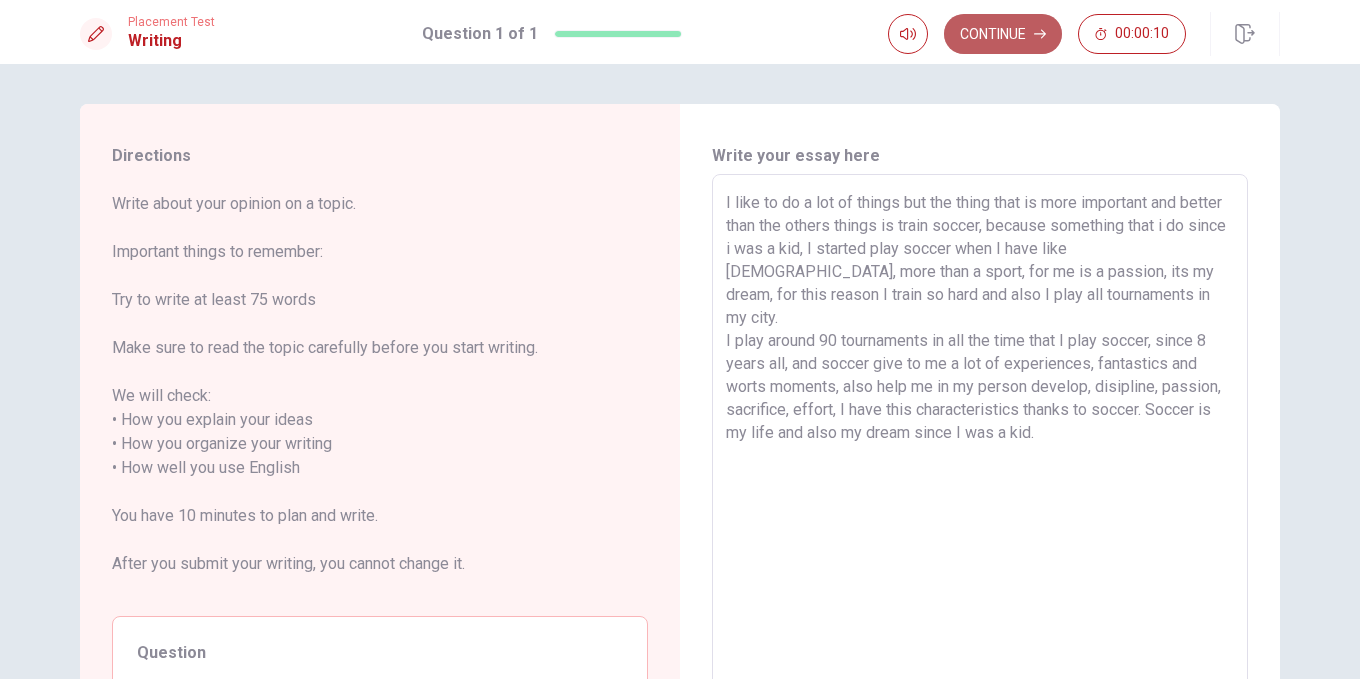 click on "Continue" at bounding box center [1003, 34] 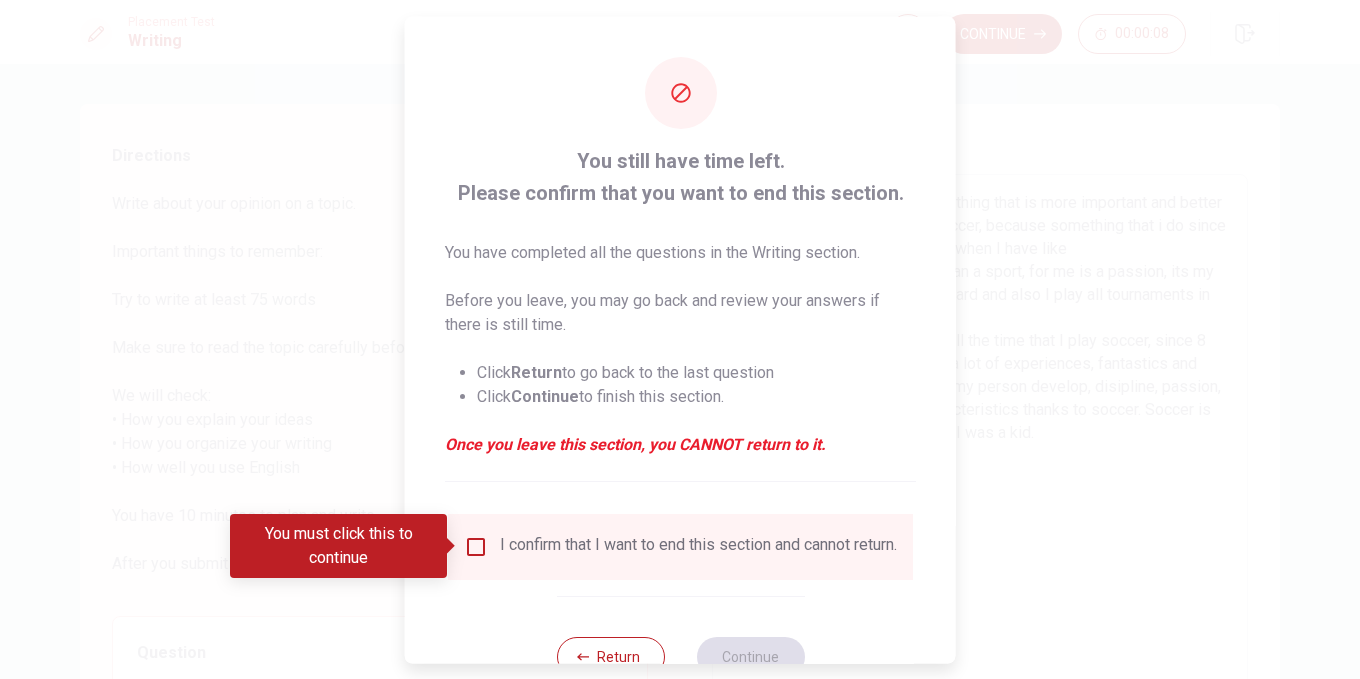 click at bounding box center (476, 546) 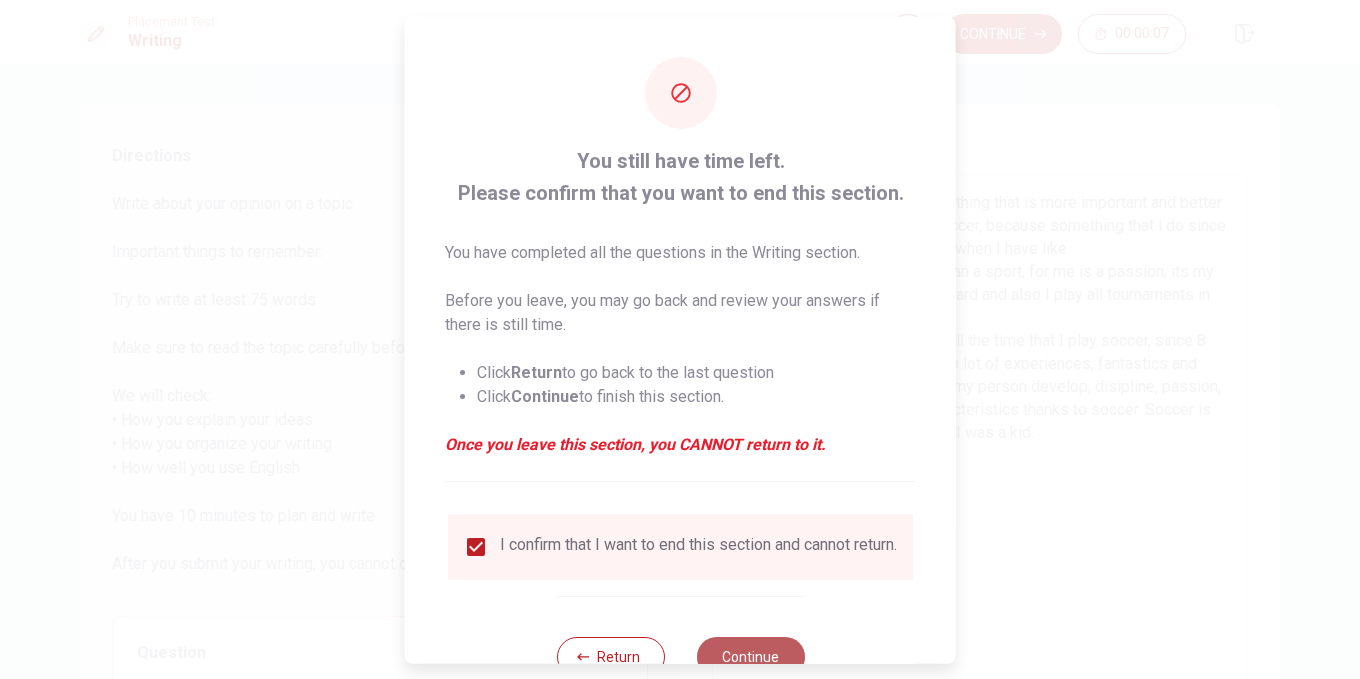 click on "Continue" at bounding box center [750, 656] 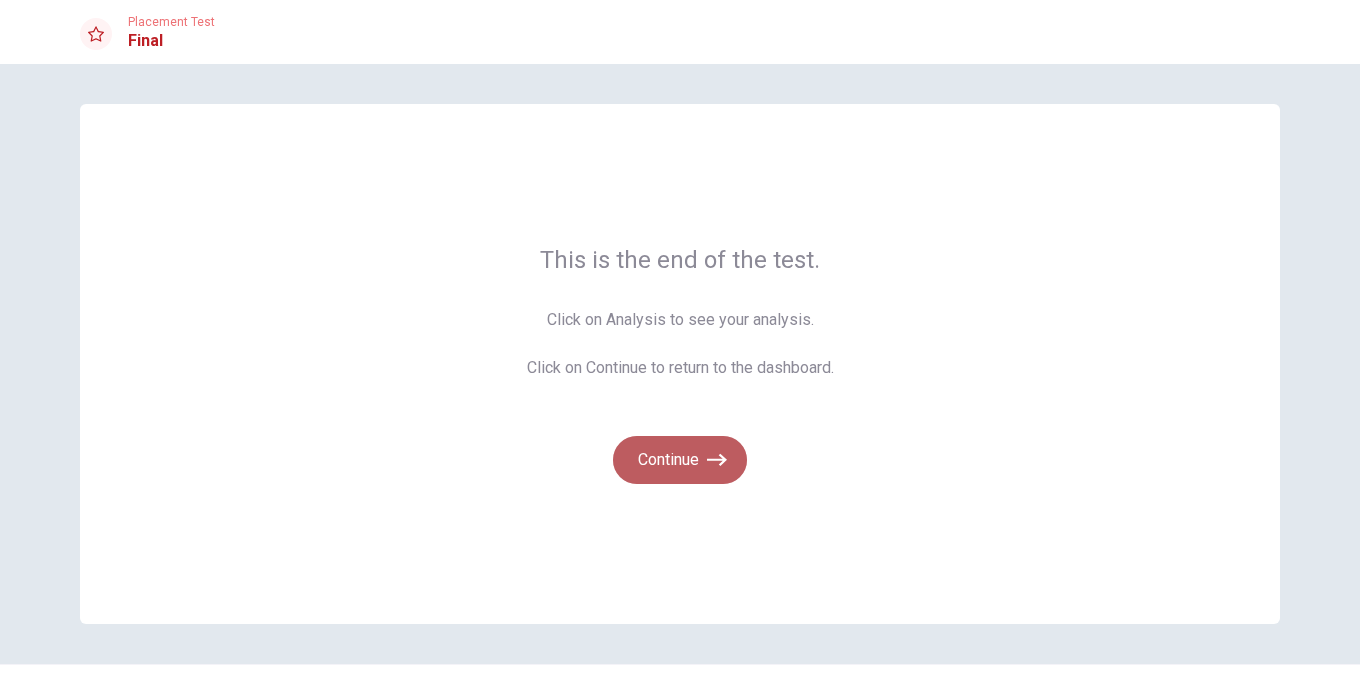 click on "Continue" at bounding box center (680, 460) 